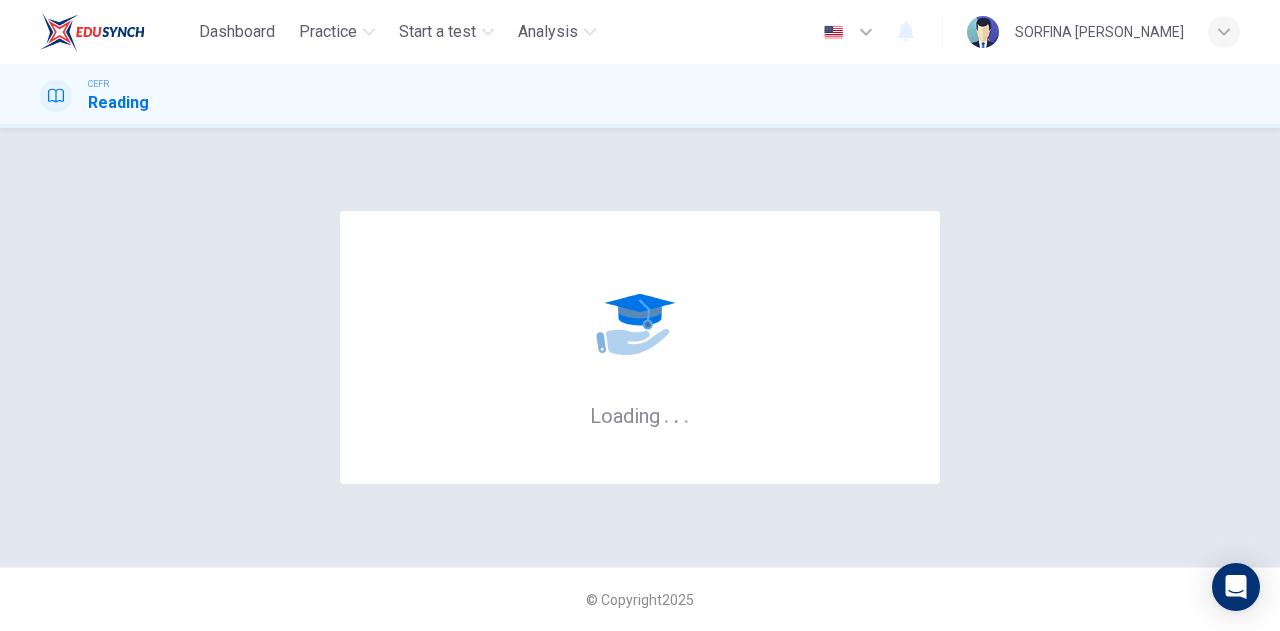 scroll, scrollTop: 0, scrollLeft: 0, axis: both 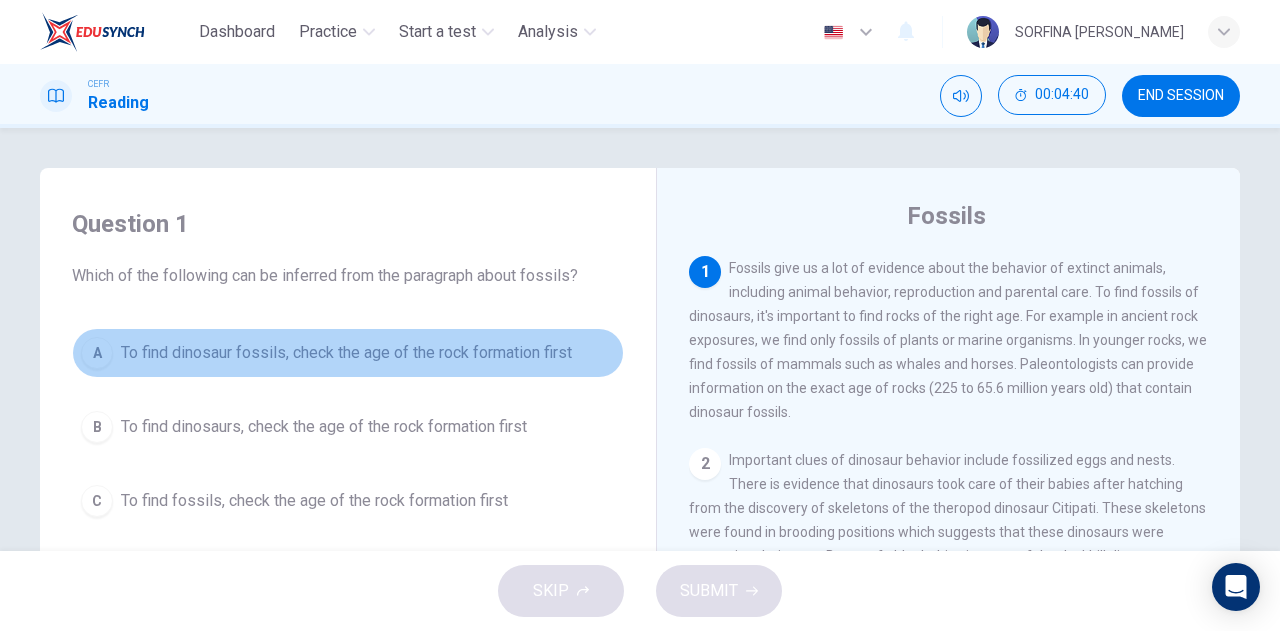 click on "A To find dinosaur fossils, check the age of the rock formation first" at bounding box center (348, 353) 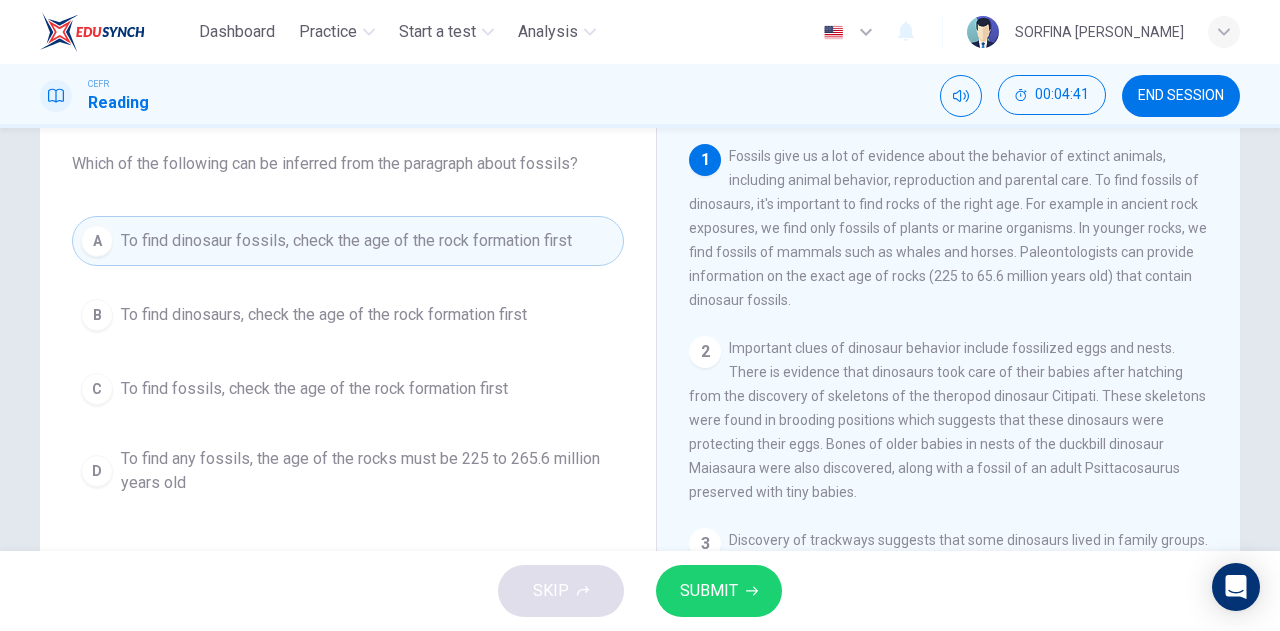 scroll, scrollTop: 118, scrollLeft: 0, axis: vertical 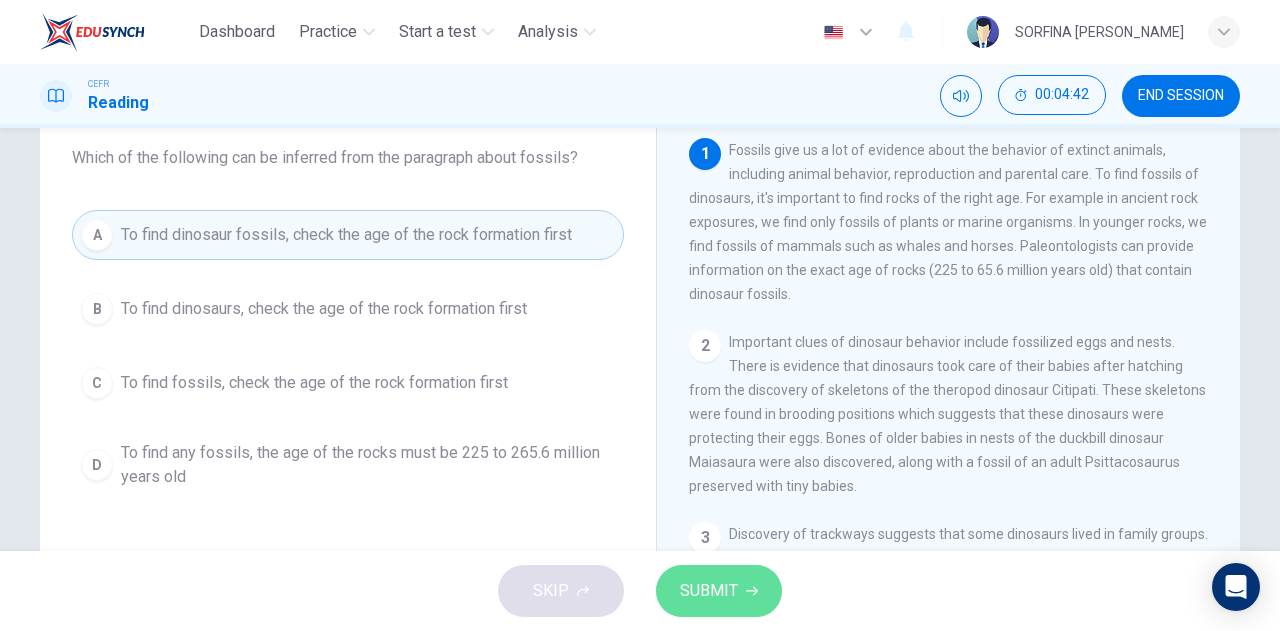 click on "SUBMIT" at bounding box center [719, 591] 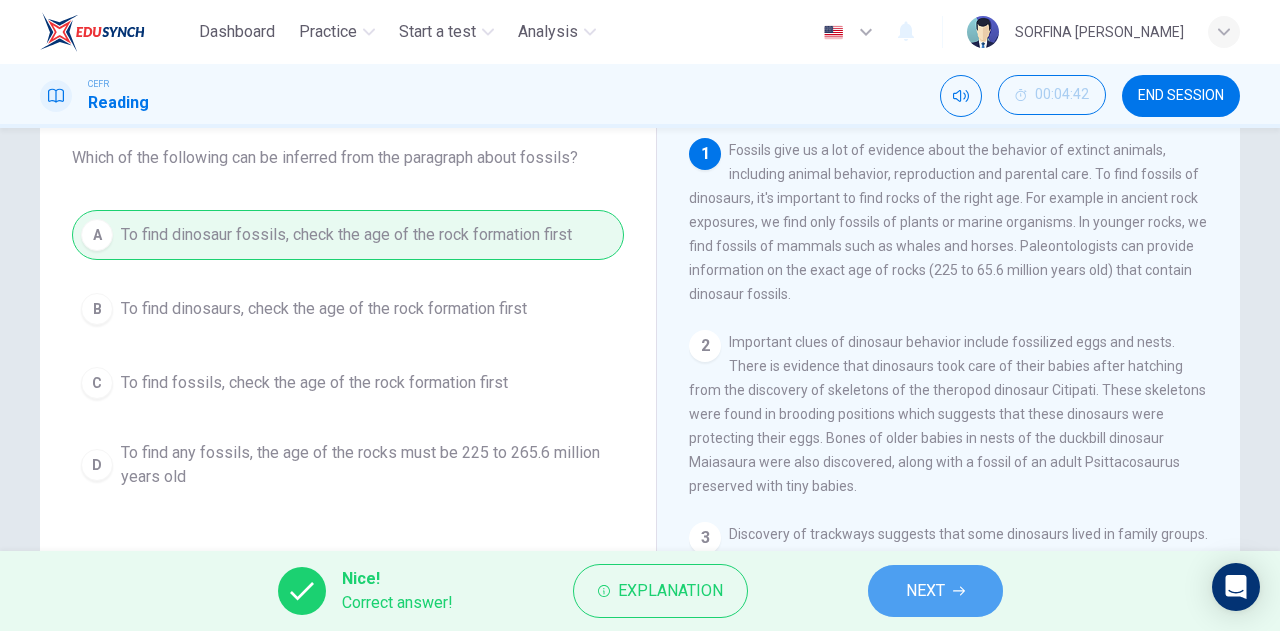 click on "NEXT" at bounding box center (925, 591) 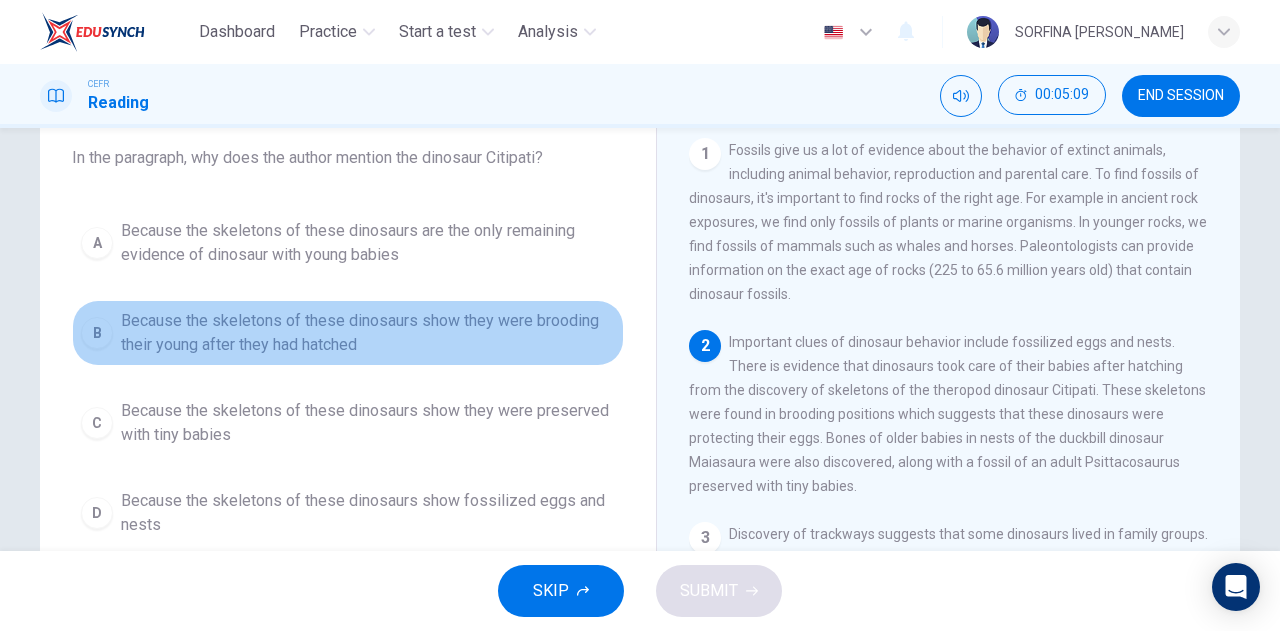 click on "B" at bounding box center [97, 333] 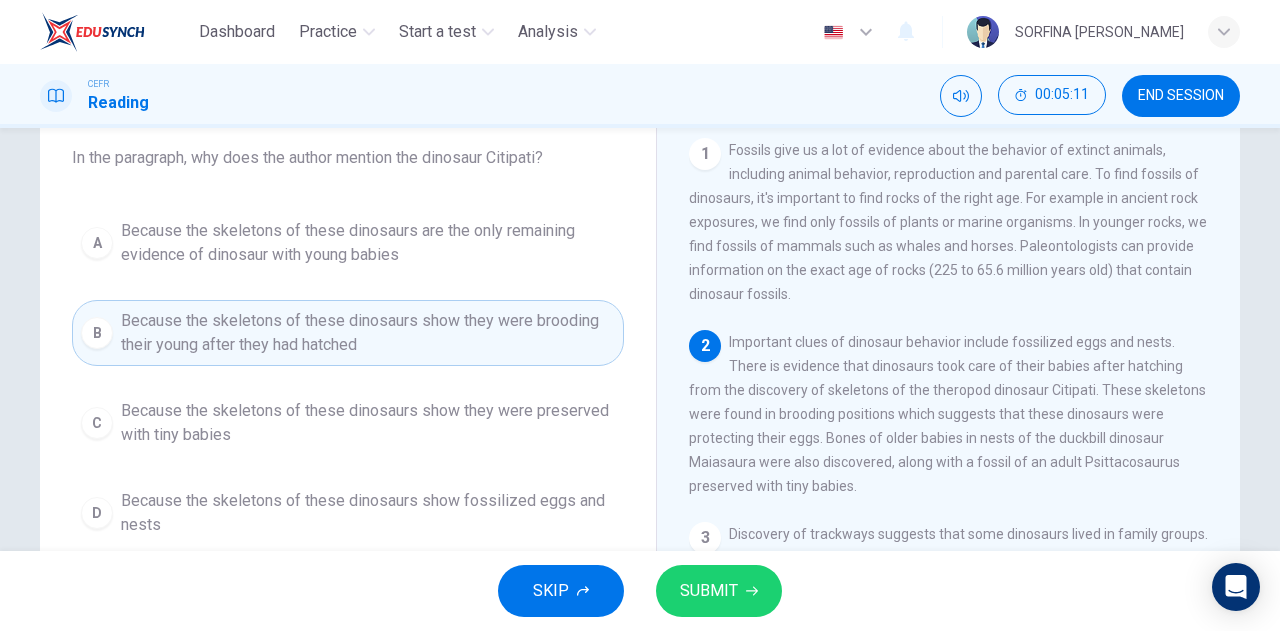 scroll, scrollTop: 144, scrollLeft: 0, axis: vertical 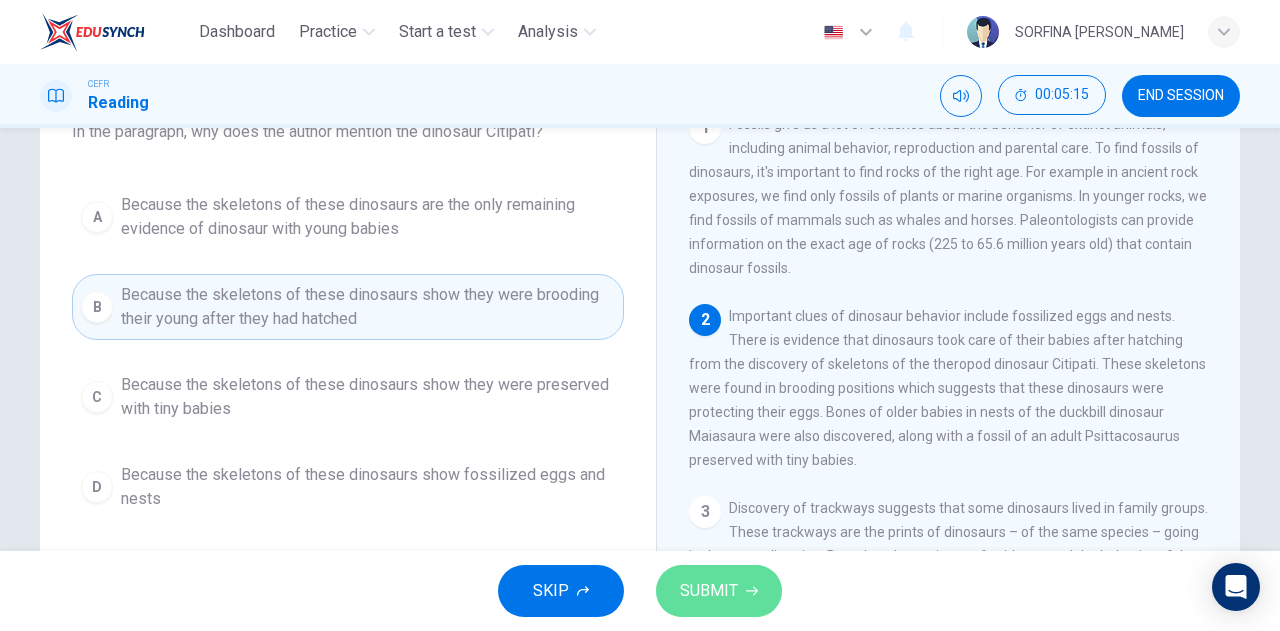 click on "SUBMIT" at bounding box center (709, 591) 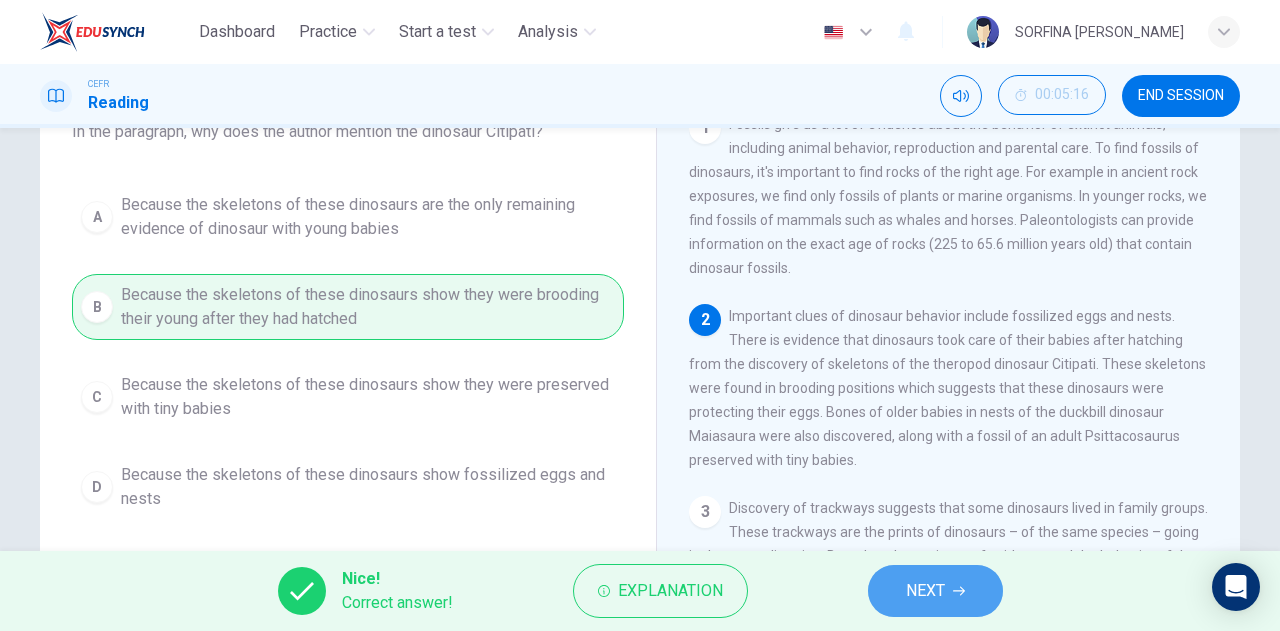 click on "NEXT" at bounding box center (935, 591) 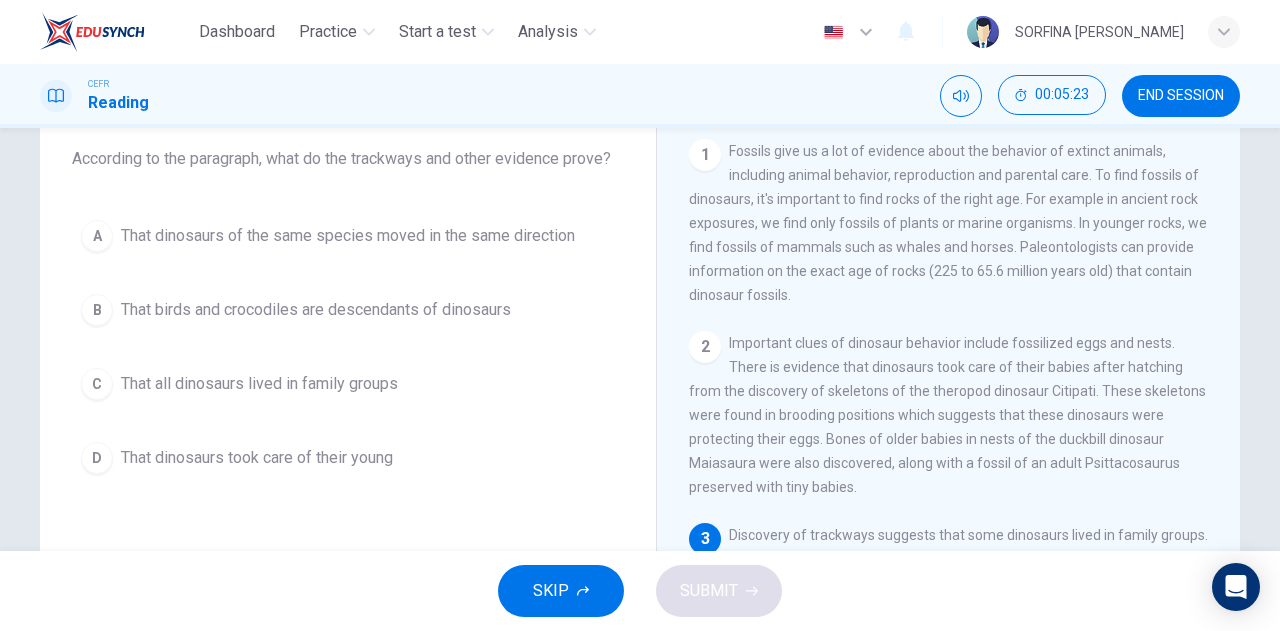 scroll, scrollTop: 123, scrollLeft: 0, axis: vertical 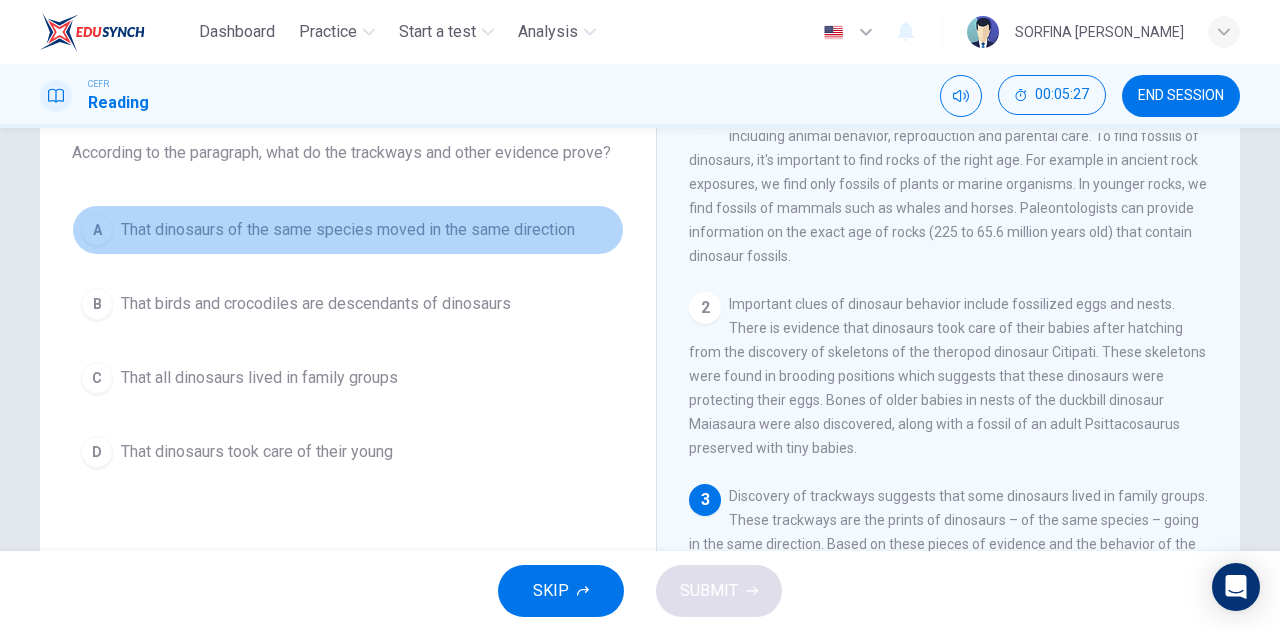 click on "That dinosaurs of the same species moved in the same direction" at bounding box center (348, 230) 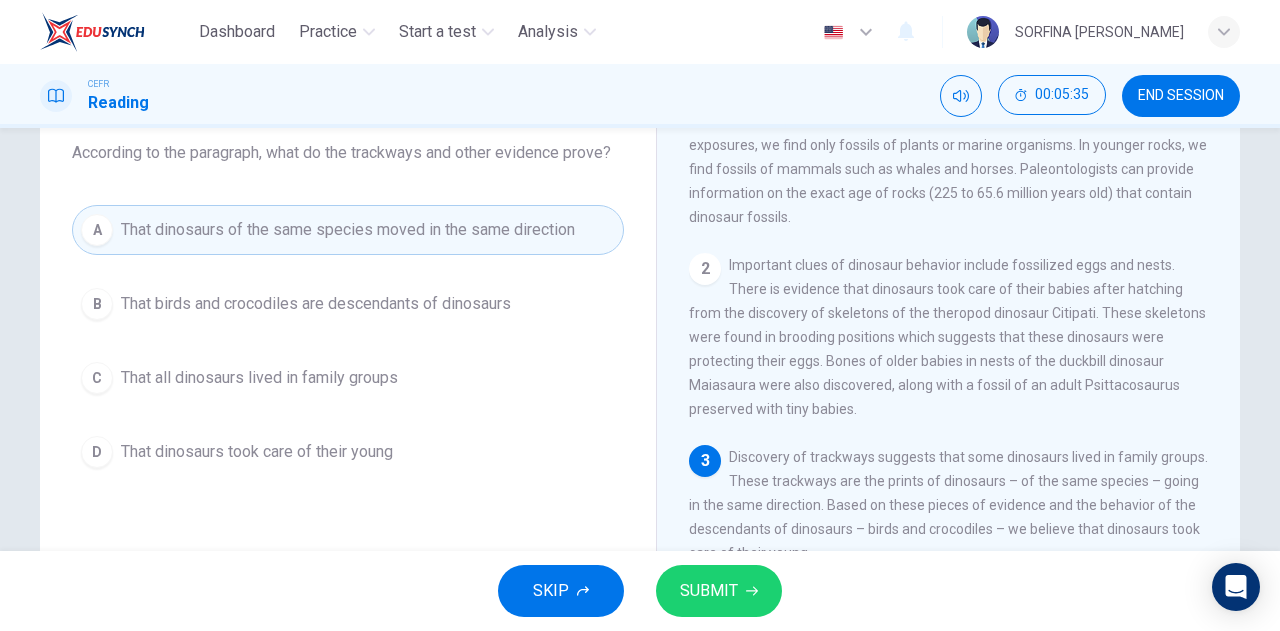 scroll, scrollTop: 73, scrollLeft: 0, axis: vertical 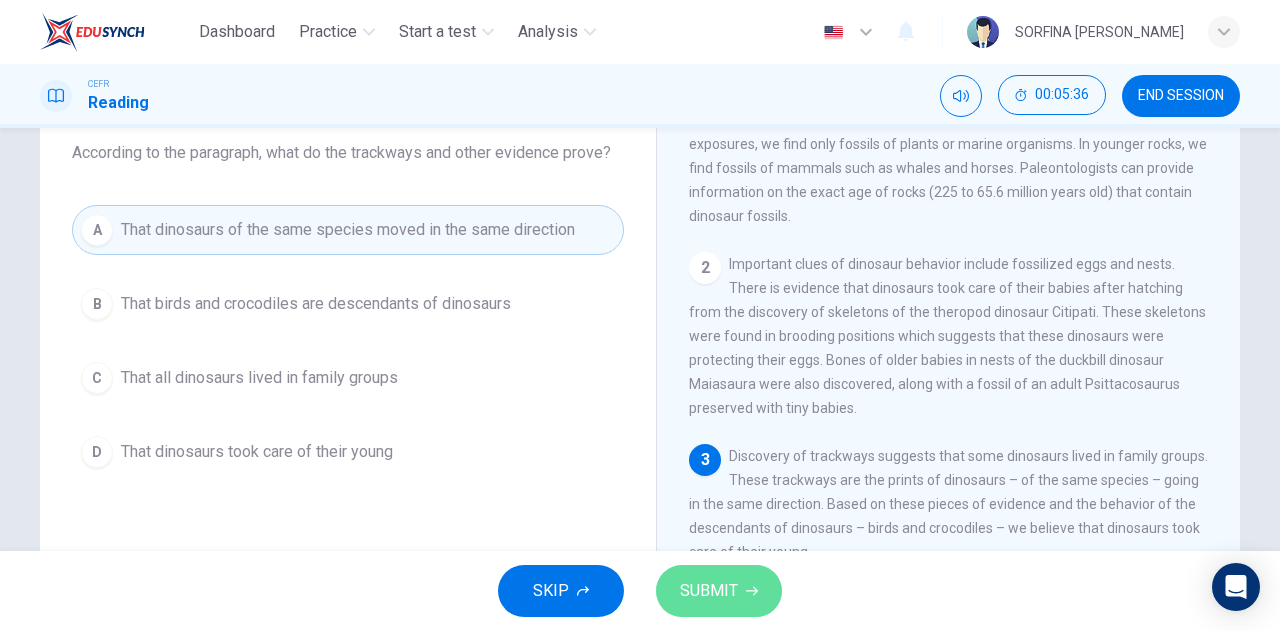 click on "SUBMIT" at bounding box center [709, 591] 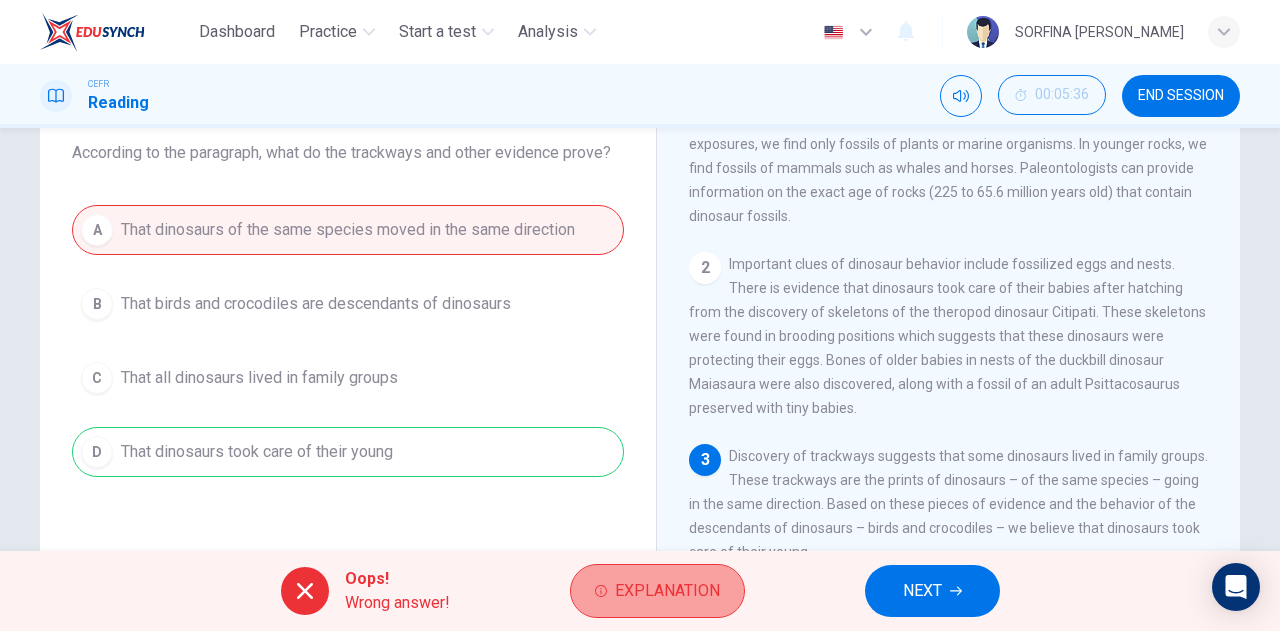 click on "Explanation" at bounding box center [667, 591] 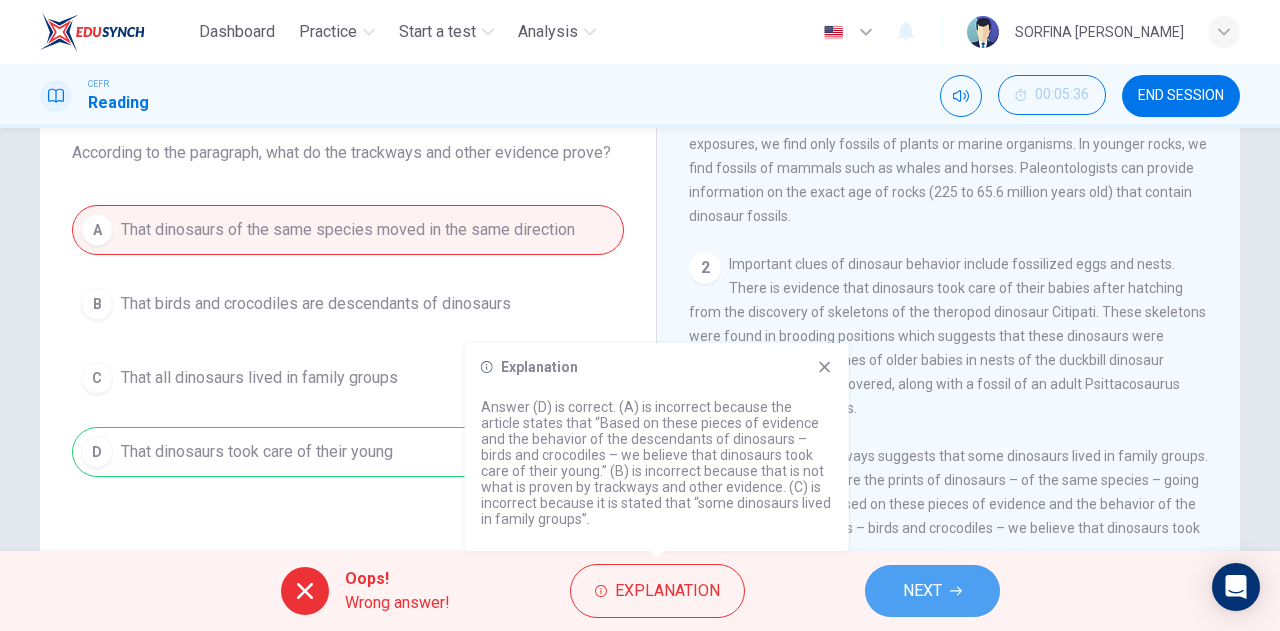 click on "NEXT" at bounding box center [922, 591] 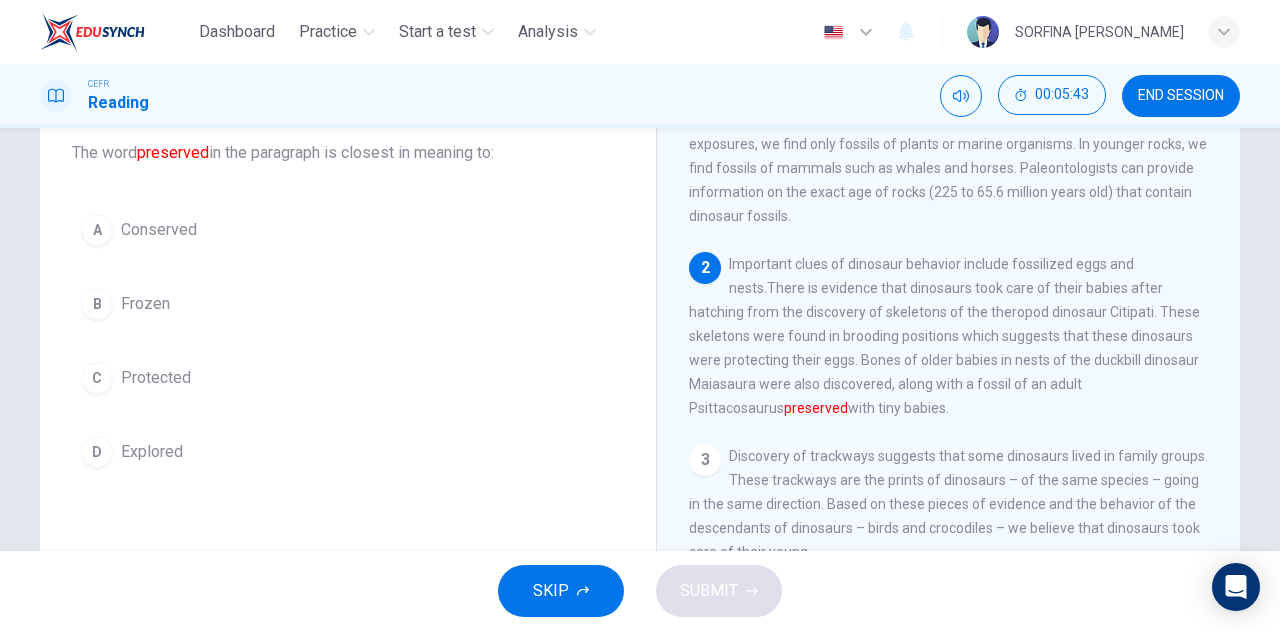 click on "A Conserved B Frozen C Protected D Explored" at bounding box center [348, 341] 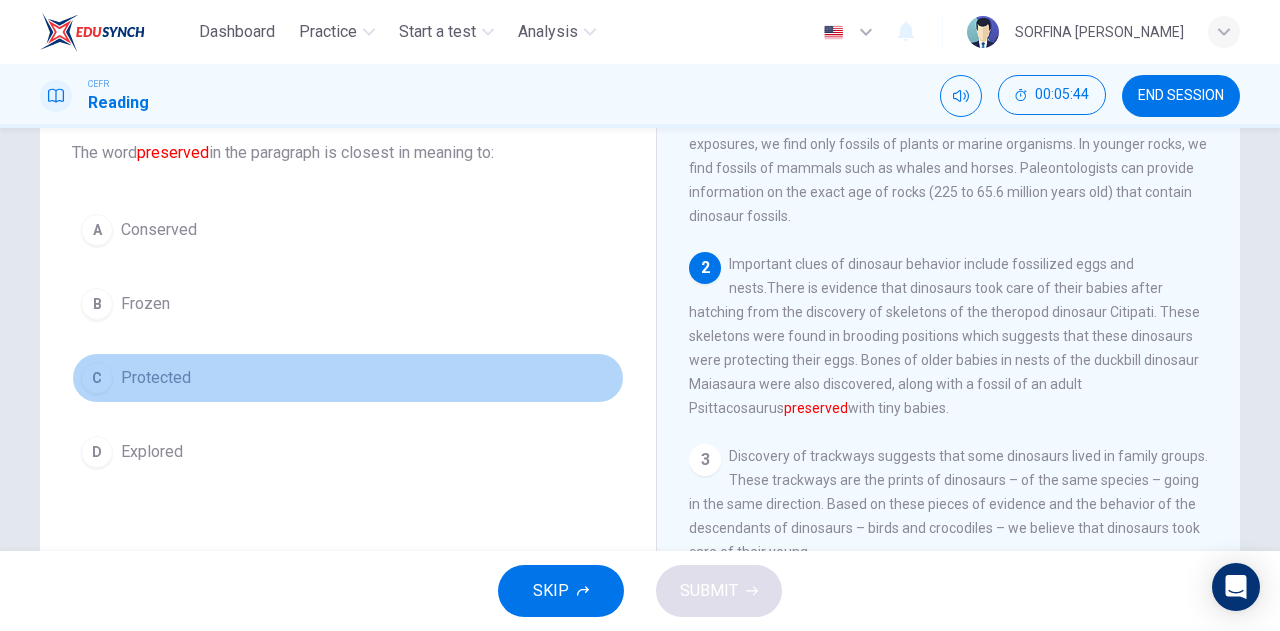 click on "Protected" at bounding box center [156, 378] 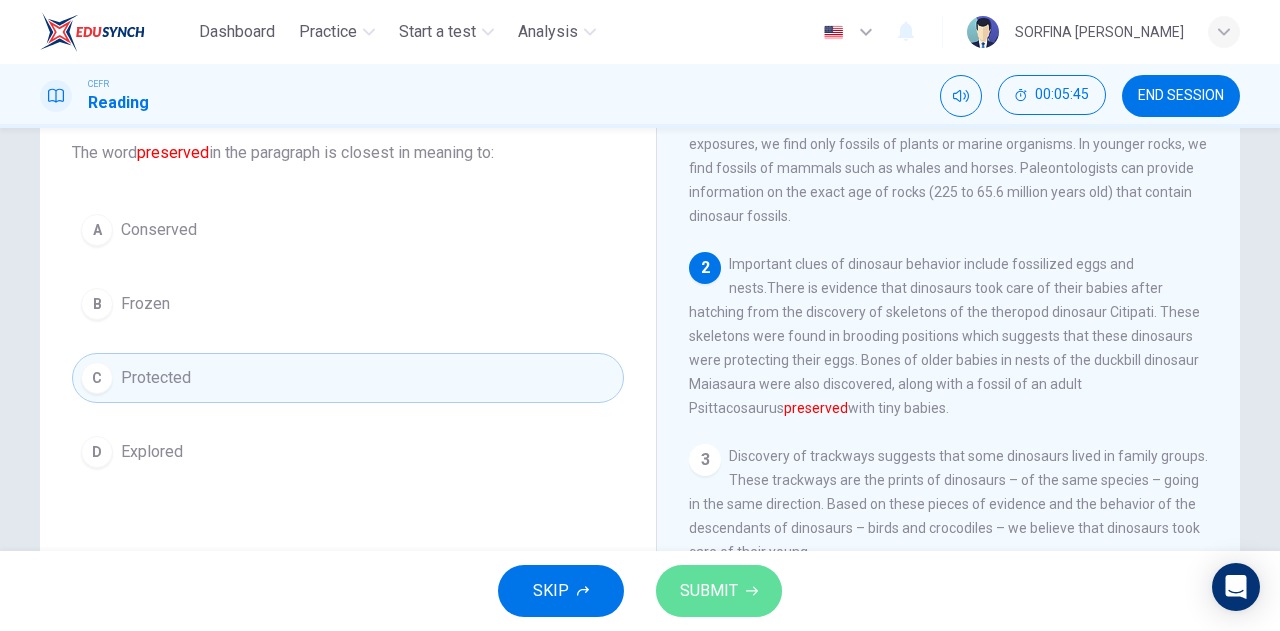 click on "SUBMIT" at bounding box center (709, 591) 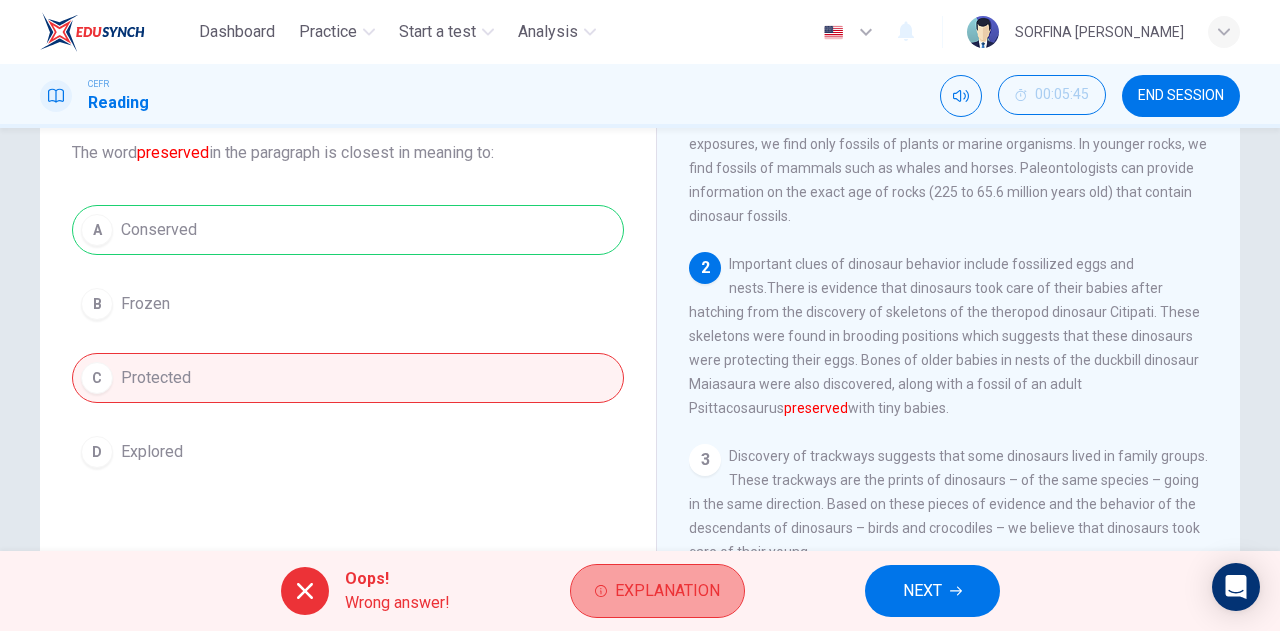click on "Explanation" at bounding box center (657, 591) 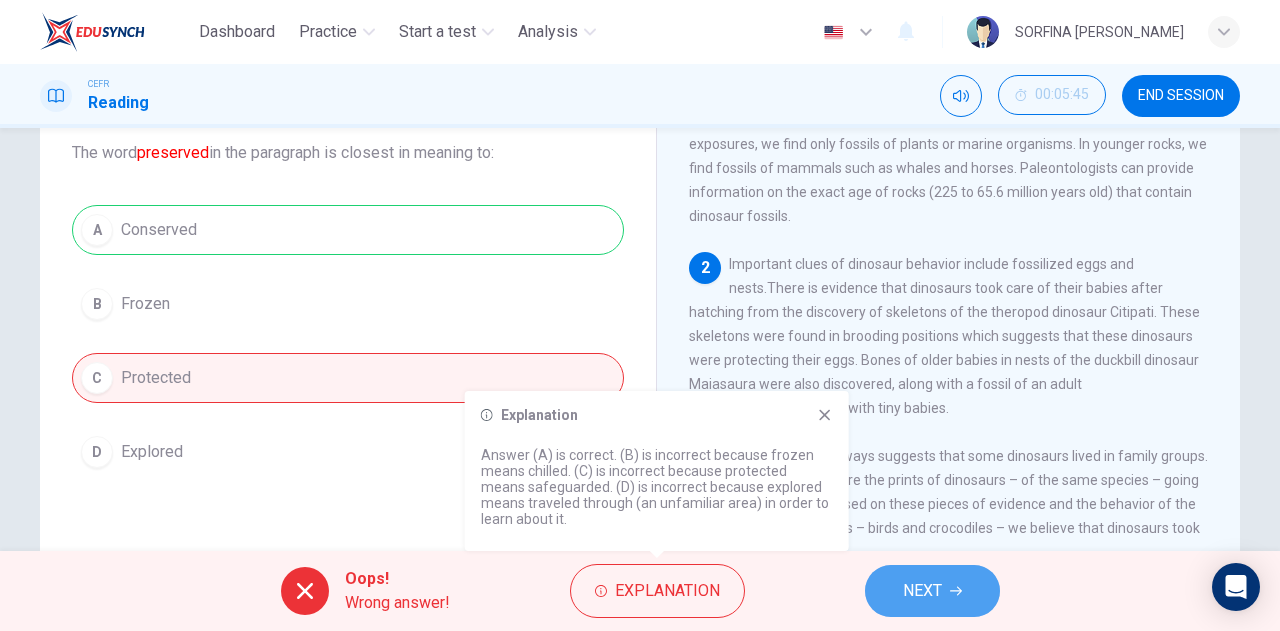 click on "NEXT" at bounding box center (932, 591) 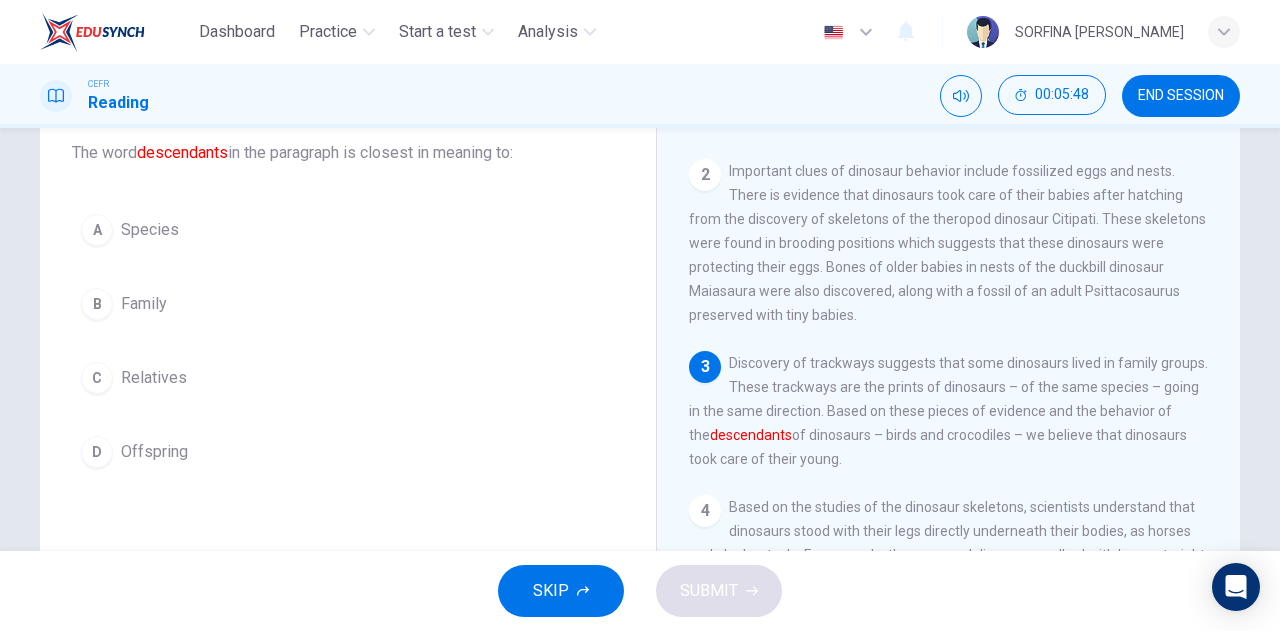 scroll, scrollTop: 167, scrollLeft: 0, axis: vertical 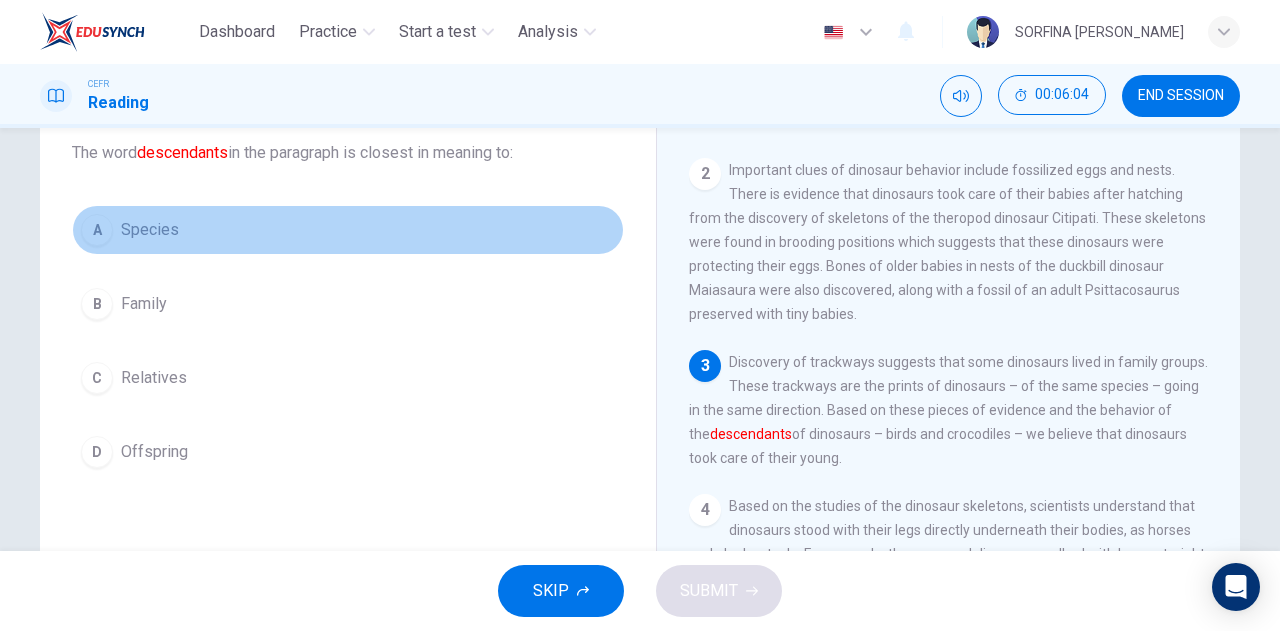 click on "A" at bounding box center [97, 230] 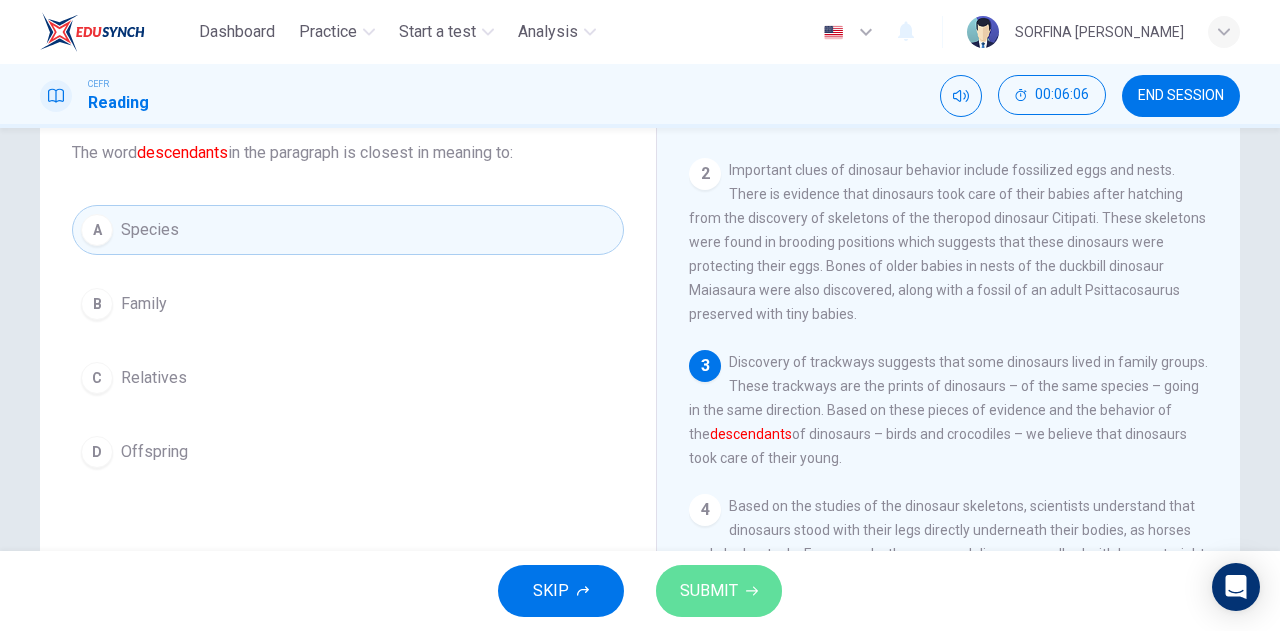 click on "SUBMIT" at bounding box center (709, 591) 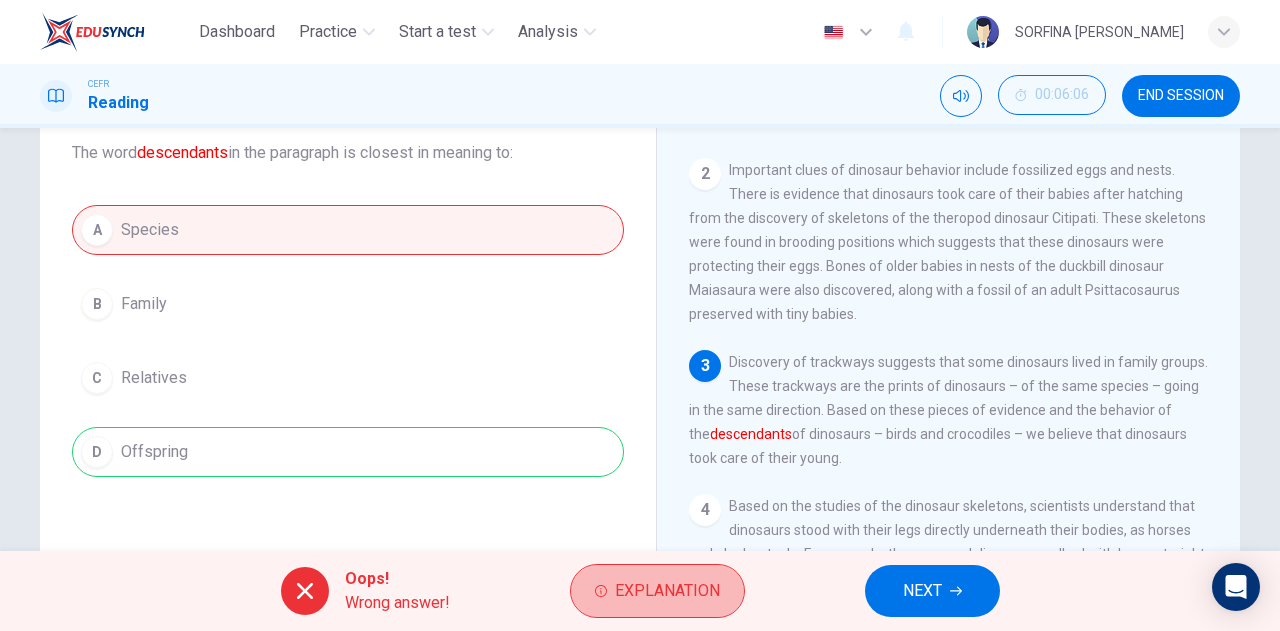 click on "Explanation" at bounding box center (667, 591) 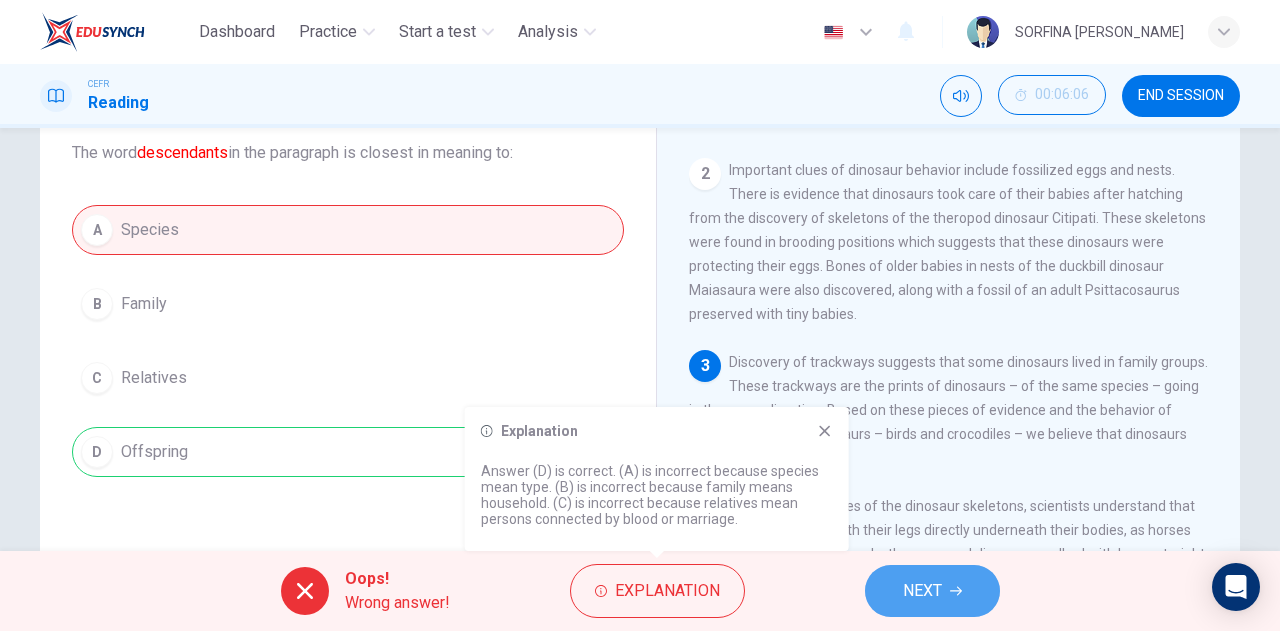 click on "NEXT" at bounding box center (922, 591) 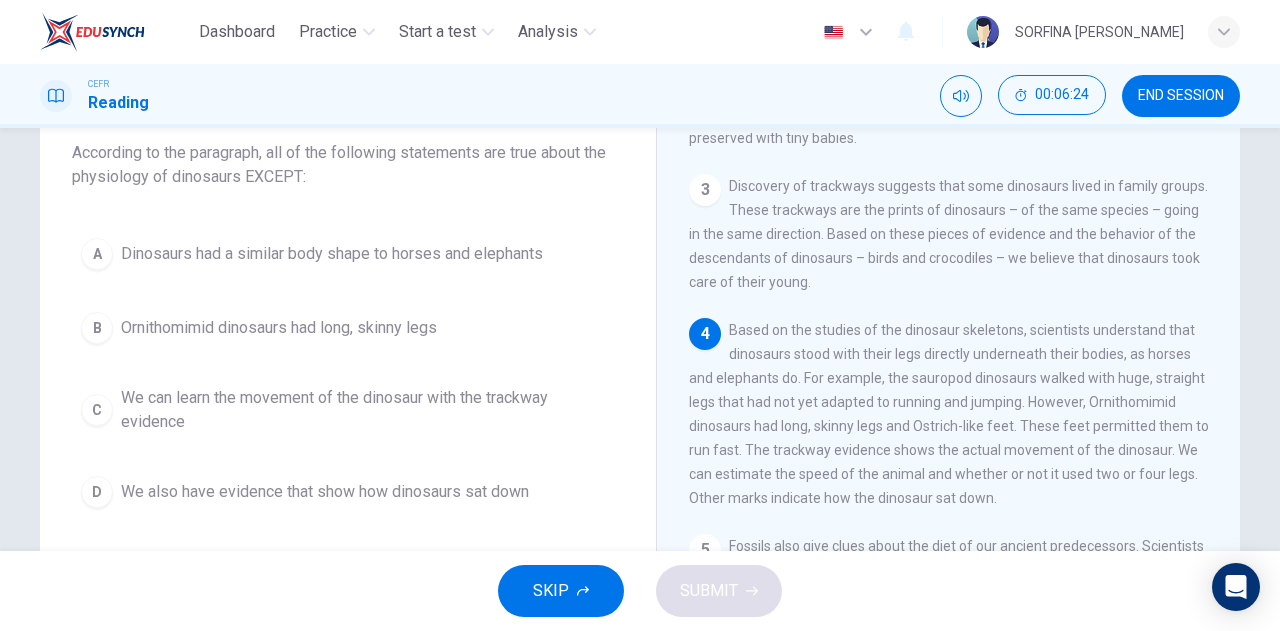 scroll, scrollTop: 349, scrollLeft: 0, axis: vertical 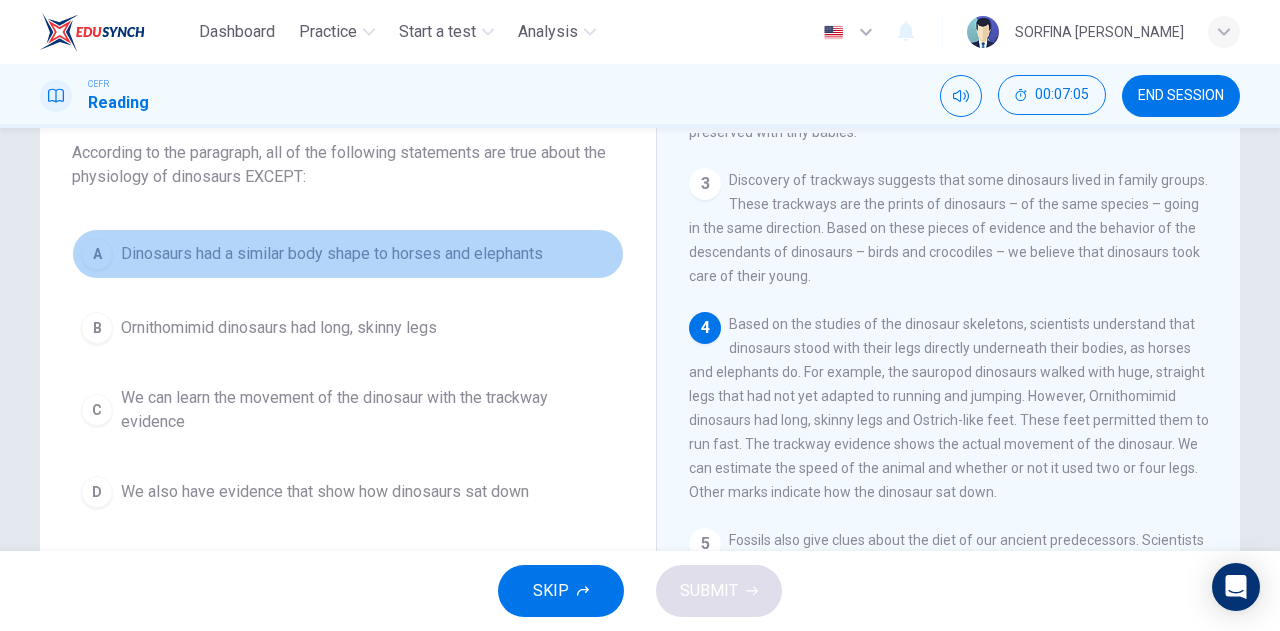 click on "Dinosaurs had a similar body shape to horses and elephants" at bounding box center [332, 254] 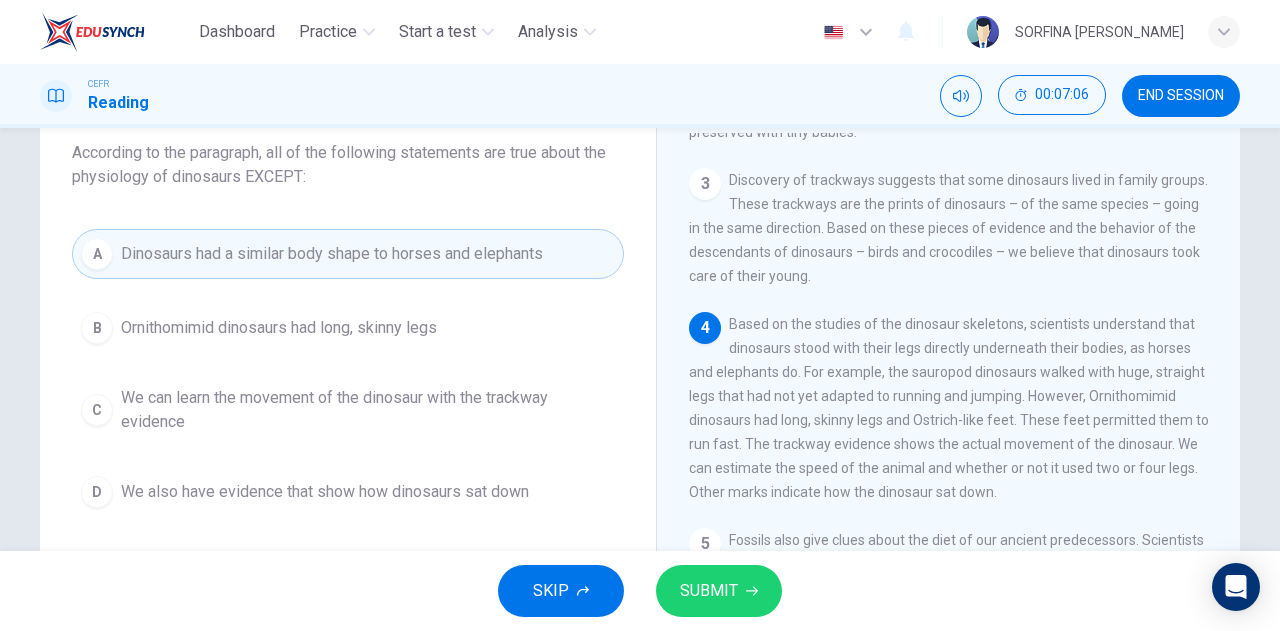 click on "SUBMIT" at bounding box center [709, 591] 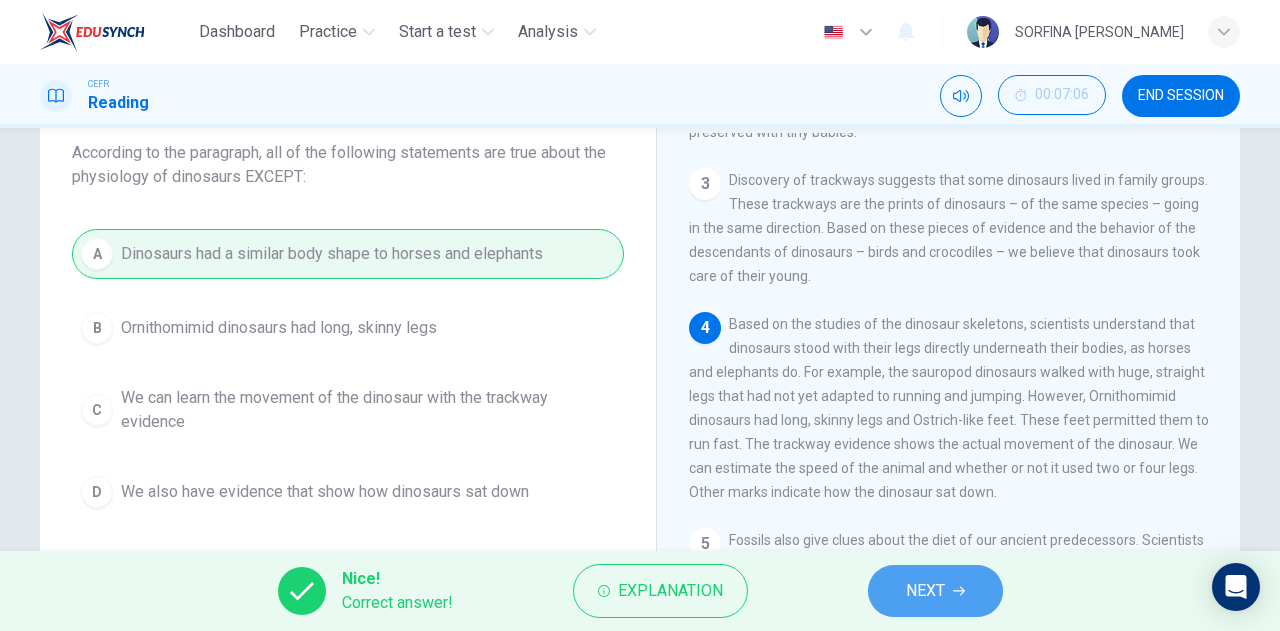 click on "NEXT" at bounding box center [925, 591] 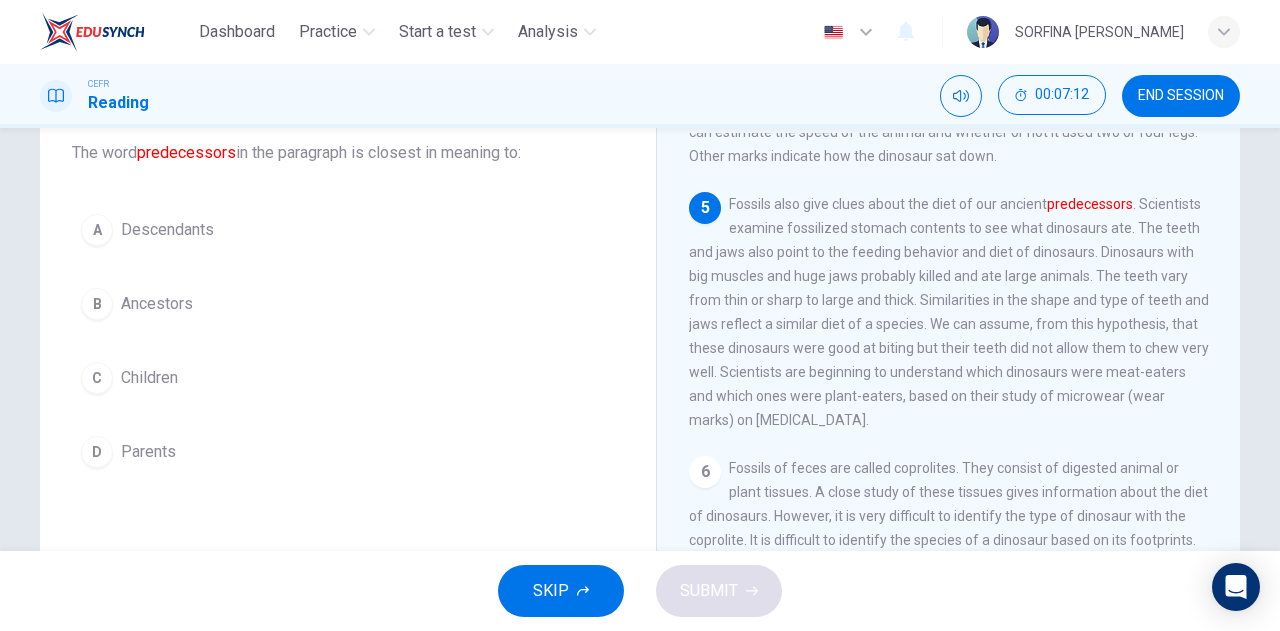 scroll, scrollTop: 688, scrollLeft: 0, axis: vertical 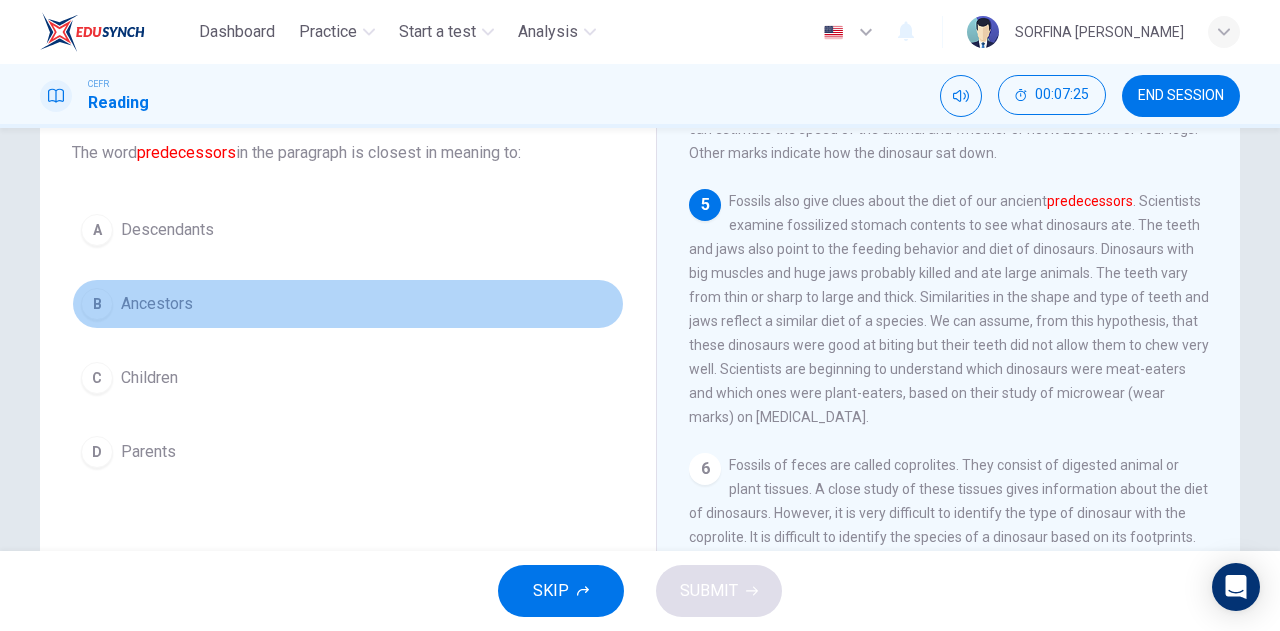click on "B Ancestors" at bounding box center (348, 304) 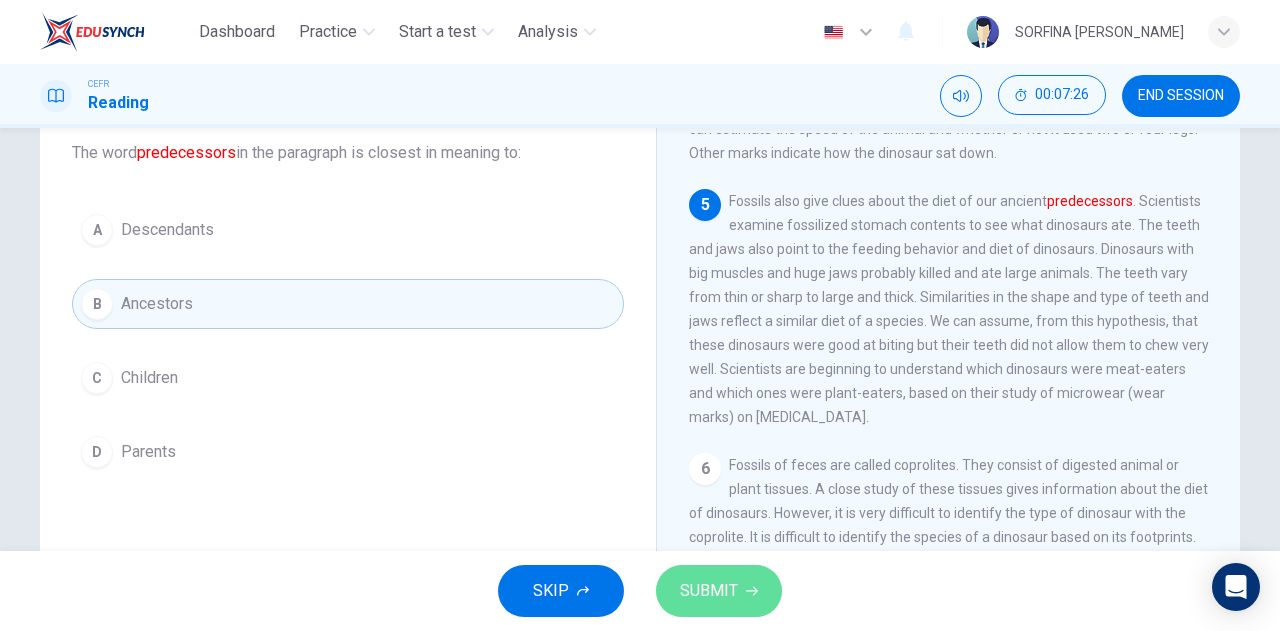 click on "SUBMIT" at bounding box center [719, 591] 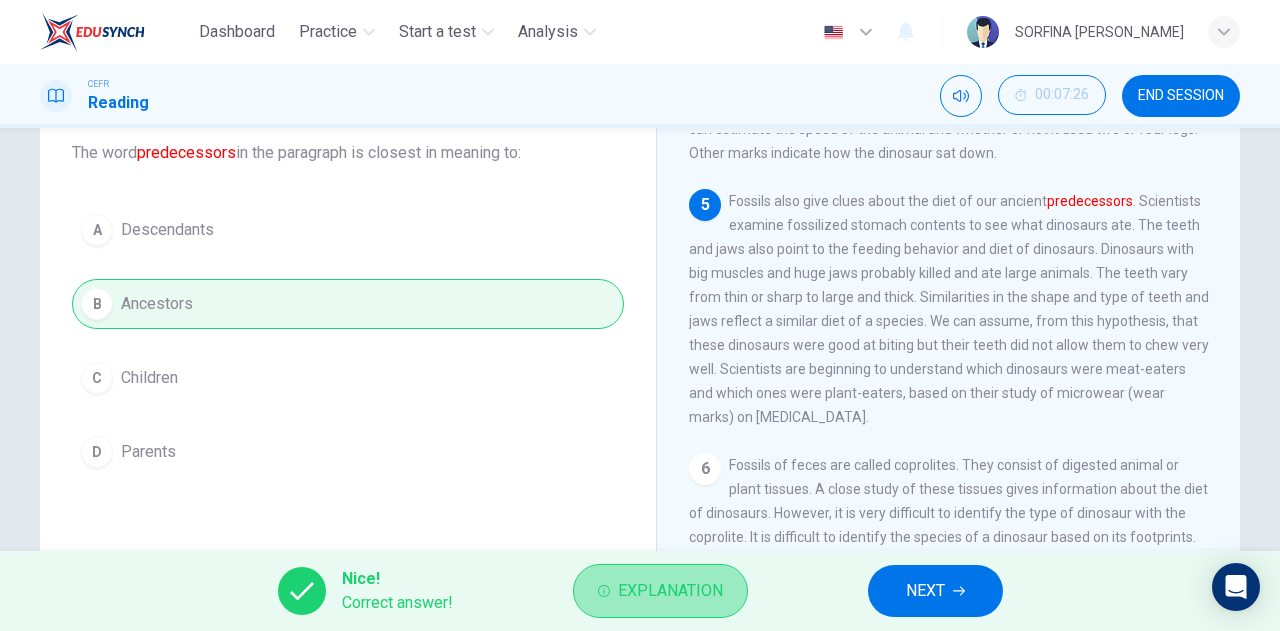 click 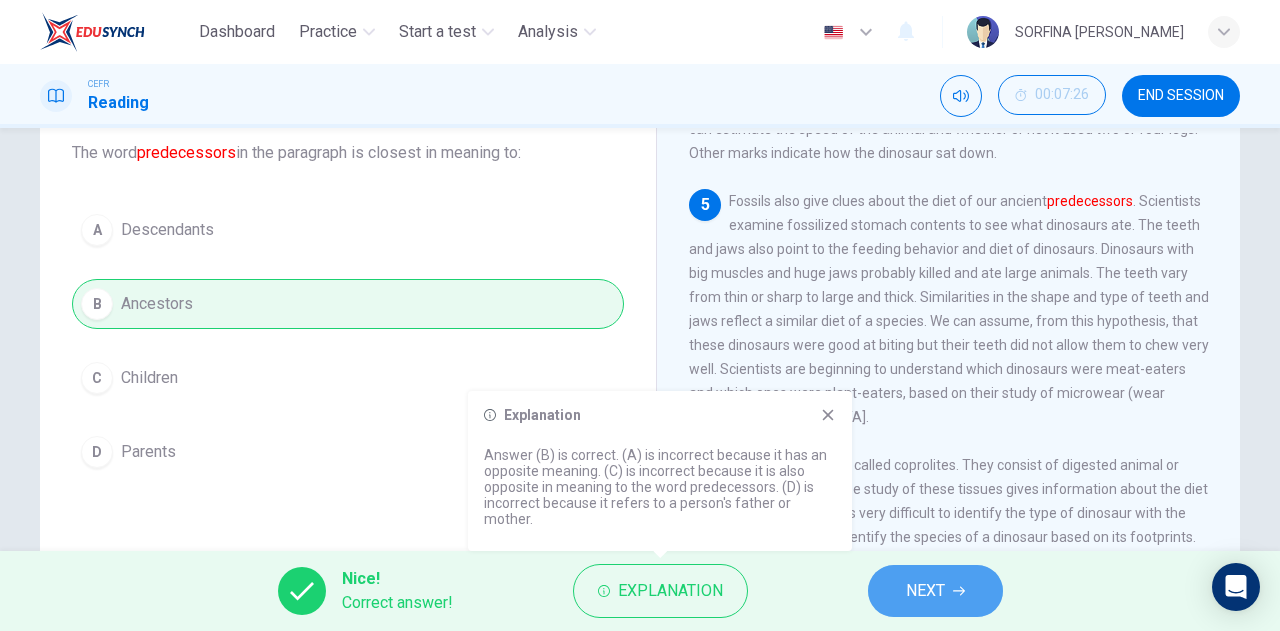 click on "NEXT" at bounding box center [935, 591] 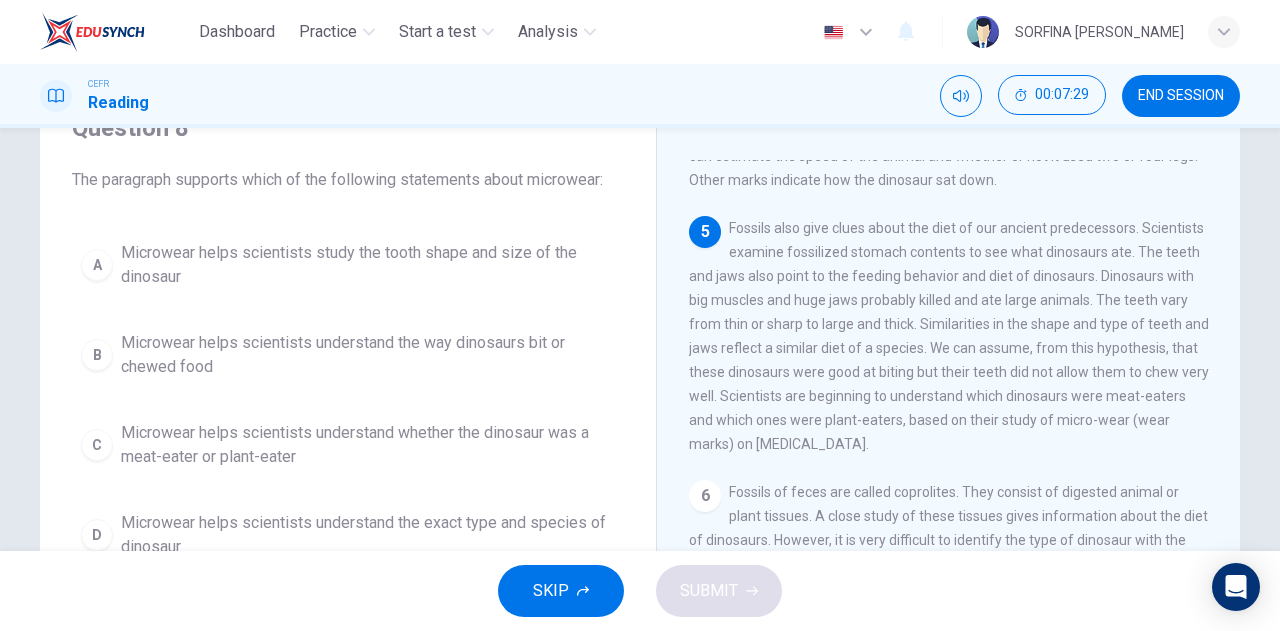 scroll, scrollTop: 95, scrollLeft: 0, axis: vertical 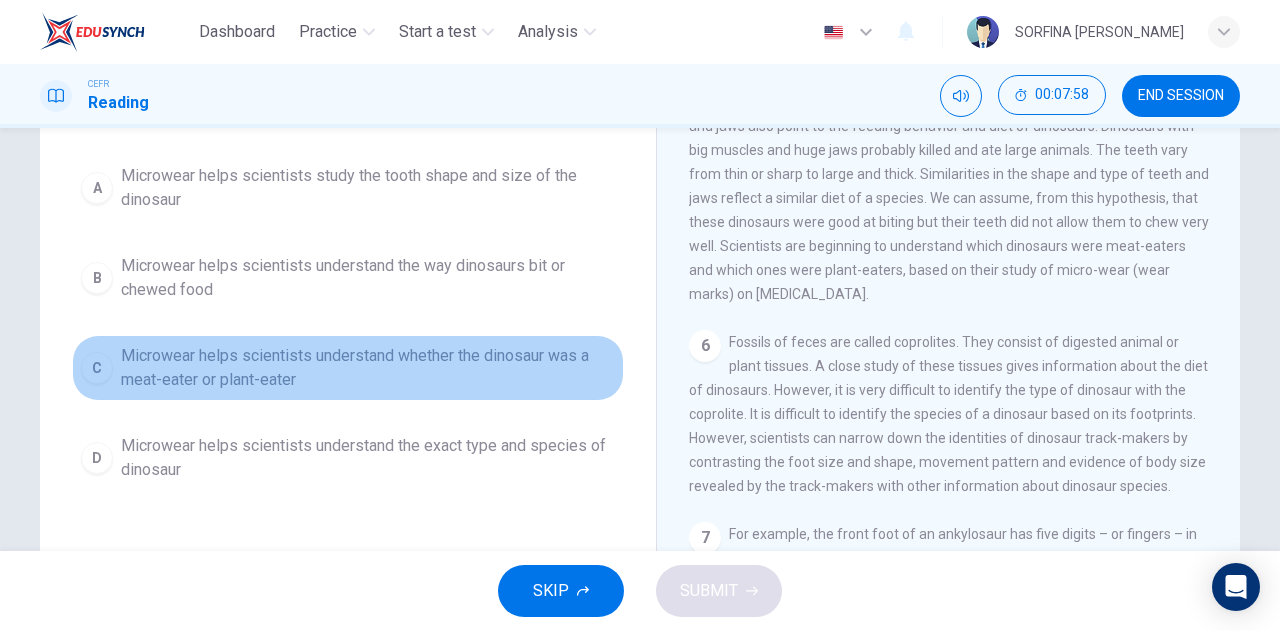 click on "Microwear helps scientists understand whether the dinosaur was a meat-eater or plant-eater" at bounding box center [368, 368] 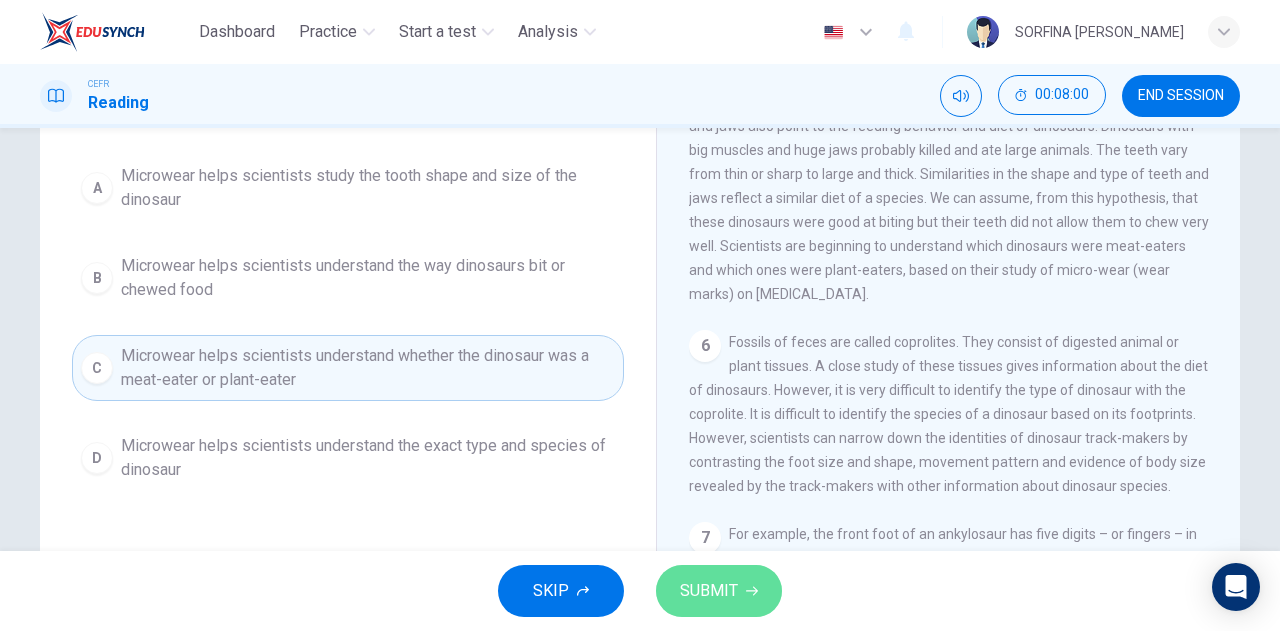 click on "SUBMIT" at bounding box center [709, 591] 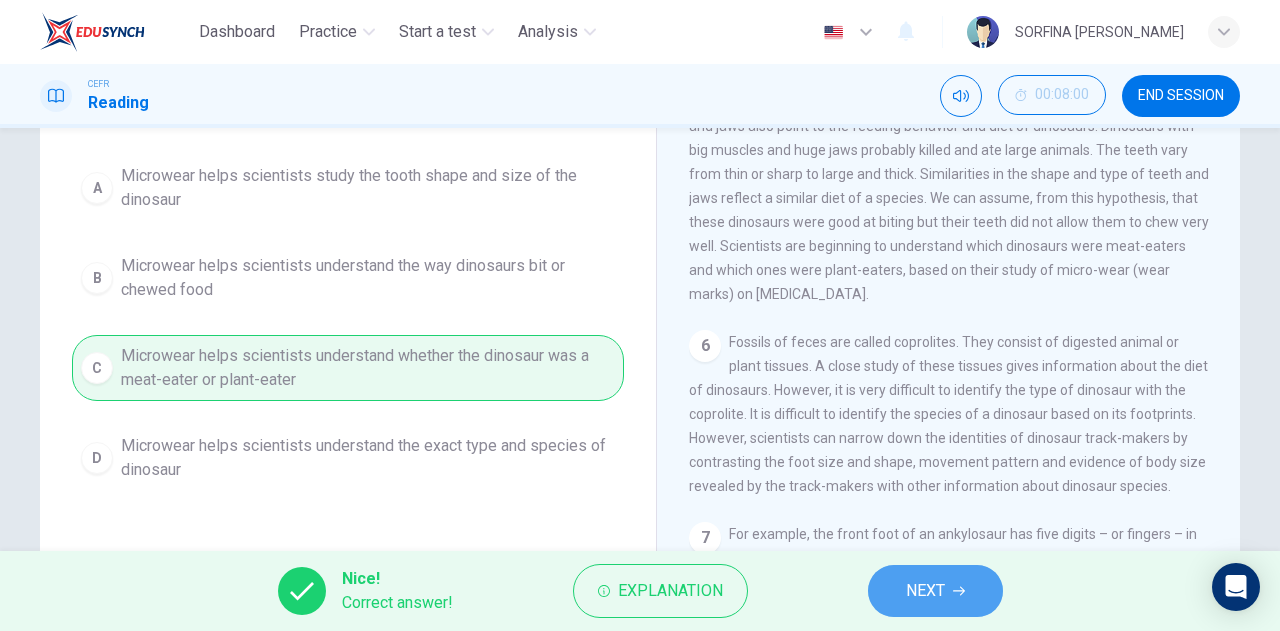 click on "NEXT" at bounding box center [925, 591] 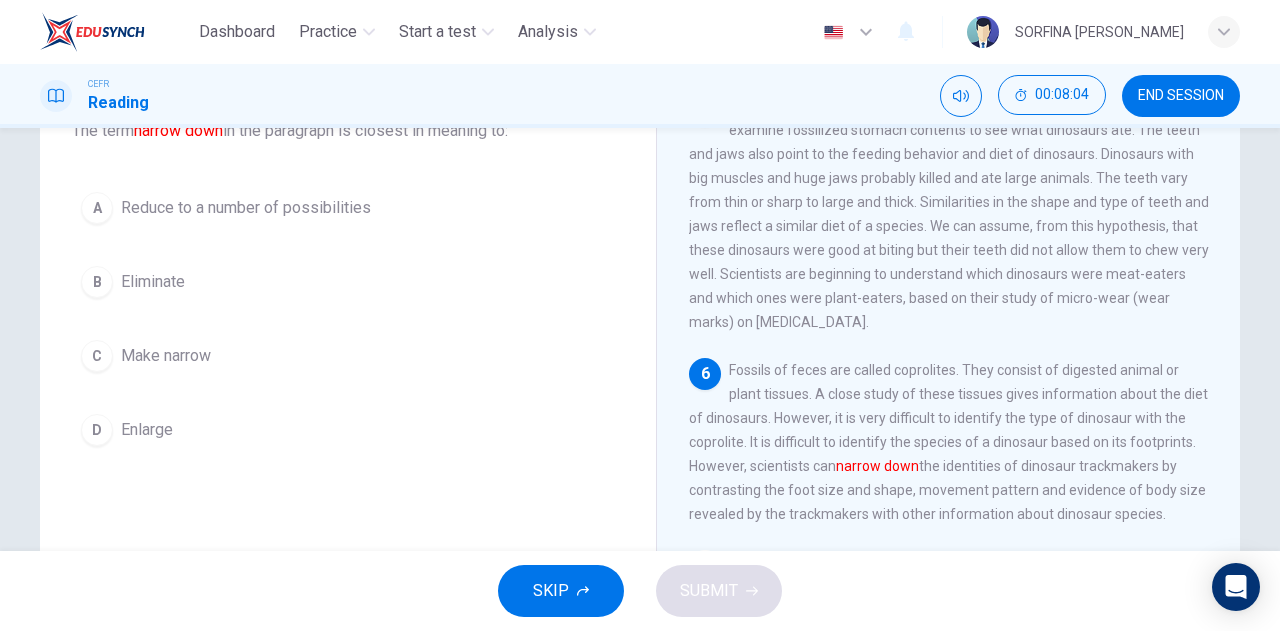 scroll, scrollTop: 149, scrollLeft: 0, axis: vertical 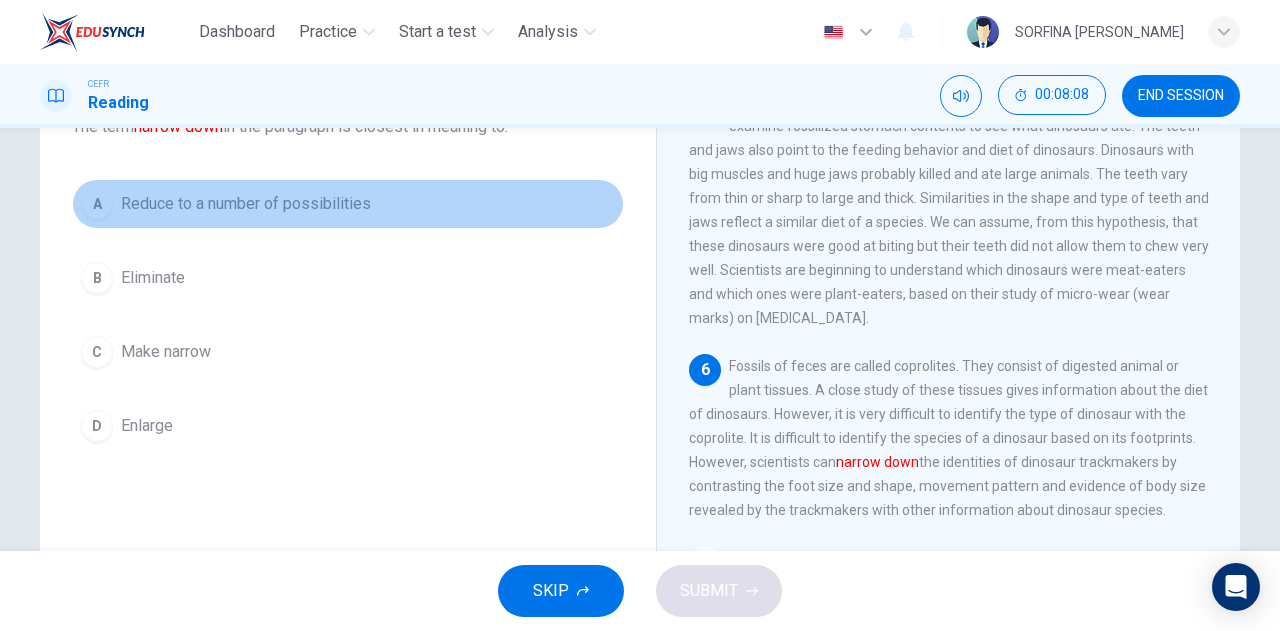 click on "A Reduce to a number of possibilities" at bounding box center [348, 204] 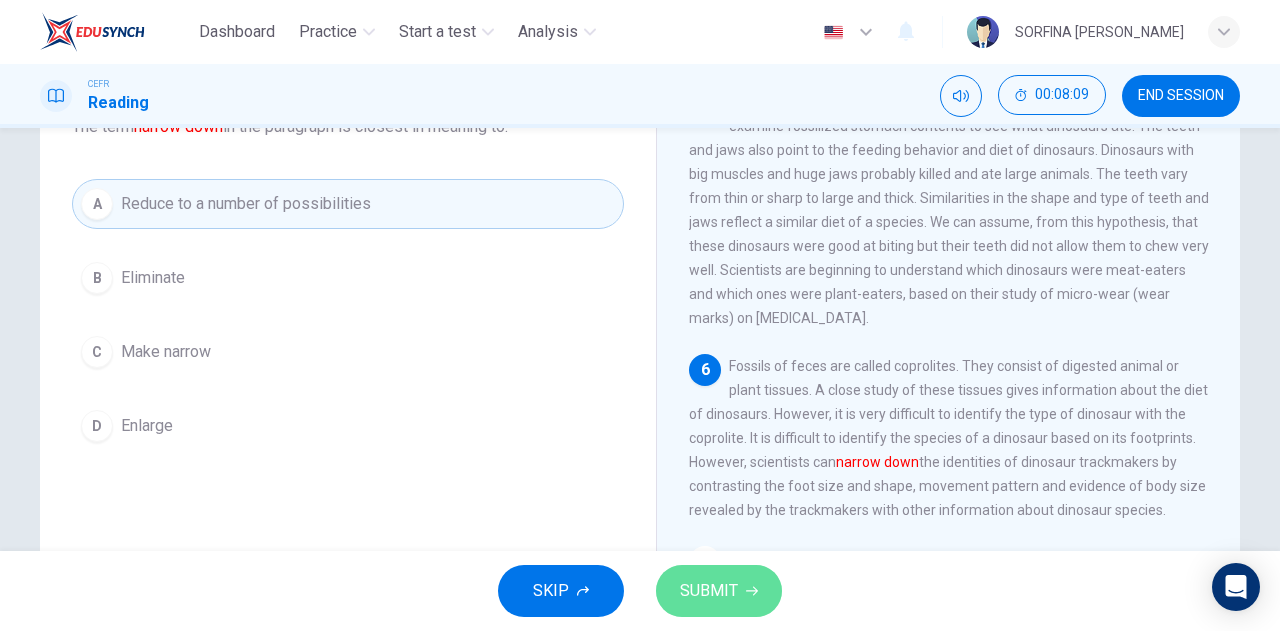 click on "SUBMIT" at bounding box center (709, 591) 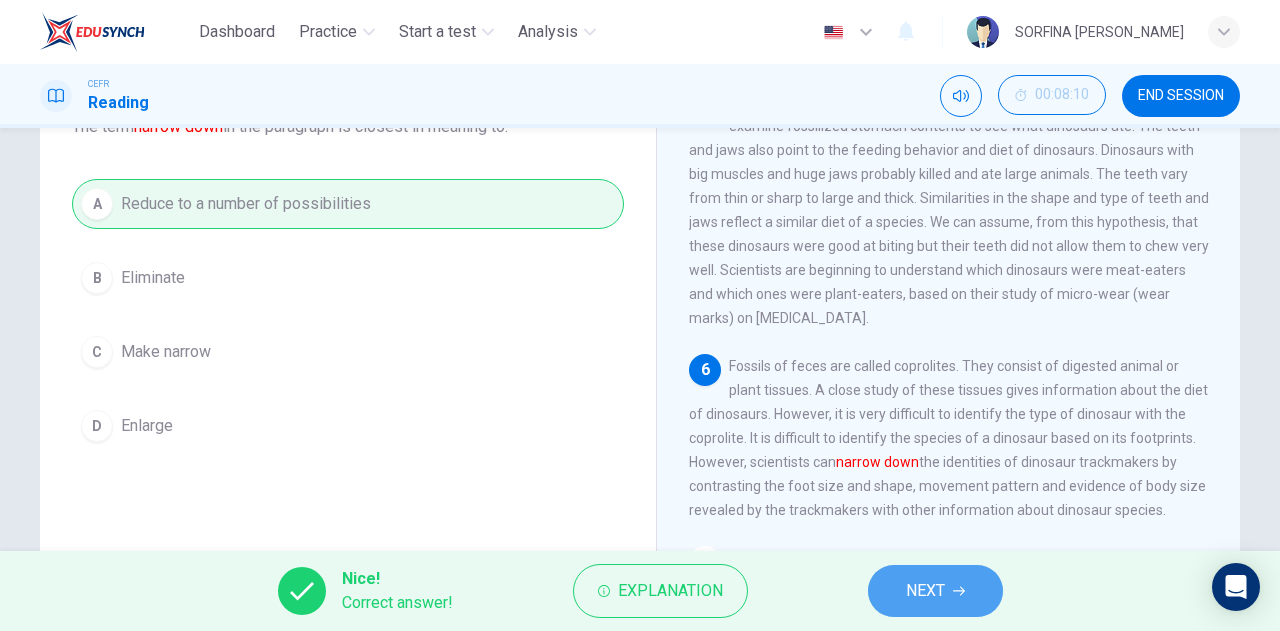 click on "NEXT" at bounding box center [925, 591] 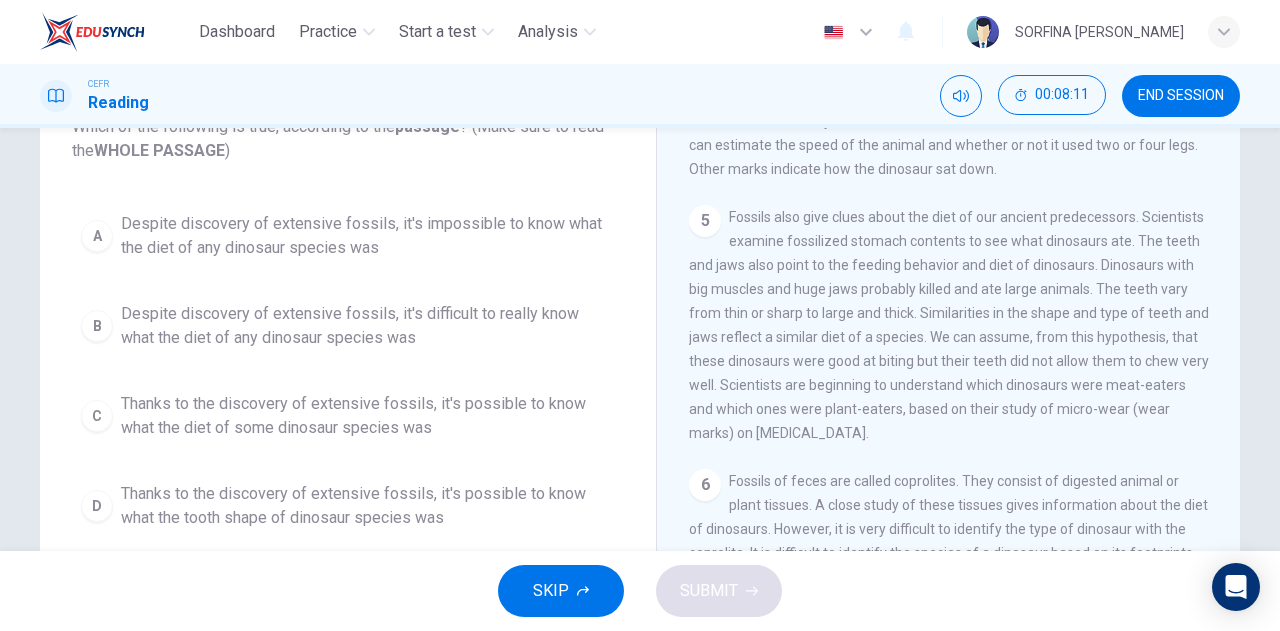 scroll, scrollTop: 644, scrollLeft: 0, axis: vertical 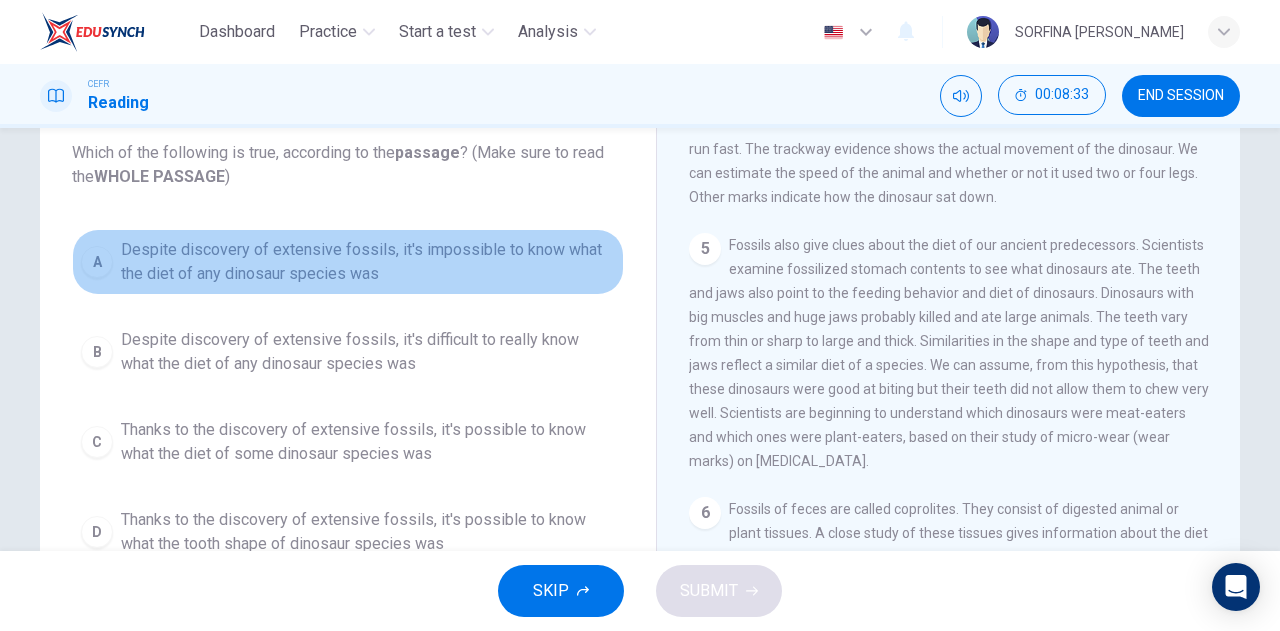 click on "Despite discovery of extensive fossils, it's impossible to know what the diet of any dinosaur species was" at bounding box center [368, 262] 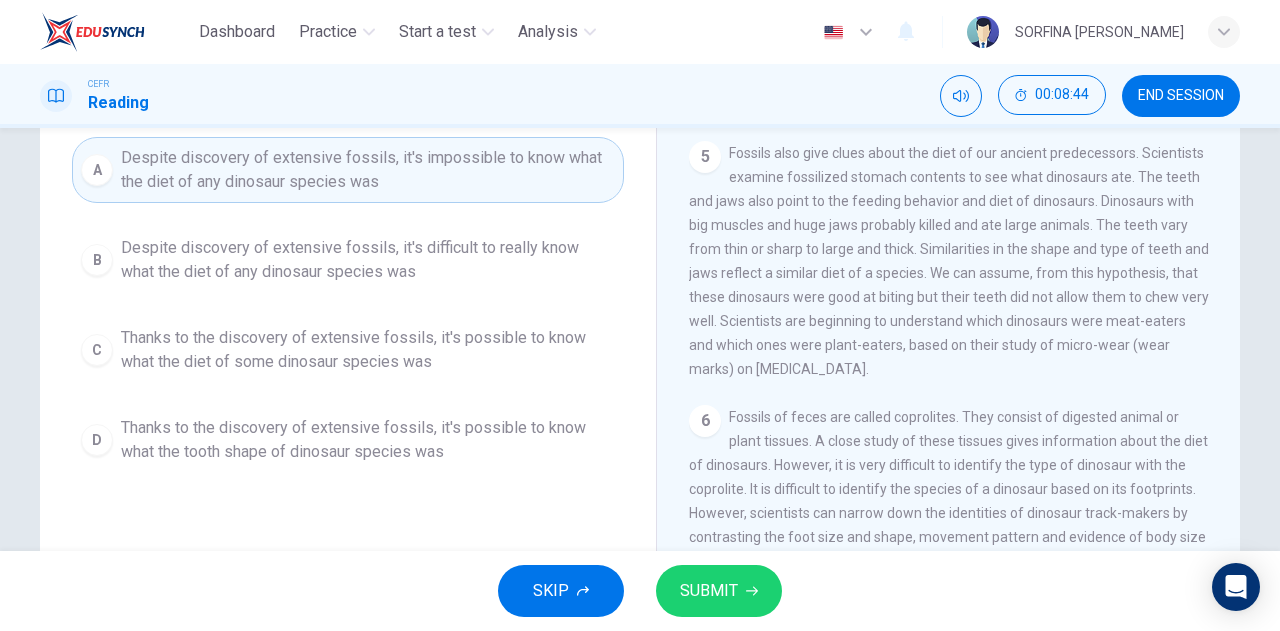 scroll, scrollTop: 216, scrollLeft: 0, axis: vertical 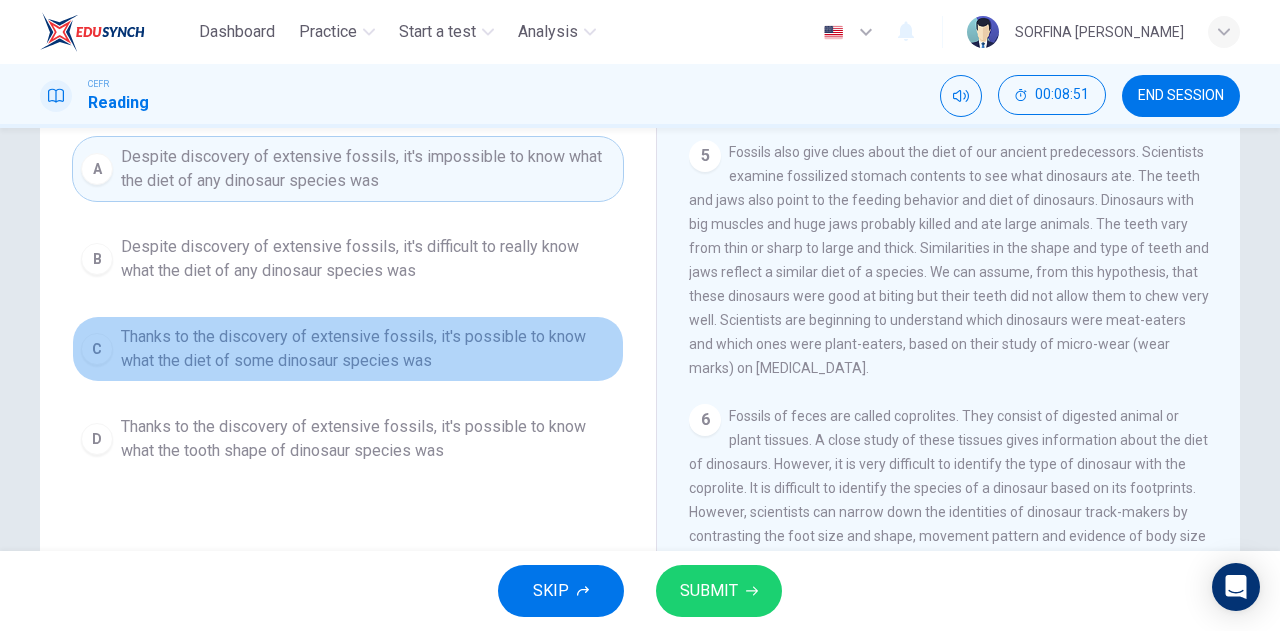 click on "Thanks to the discovery of extensive fossils, it's possible to know what the diet of some dinosaur species was" at bounding box center [368, 349] 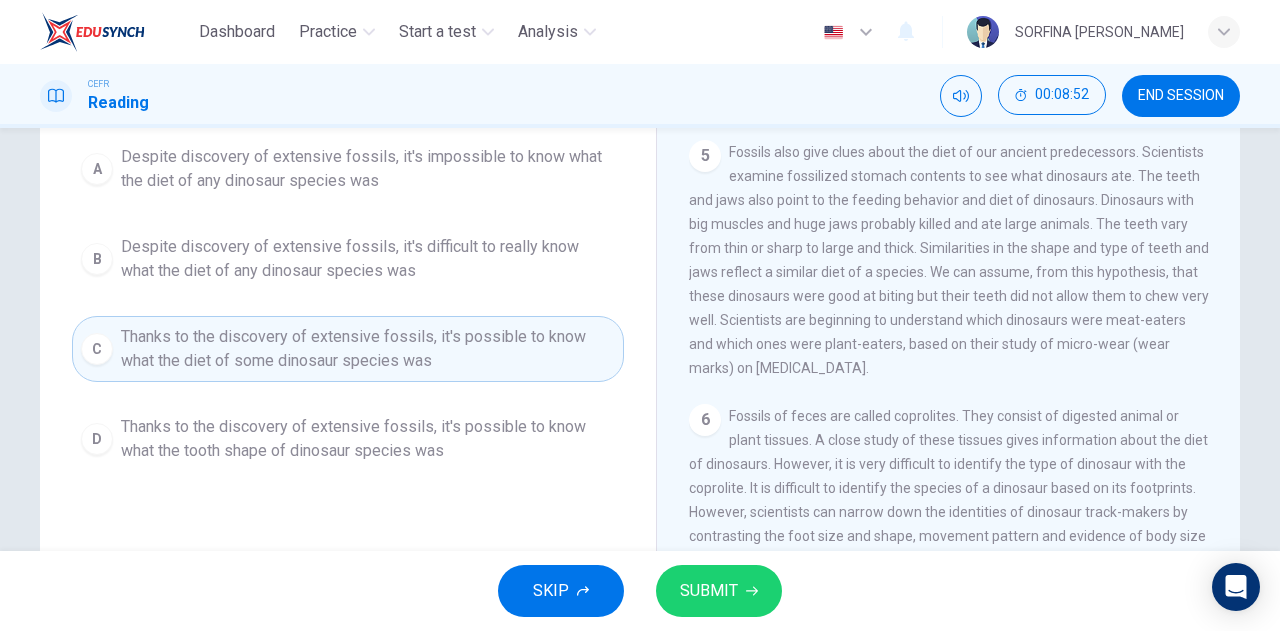 click 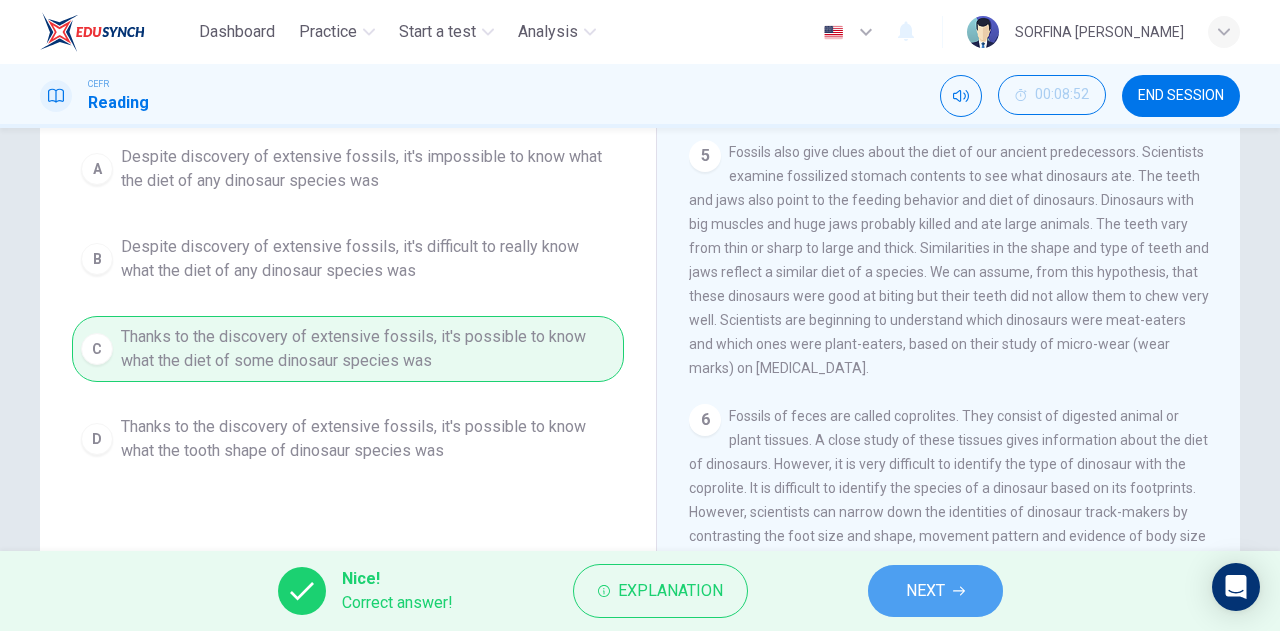 click on "NEXT" at bounding box center (935, 591) 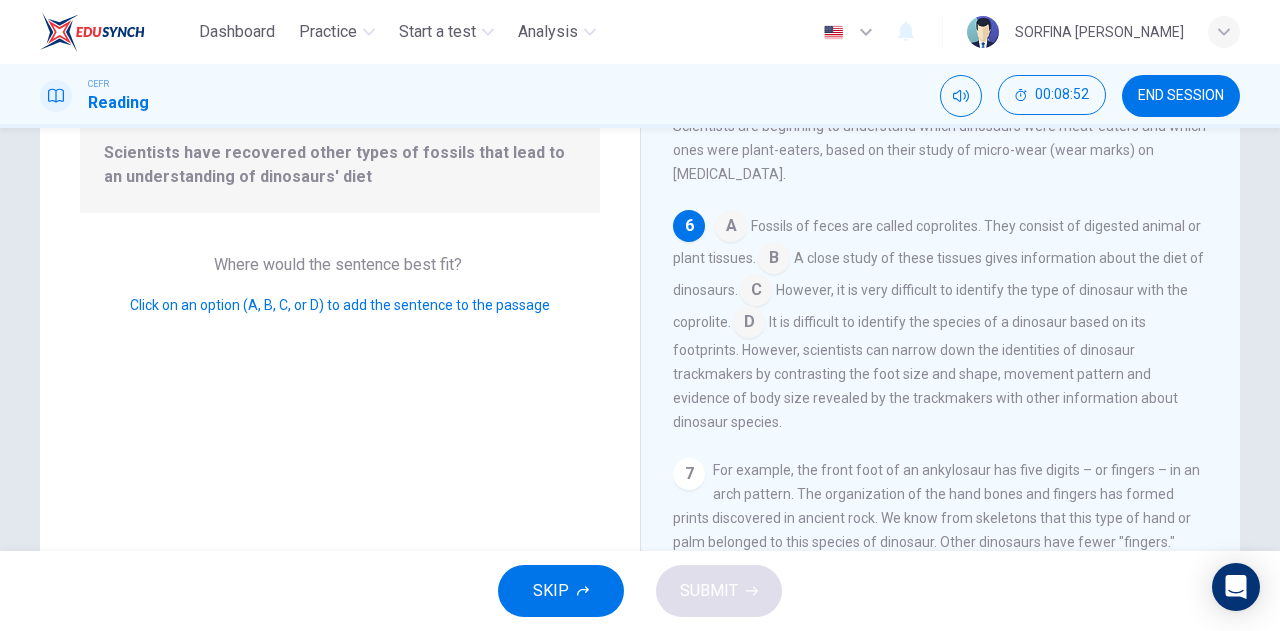 scroll, scrollTop: 852, scrollLeft: 0, axis: vertical 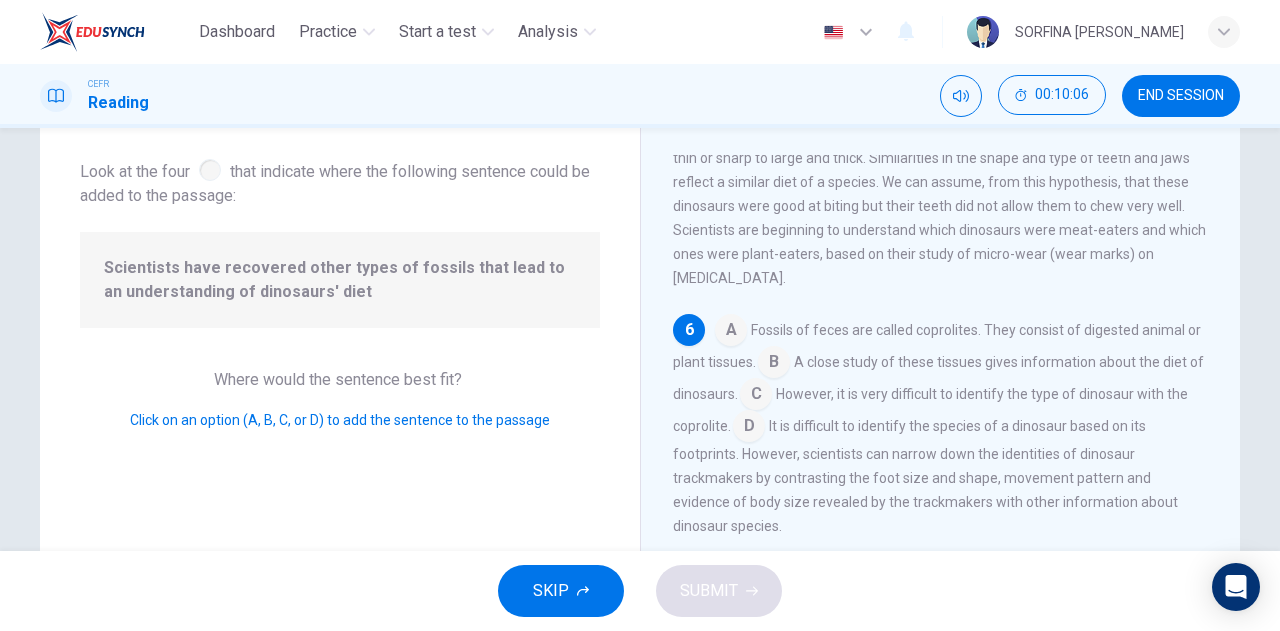 click at bounding box center (749, 428) 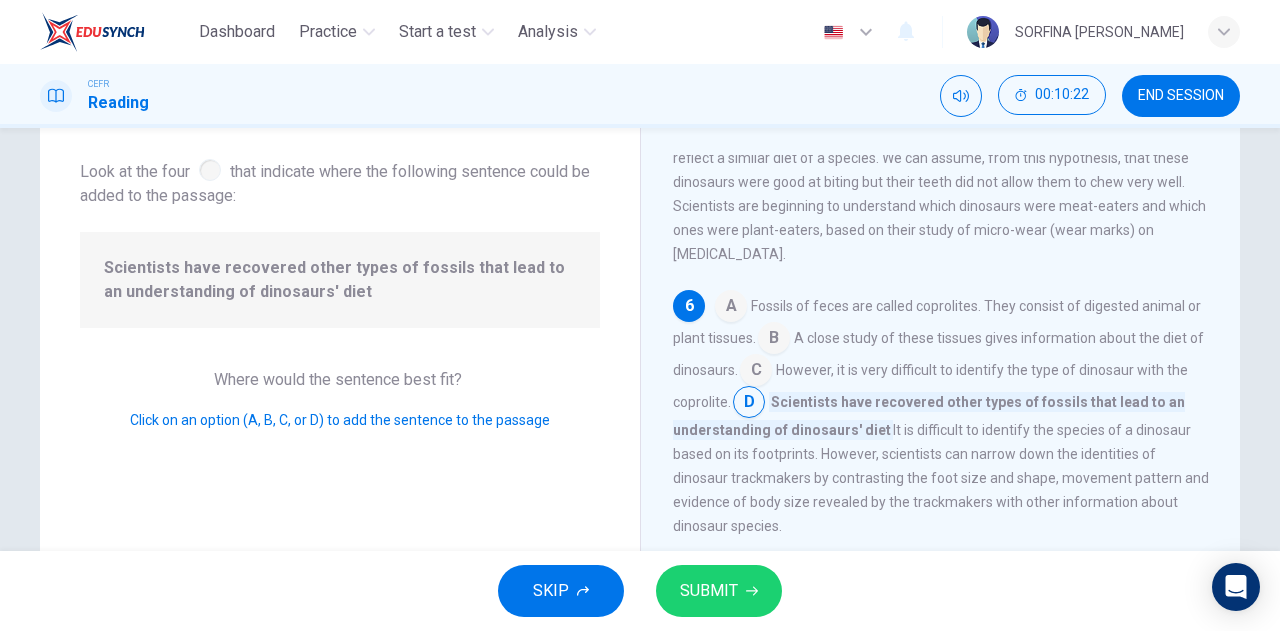 click at bounding box center (731, 308) 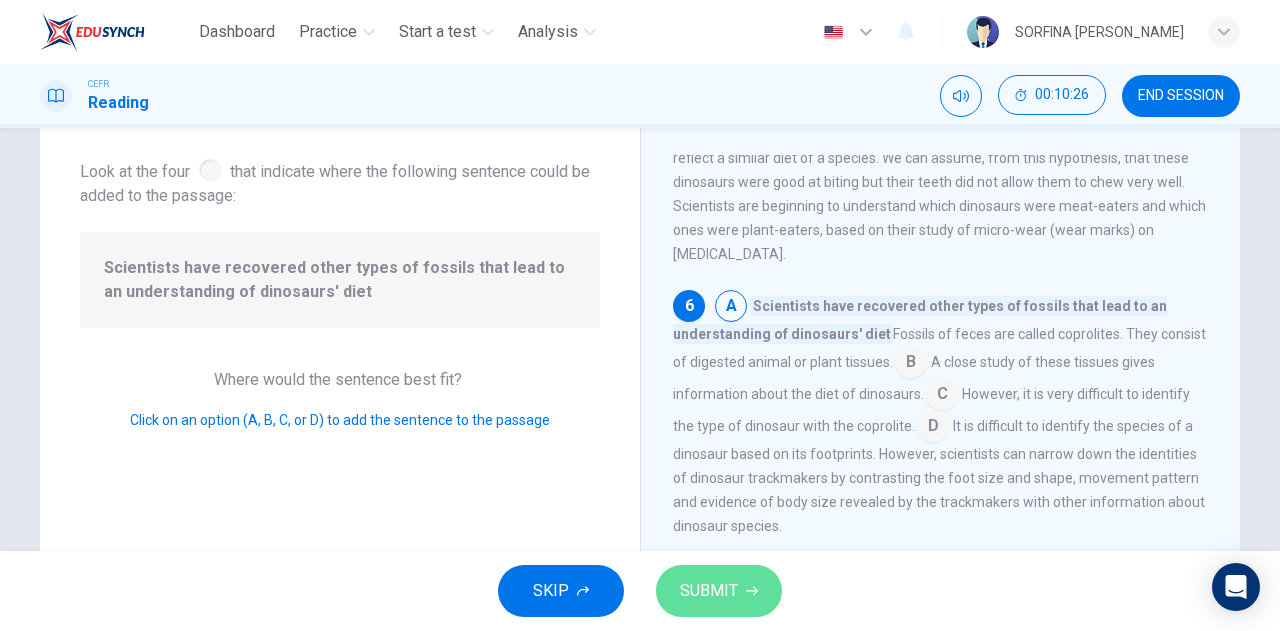 click on "SUBMIT" at bounding box center (709, 591) 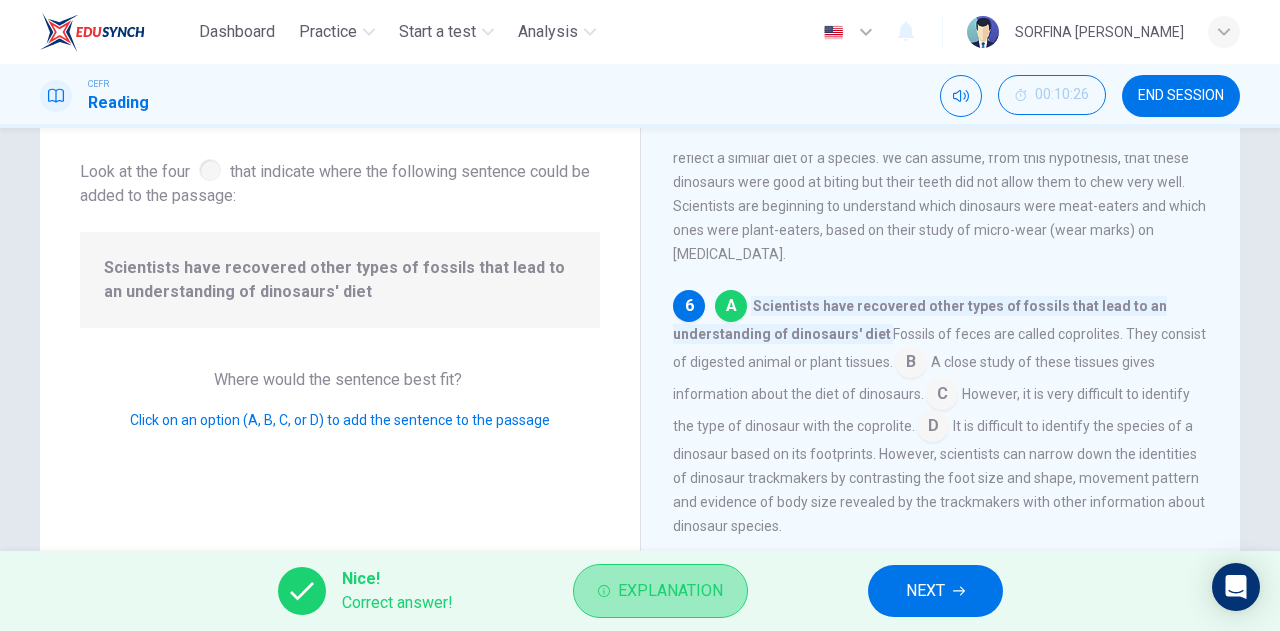 click on "Explanation" at bounding box center (670, 591) 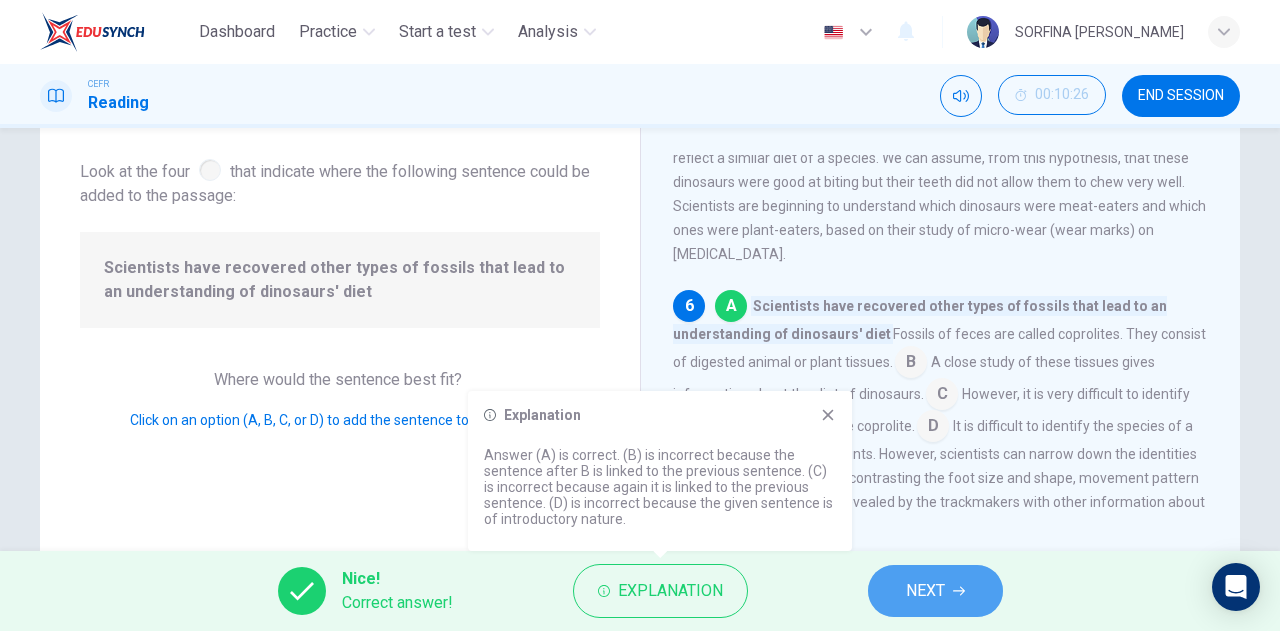 click on "NEXT" at bounding box center (925, 591) 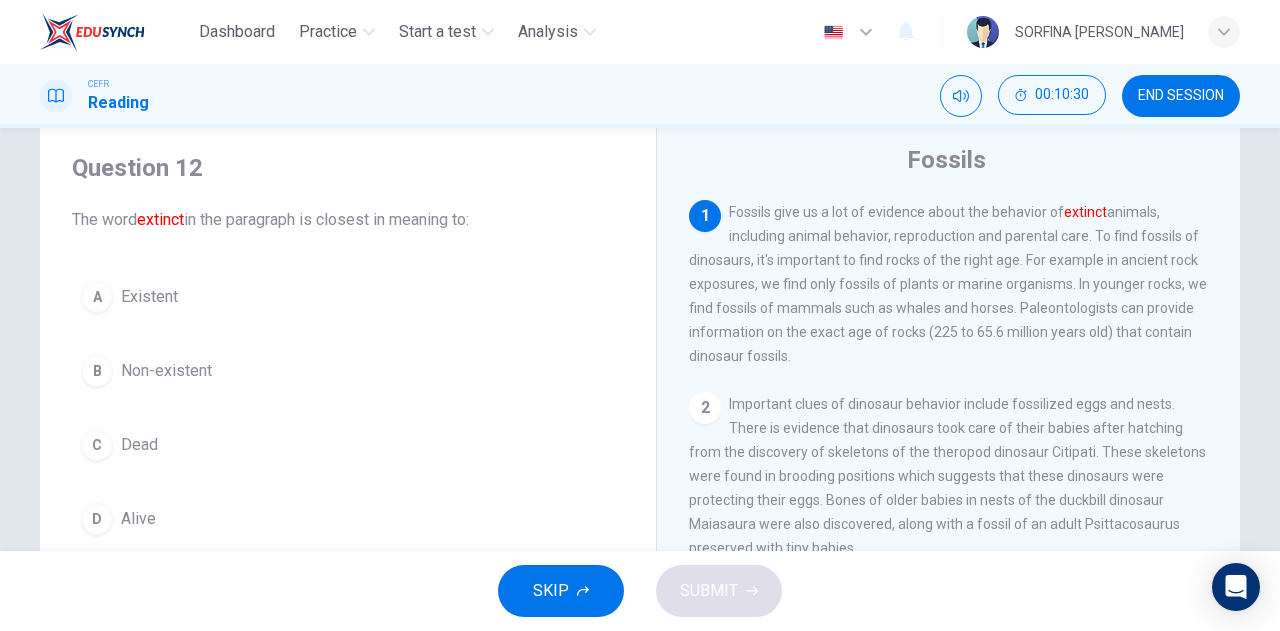 scroll, scrollTop: 57, scrollLeft: 0, axis: vertical 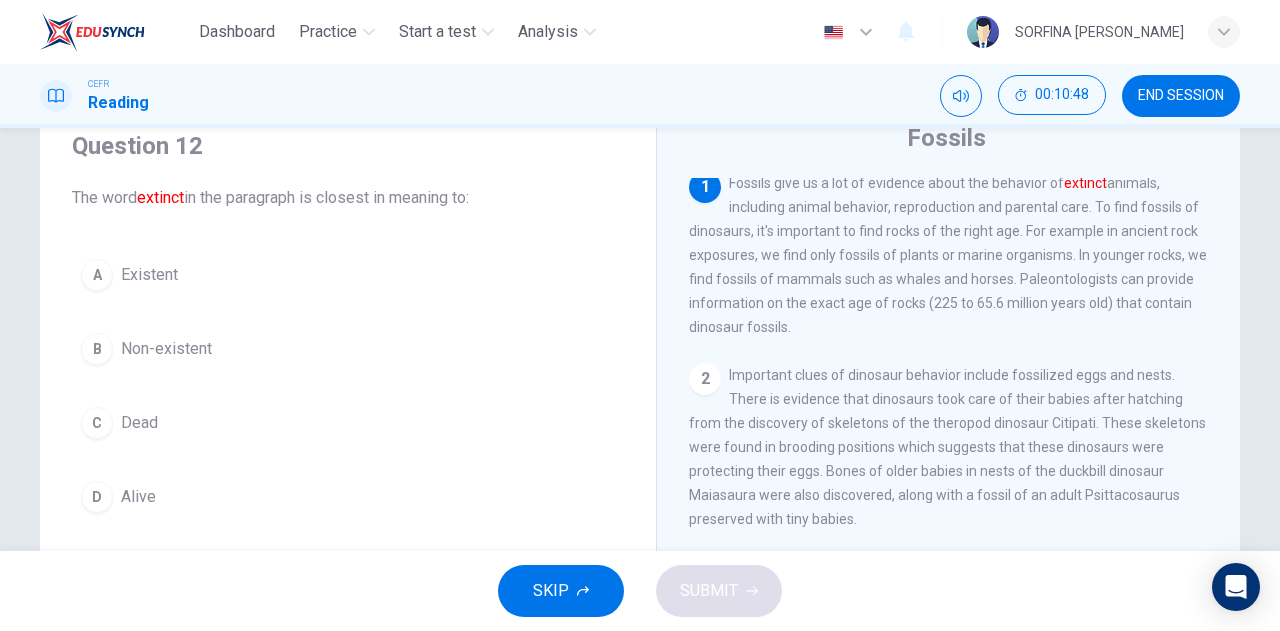 click on "A Existent B Non-existent C Dead D Alive" at bounding box center (348, 386) 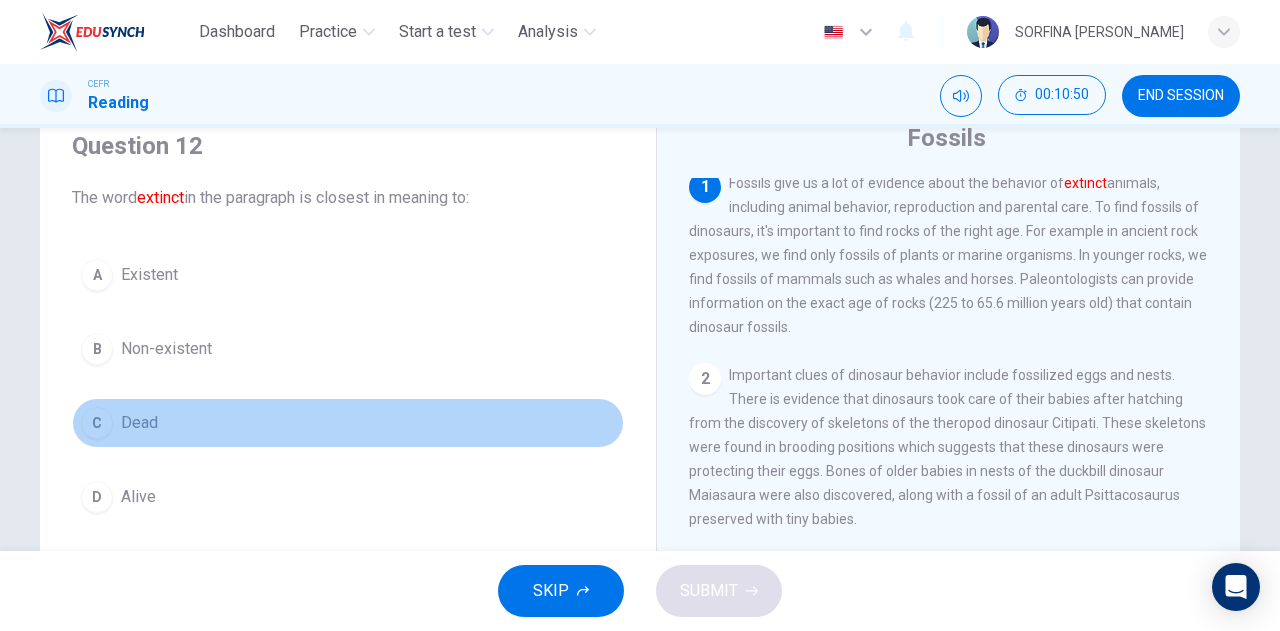 click on "Dead" at bounding box center (139, 423) 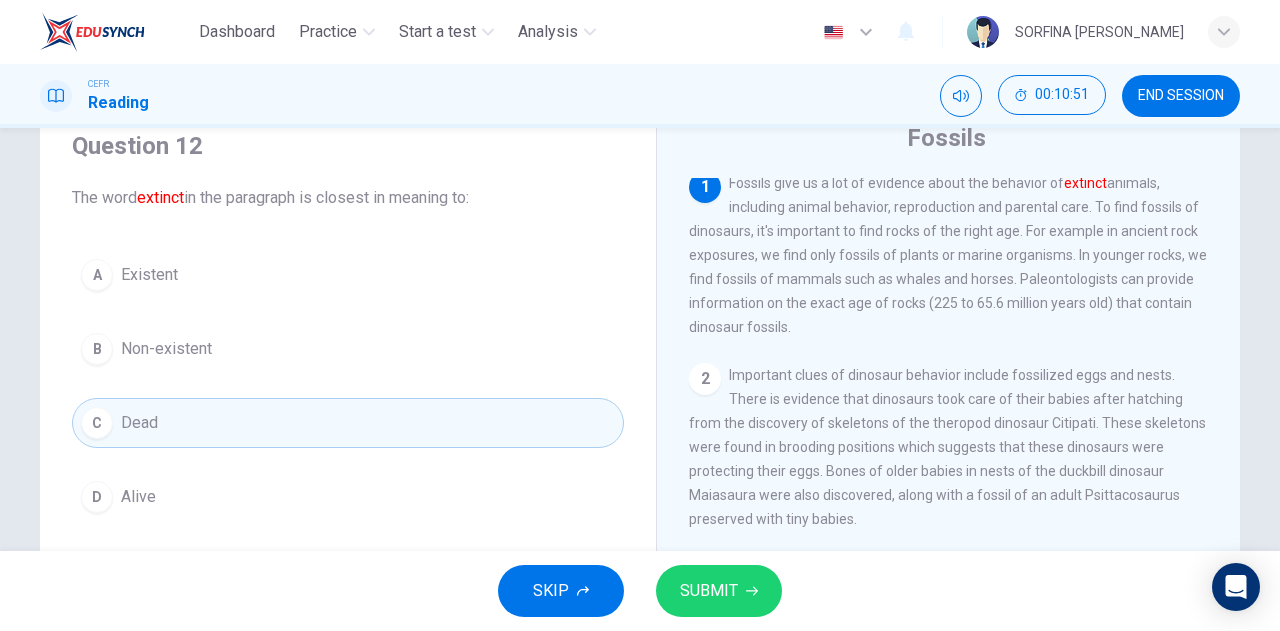 click on "SUBMIT" at bounding box center (709, 591) 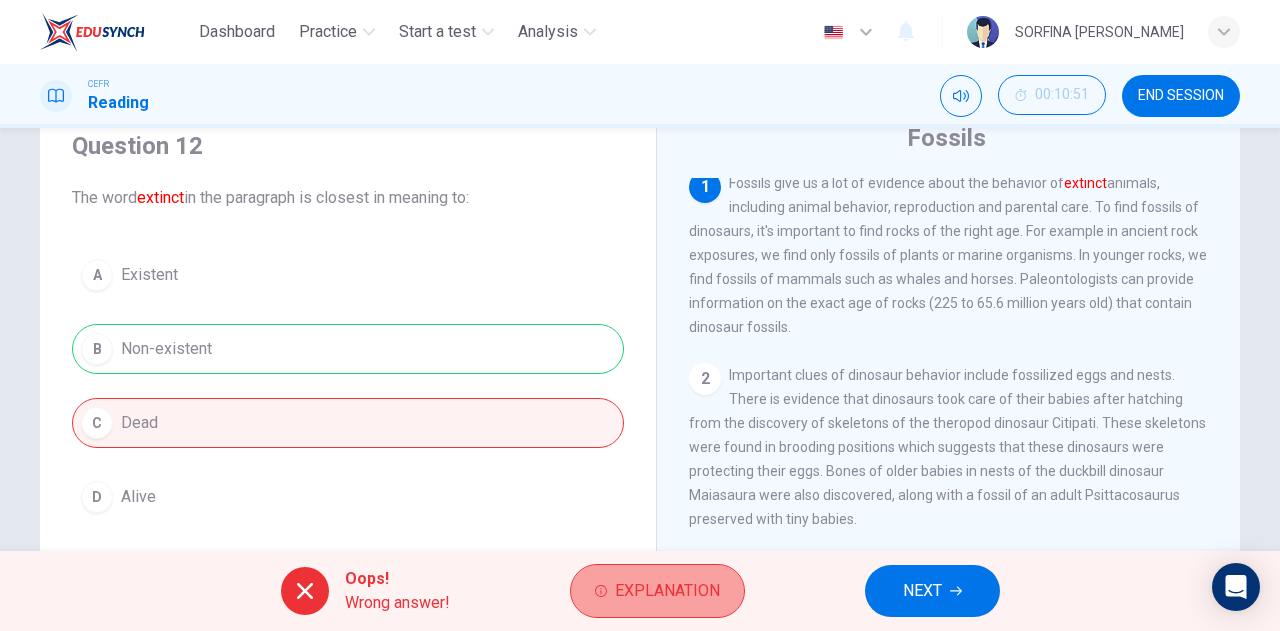 click on "Explanation" at bounding box center [667, 591] 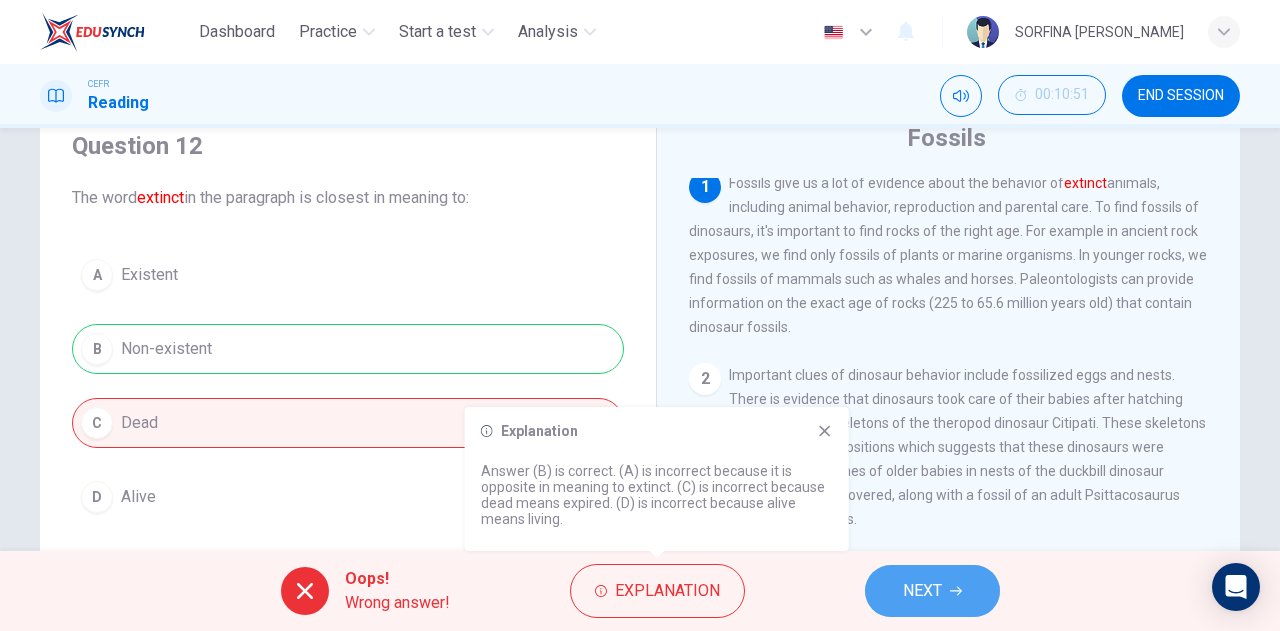 click on "NEXT" at bounding box center [932, 591] 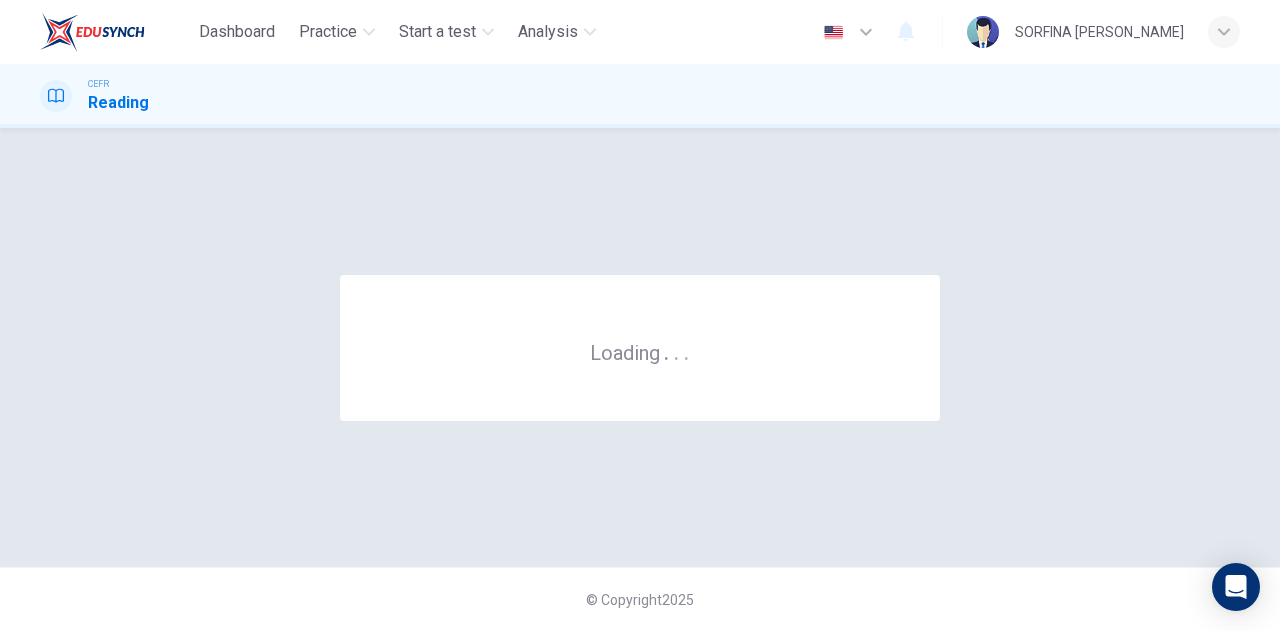 scroll, scrollTop: 0, scrollLeft: 0, axis: both 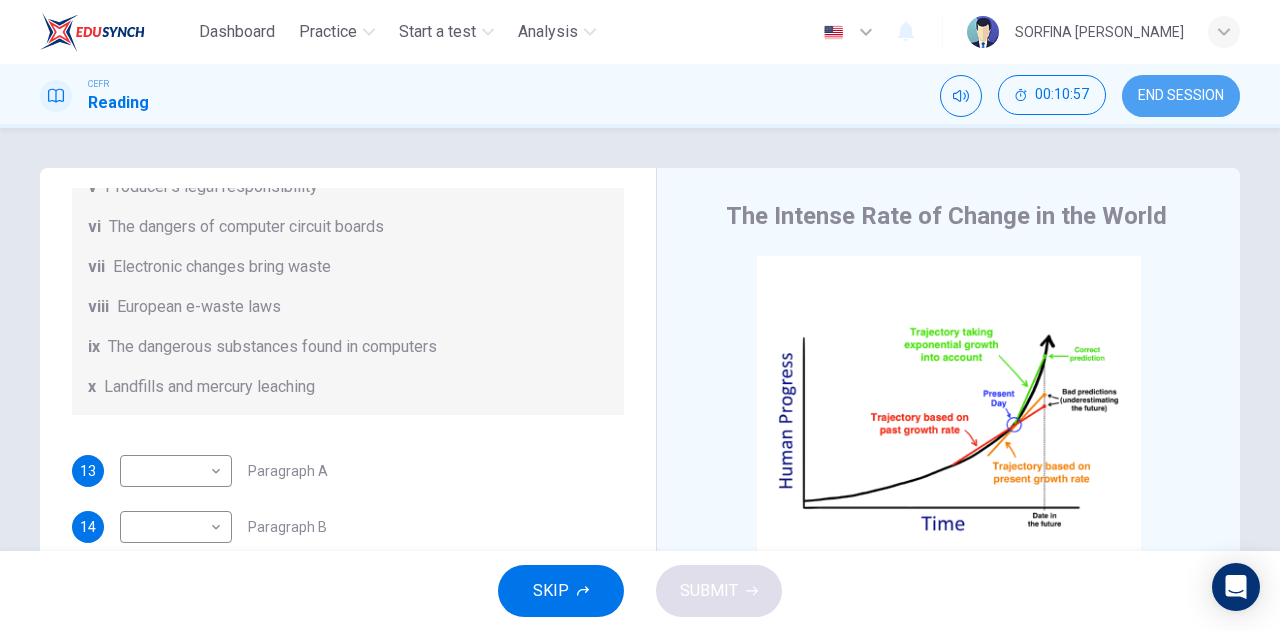 click on "END SESSION" at bounding box center (1181, 96) 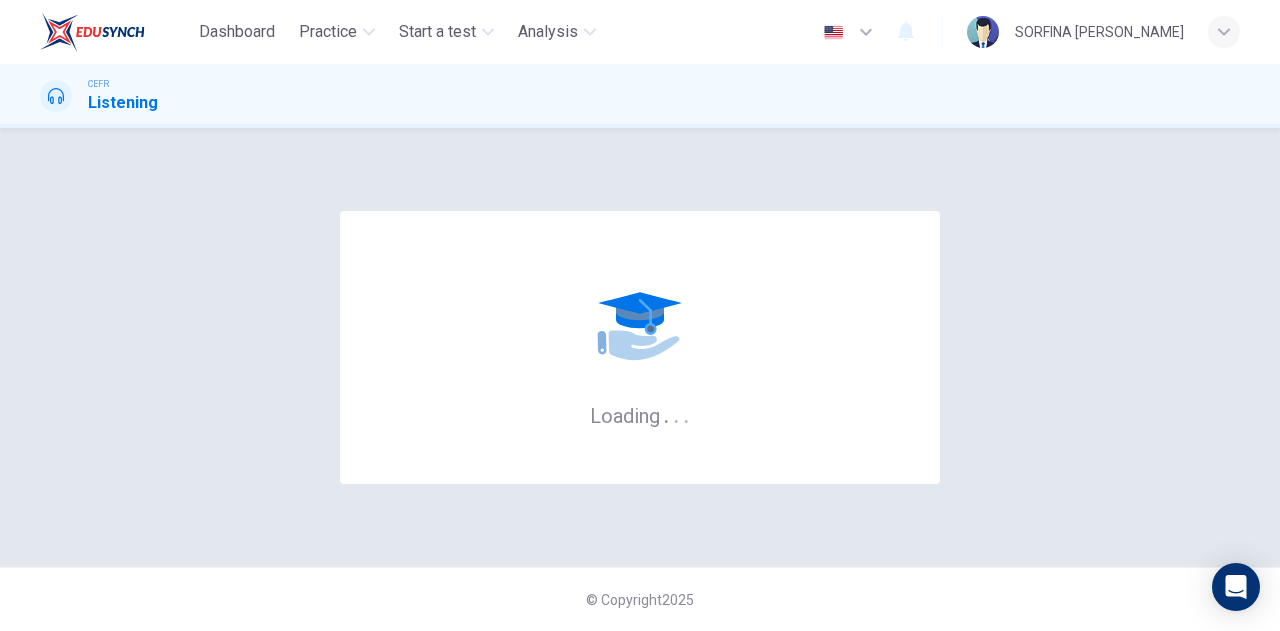 scroll, scrollTop: 0, scrollLeft: 0, axis: both 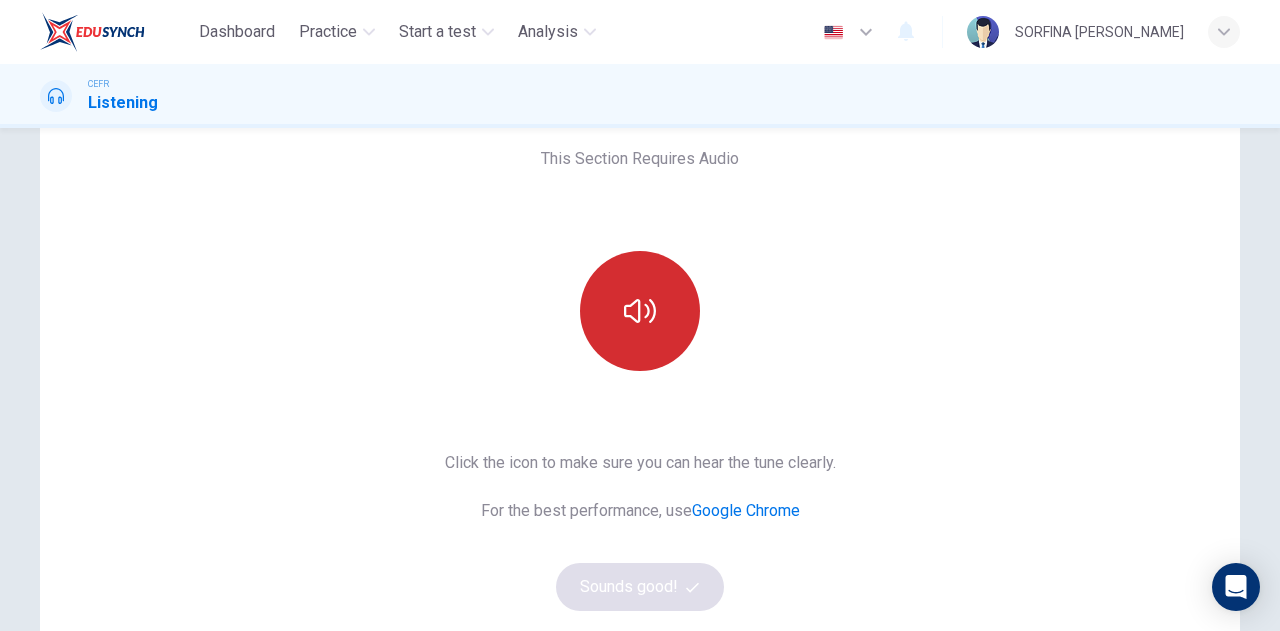 click at bounding box center [640, 311] 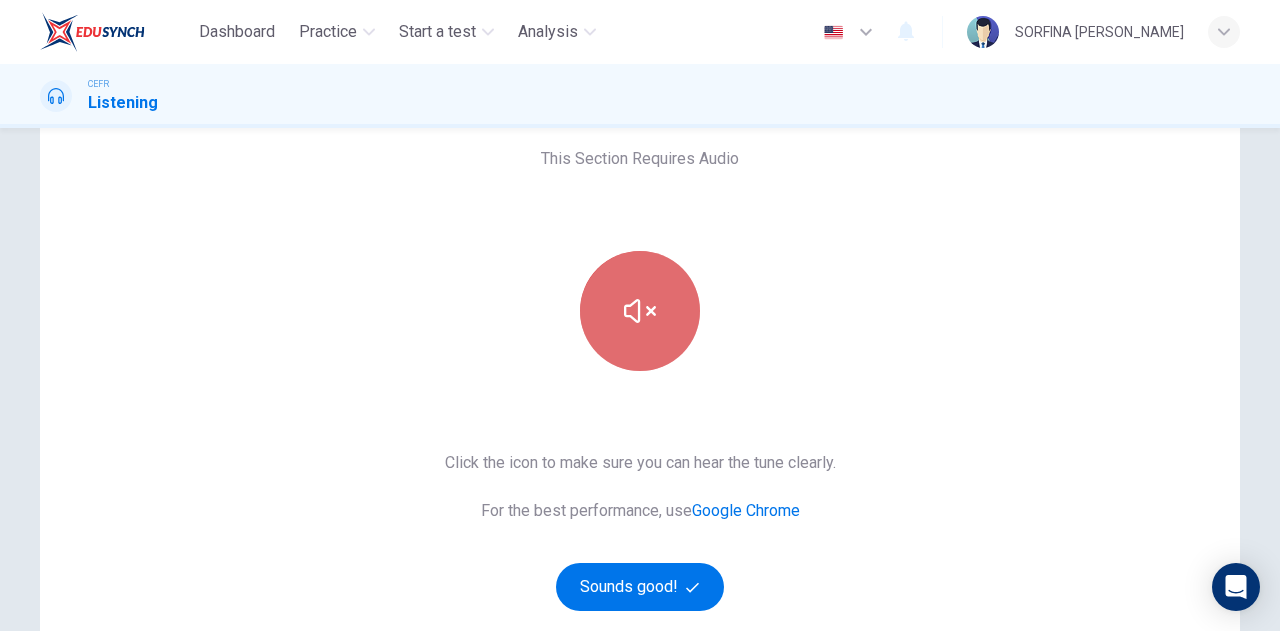 click at bounding box center (640, 311) 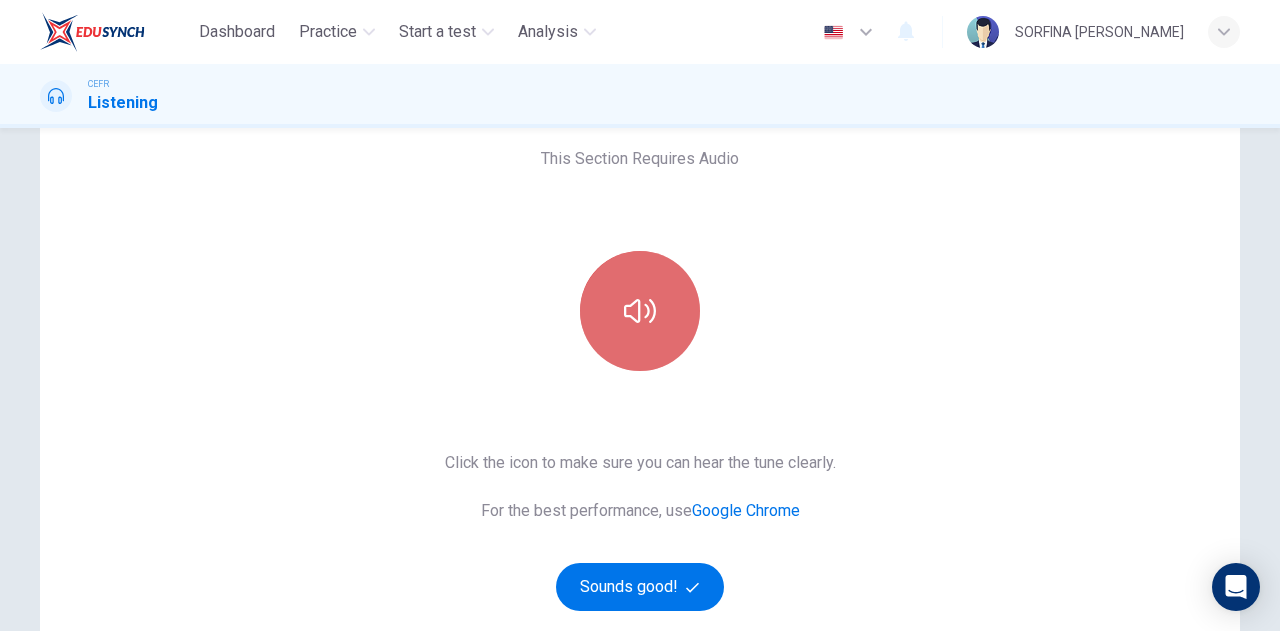 click at bounding box center (640, 311) 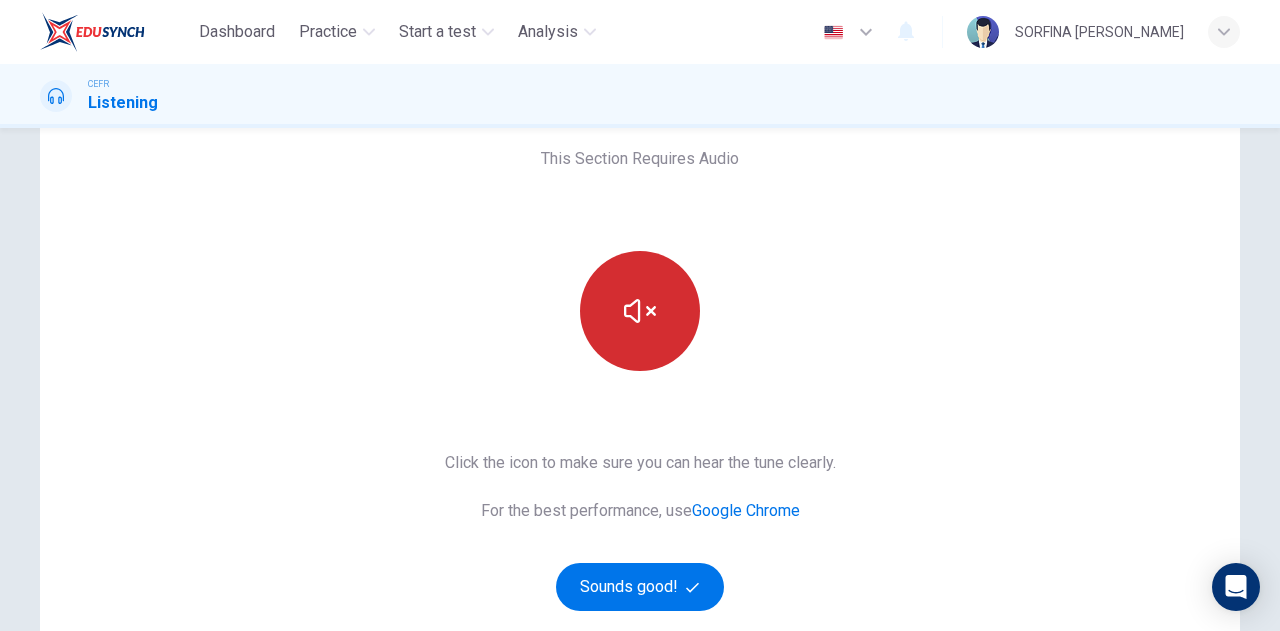 type 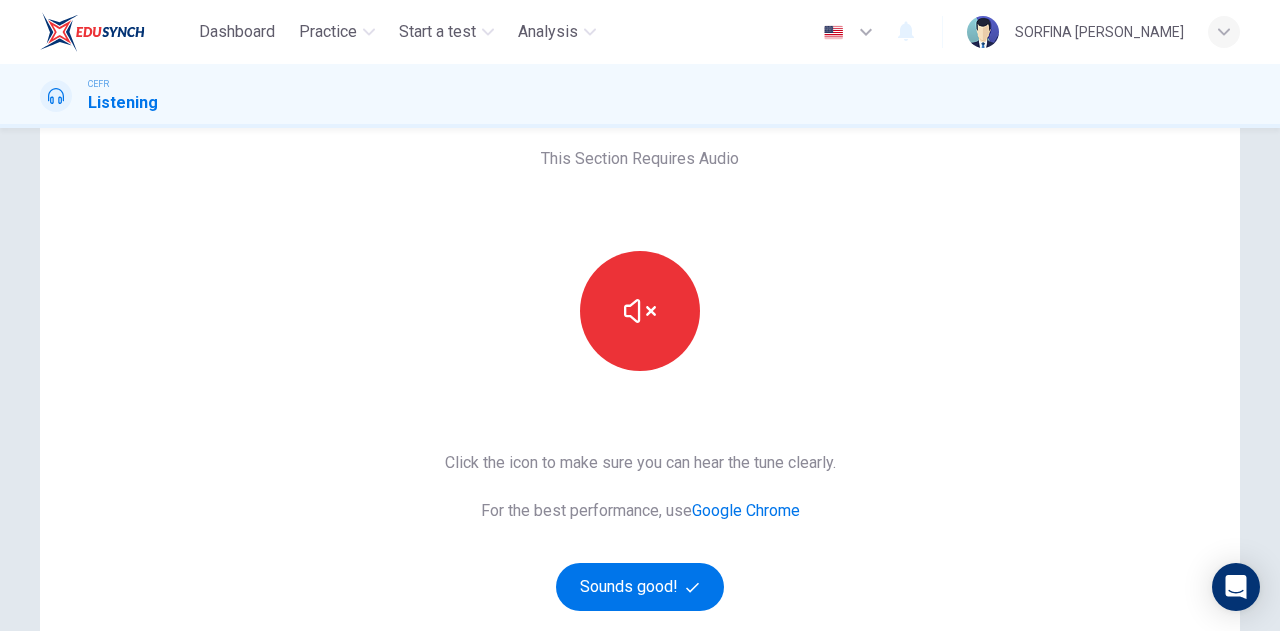 click on "This Section Requires Audio Click the icon to make sure you can hear the tune clearly. For the best performance, use  Google Chrome Sounds good!" at bounding box center [640, 414] 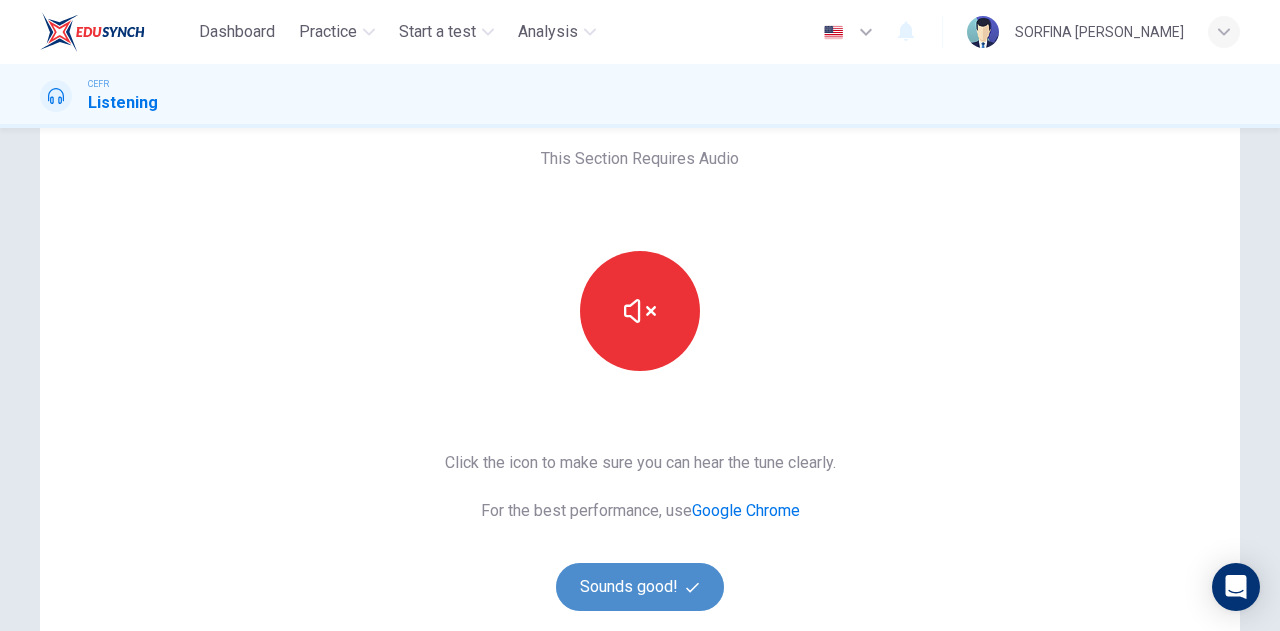 click on "Sounds good!" at bounding box center [640, 587] 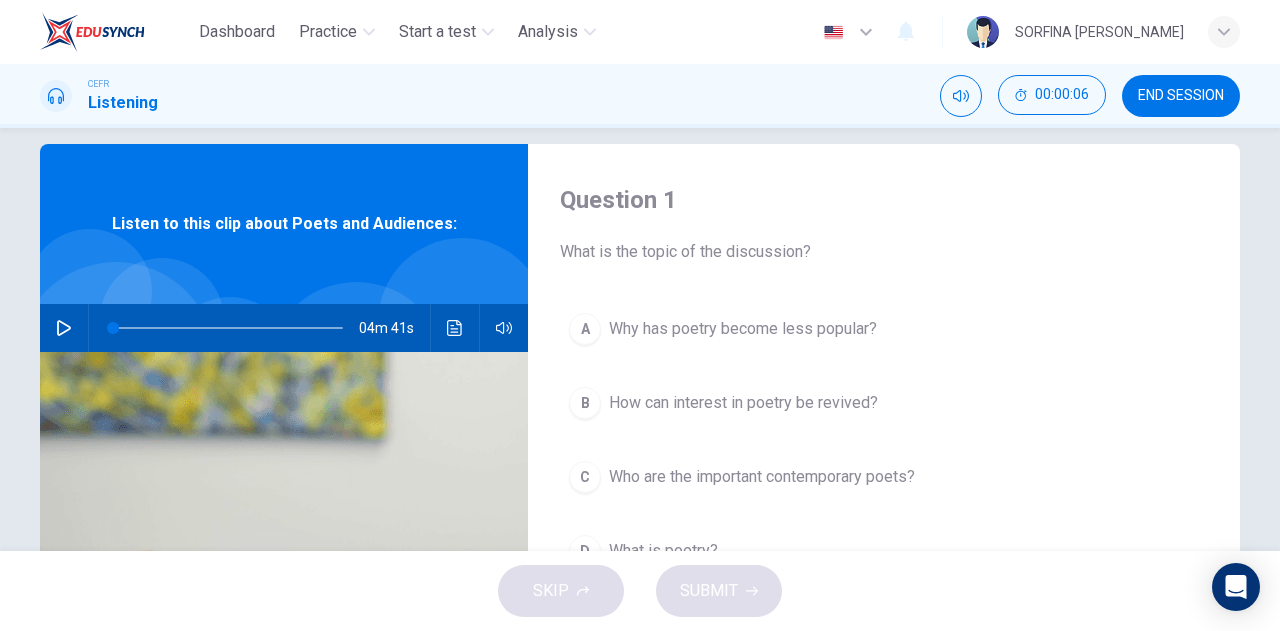 scroll, scrollTop: 26, scrollLeft: 0, axis: vertical 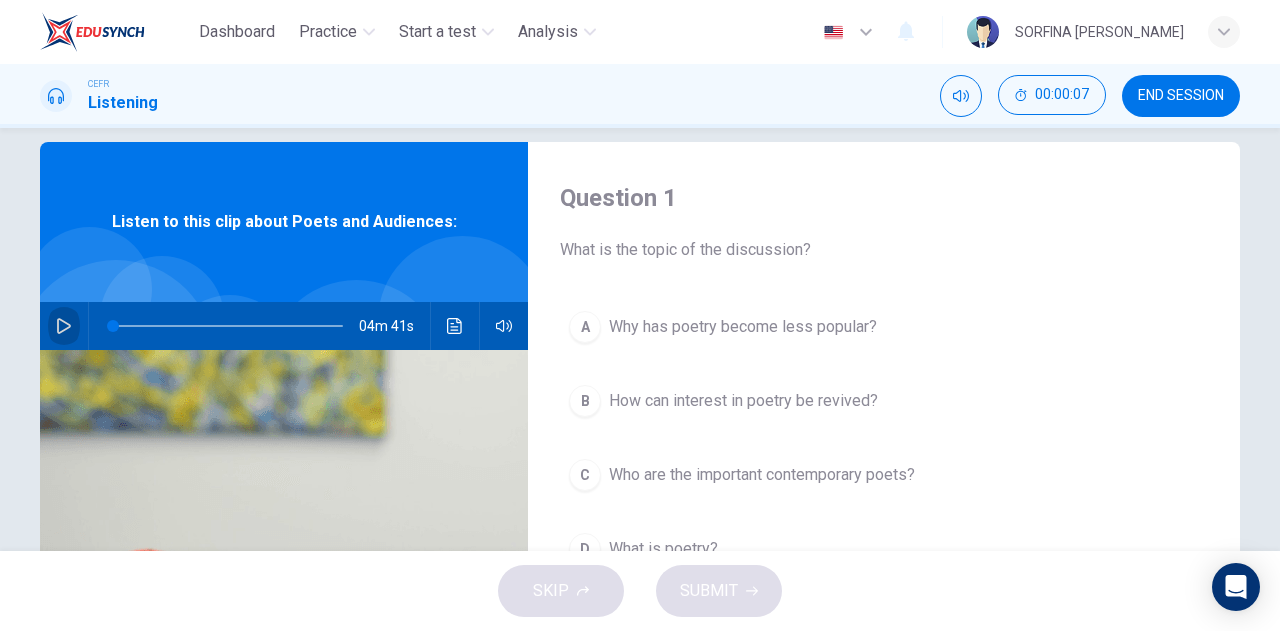 click 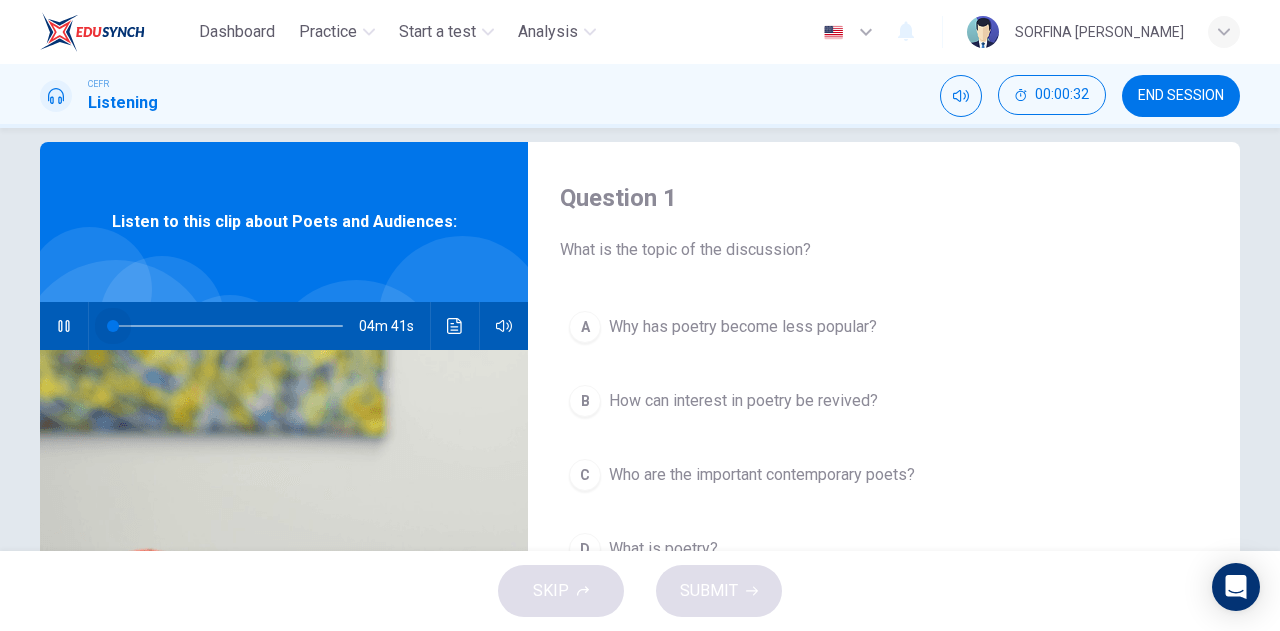 drag, startPoint x: 130, startPoint y: 327, endPoint x: 60, endPoint y: 329, distance: 70.028564 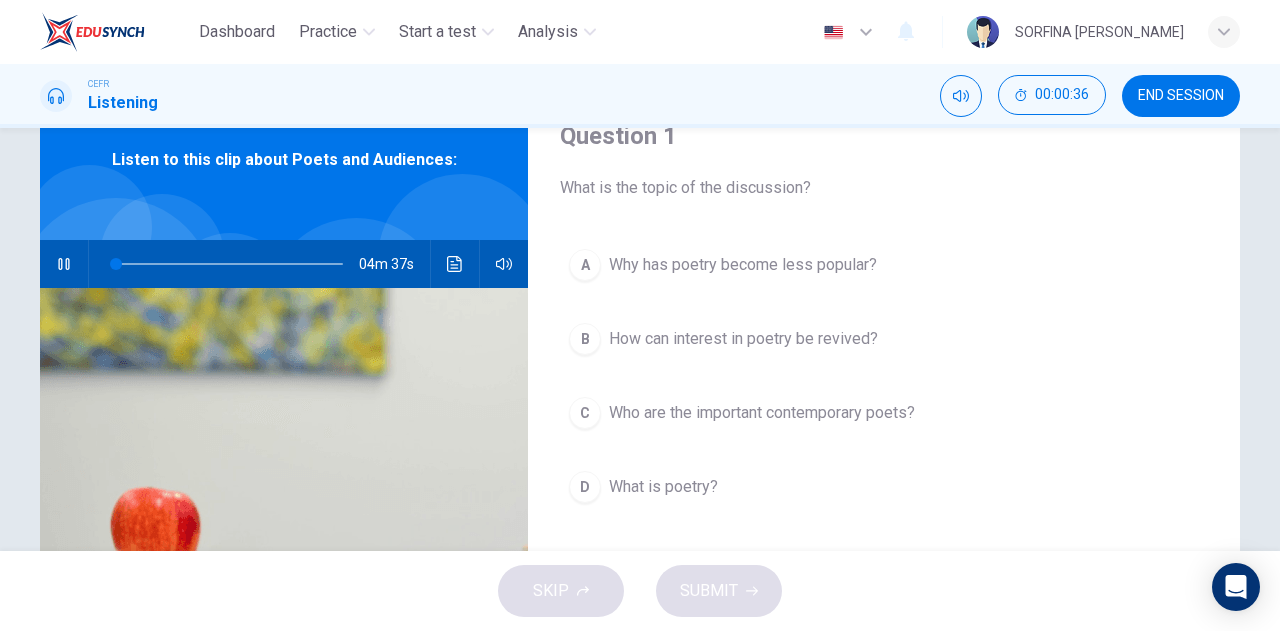 scroll, scrollTop: 0, scrollLeft: 0, axis: both 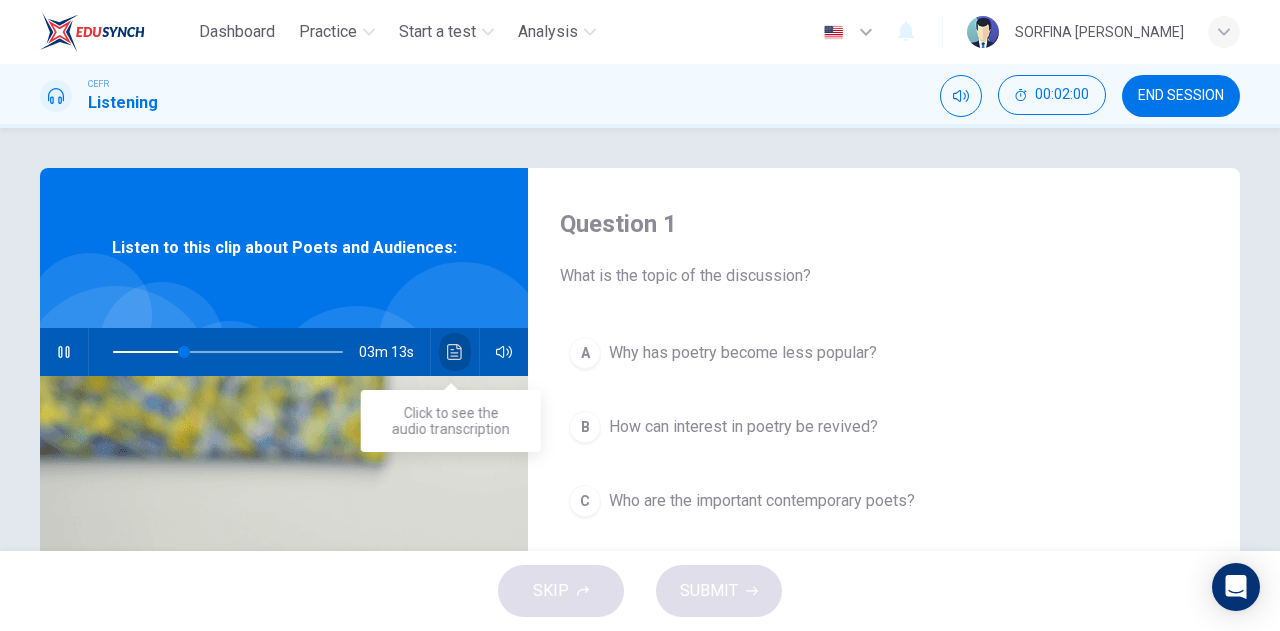 click at bounding box center [455, 352] 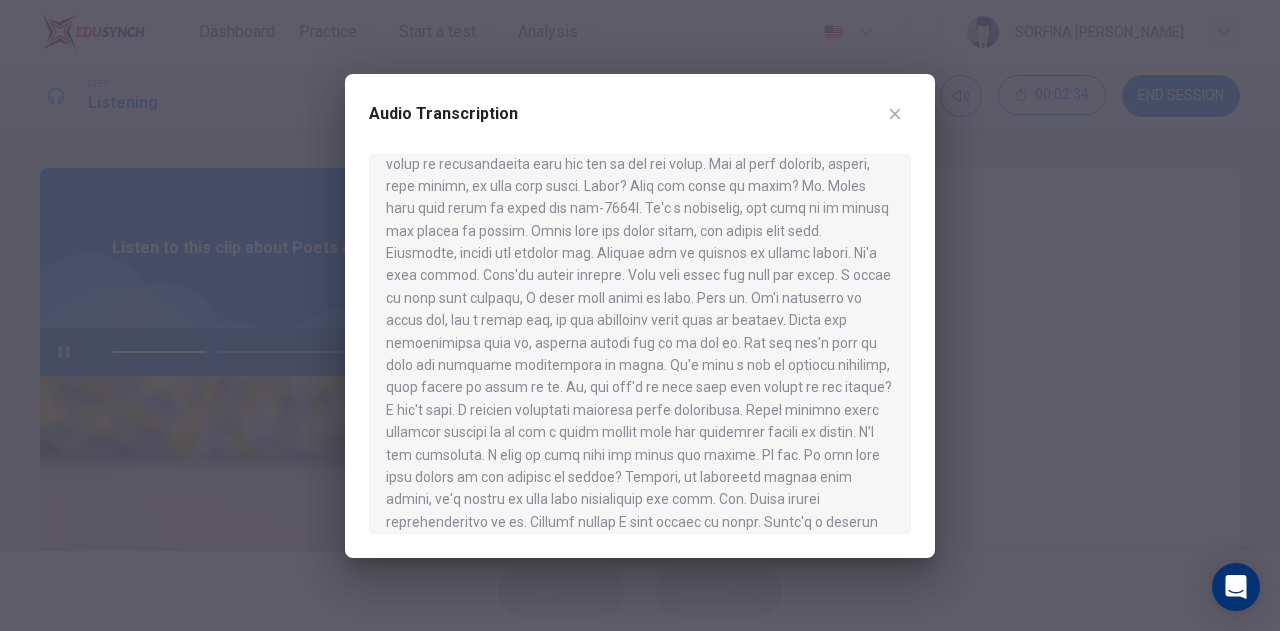 scroll, scrollTop: 420, scrollLeft: 0, axis: vertical 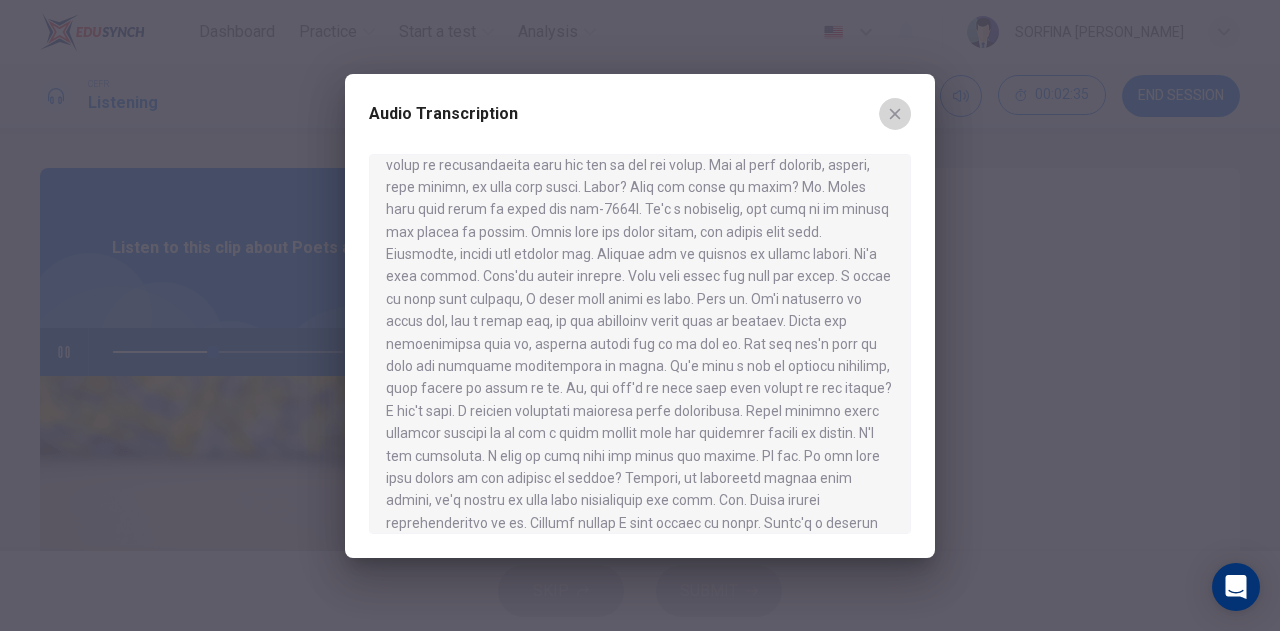 click at bounding box center [895, 114] 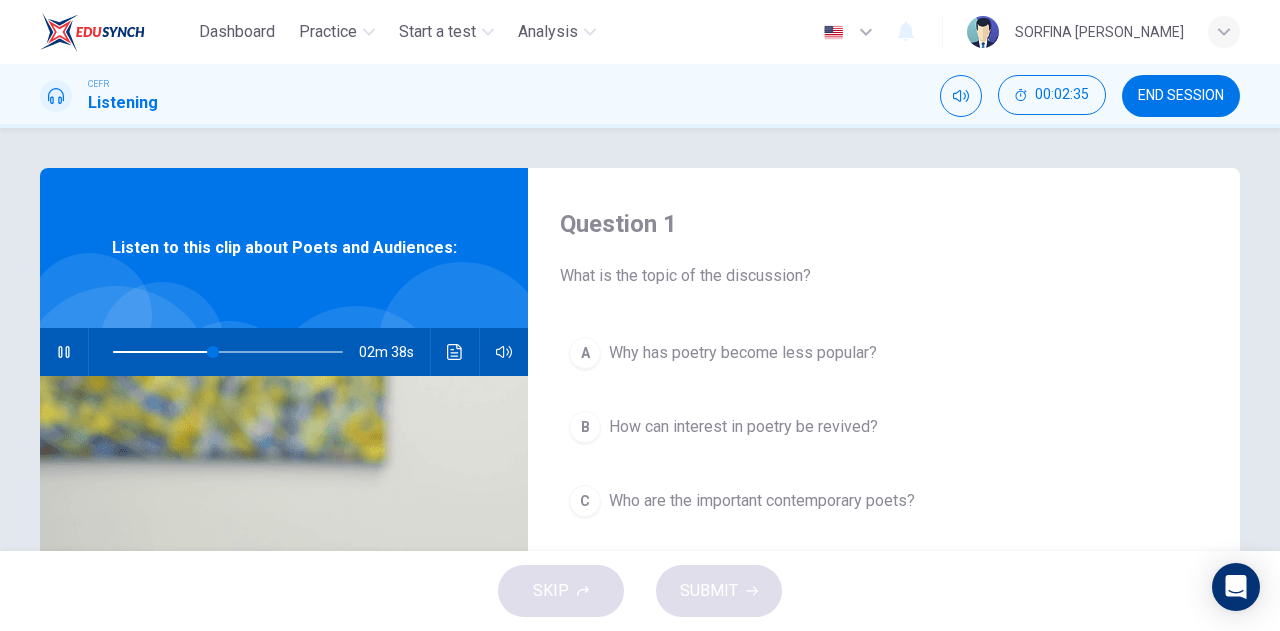 type on "44" 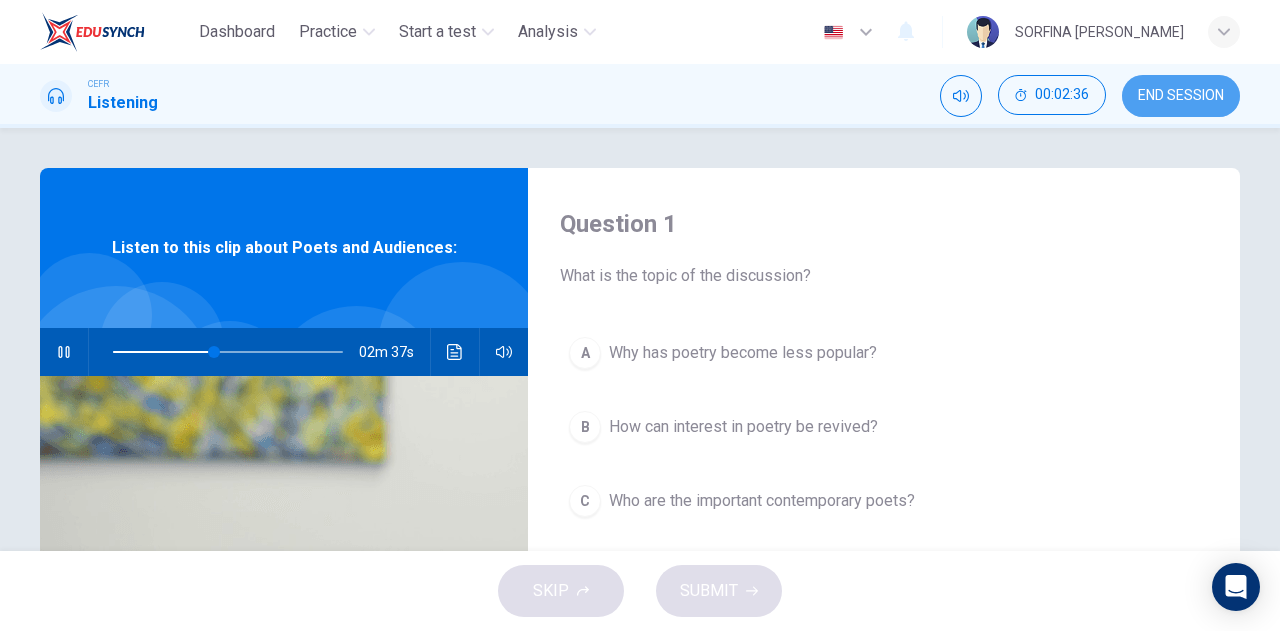 click on "END SESSION" at bounding box center (1181, 96) 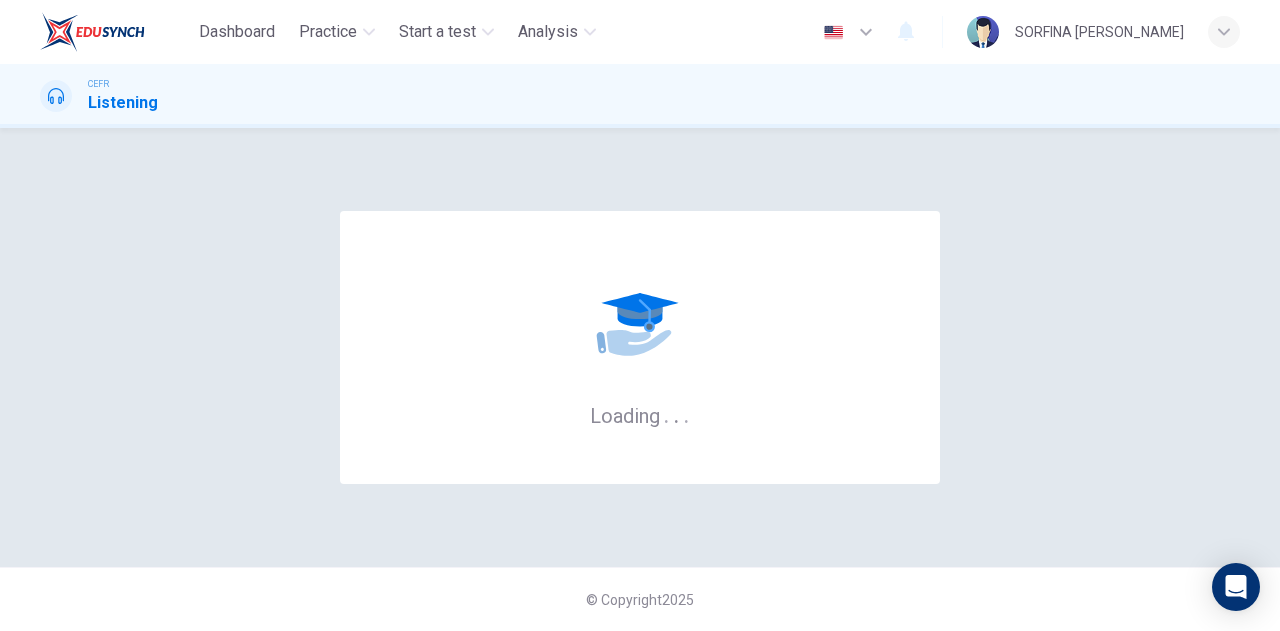 scroll, scrollTop: 0, scrollLeft: 0, axis: both 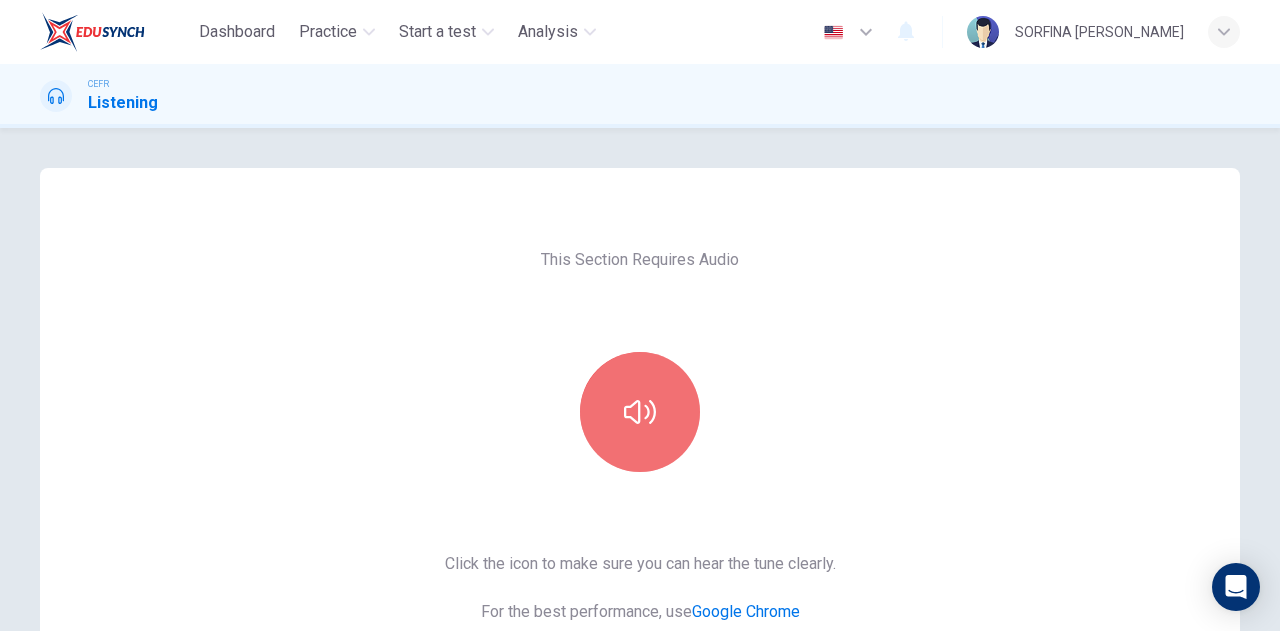 click at bounding box center [640, 412] 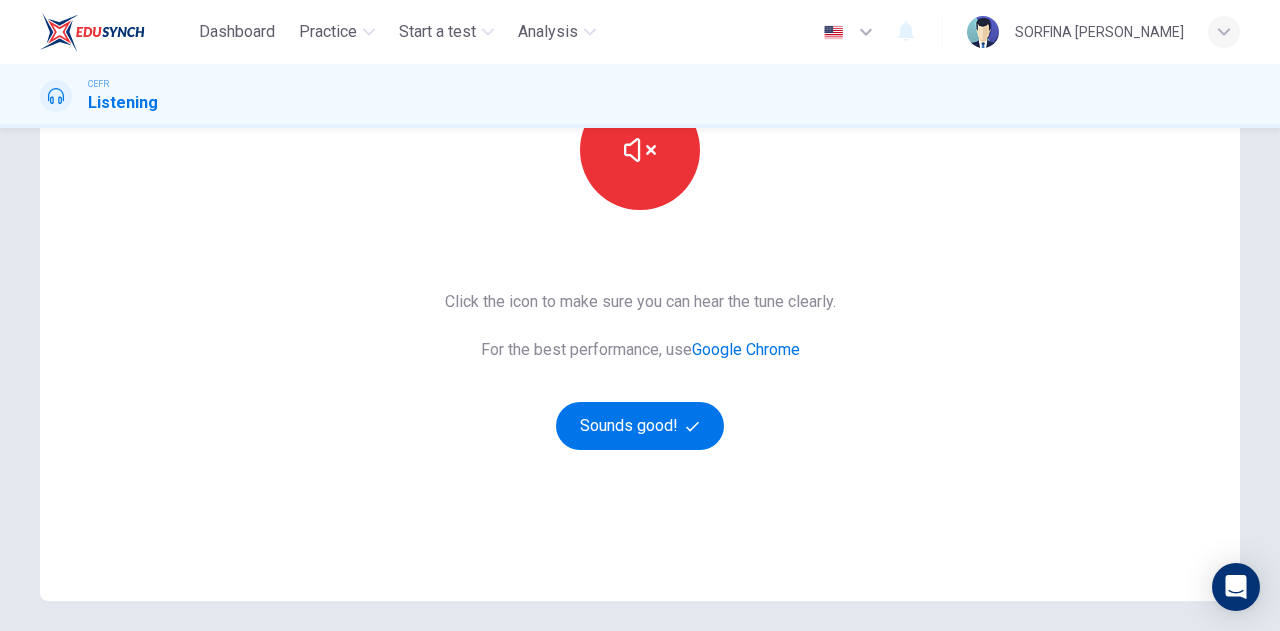 scroll, scrollTop: 300, scrollLeft: 0, axis: vertical 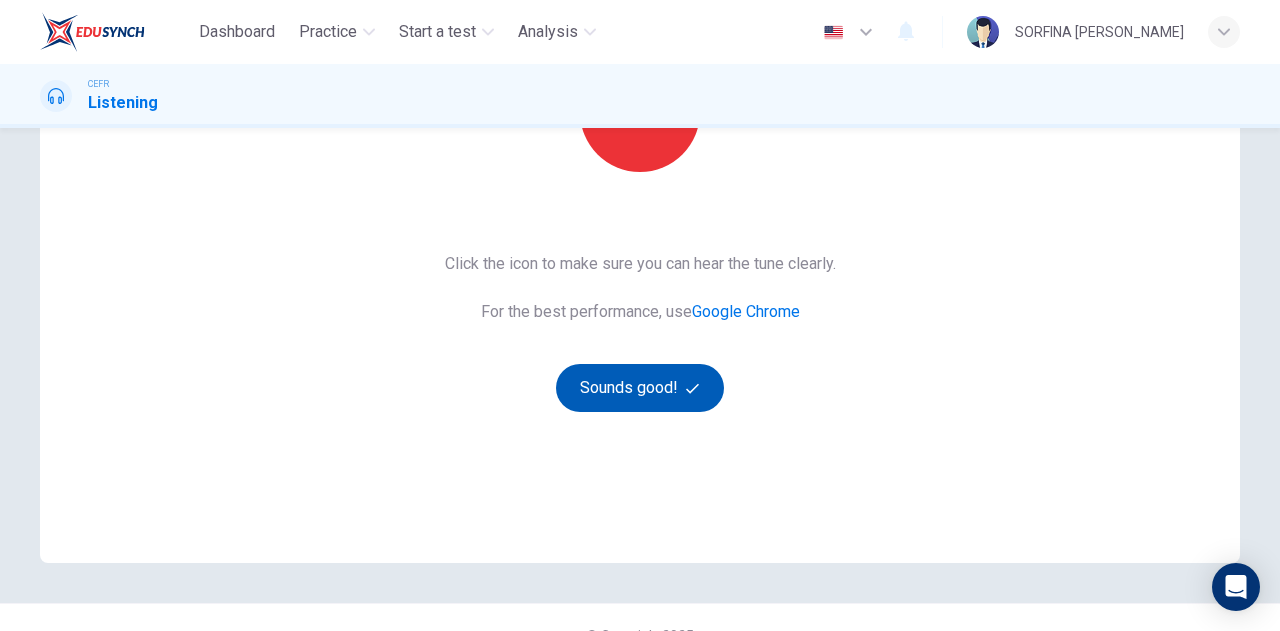 click on "Sounds good!" at bounding box center [640, 388] 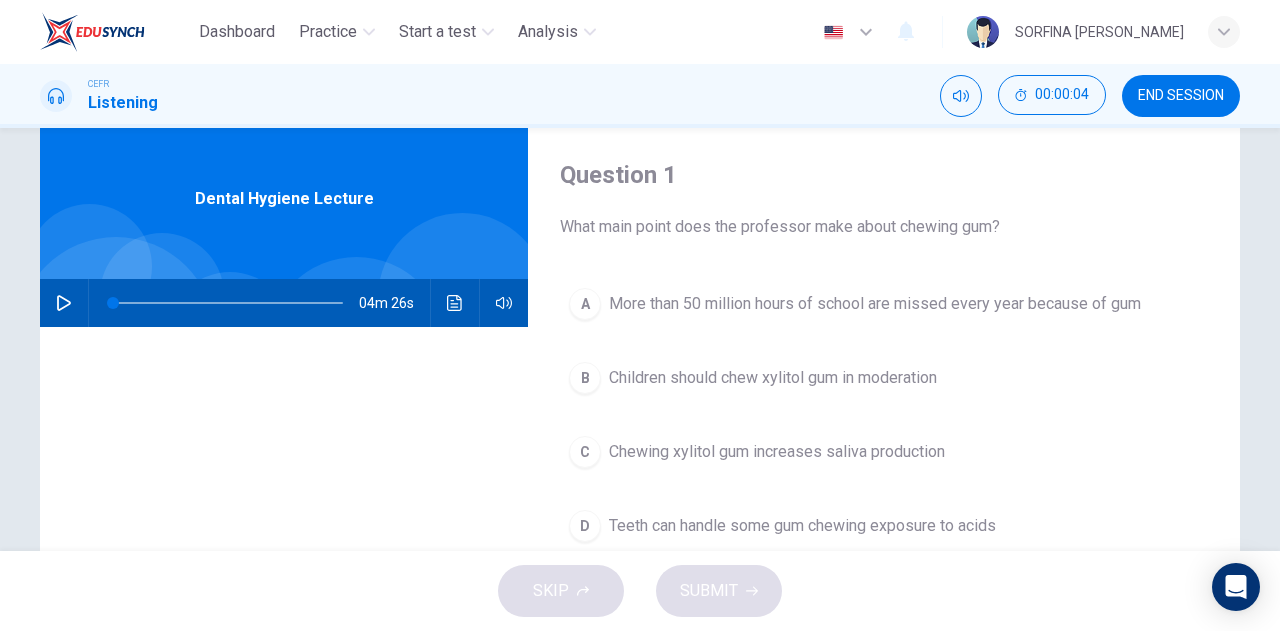 scroll, scrollTop: 0, scrollLeft: 0, axis: both 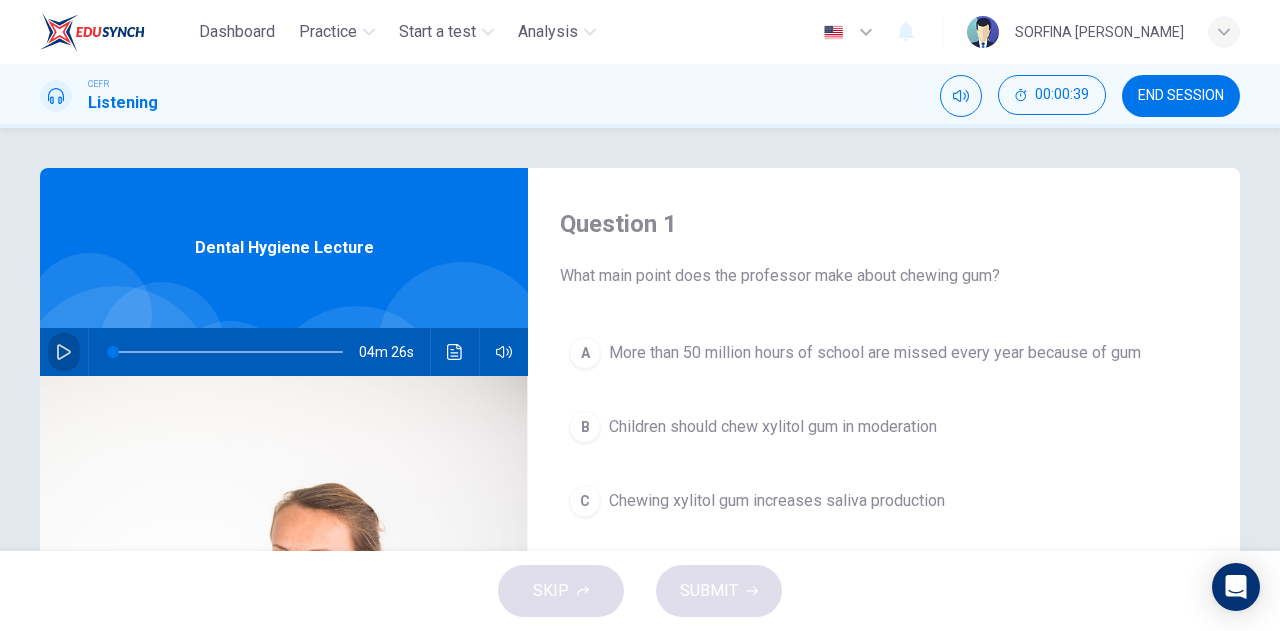click 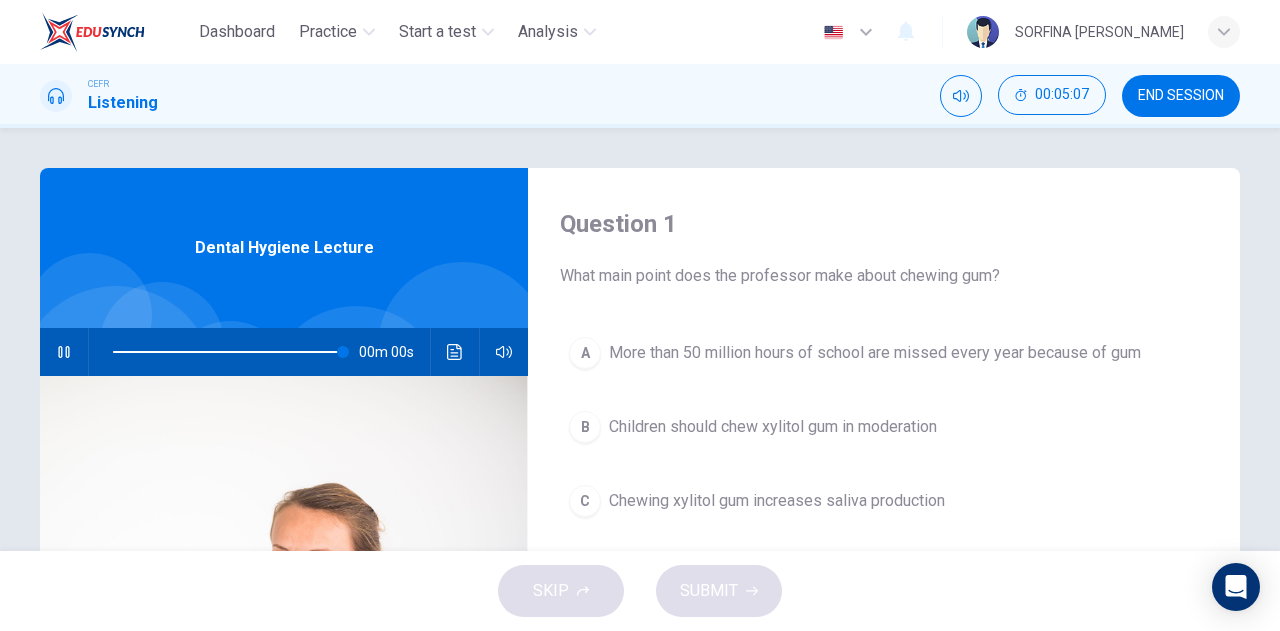 type on "0" 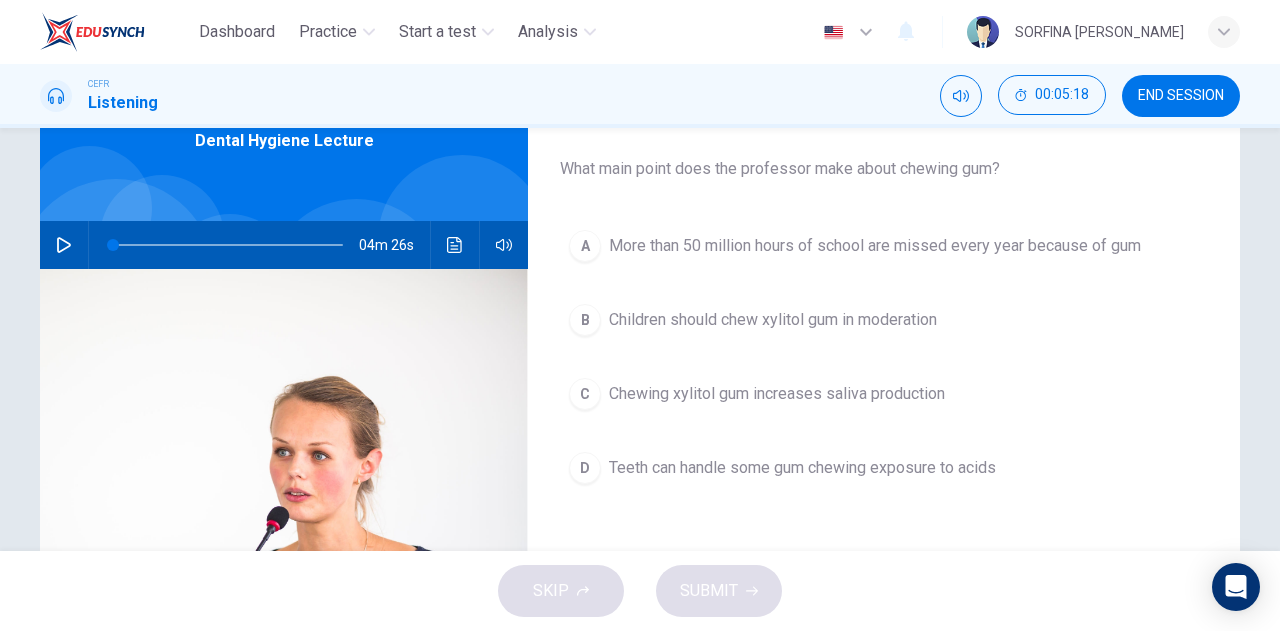 scroll, scrollTop: 106, scrollLeft: 0, axis: vertical 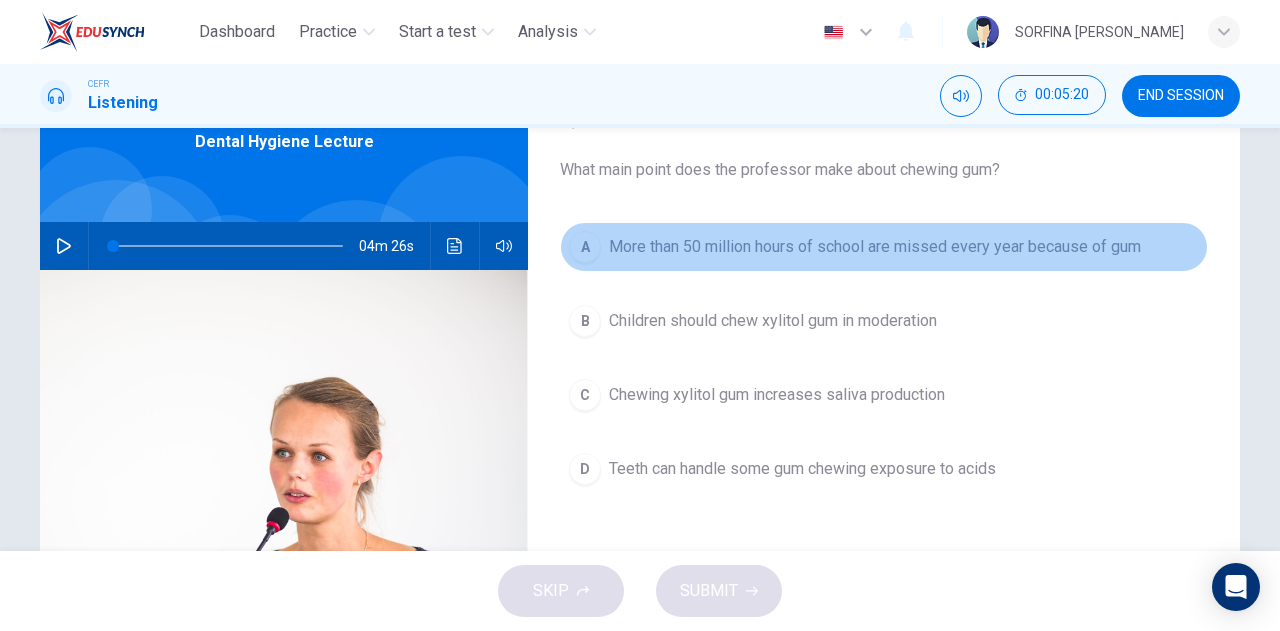 click on "A" at bounding box center (585, 247) 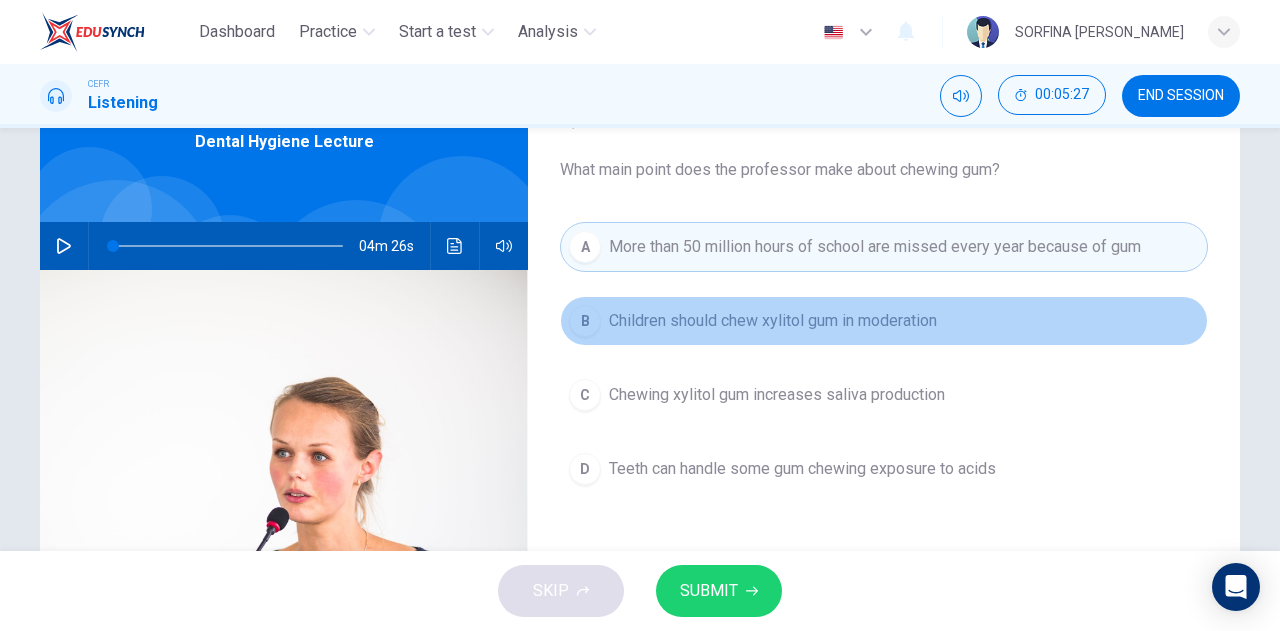 click on "B" at bounding box center [585, 321] 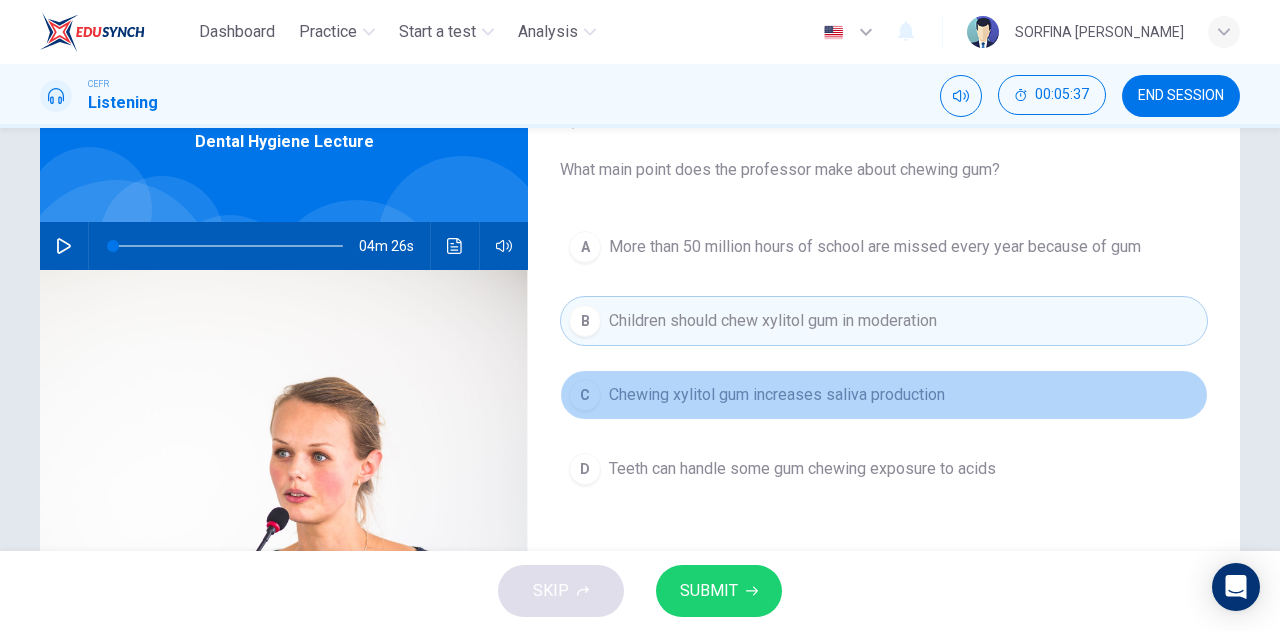 click on "C" at bounding box center (585, 395) 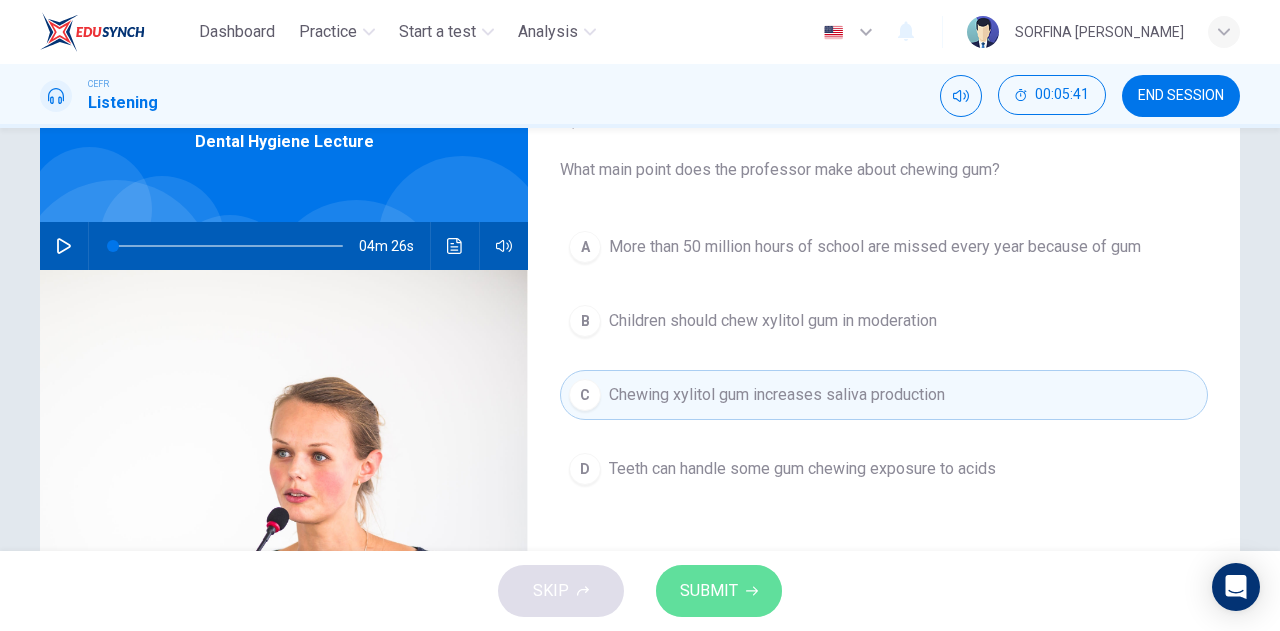 click on "SUBMIT" at bounding box center [709, 591] 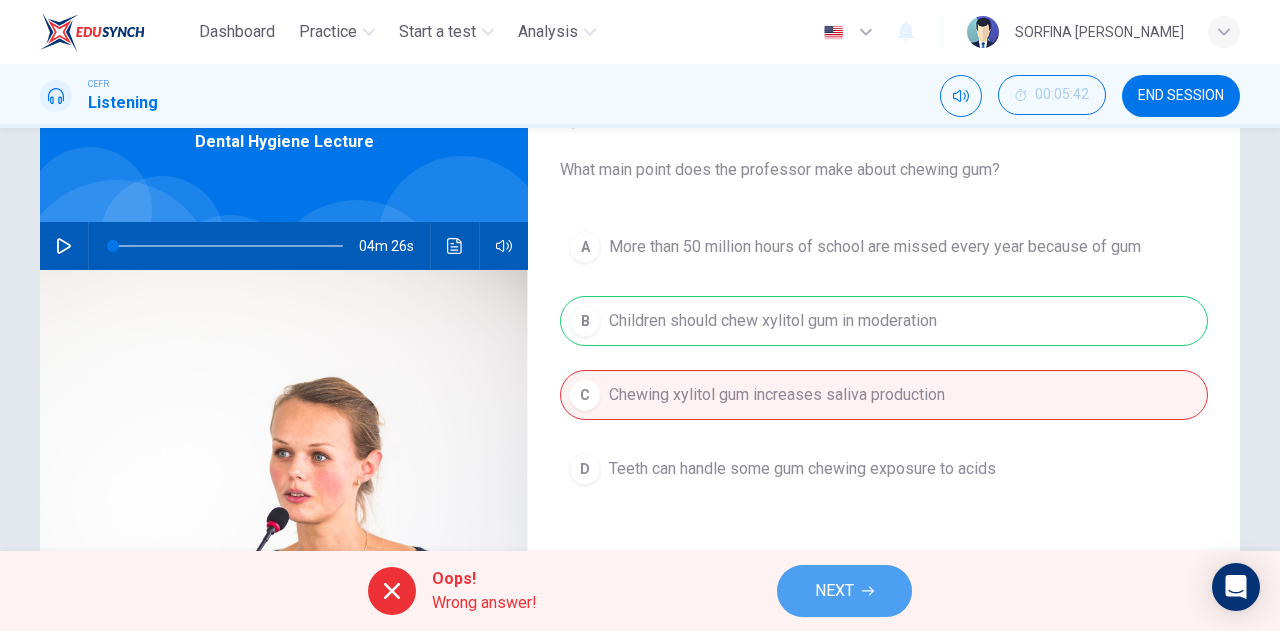 click on "NEXT" at bounding box center [834, 591] 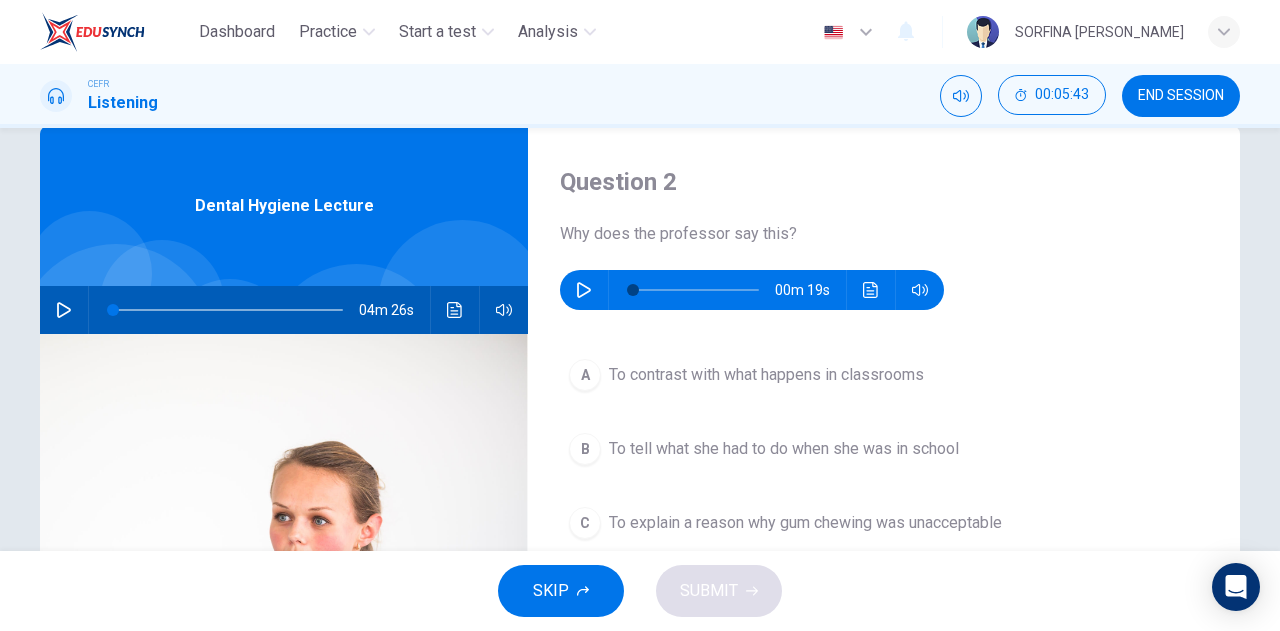 scroll, scrollTop: 41, scrollLeft: 0, axis: vertical 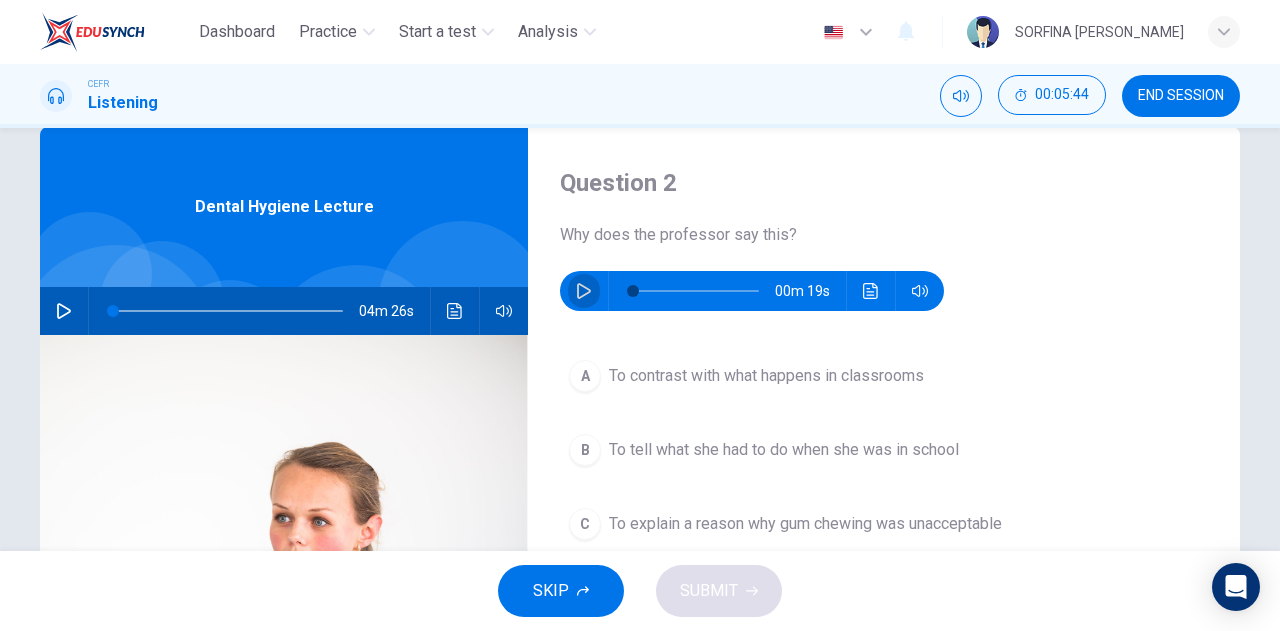 click 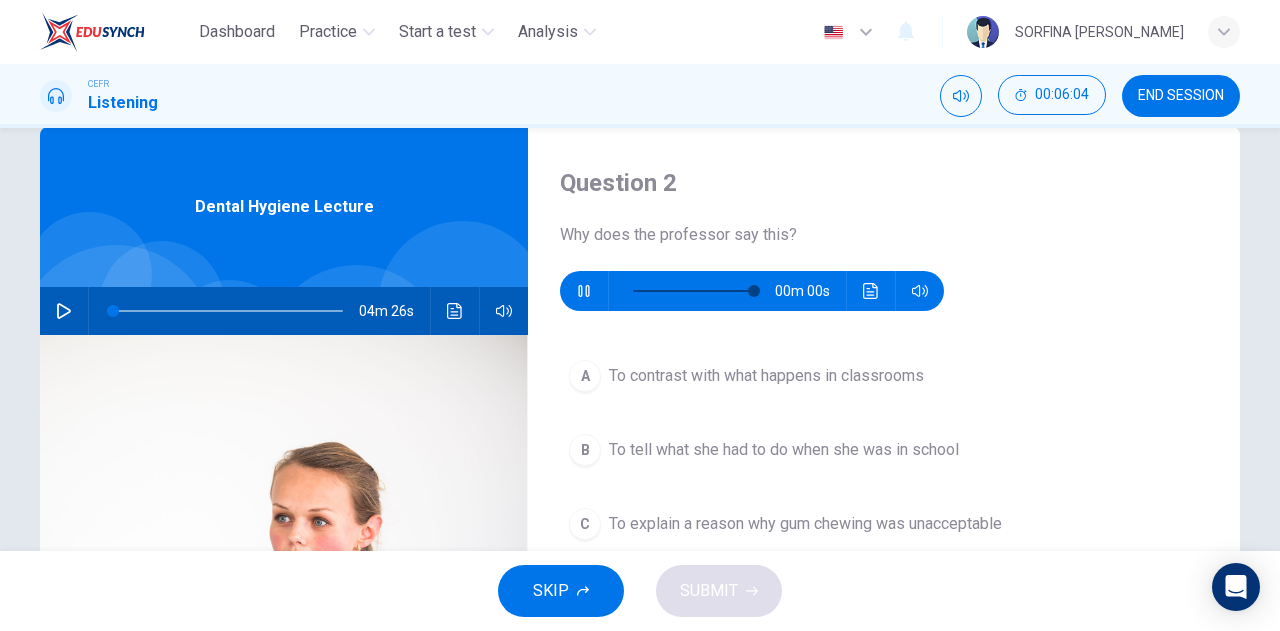 type on "0" 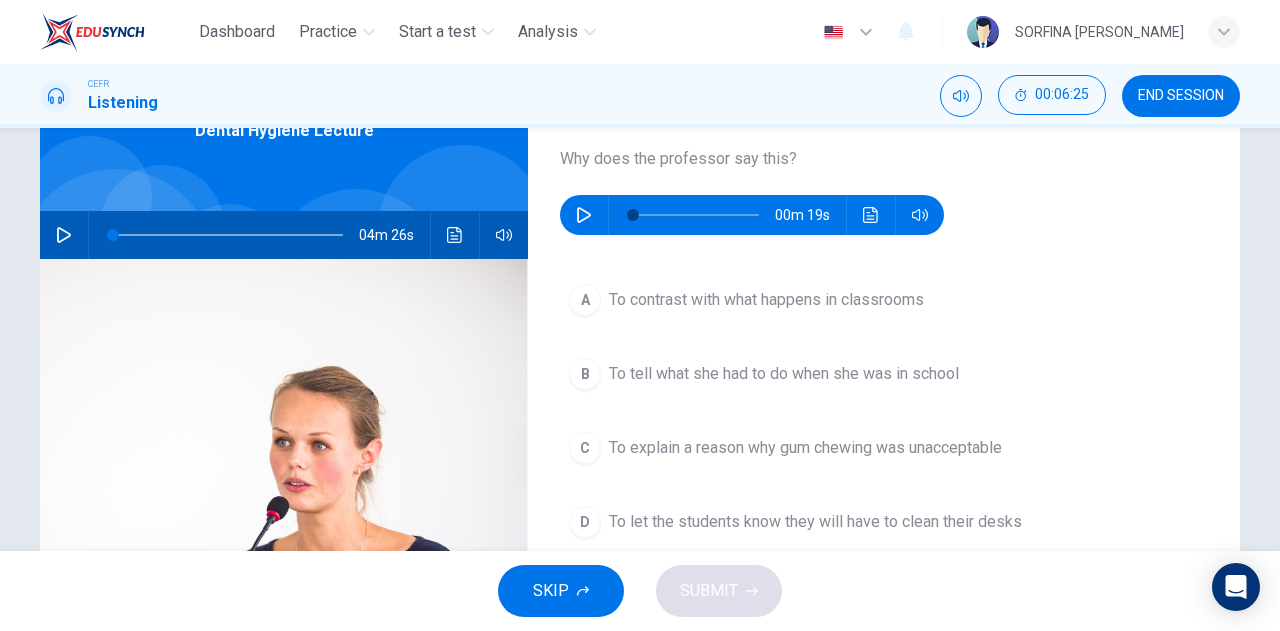 scroll, scrollTop: 118, scrollLeft: 0, axis: vertical 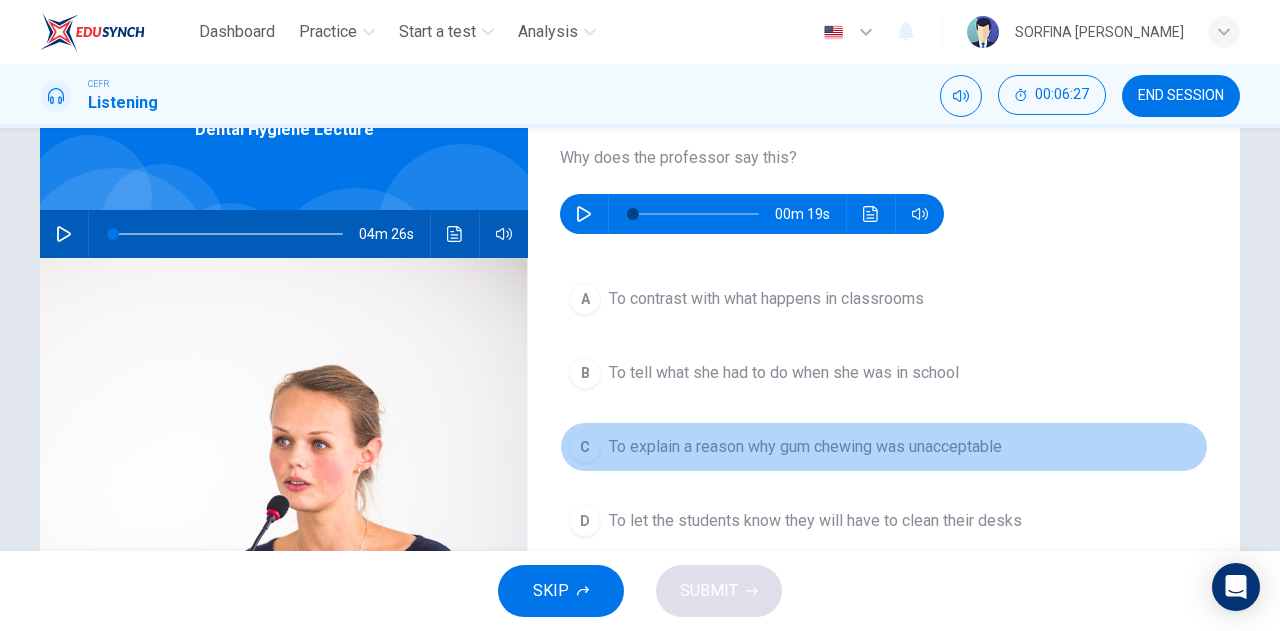 click on "C To explain a reason why gum chewing was unacceptable" at bounding box center [884, 447] 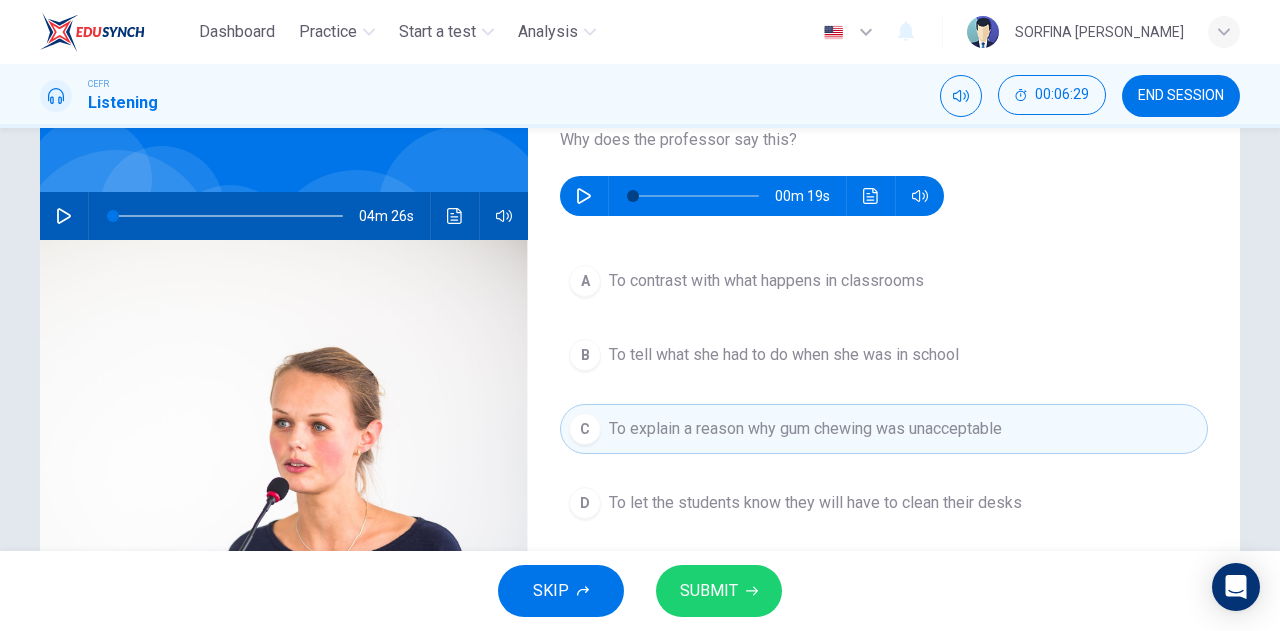 scroll, scrollTop: 137, scrollLeft: 0, axis: vertical 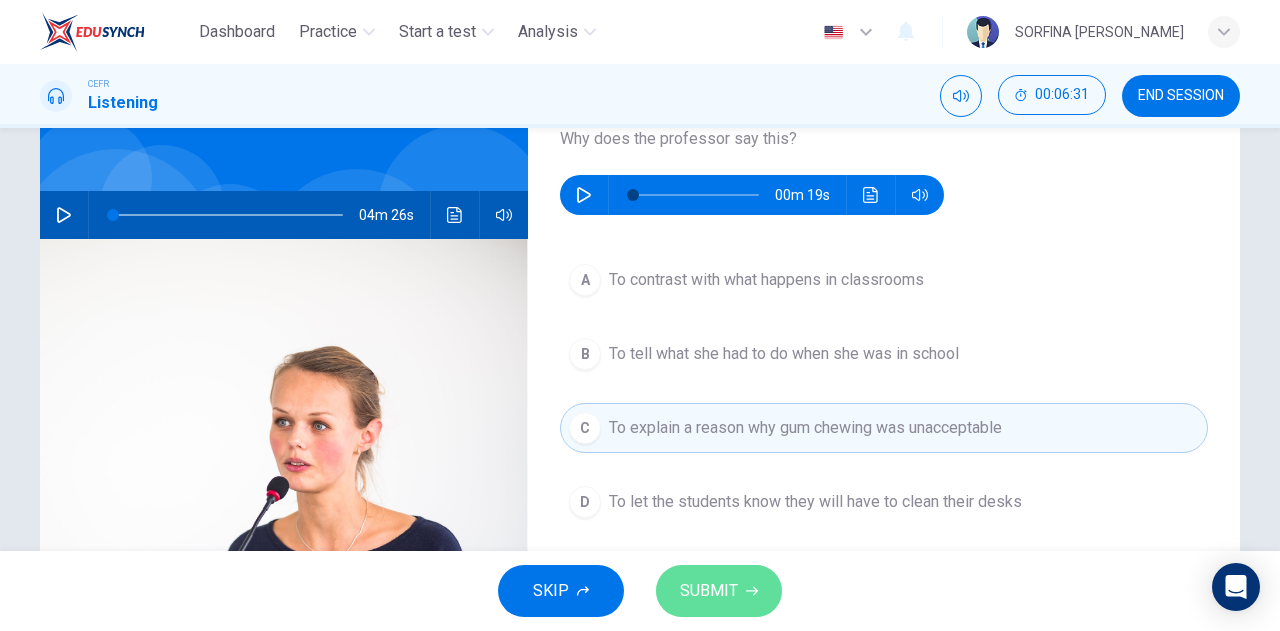 click on "SUBMIT" at bounding box center (709, 591) 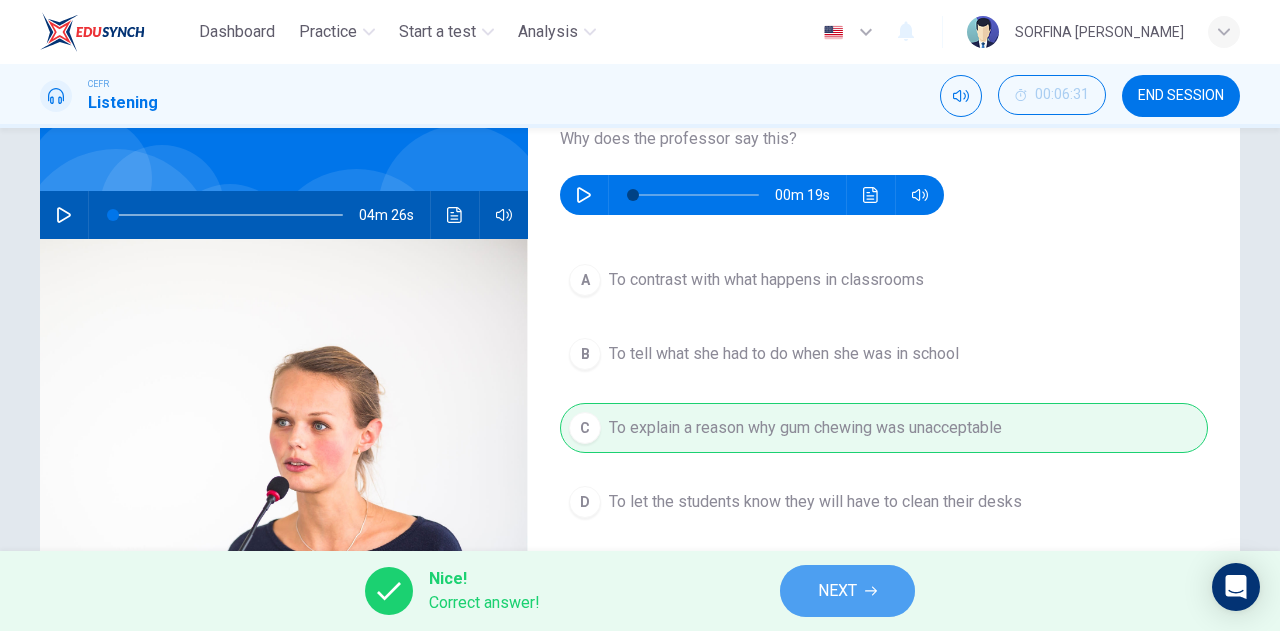 click on "NEXT" at bounding box center (837, 591) 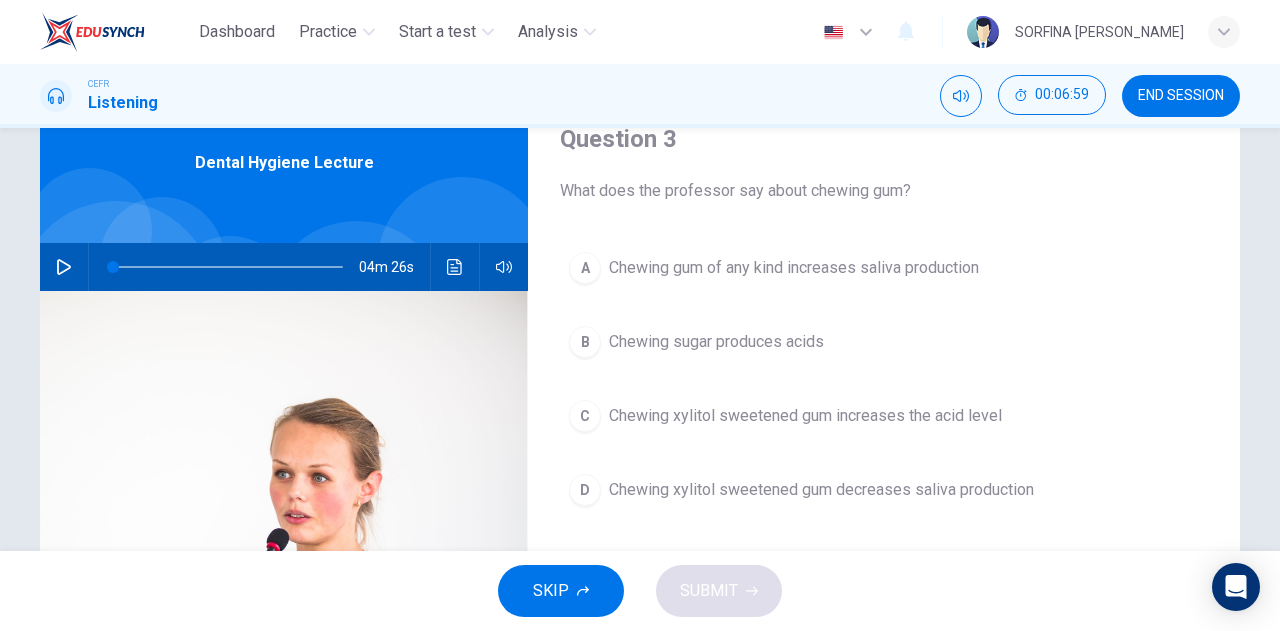 scroll, scrollTop: 81, scrollLeft: 0, axis: vertical 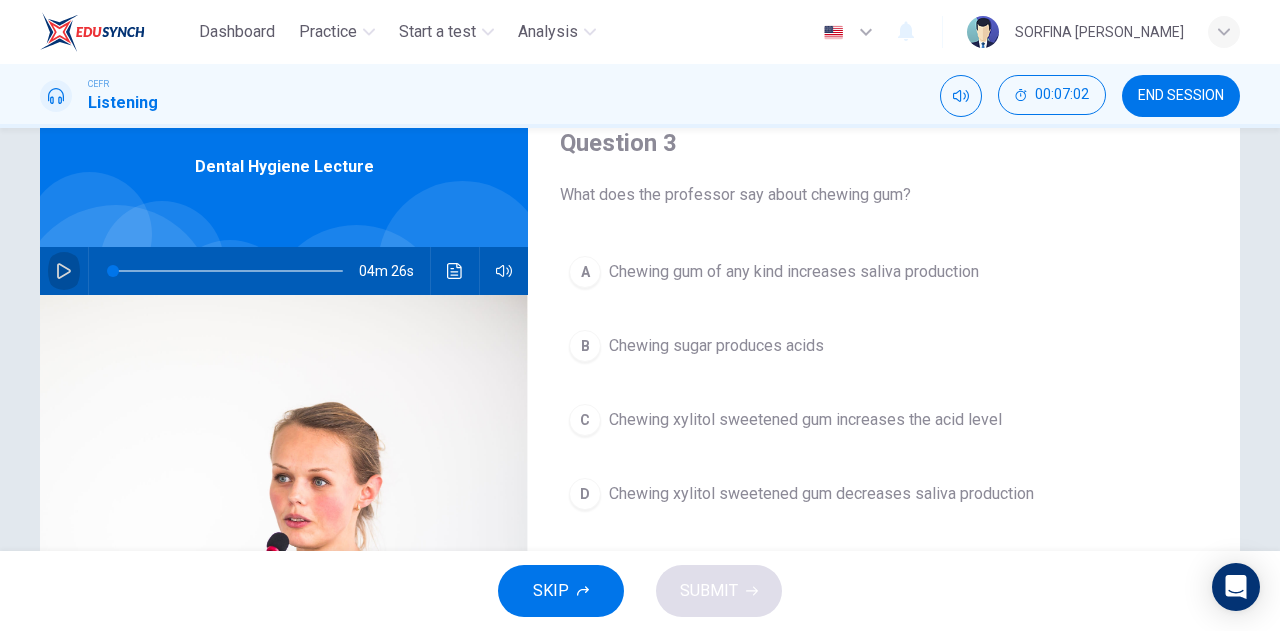 click 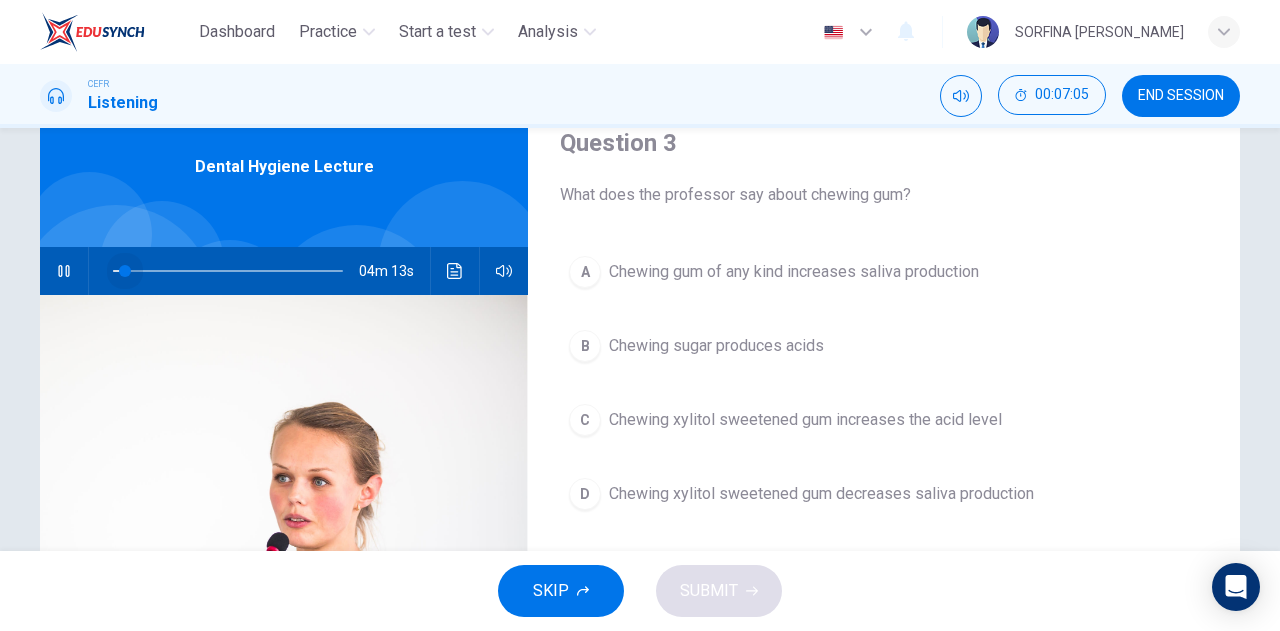 click at bounding box center [125, 271] 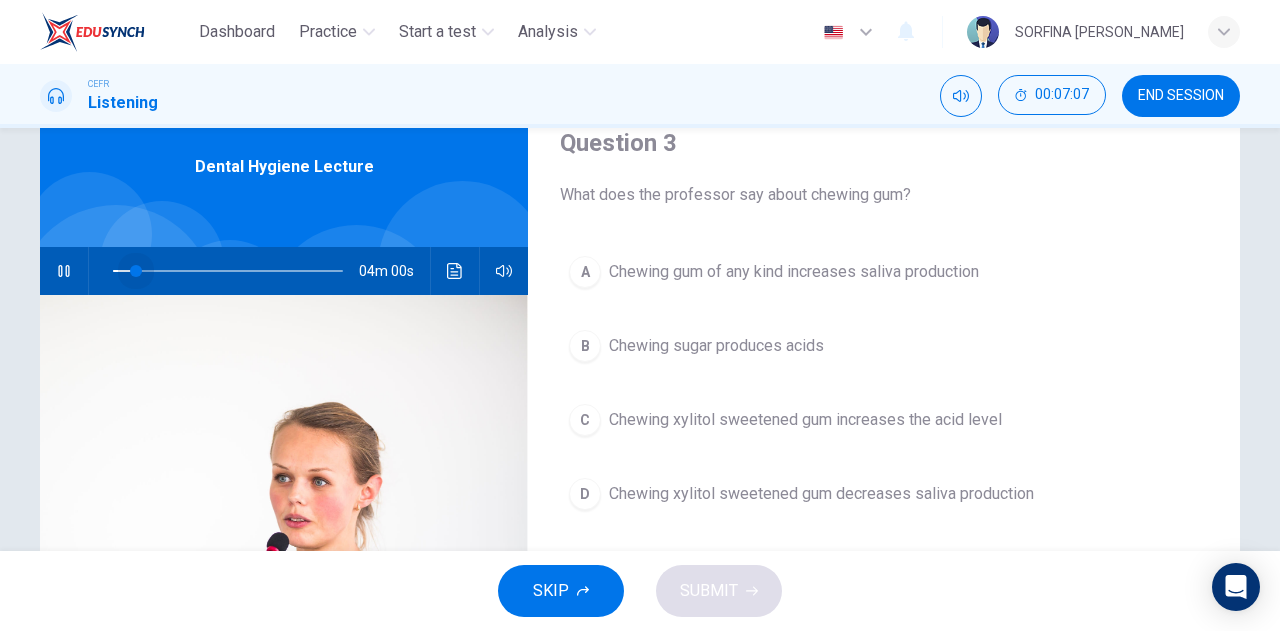 click at bounding box center (136, 271) 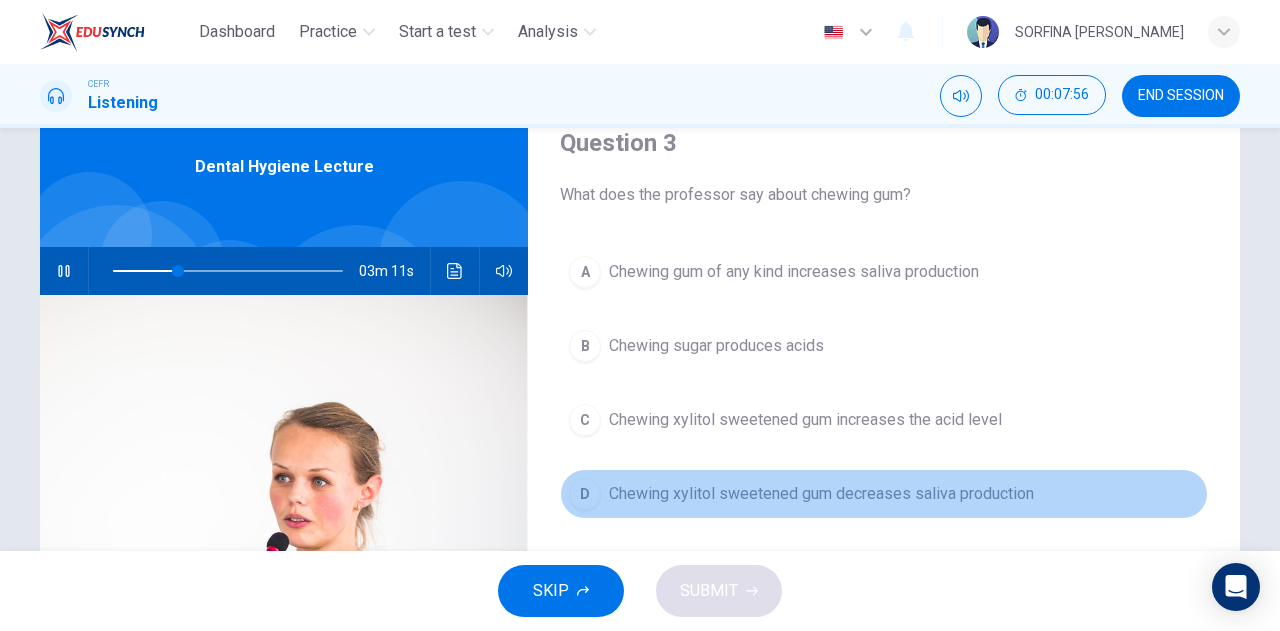 click on "D" at bounding box center [585, 494] 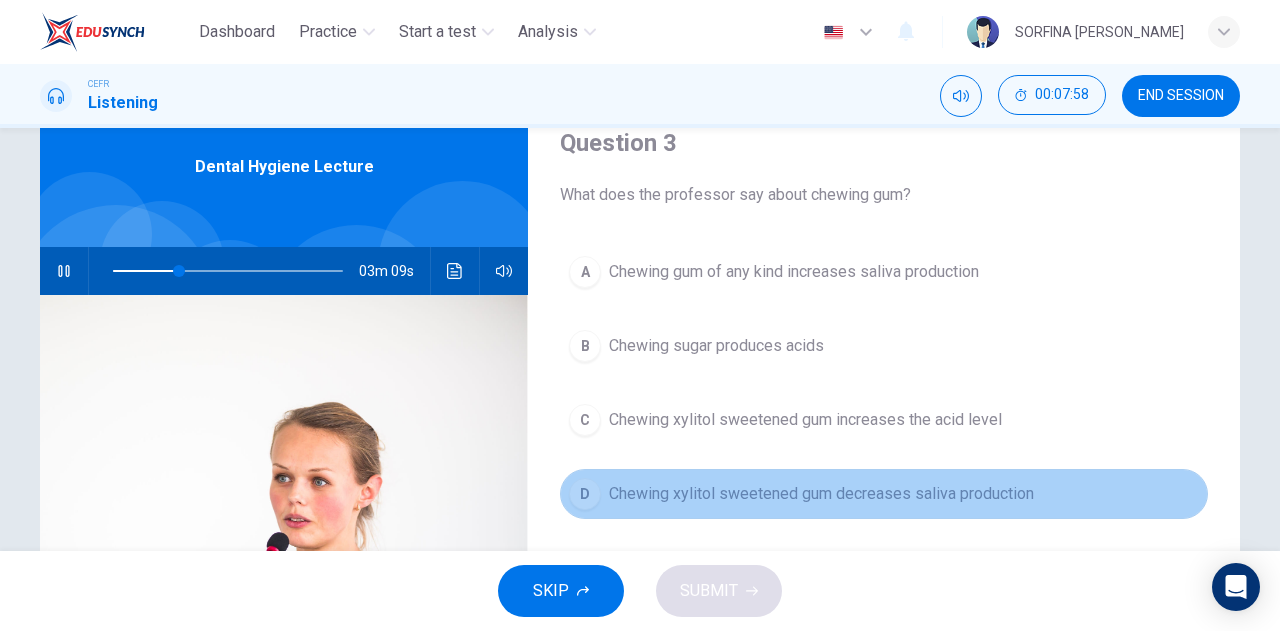 click on "D Chewing xylitol sweetened gum decreases saliva production" at bounding box center [884, 494] 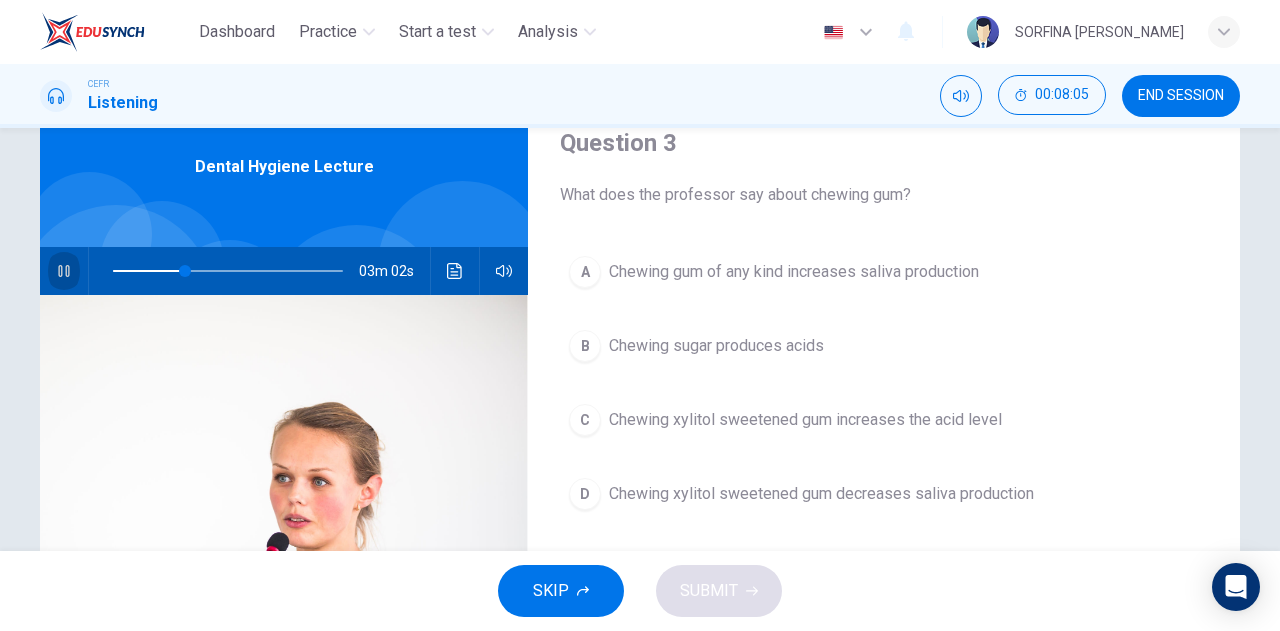 click 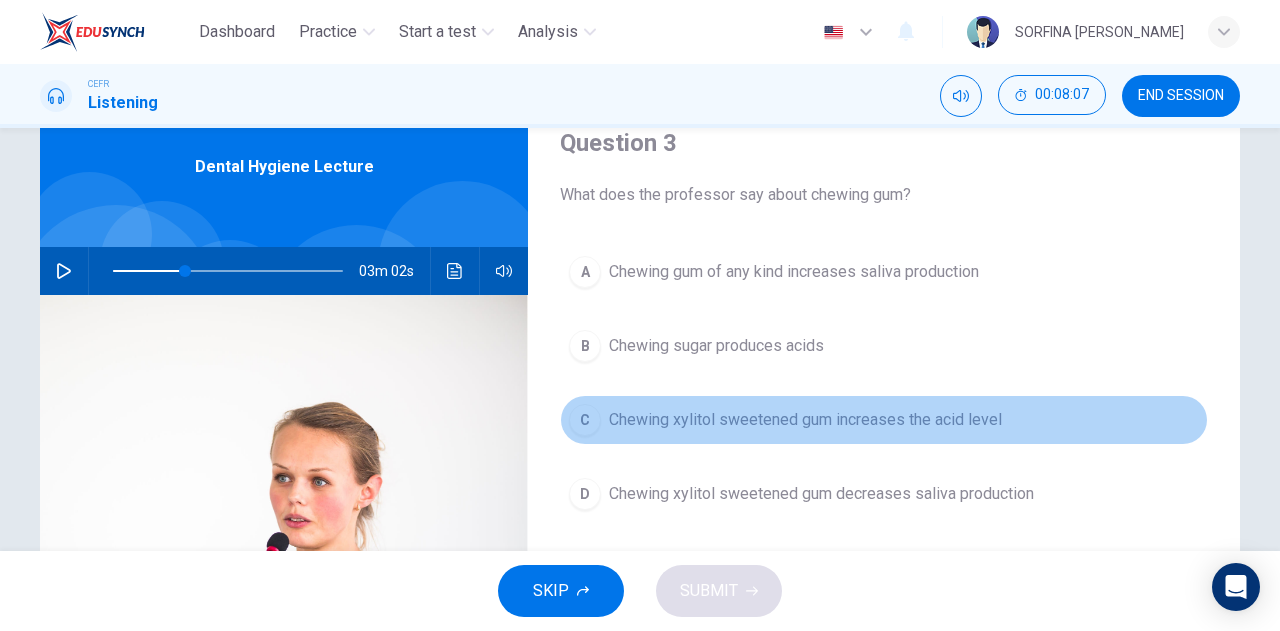 click on "C" at bounding box center (585, 420) 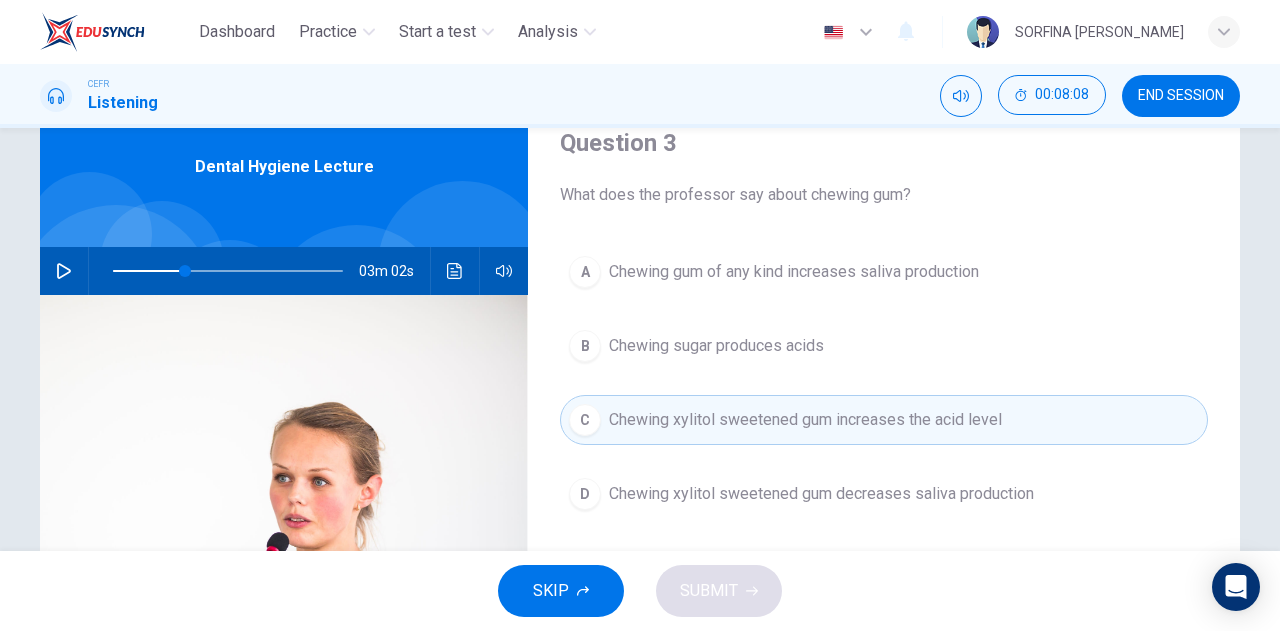 click on "D" at bounding box center (585, 494) 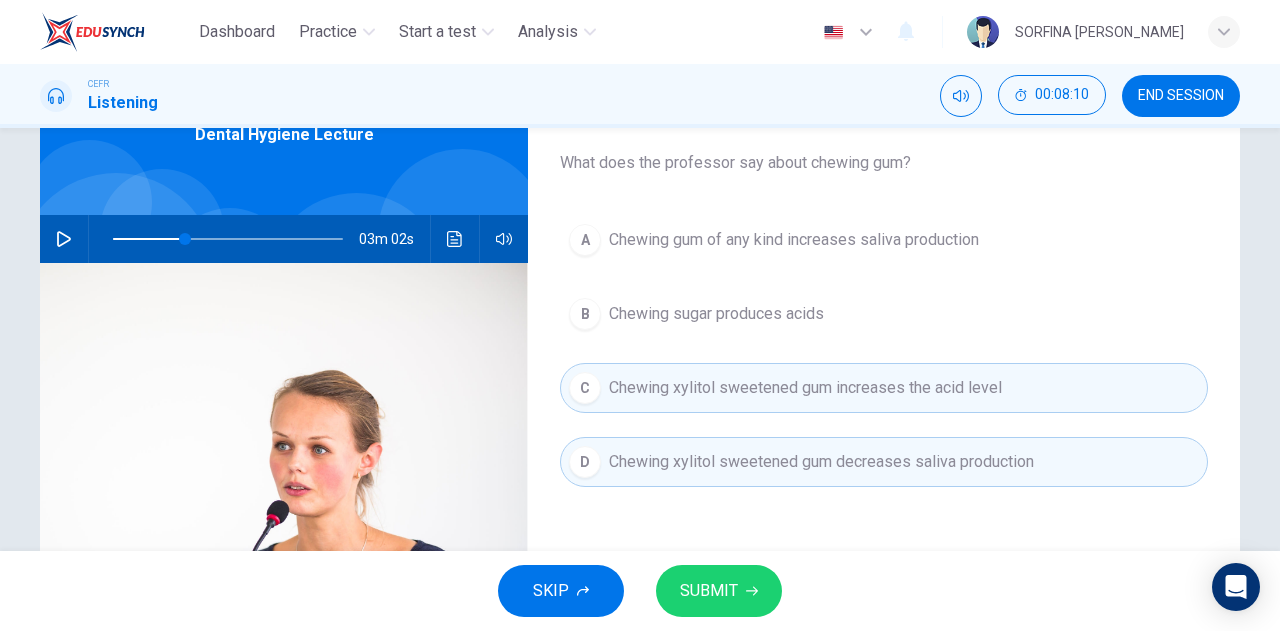 scroll, scrollTop: 114, scrollLeft: 0, axis: vertical 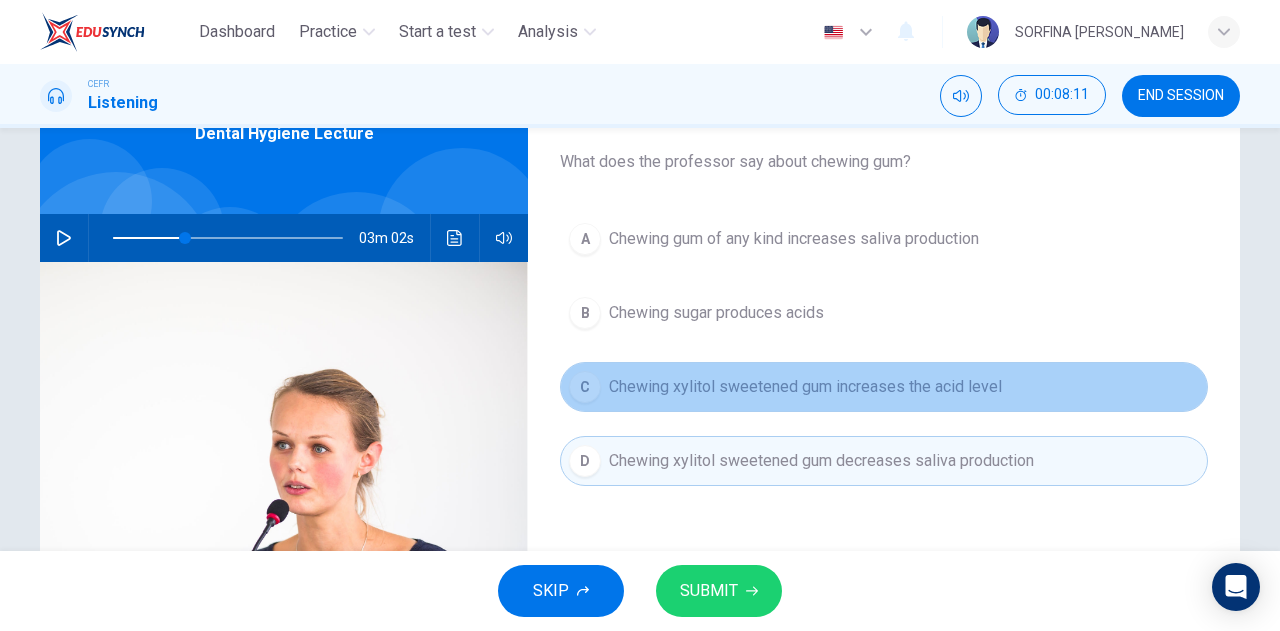 click on "C" at bounding box center [585, 387] 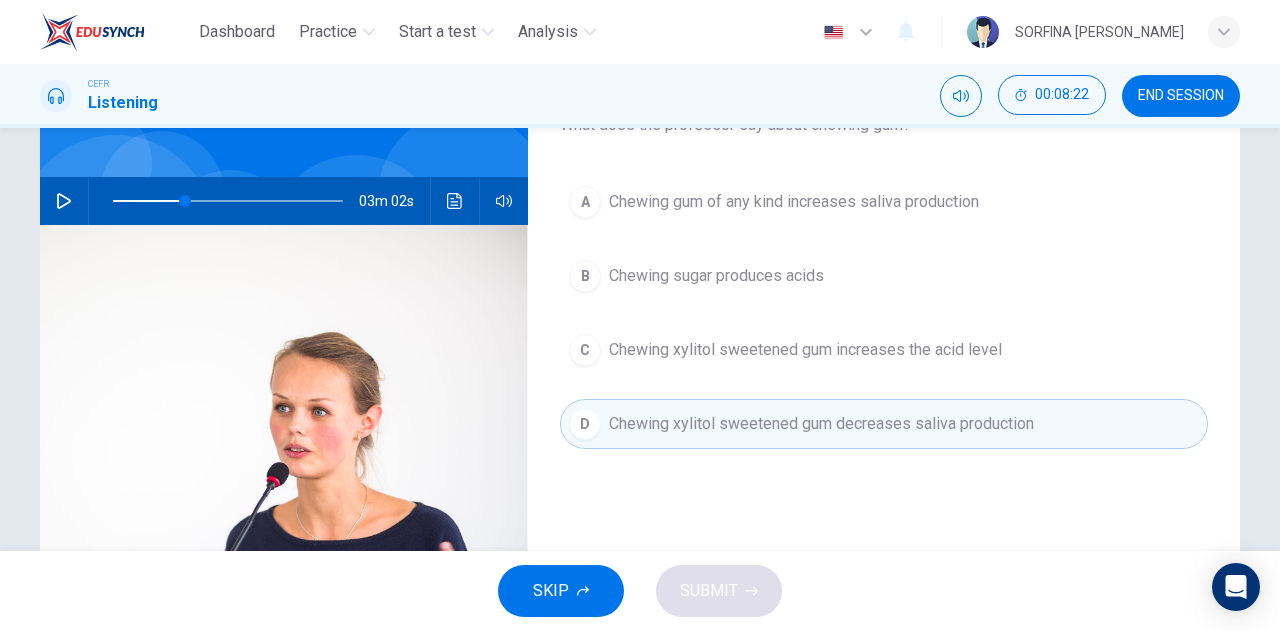 scroll, scrollTop: 147, scrollLeft: 0, axis: vertical 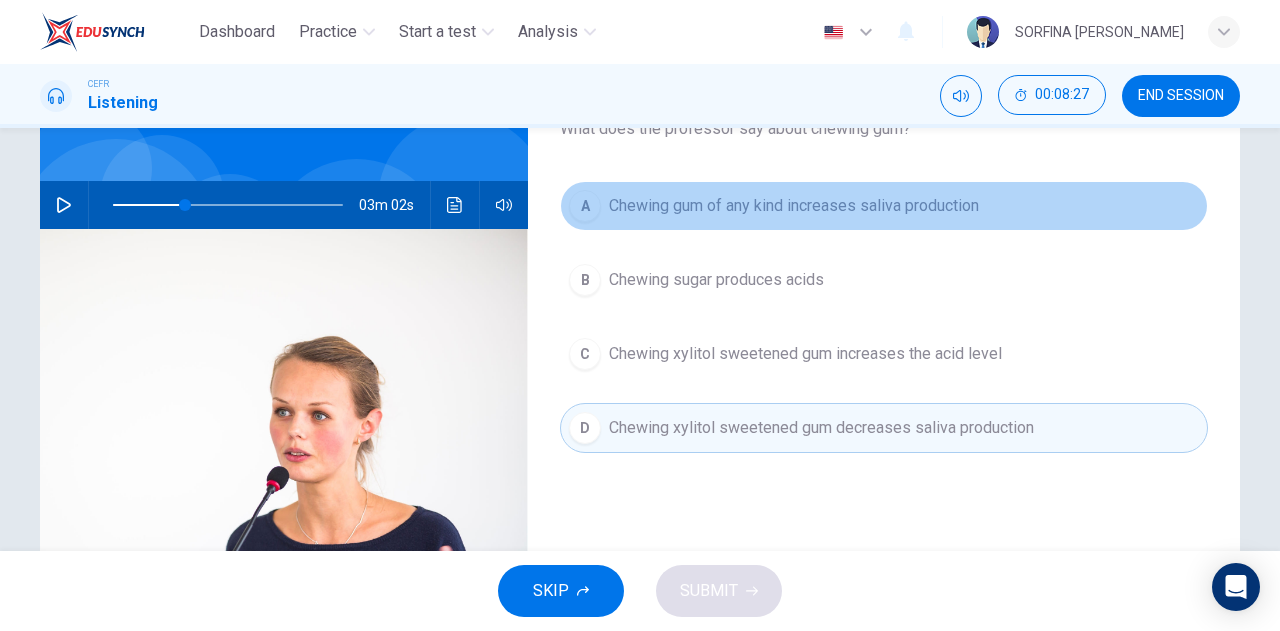 click on "Chewing gum of any kind increases saliva production" at bounding box center [794, 206] 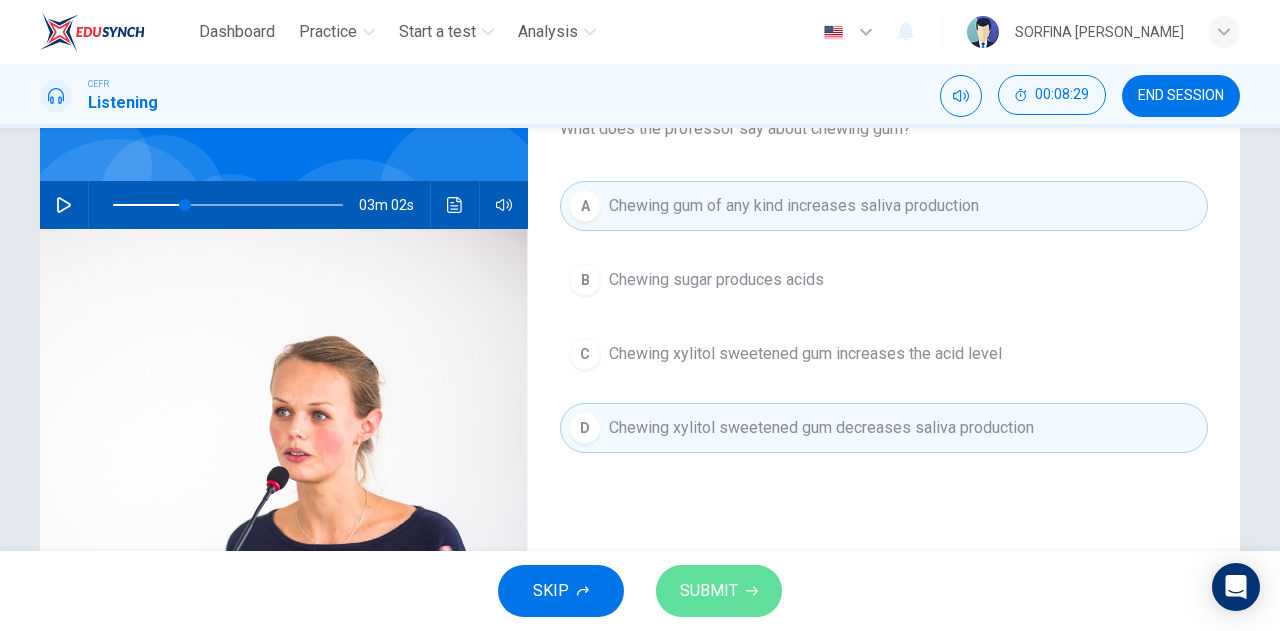 click on "SUBMIT" at bounding box center (709, 591) 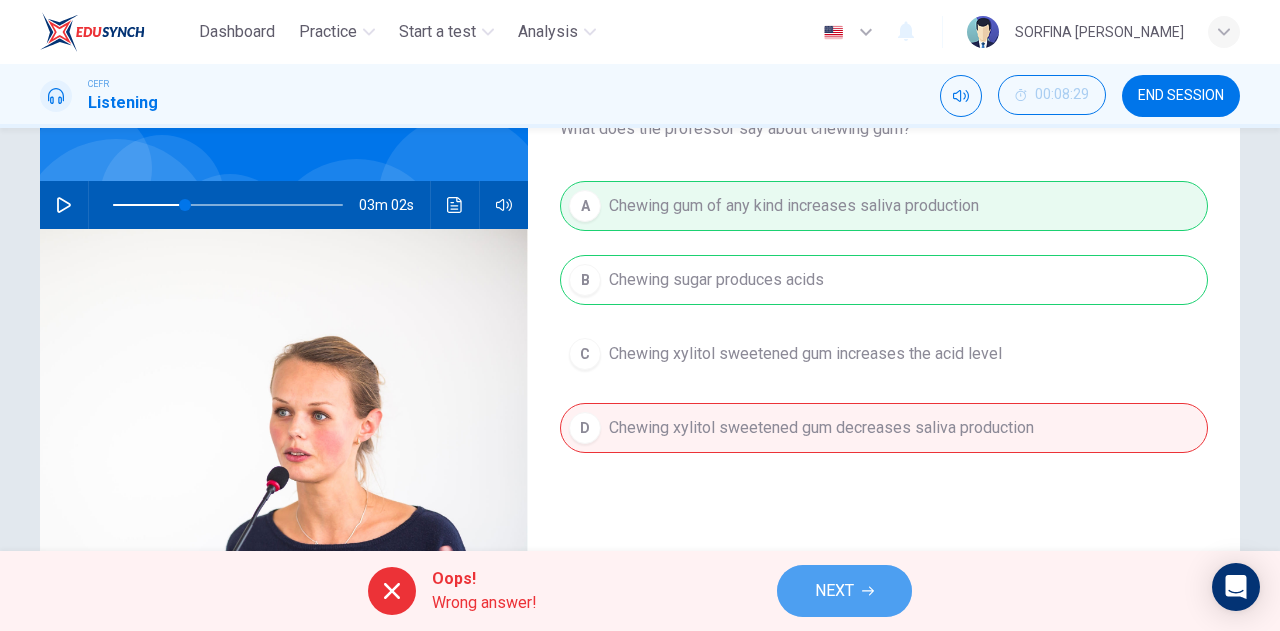 click on "NEXT" at bounding box center (834, 591) 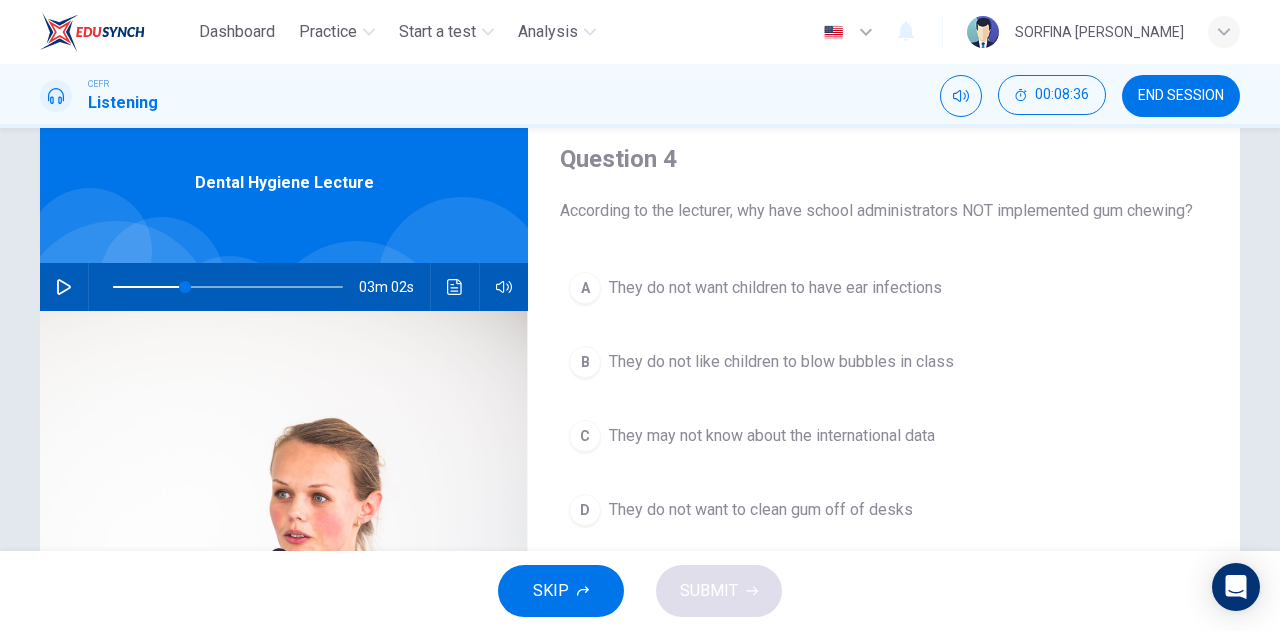 scroll, scrollTop: 66, scrollLeft: 0, axis: vertical 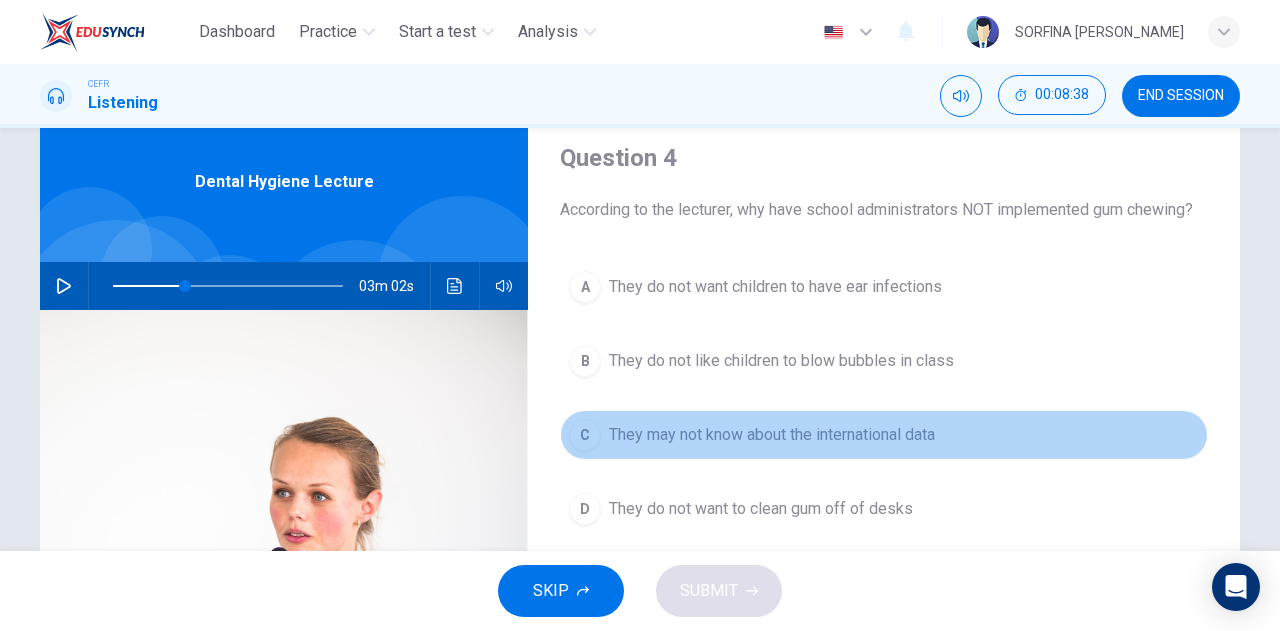click on "C They may not know about the international data" at bounding box center [884, 435] 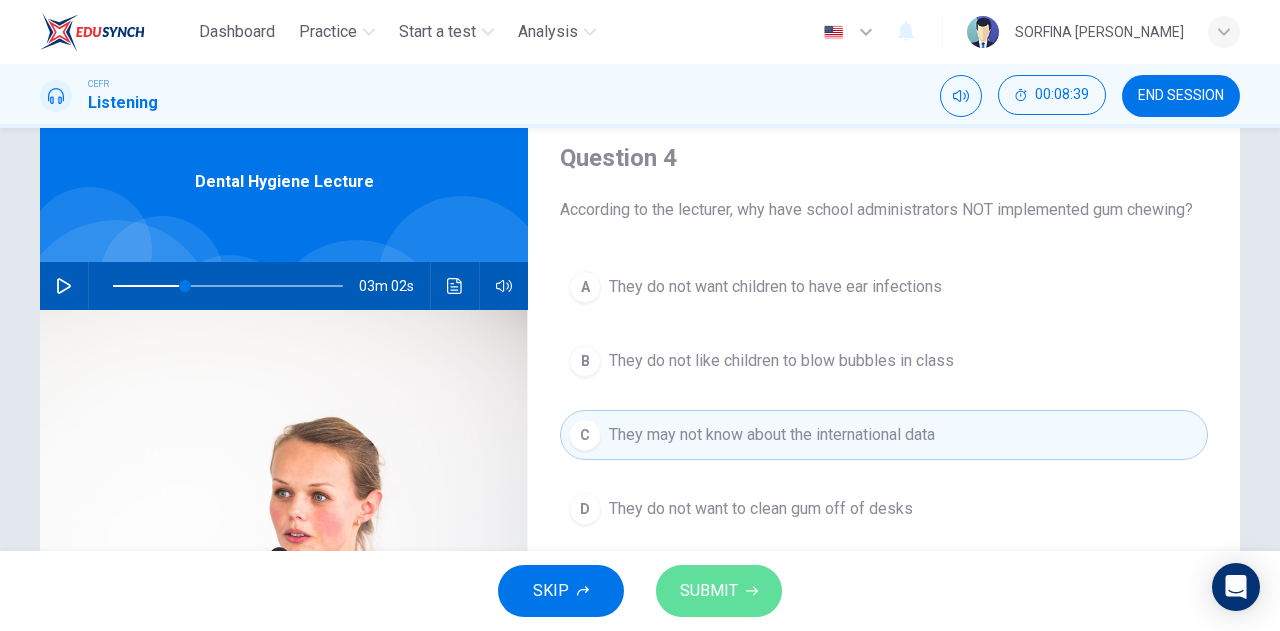 click on "SUBMIT" at bounding box center (719, 591) 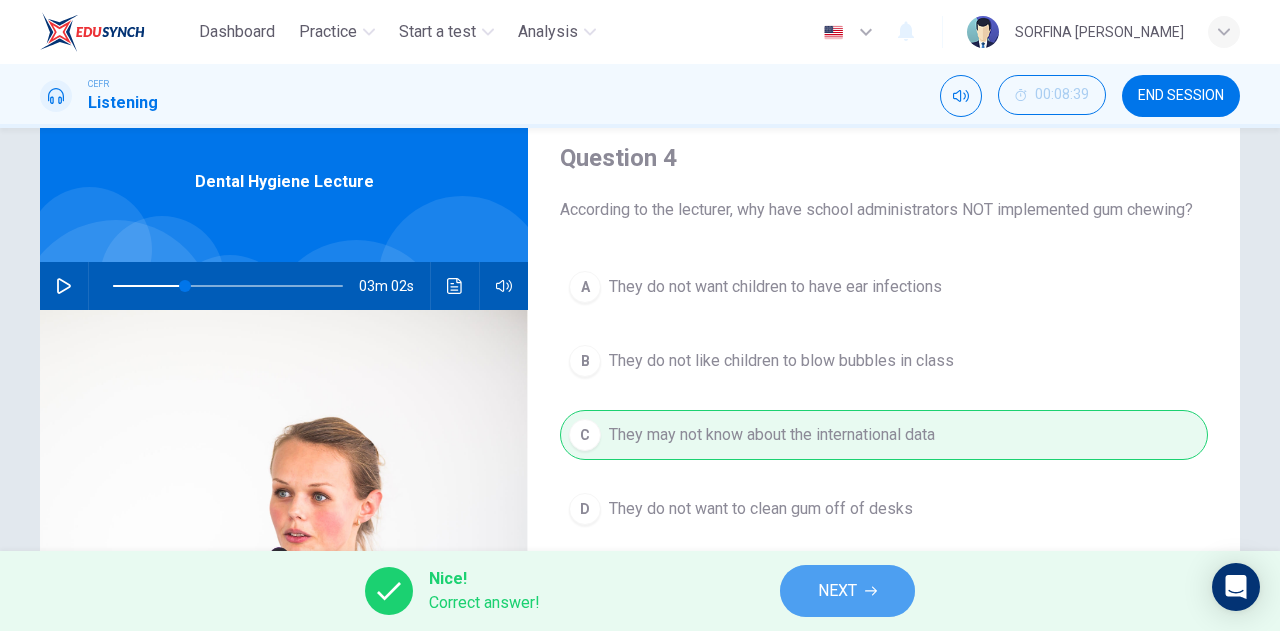 click on "NEXT" at bounding box center (847, 591) 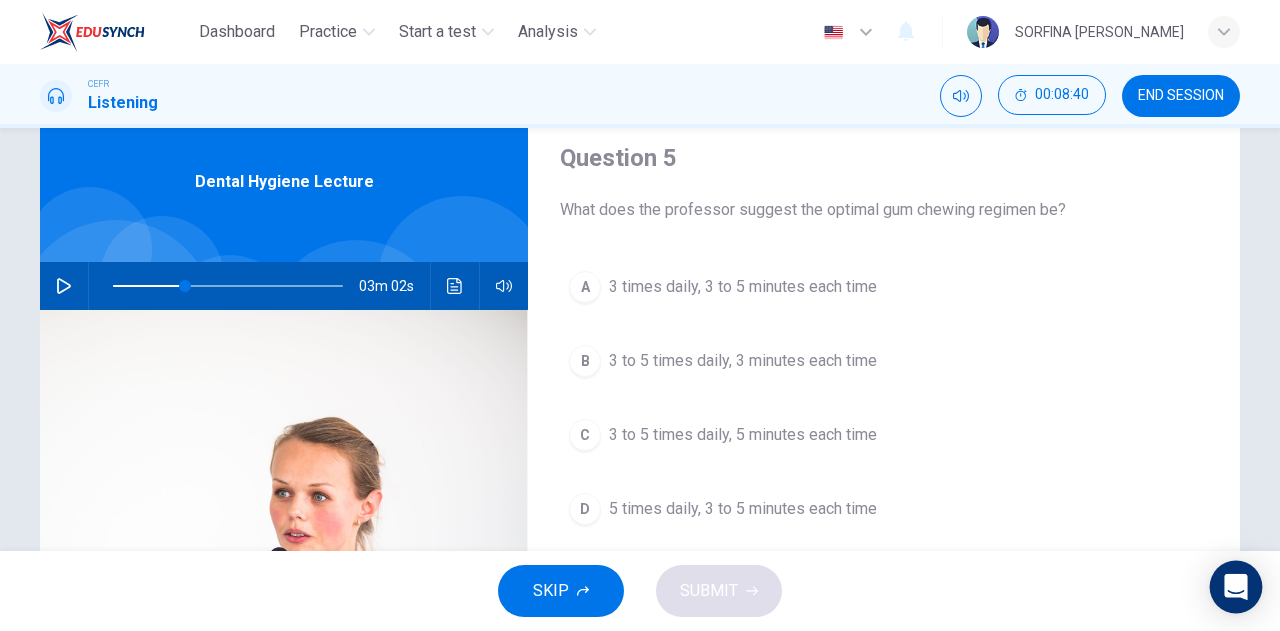 click 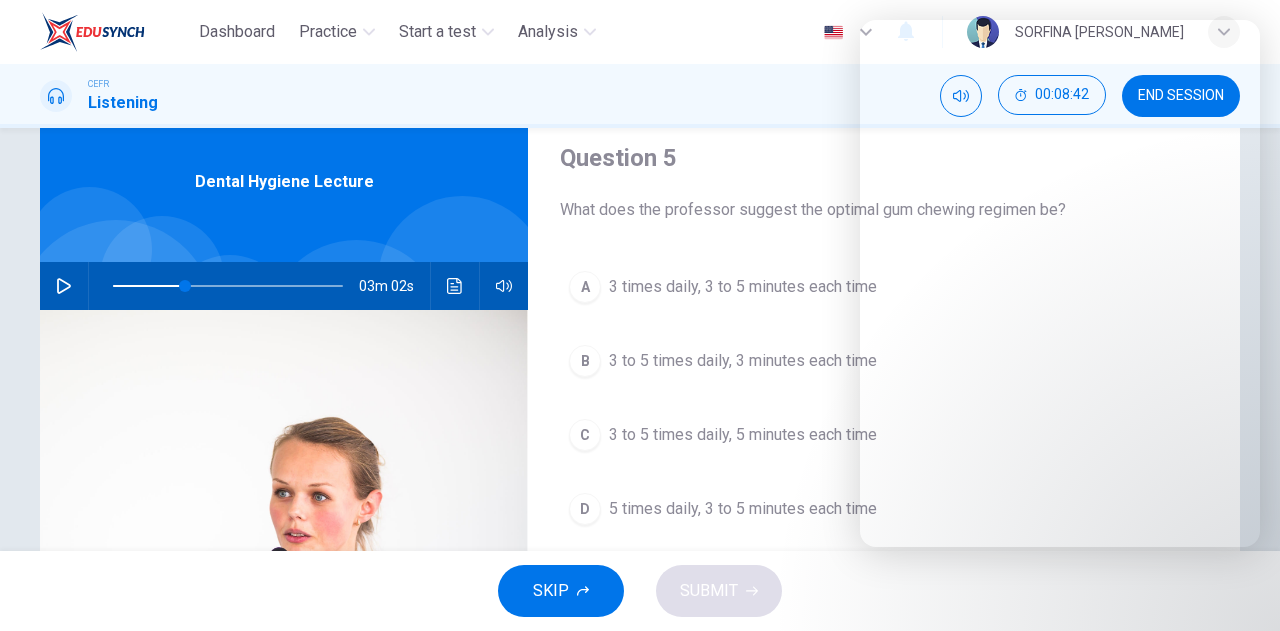click on "B 3 to 5 times daily, 3 minutes each time" at bounding box center [884, 361] 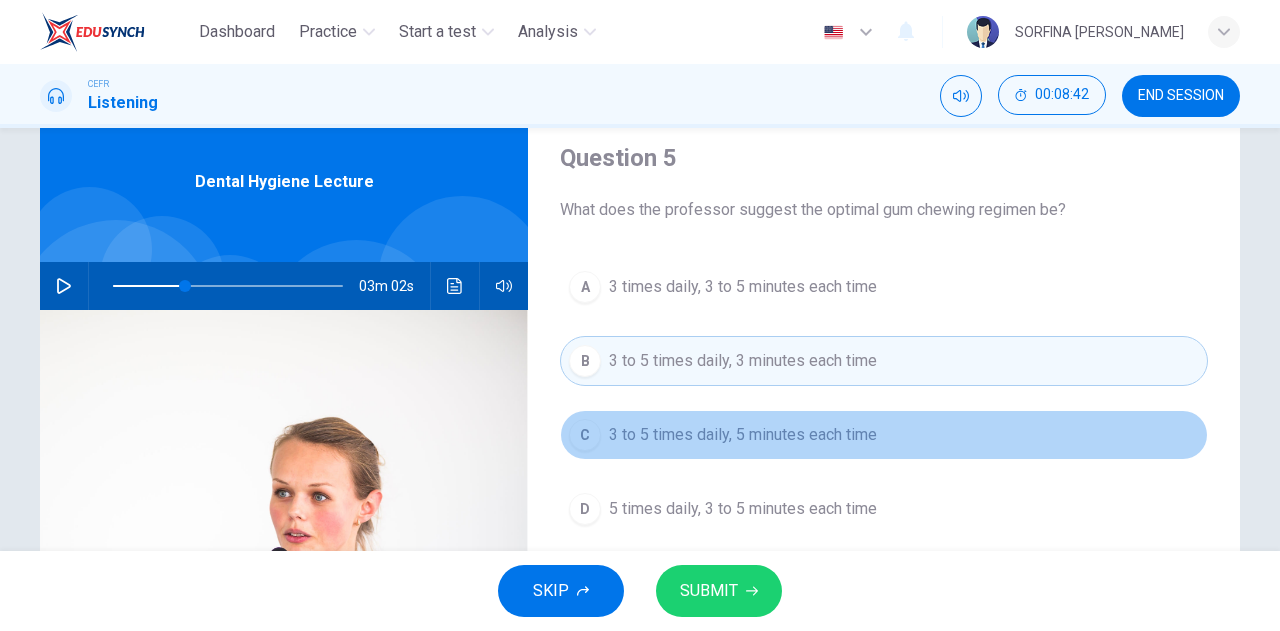 click on "3 to 5 times daily, 5 minutes each time" at bounding box center [743, 435] 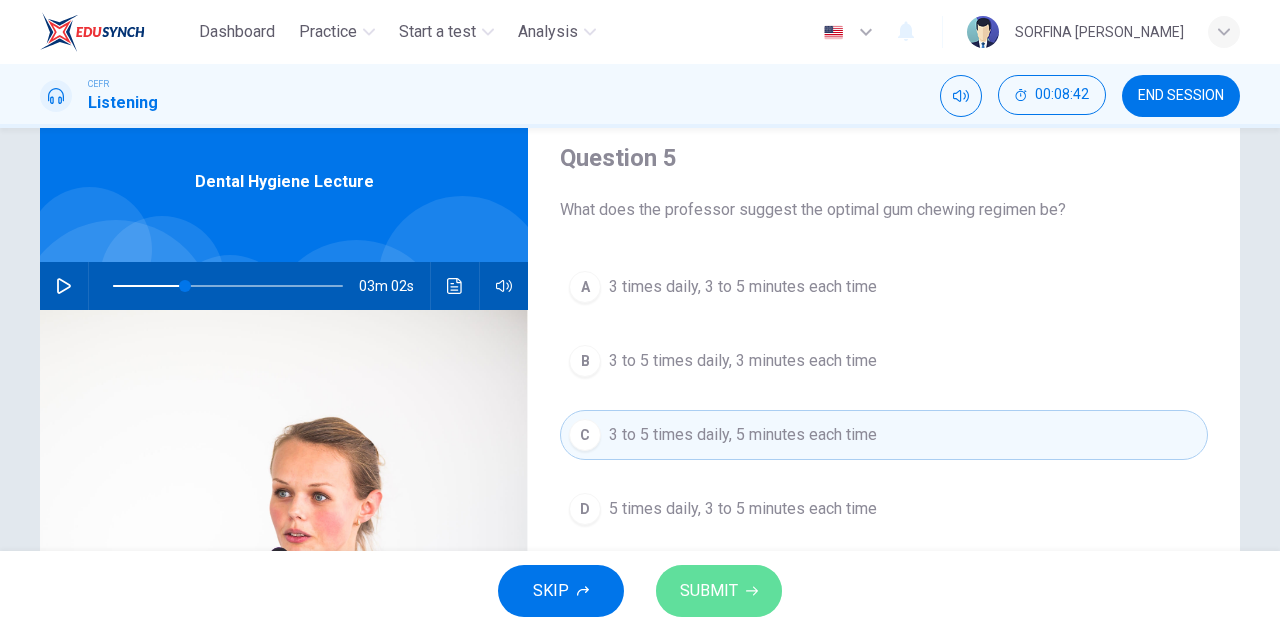 click on "SUBMIT" at bounding box center [709, 591] 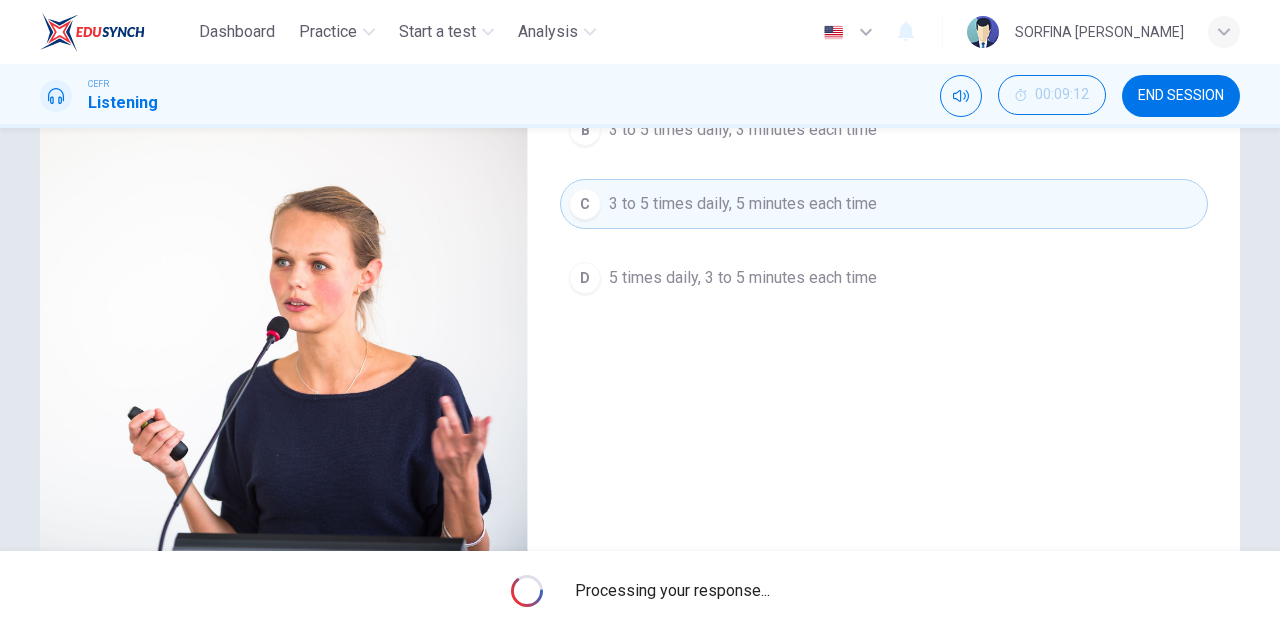 type on "32" 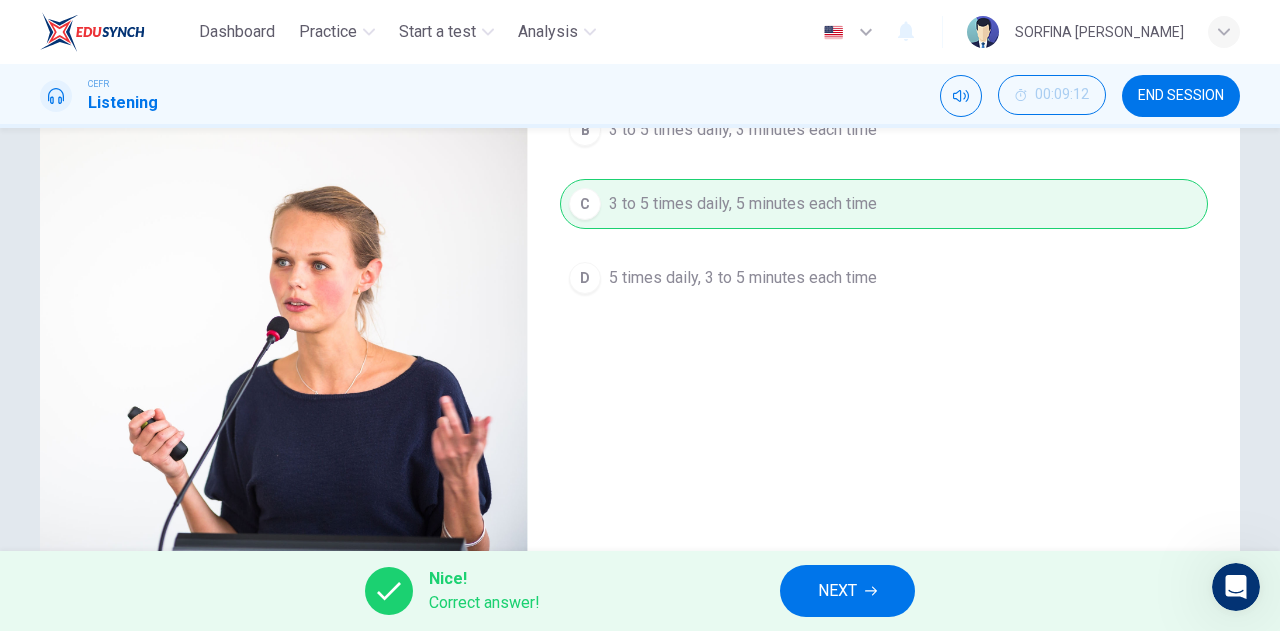scroll, scrollTop: 0, scrollLeft: 0, axis: both 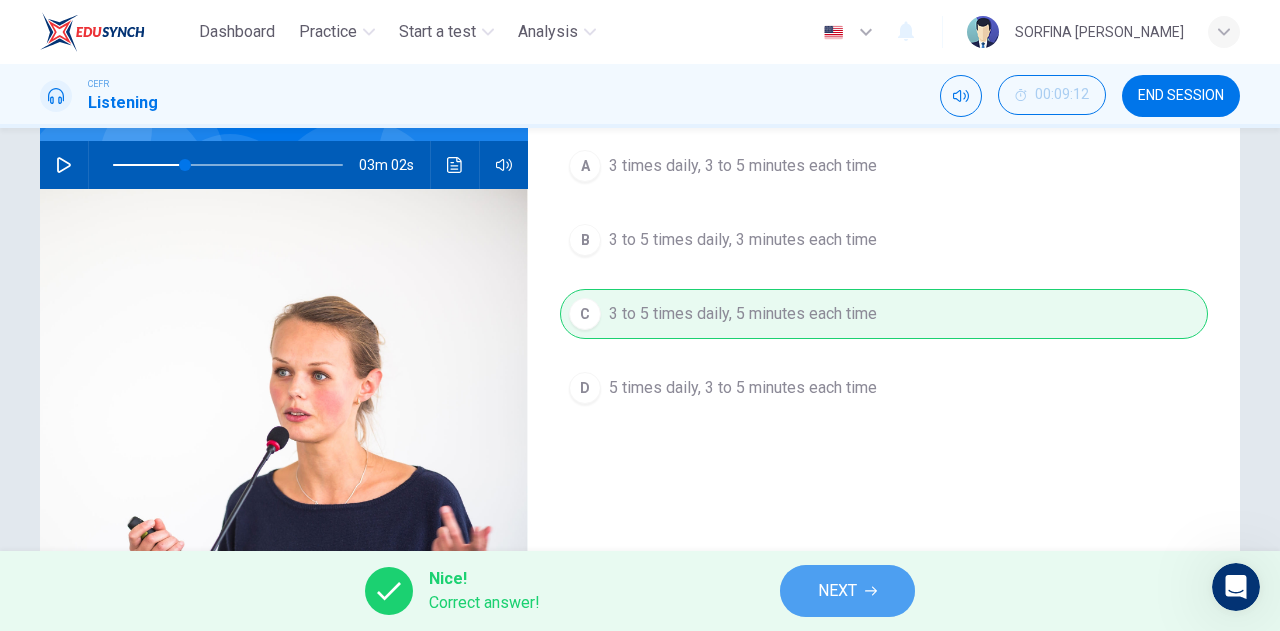 click on "NEXT" at bounding box center [837, 591] 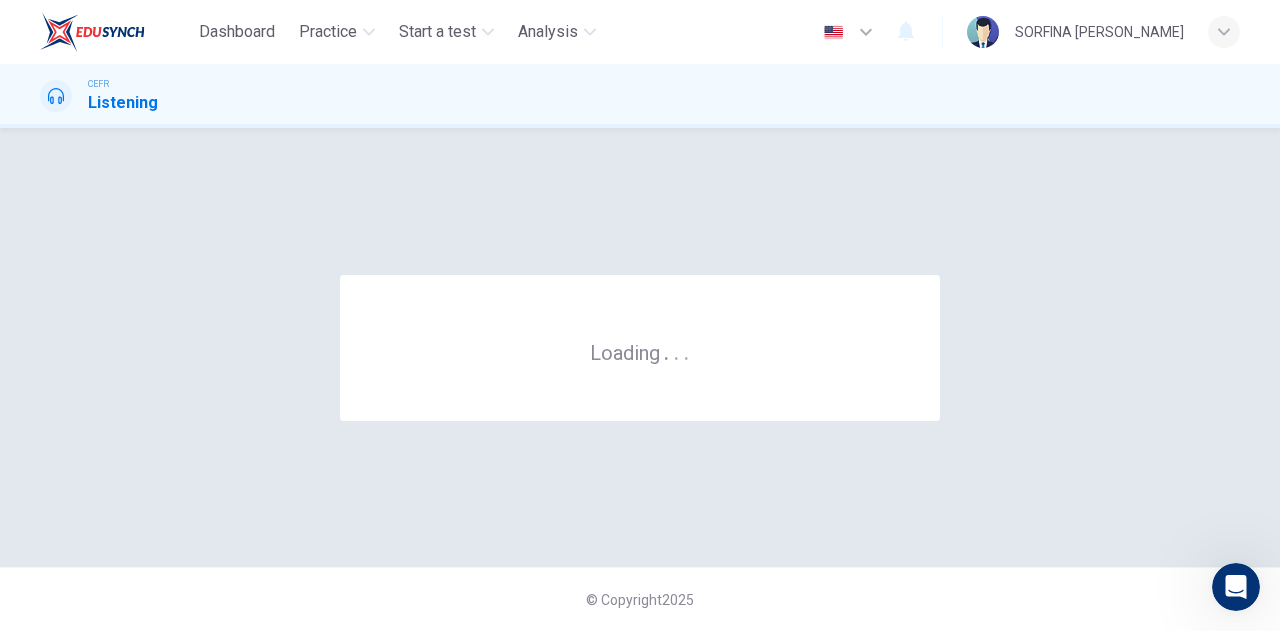 scroll, scrollTop: 0, scrollLeft: 0, axis: both 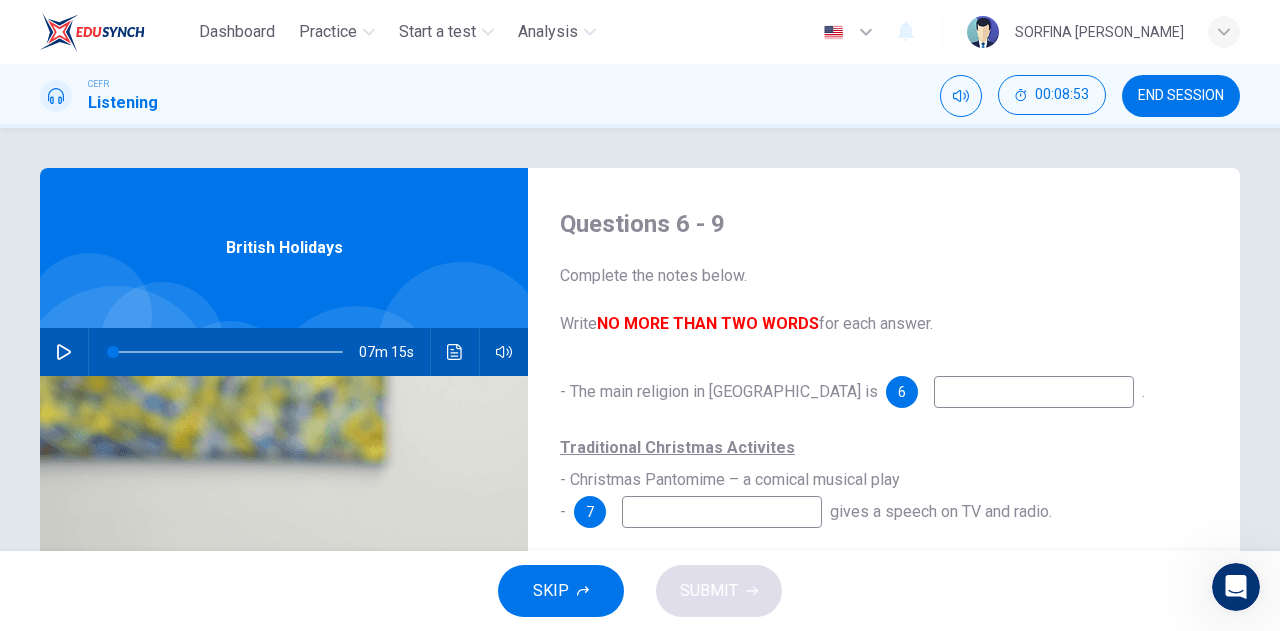 click 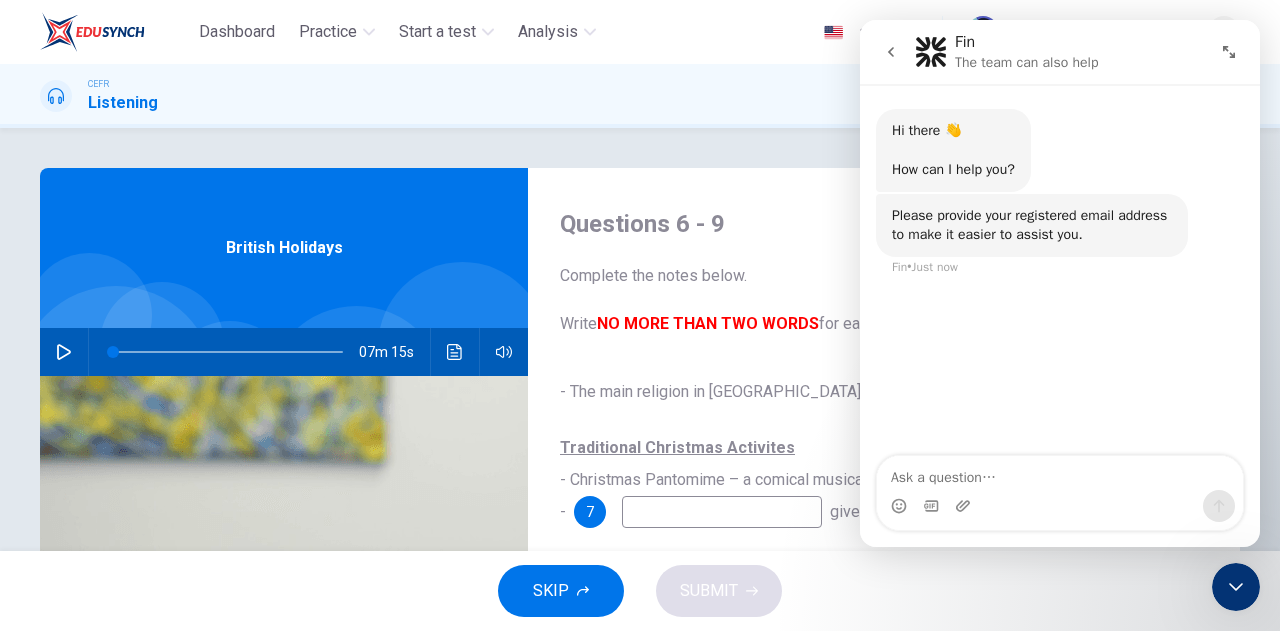 click at bounding box center [1060, 473] 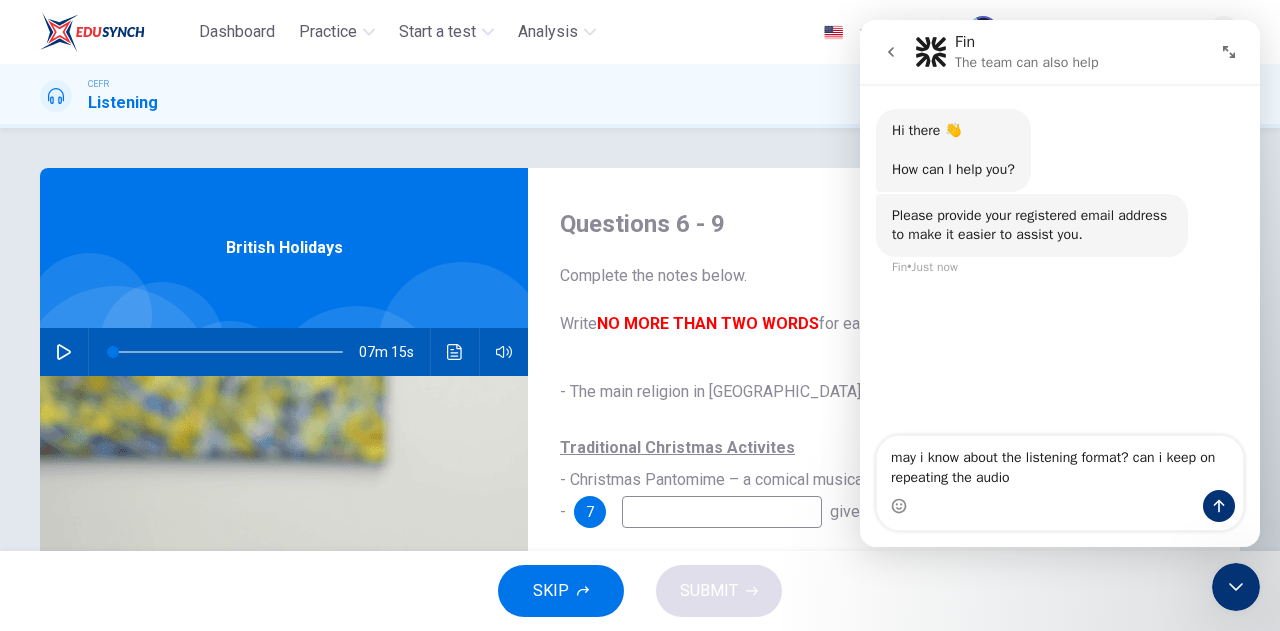 type on "may i know about the listening format? can i keep on repeating the audio?" 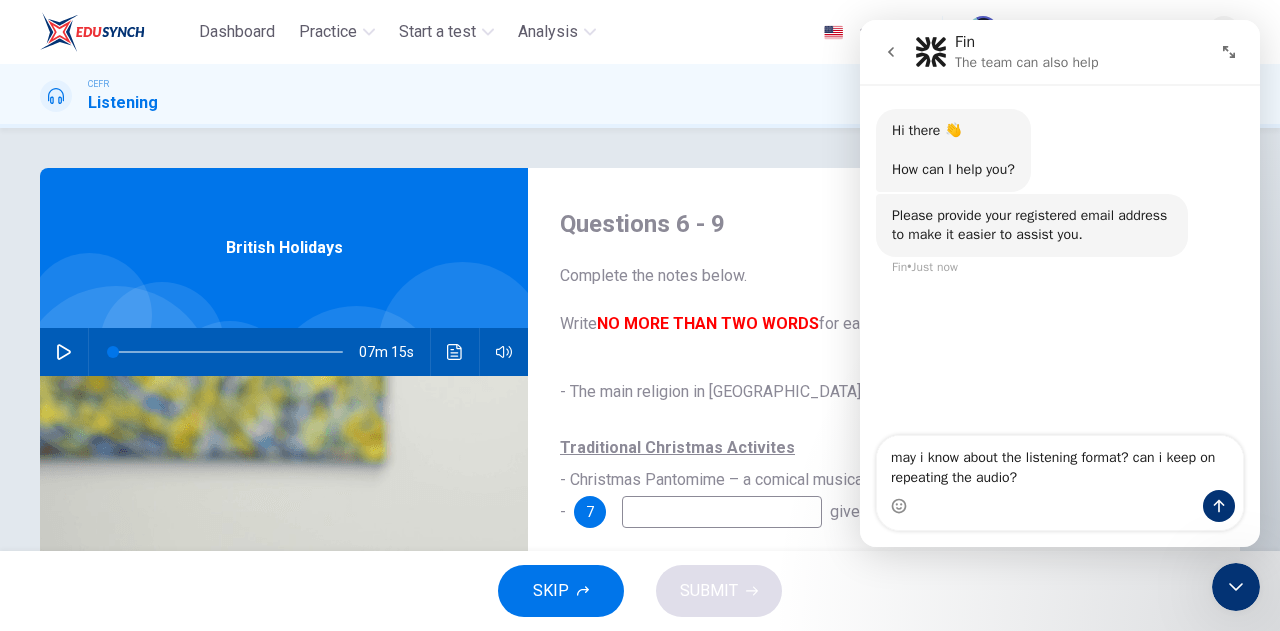 type 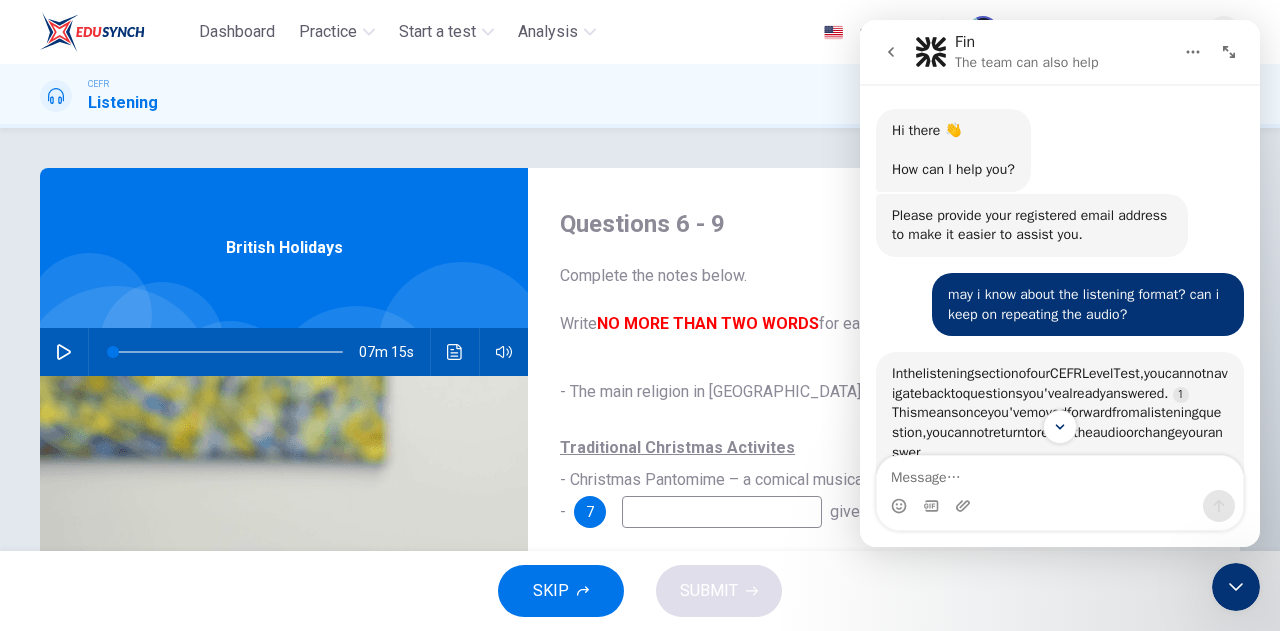 scroll, scrollTop: 41, scrollLeft: 0, axis: vertical 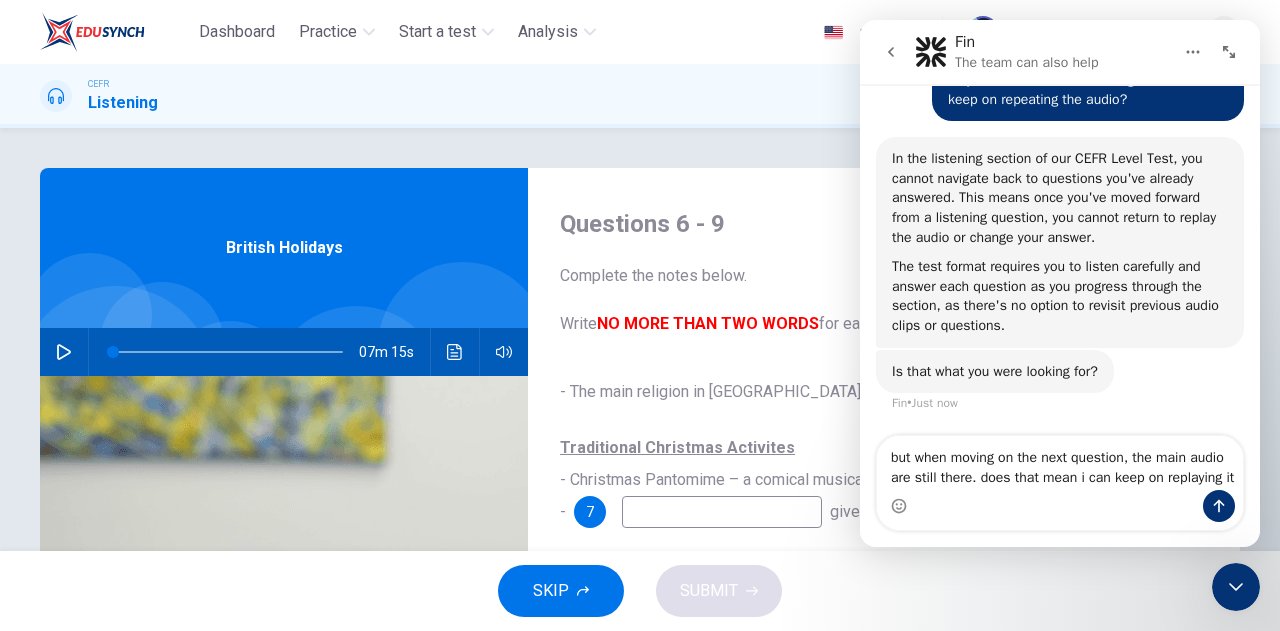 type on "but when moving on the next question, the main audio are still there. does that mean i can keep on replaying it?" 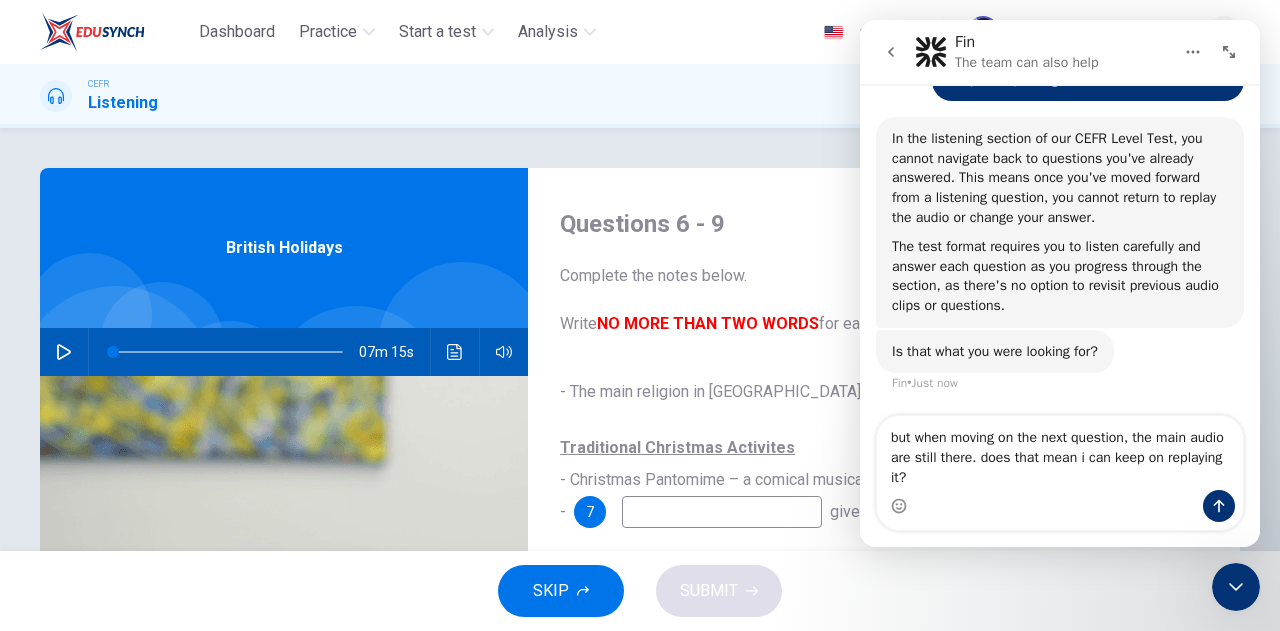 type 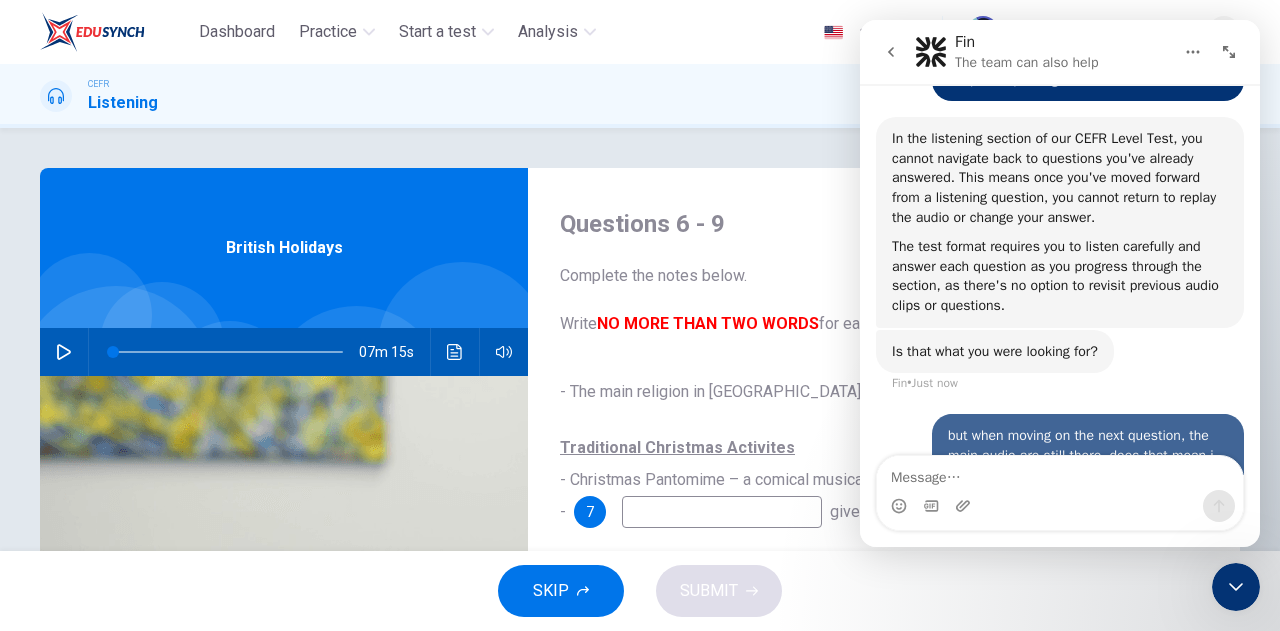 scroll, scrollTop: 291, scrollLeft: 0, axis: vertical 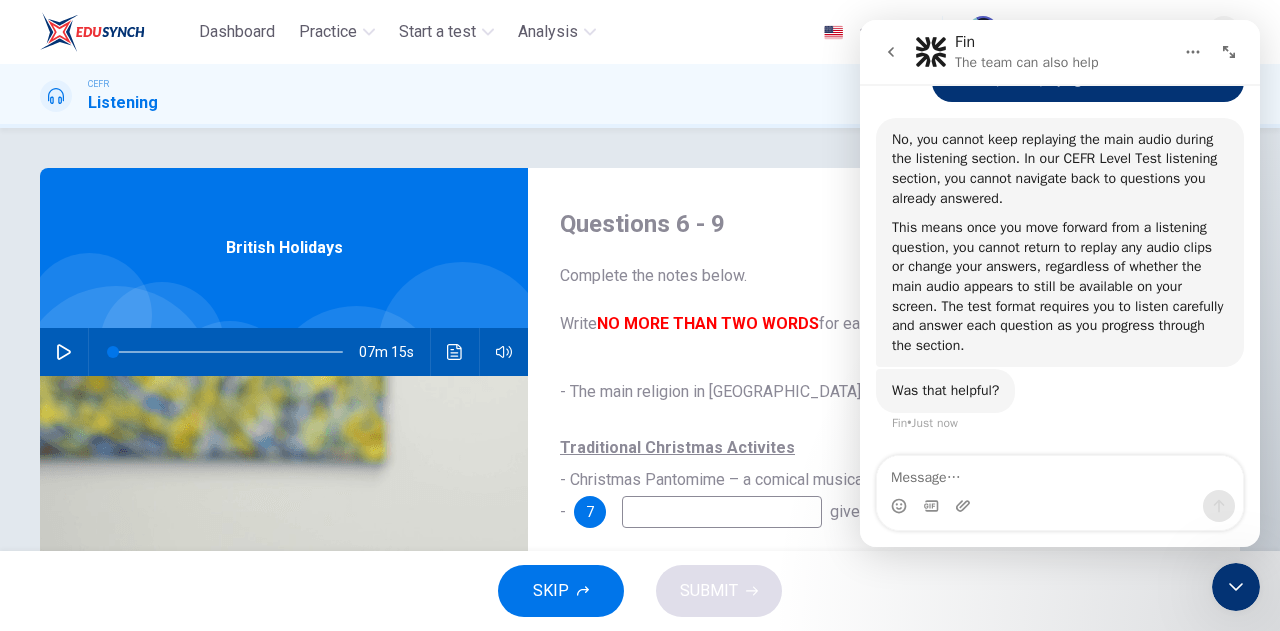 click on "Questions 6 - 9 Complete the notes below. Write  NO MORE THAN TWO WORDS  for each answer. - The main religion in [GEOGRAPHIC_DATA] is  6 . Traditional Christmas Activites    - Christmas Pantomime – a comical musical play    -  7  gives a speech on TV and radio. -  8  is on the day after Christmas. - The most important [DEMOGRAPHIC_DATA] holiday in [GEOGRAPHIC_DATA] is  9 . British Holidays 07m 15s" at bounding box center [640, 339] 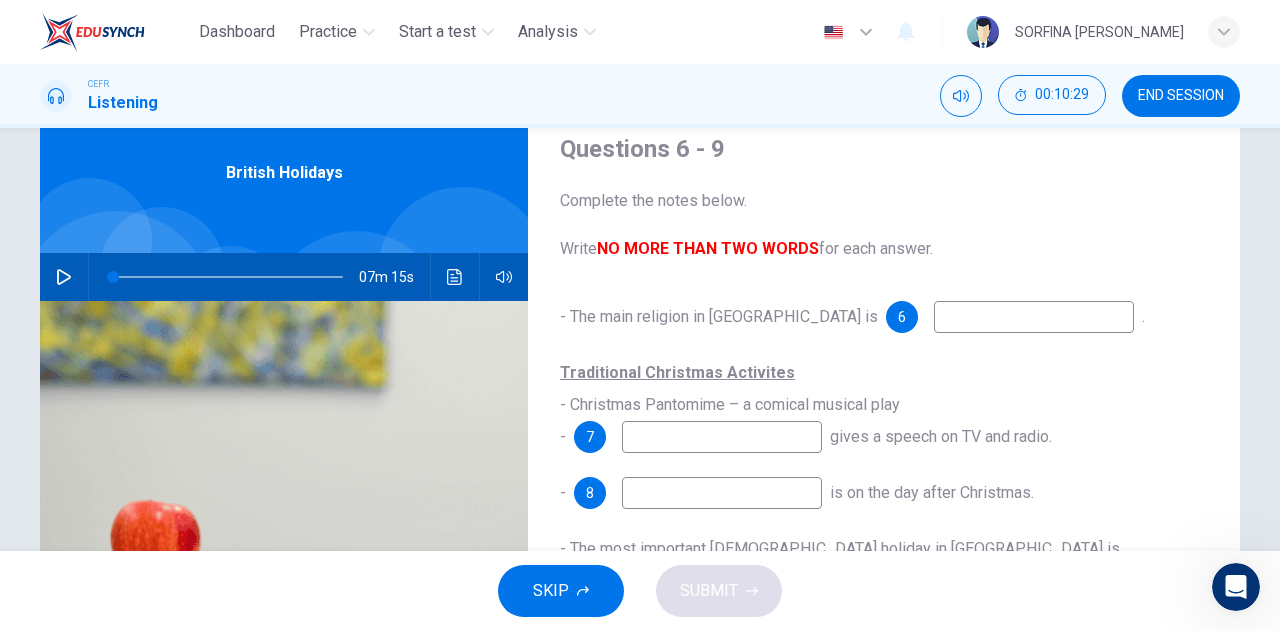 scroll, scrollTop: 0, scrollLeft: 0, axis: both 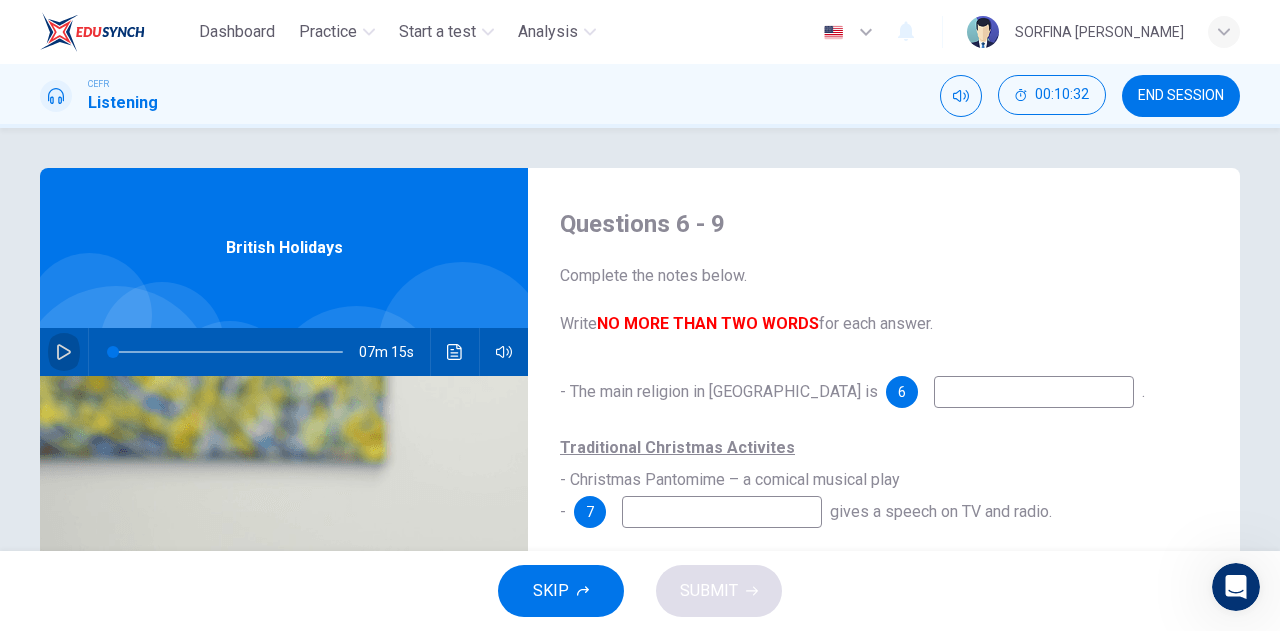 click at bounding box center [64, 352] 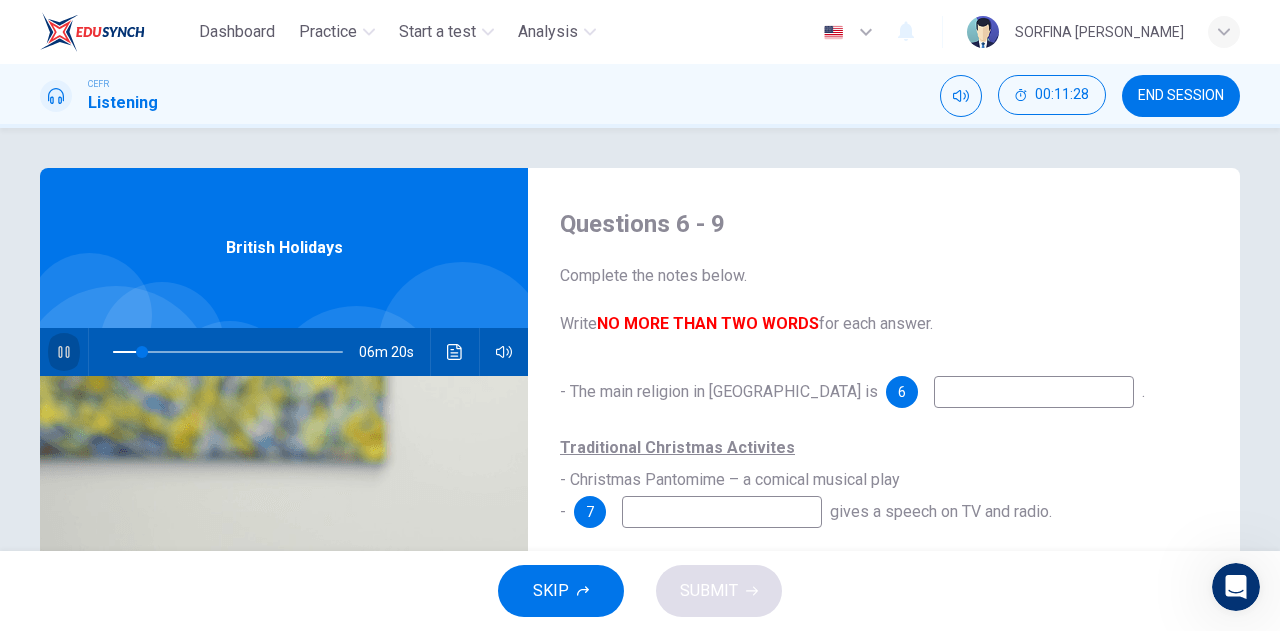 click at bounding box center [64, 352] 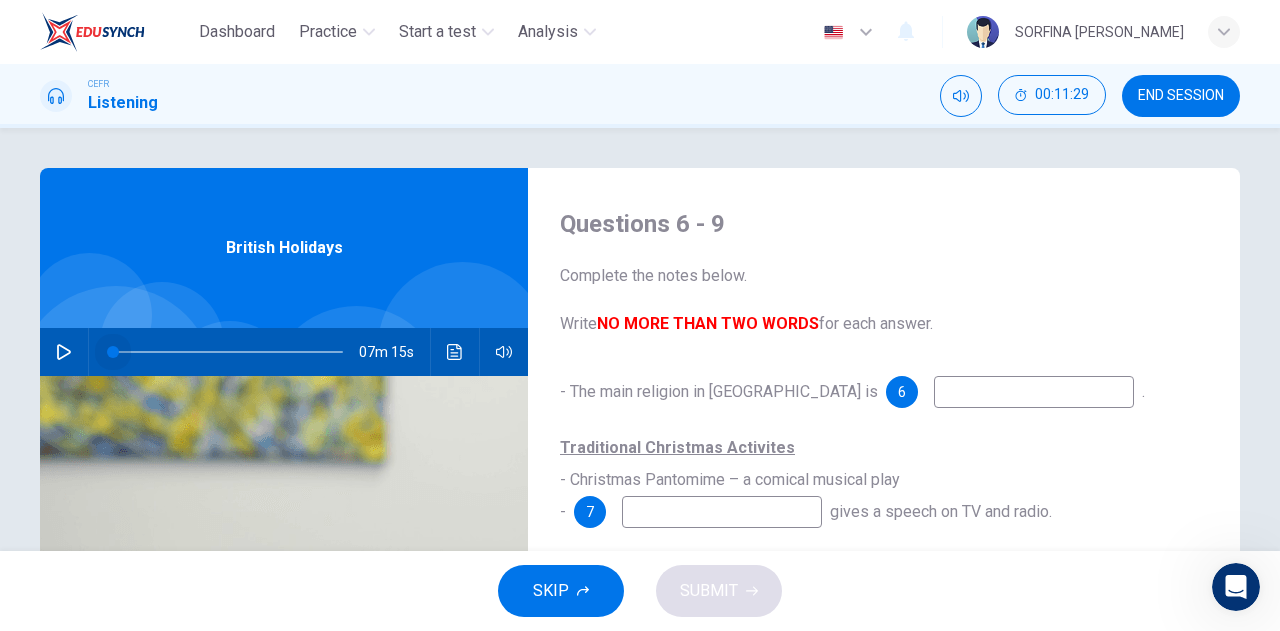 drag, startPoint x: 140, startPoint y: 347, endPoint x: 88, endPoint y: 350, distance: 52.086468 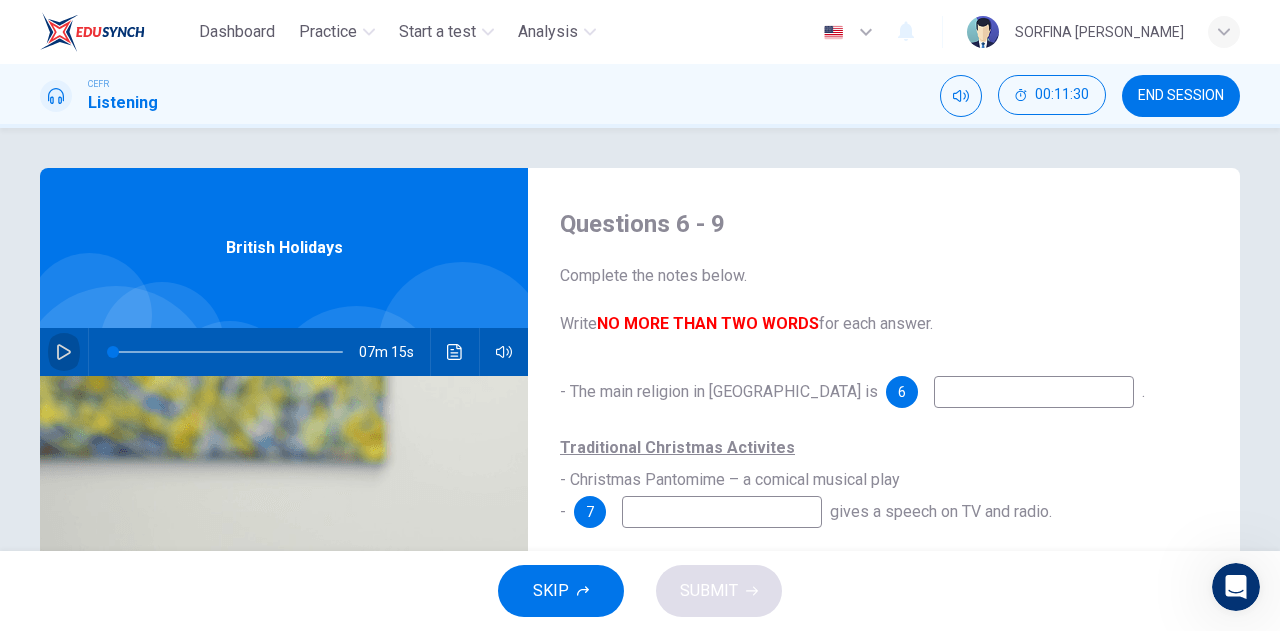 click 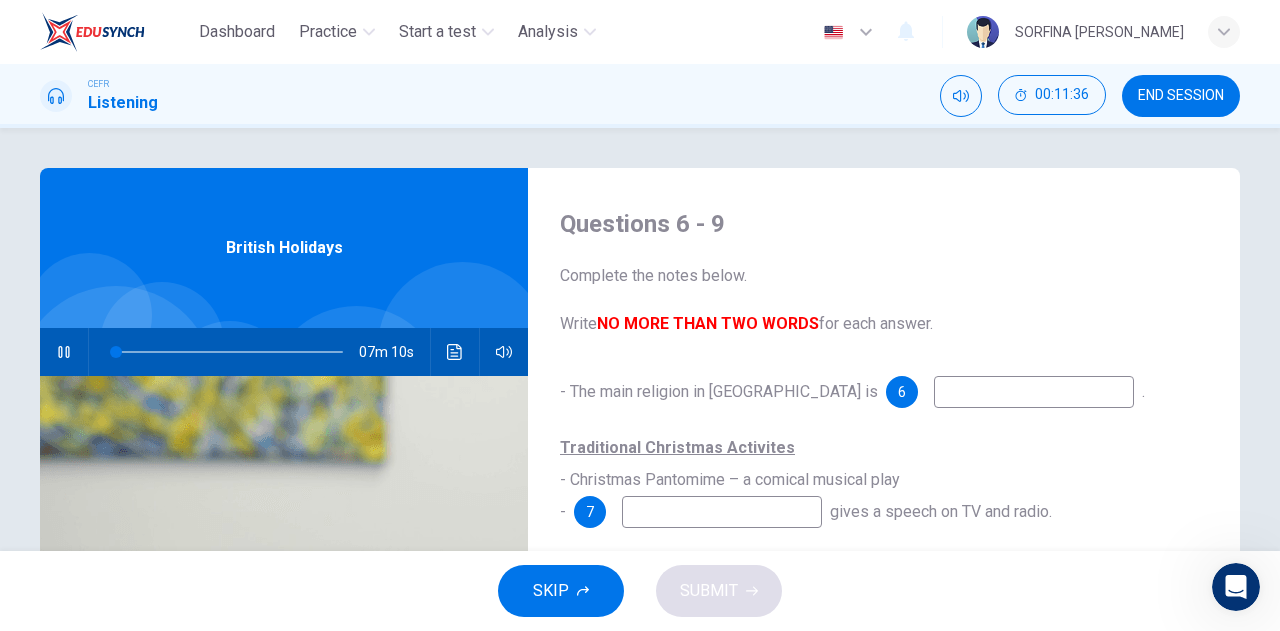 scroll, scrollTop: 14, scrollLeft: 0, axis: vertical 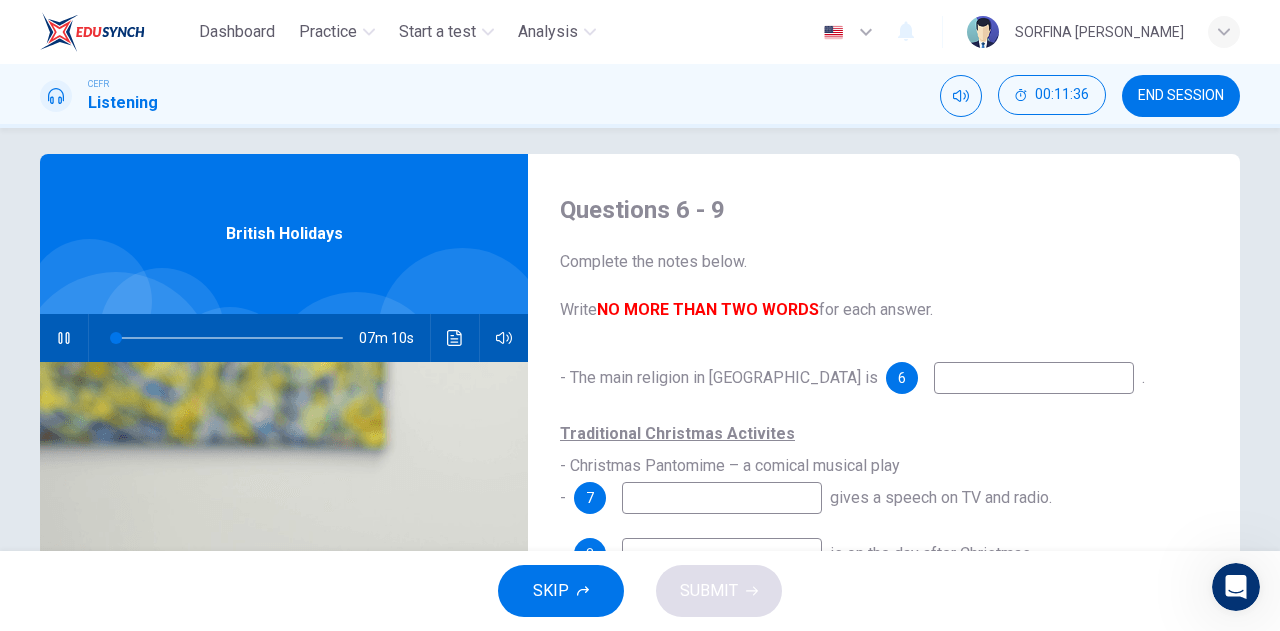 click at bounding box center [1034, 378] 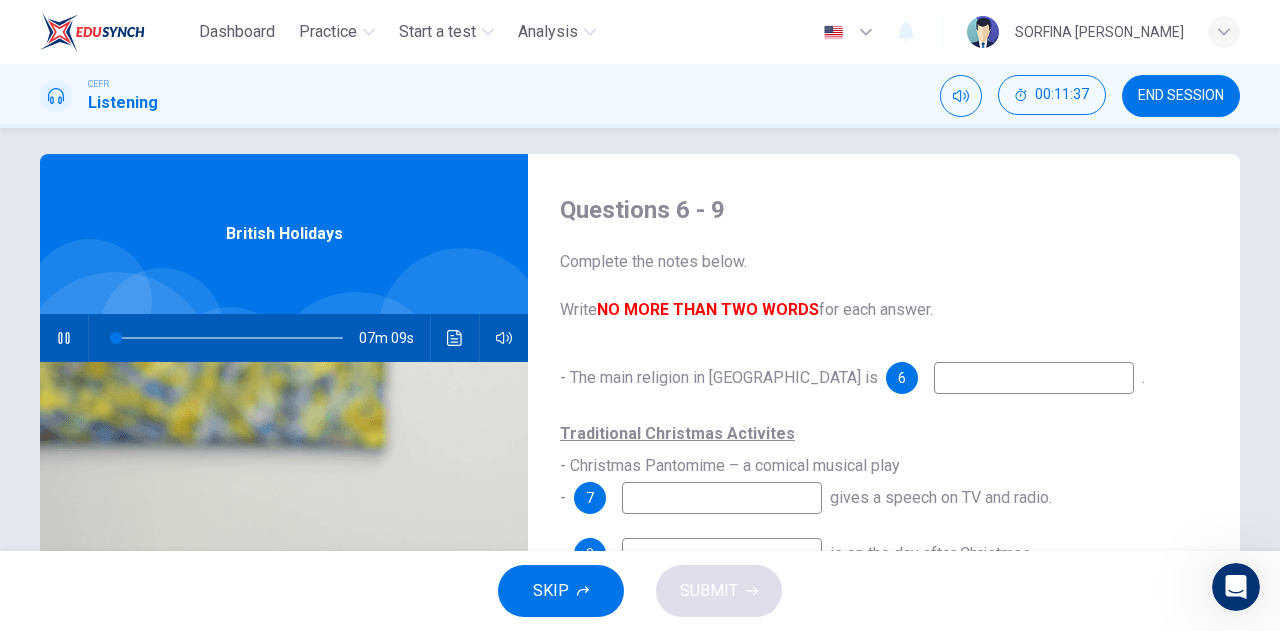 type on "2" 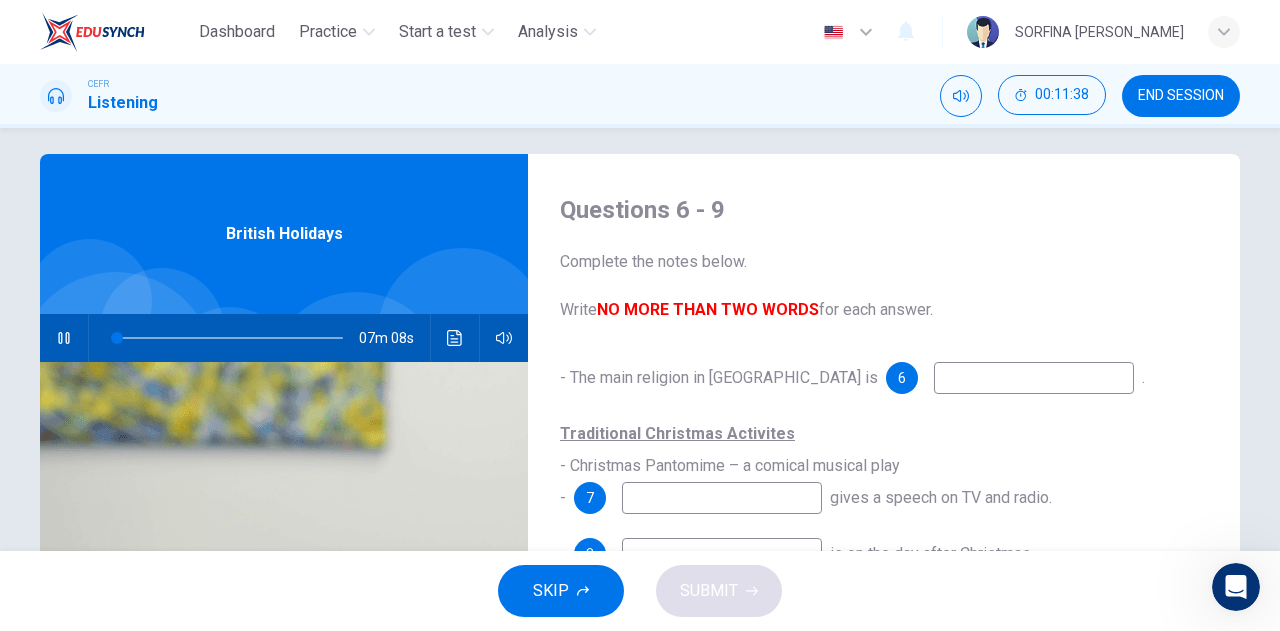 type on "C" 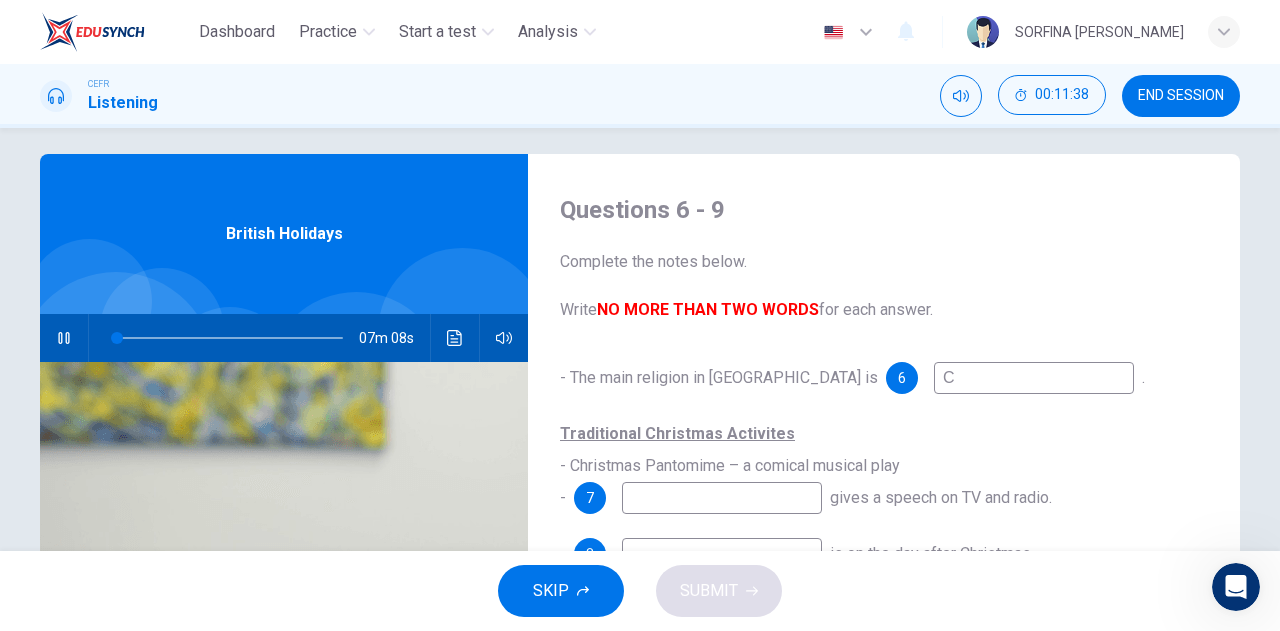 type on "2" 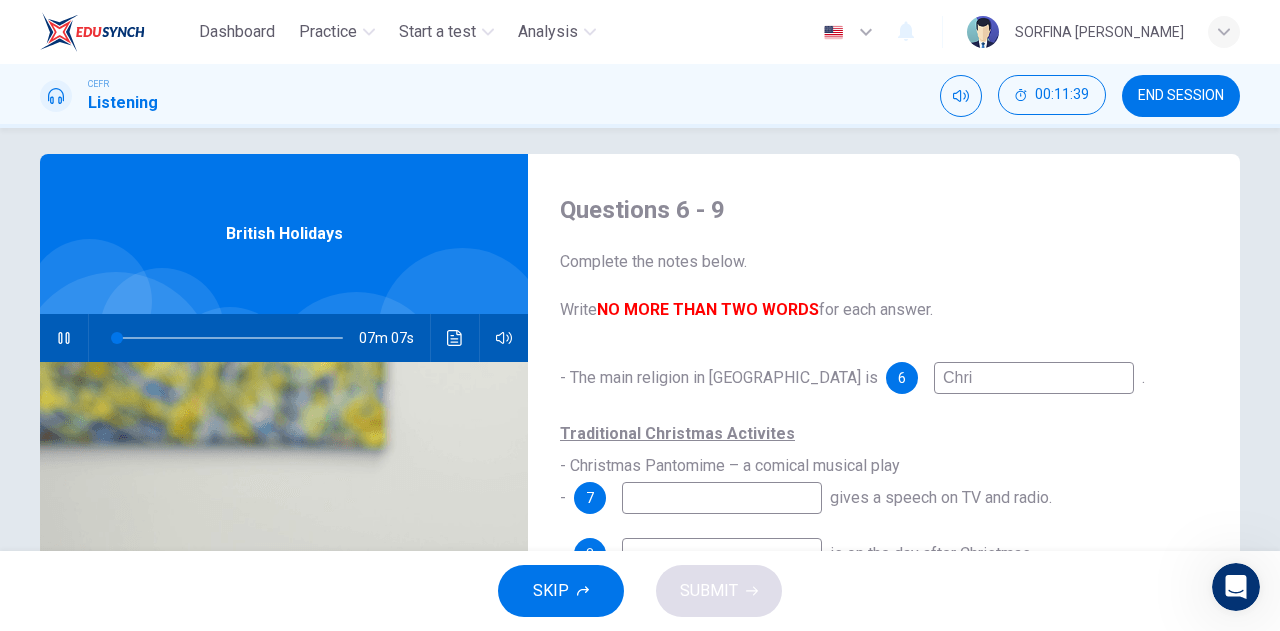 type on "[PERSON_NAME]" 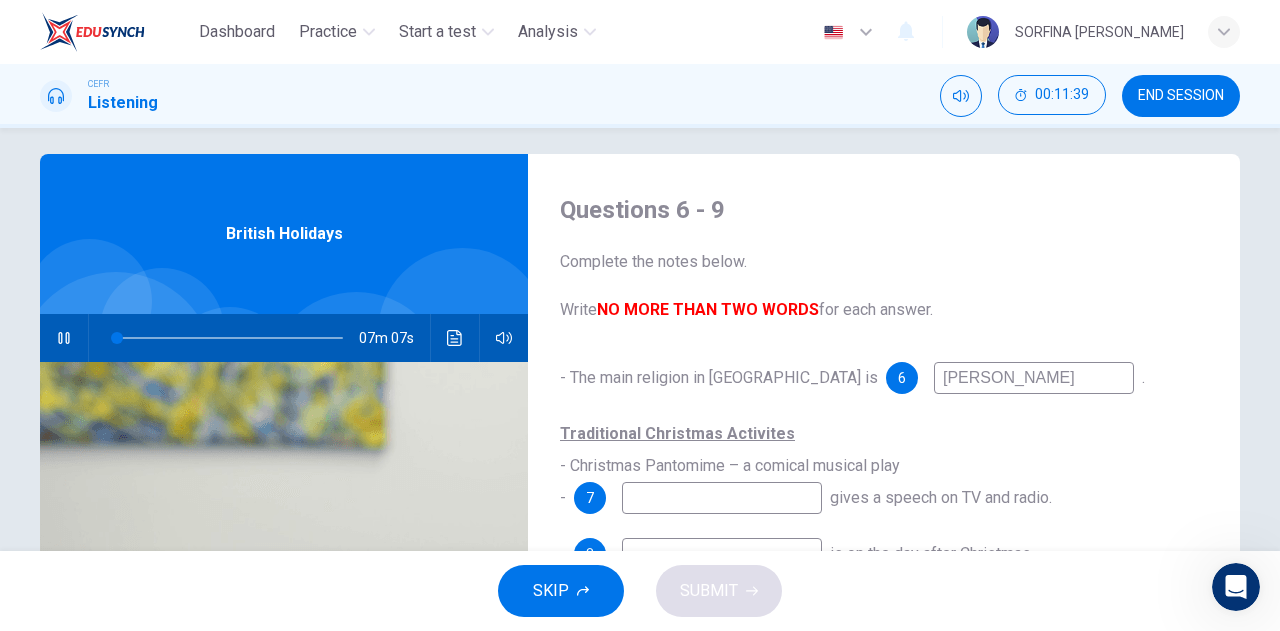 type on "2" 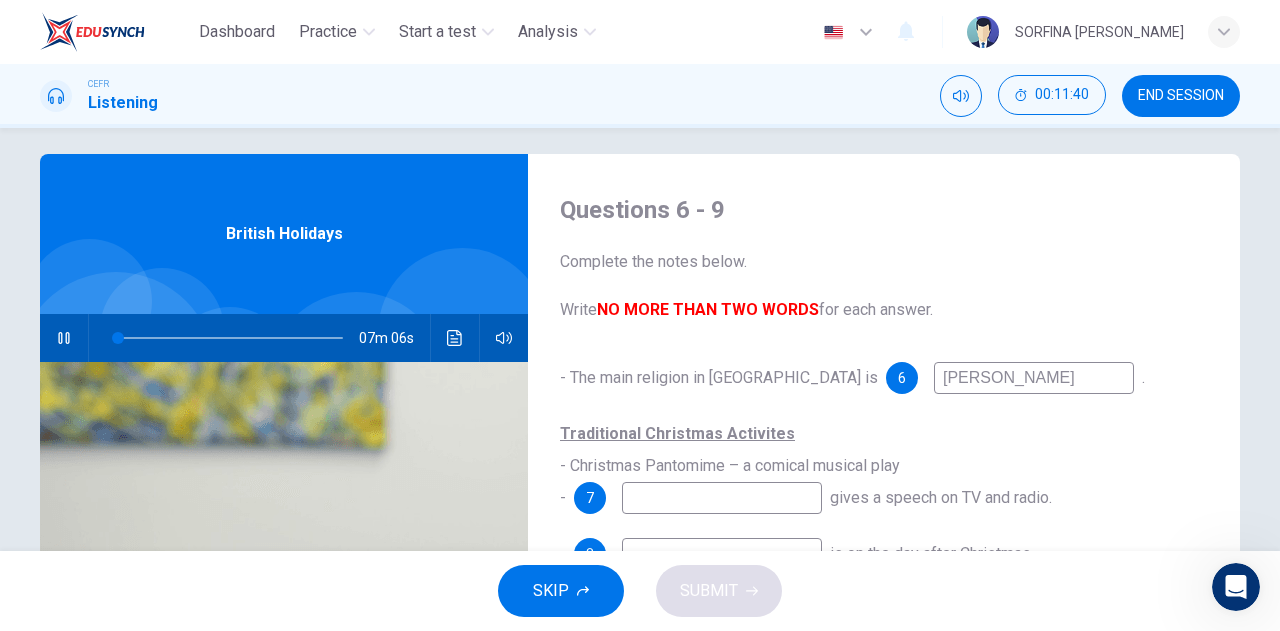 type on "[DEMOGRAPHIC_DATA]" 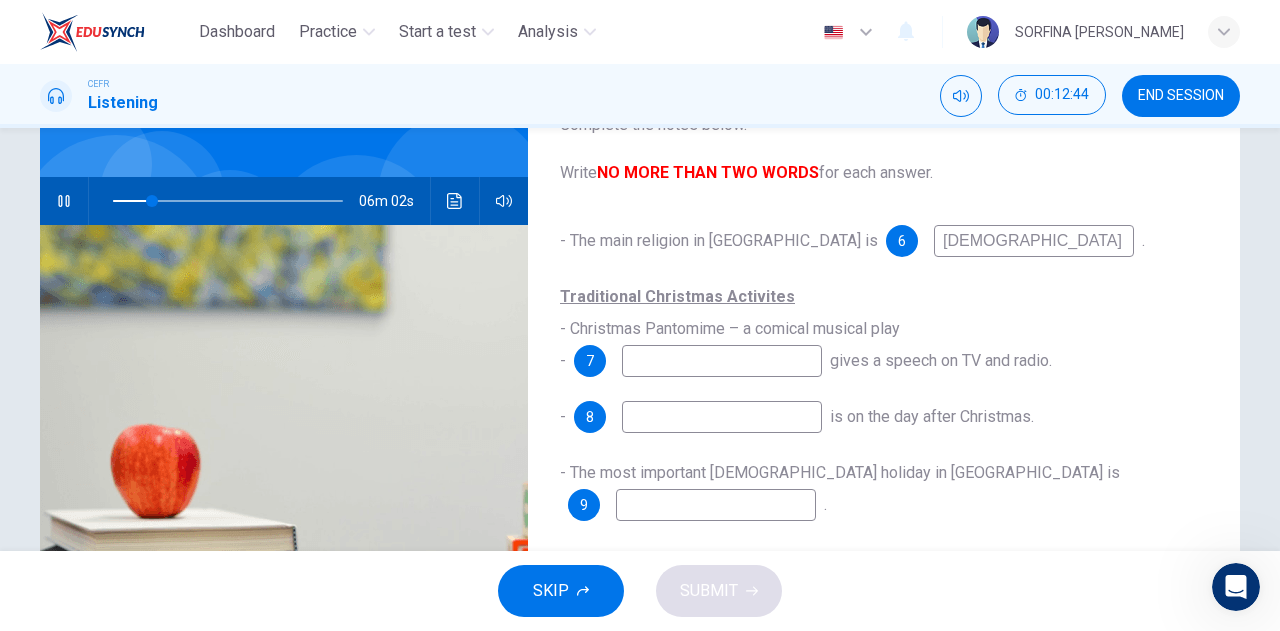 scroll, scrollTop: 150, scrollLeft: 0, axis: vertical 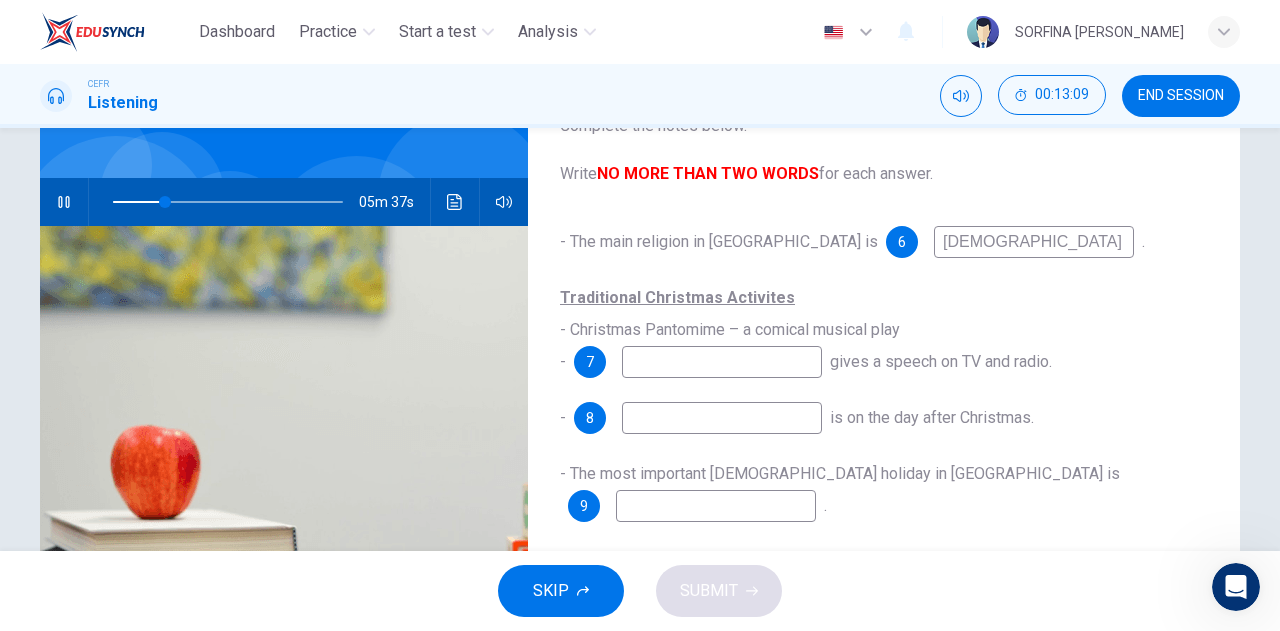 type on "23" 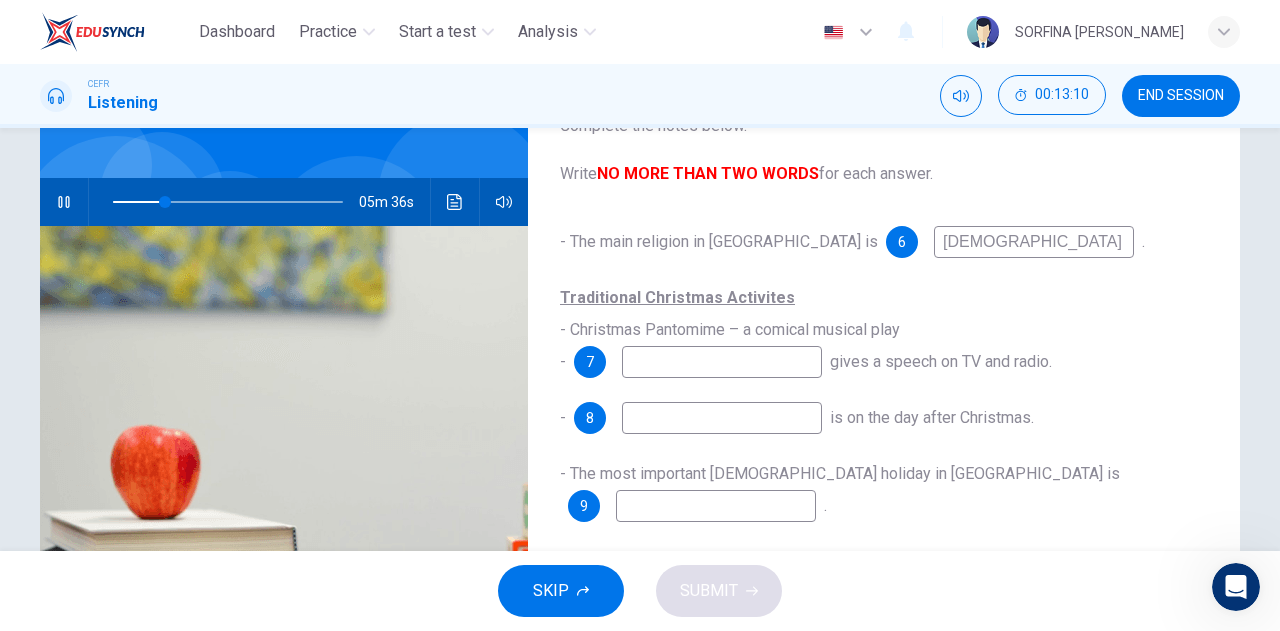 type on "[DEMOGRAPHIC_DATA]" 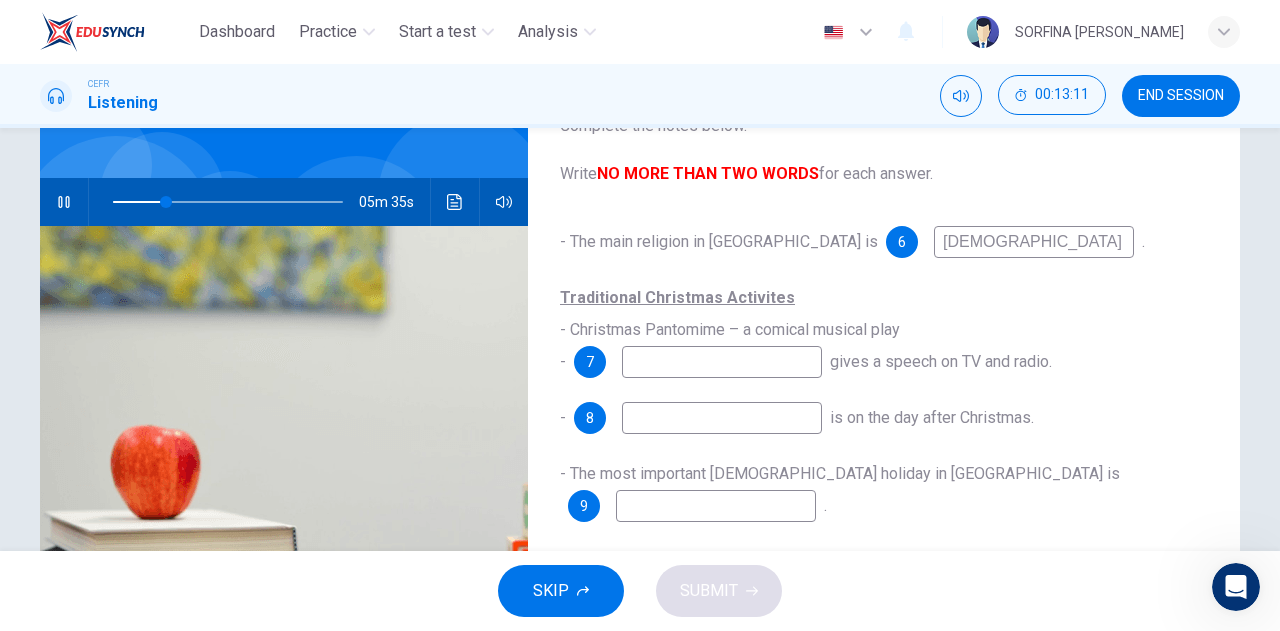 type on "Q" 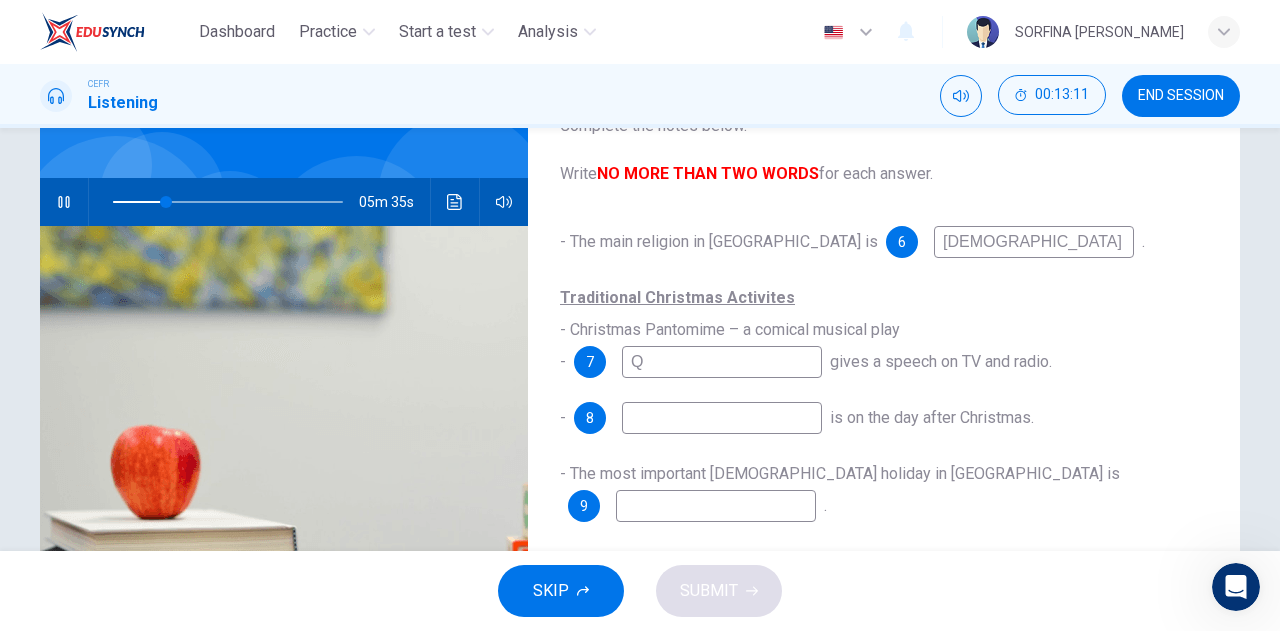 type on "23" 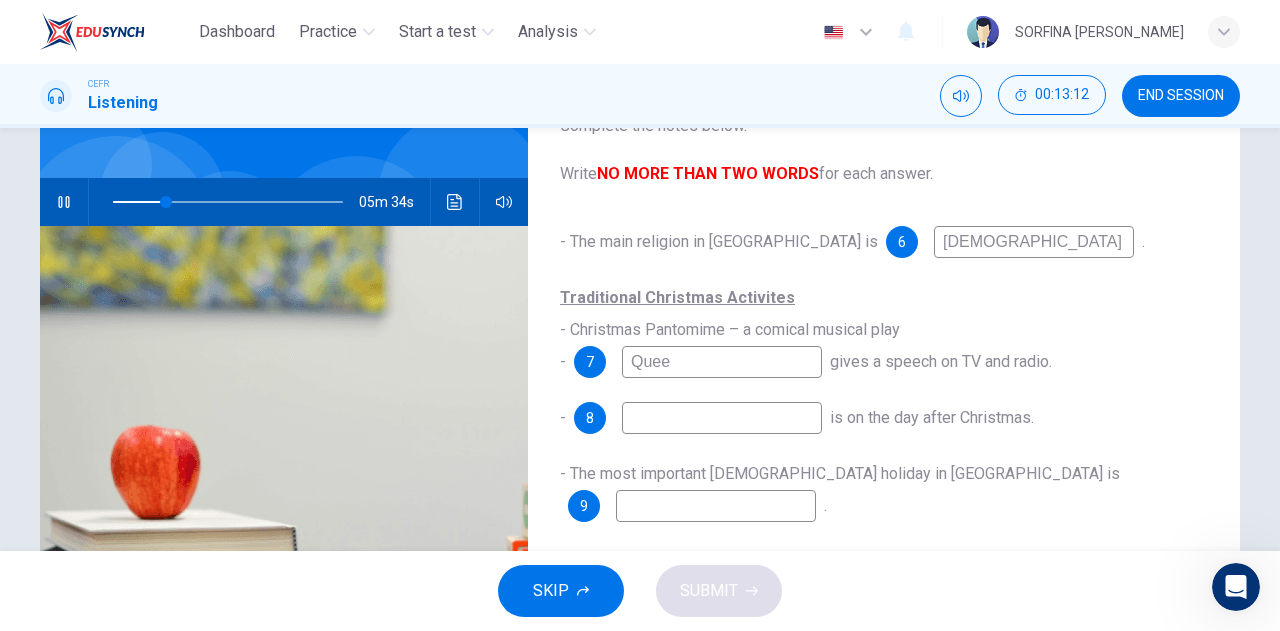 type on "Queen" 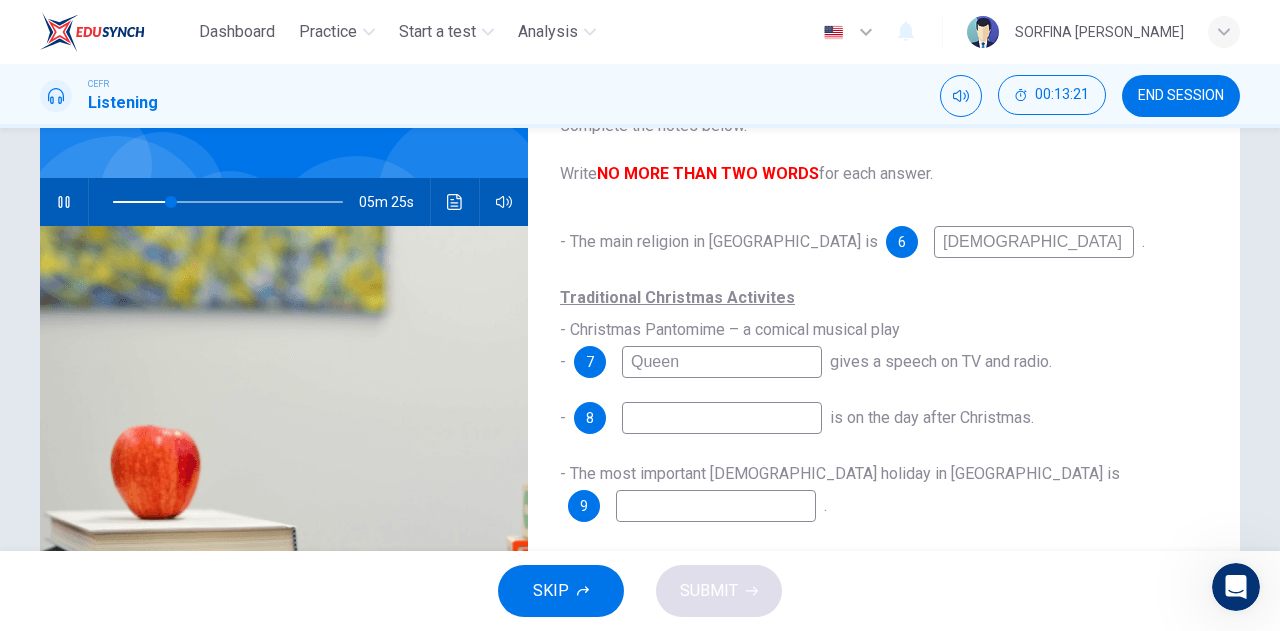 type on "25" 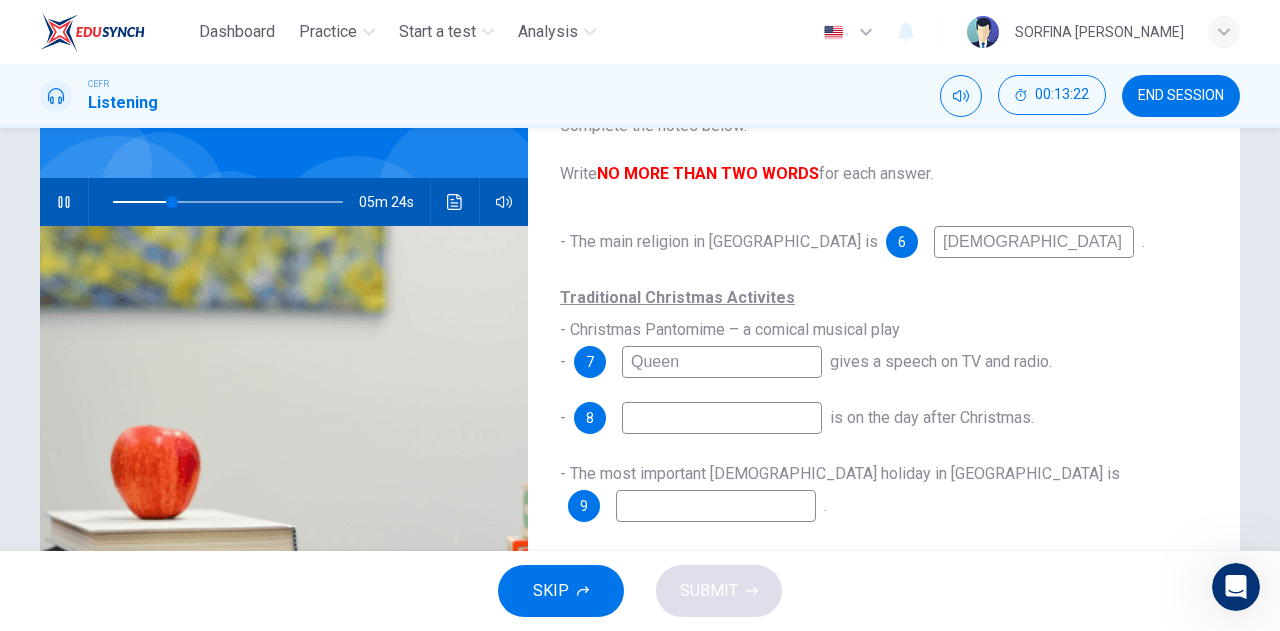 type on "Queen" 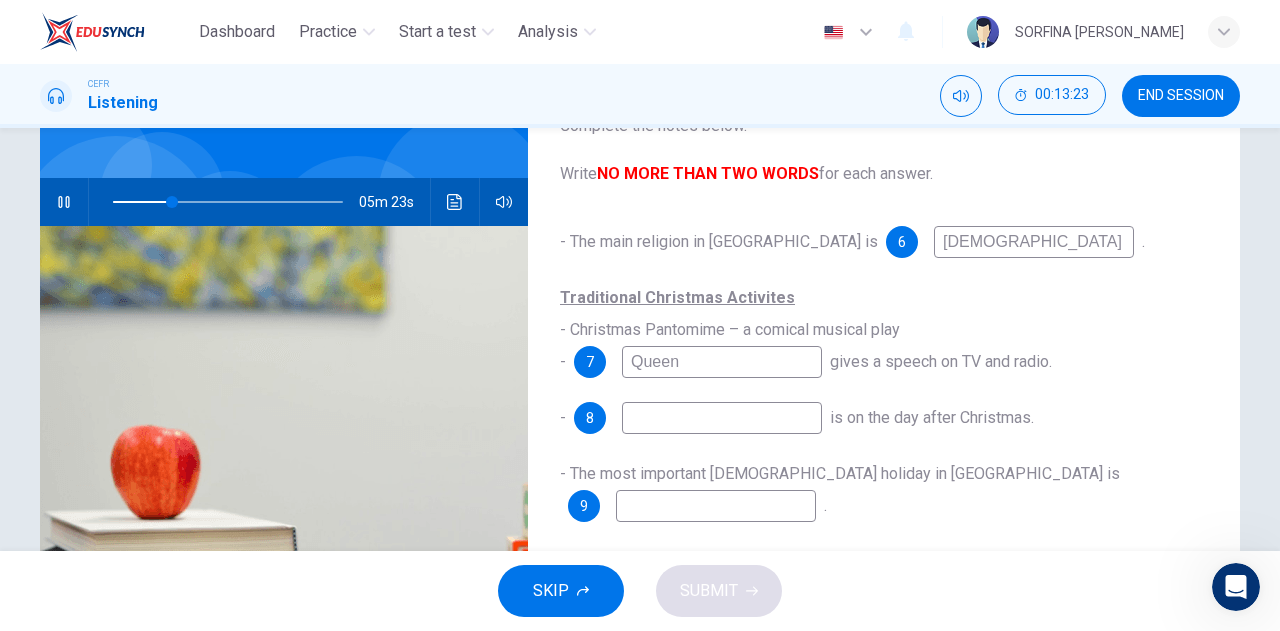 type on "B" 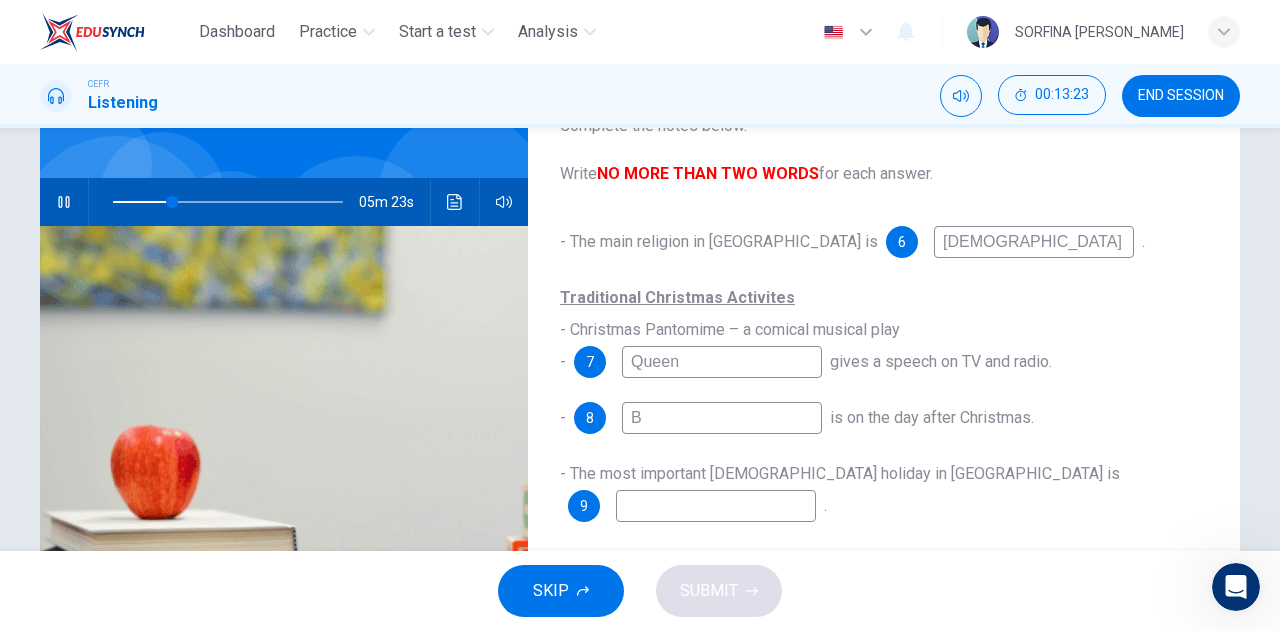 type on "26" 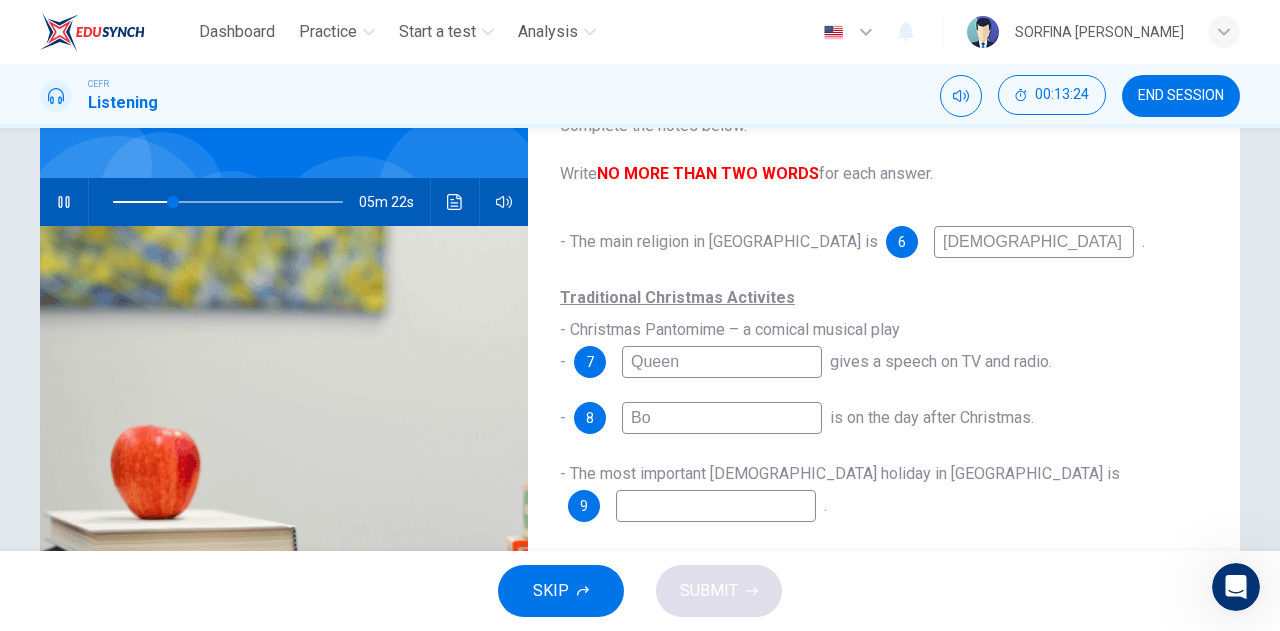 type on "Box" 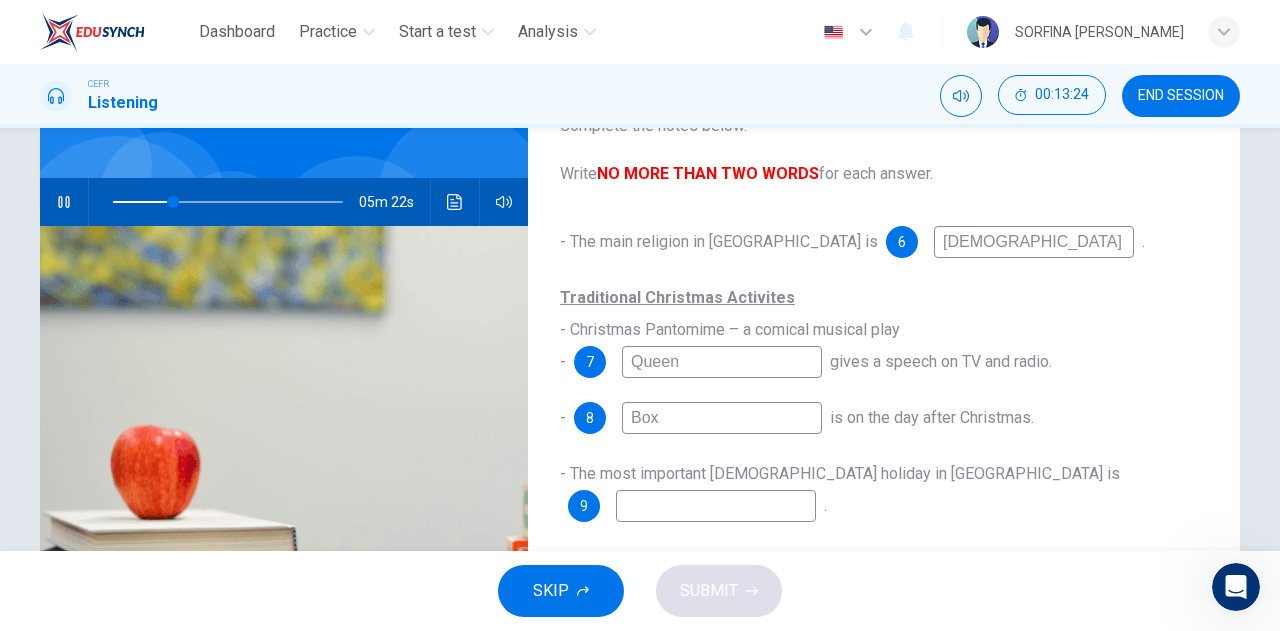 type on "26" 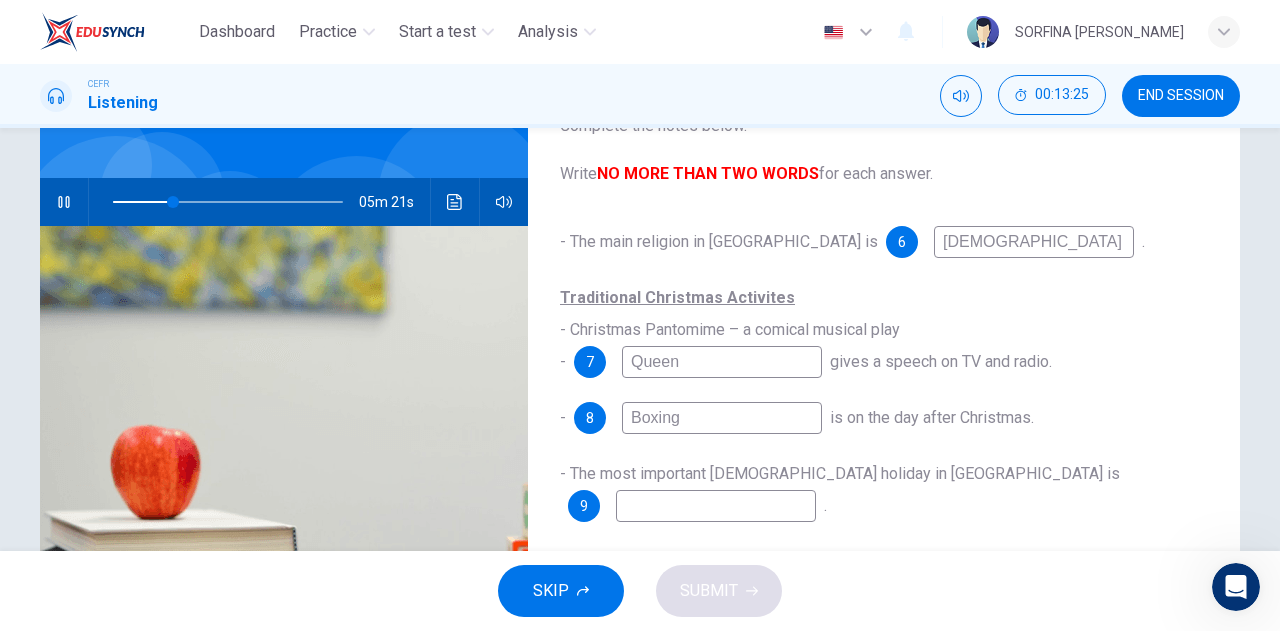 type on "Boxing" 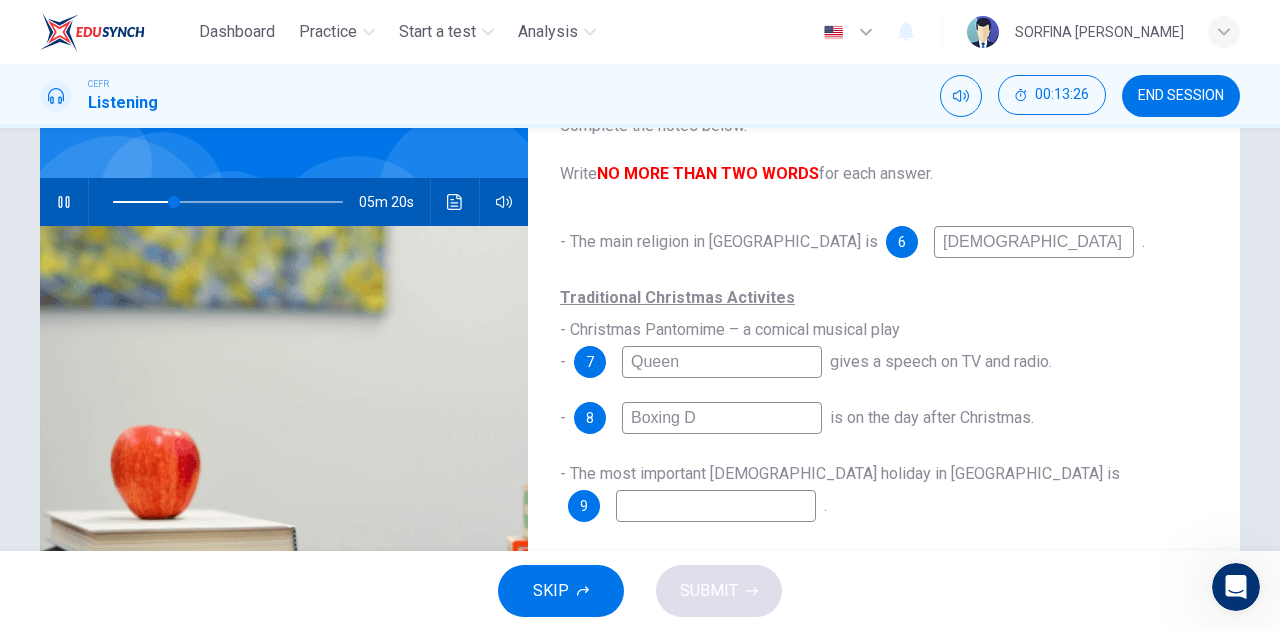 type on "Boxing Da" 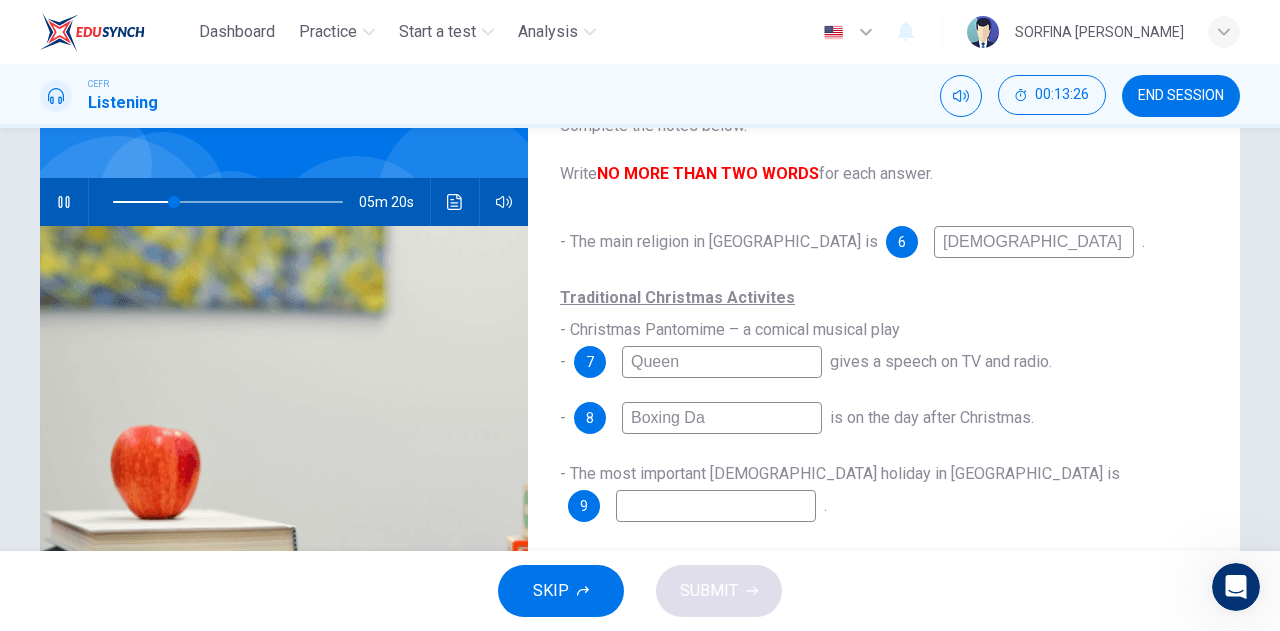 type on "27" 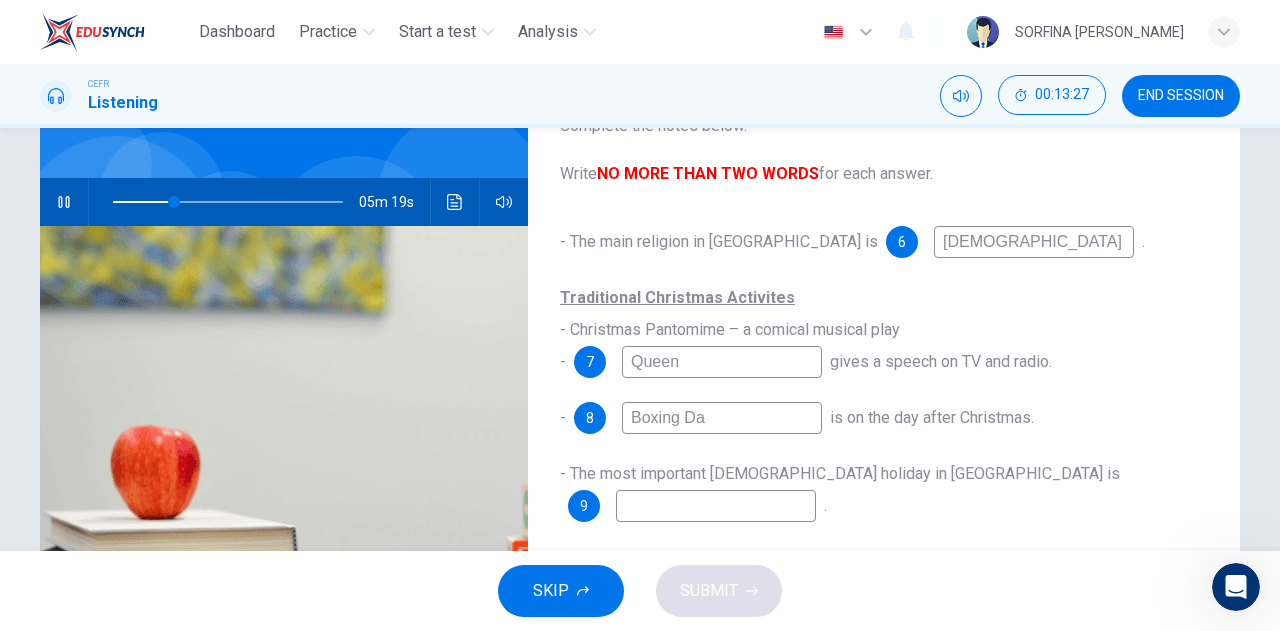 type on "Boxing Day" 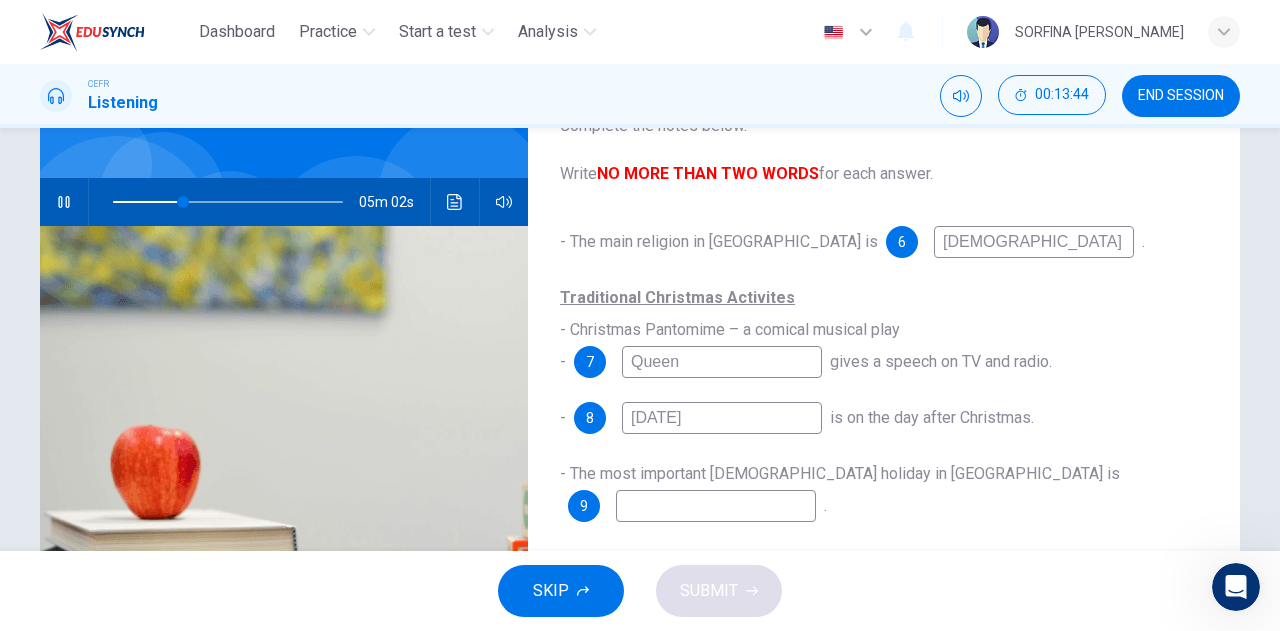 type on "31" 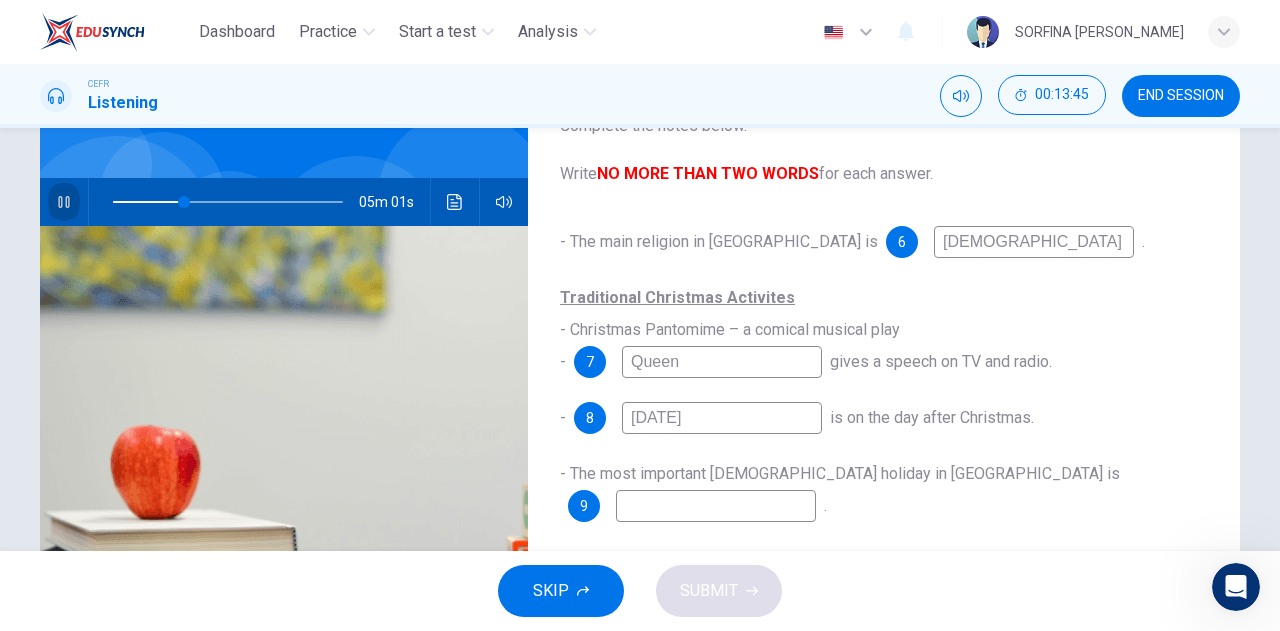 click 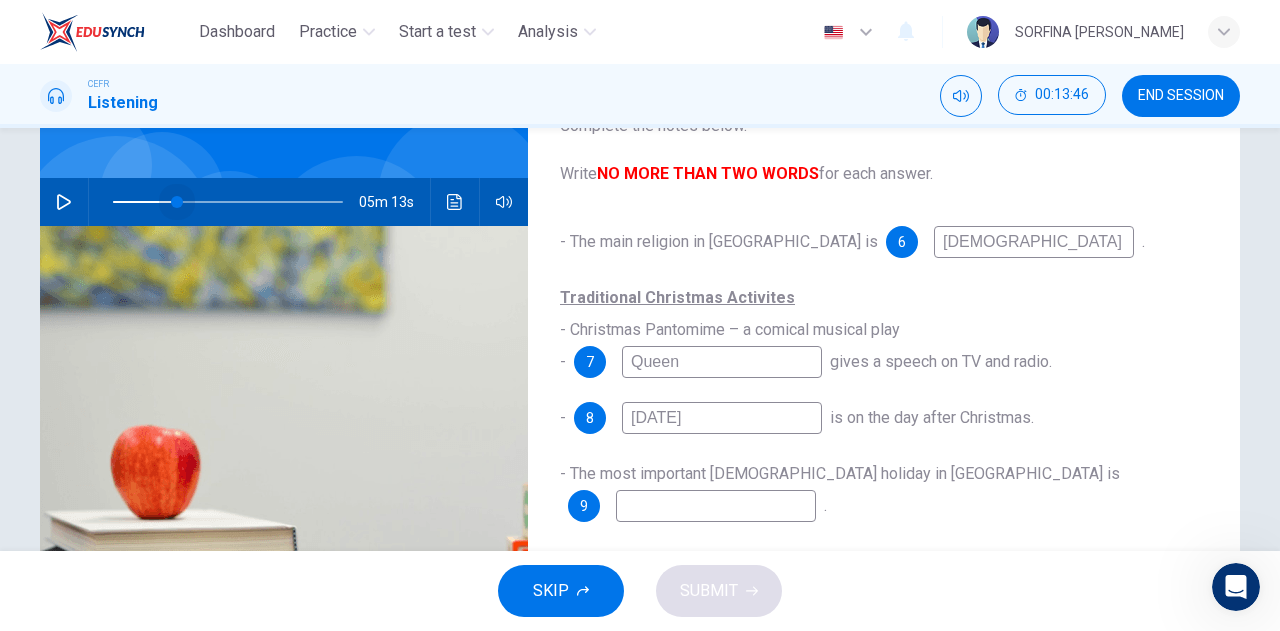 click at bounding box center (177, 202) 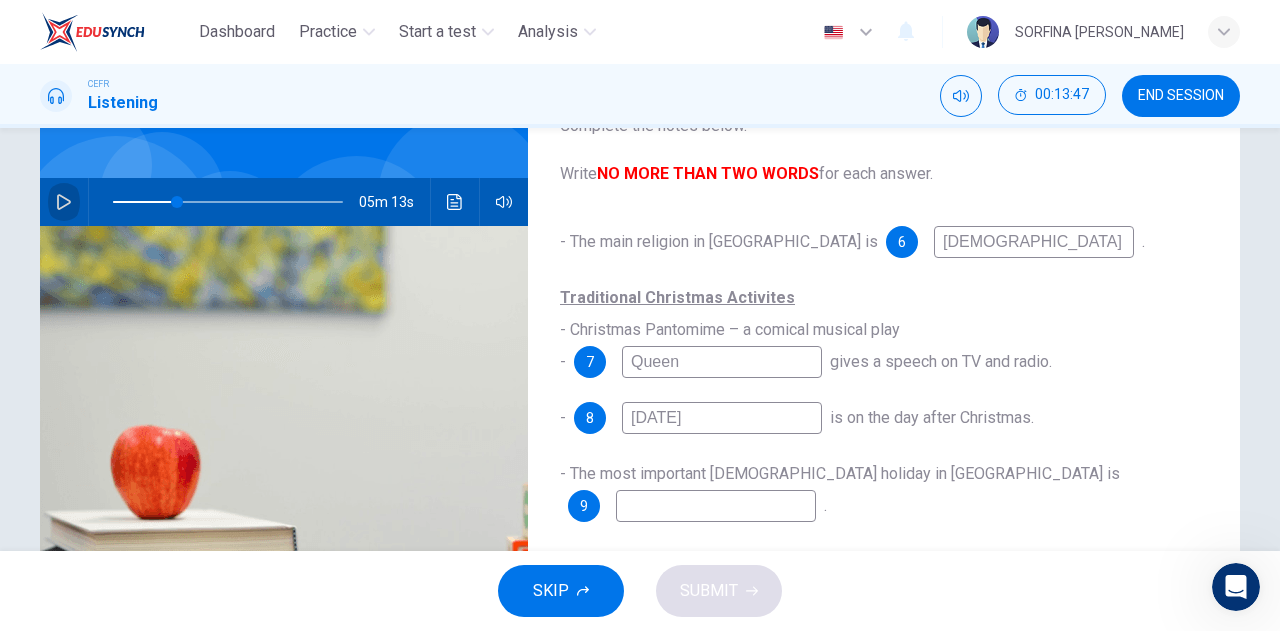 click at bounding box center [64, 202] 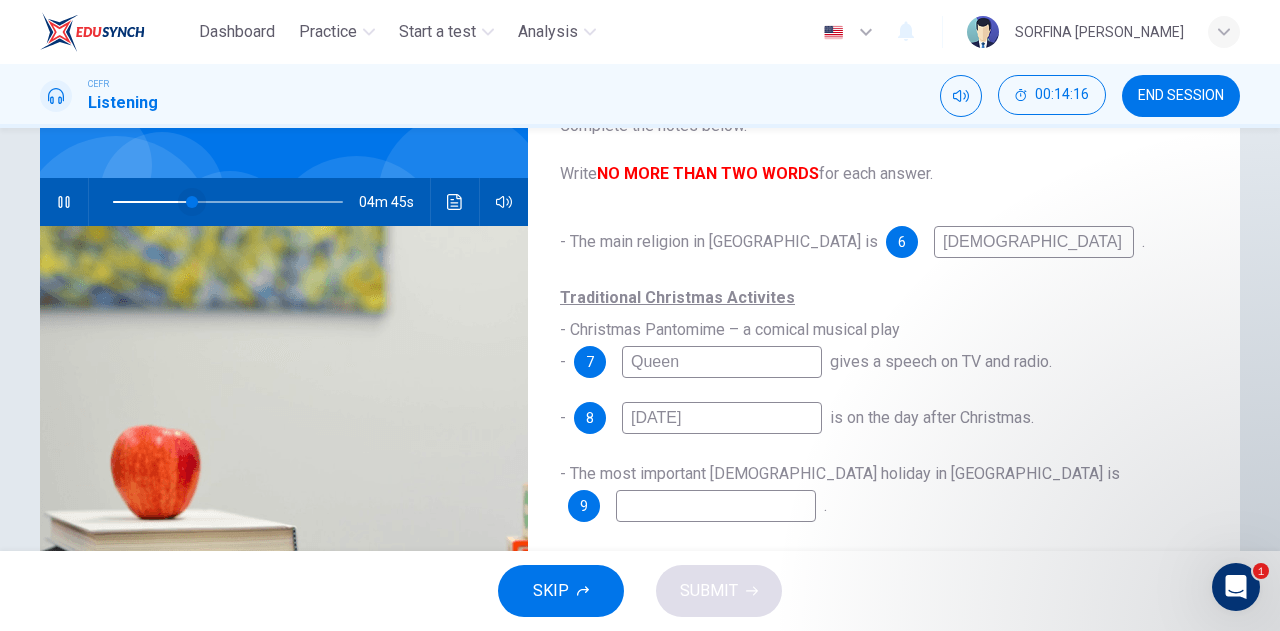scroll, scrollTop: 0, scrollLeft: 0, axis: both 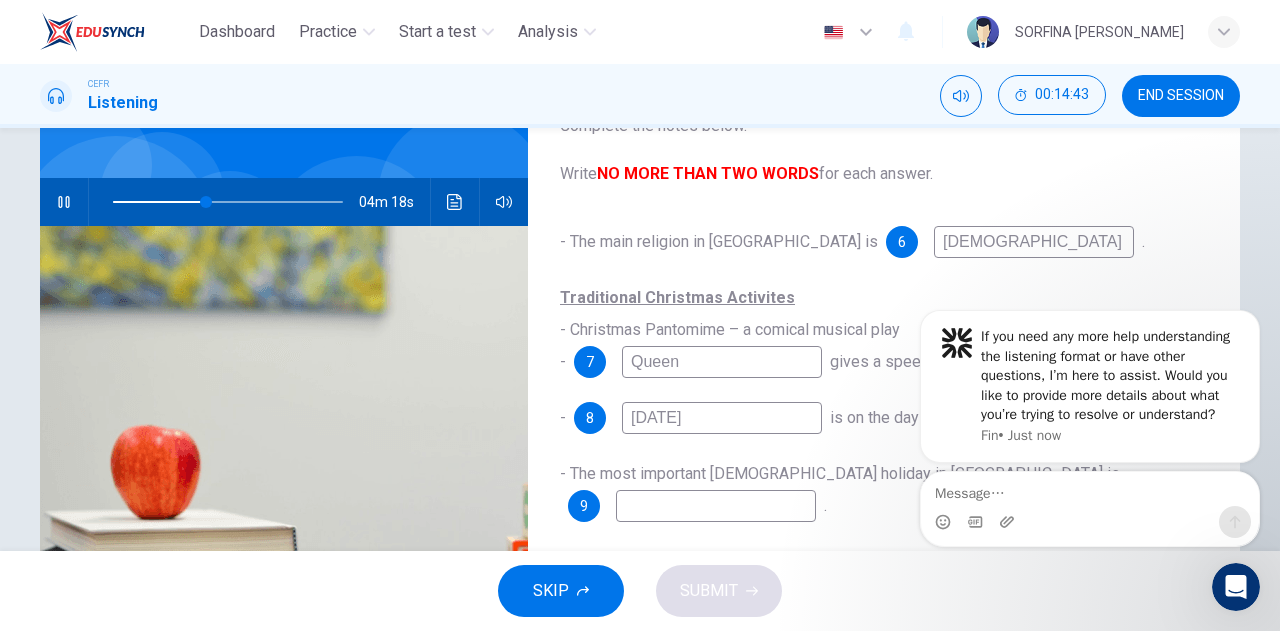 click on "- The main religion in Britain is  6 Christian . Traditional Christmas Activites    - Christmas Pantomime – a comical musical play    -  7 Queen  gives a speech on TV and radio. -  8 Boxing Day  is on the day after Christmas. - The most important Christian holiday in Britain is  9 ." at bounding box center (884, 394) 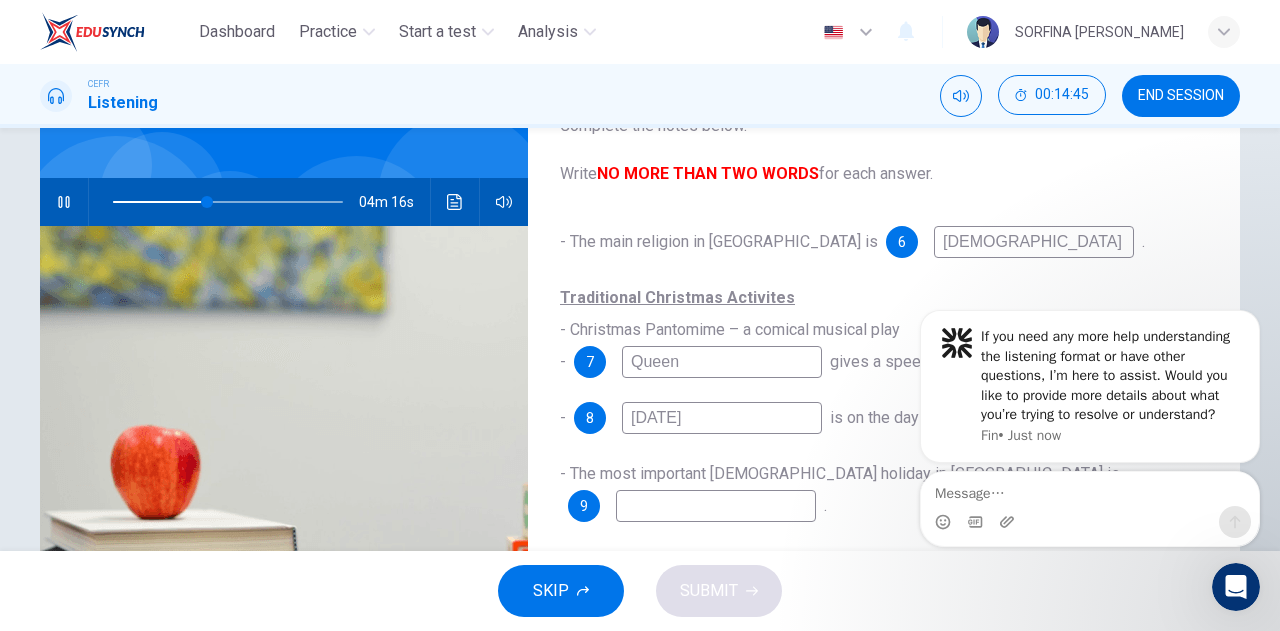 click 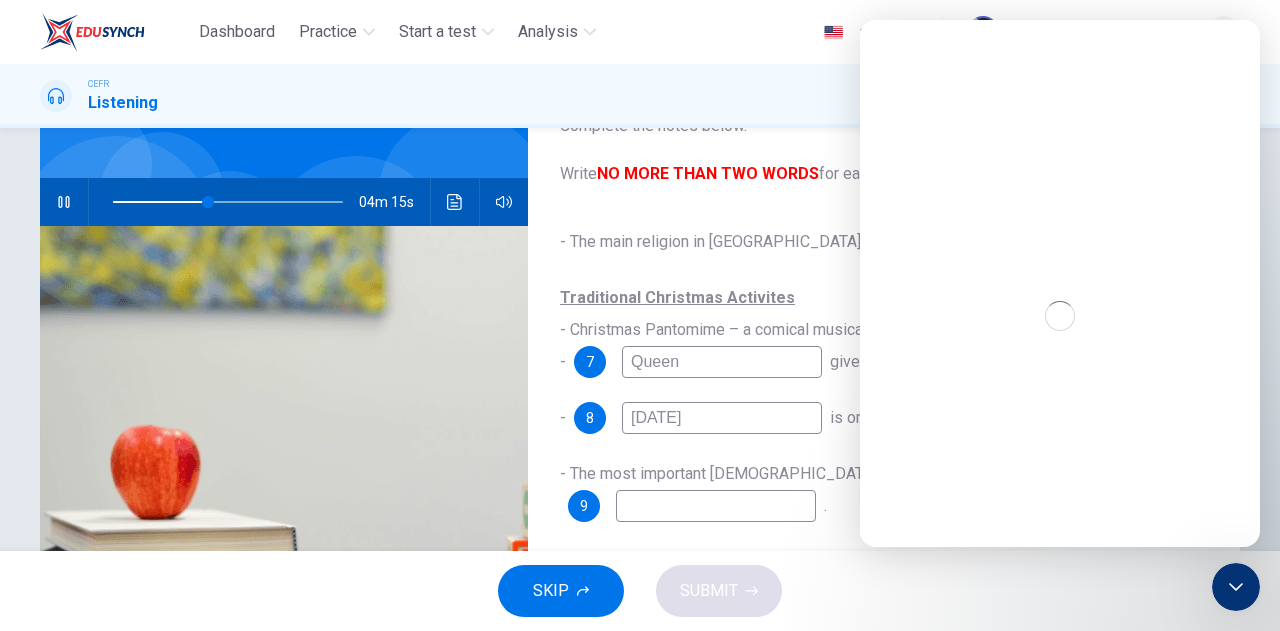 click 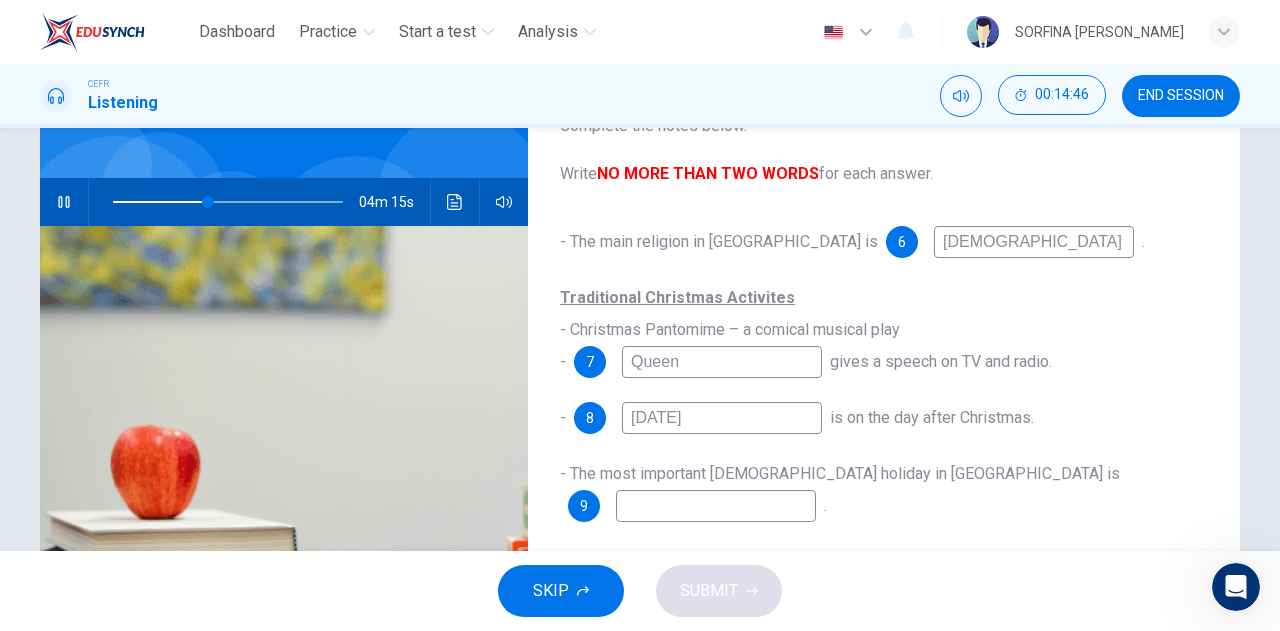 scroll, scrollTop: 726, scrollLeft: 0, axis: vertical 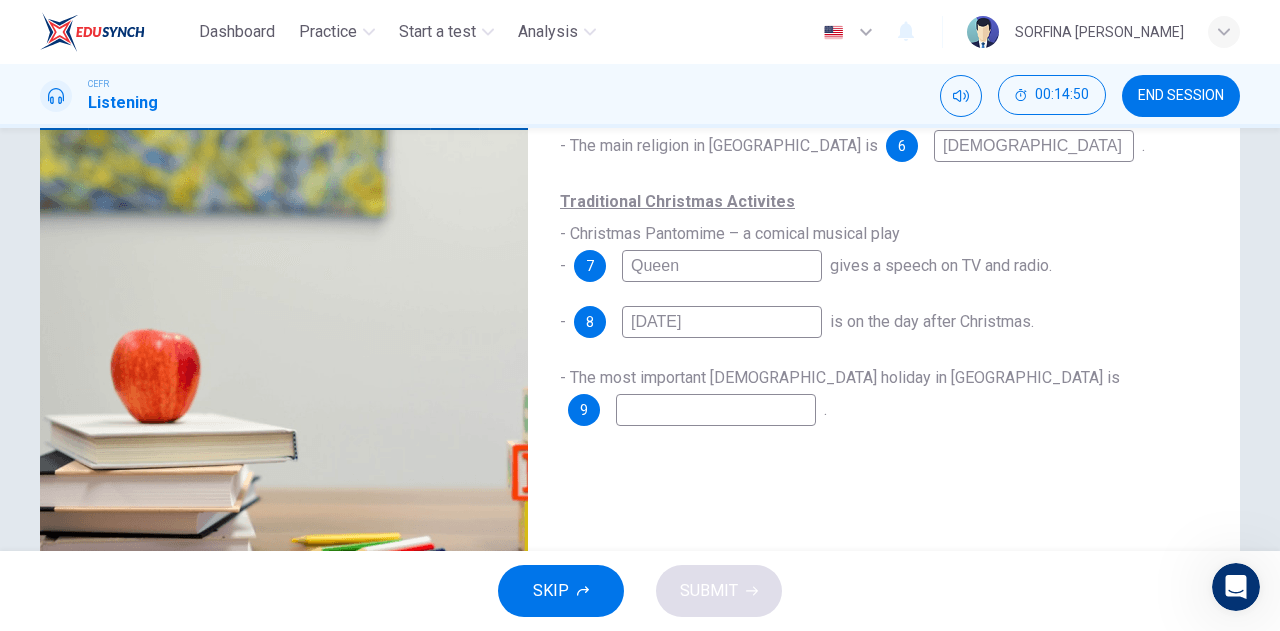 type on "42" 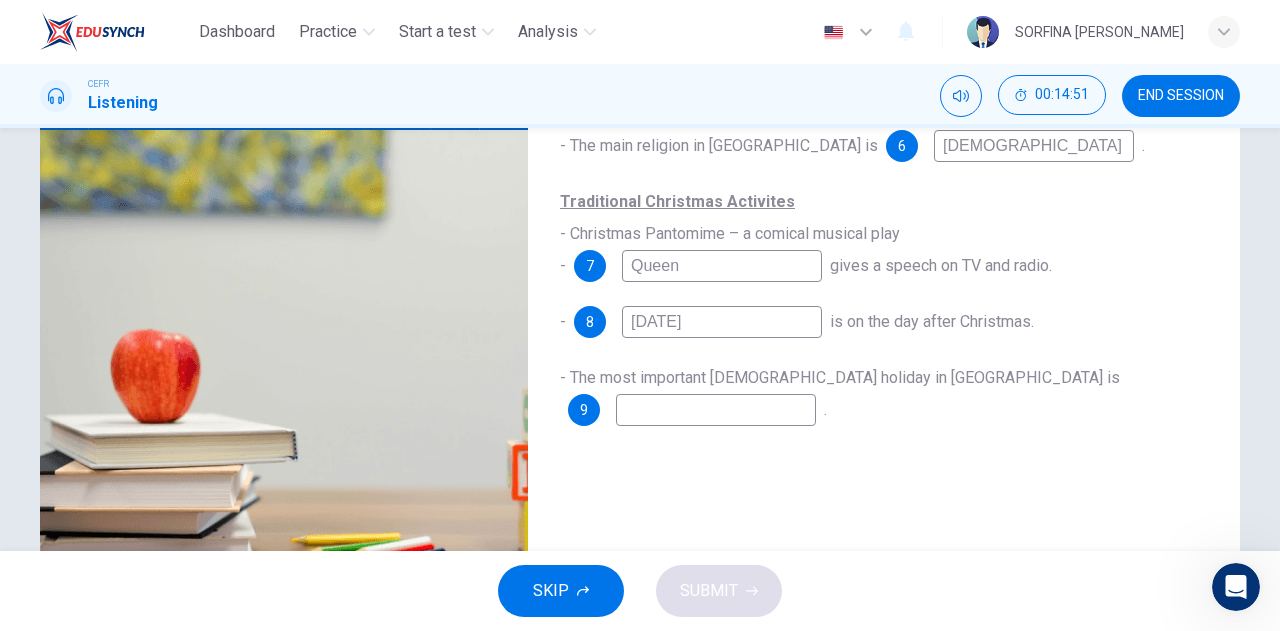 click at bounding box center (716, 410) 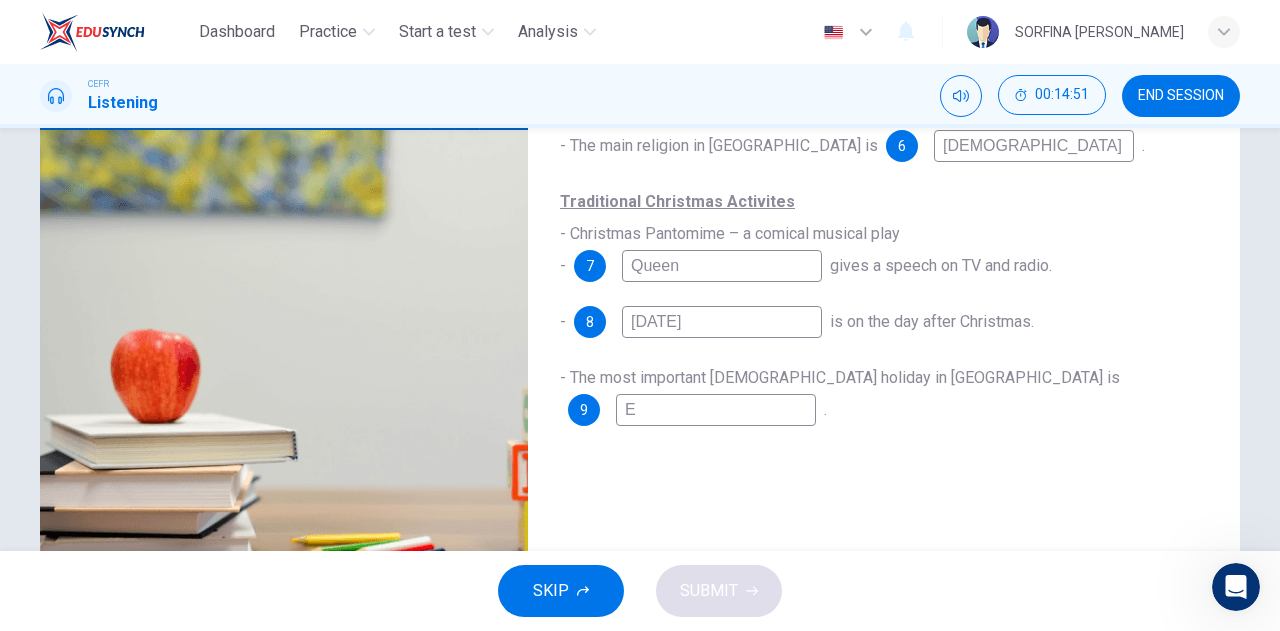 type on "43" 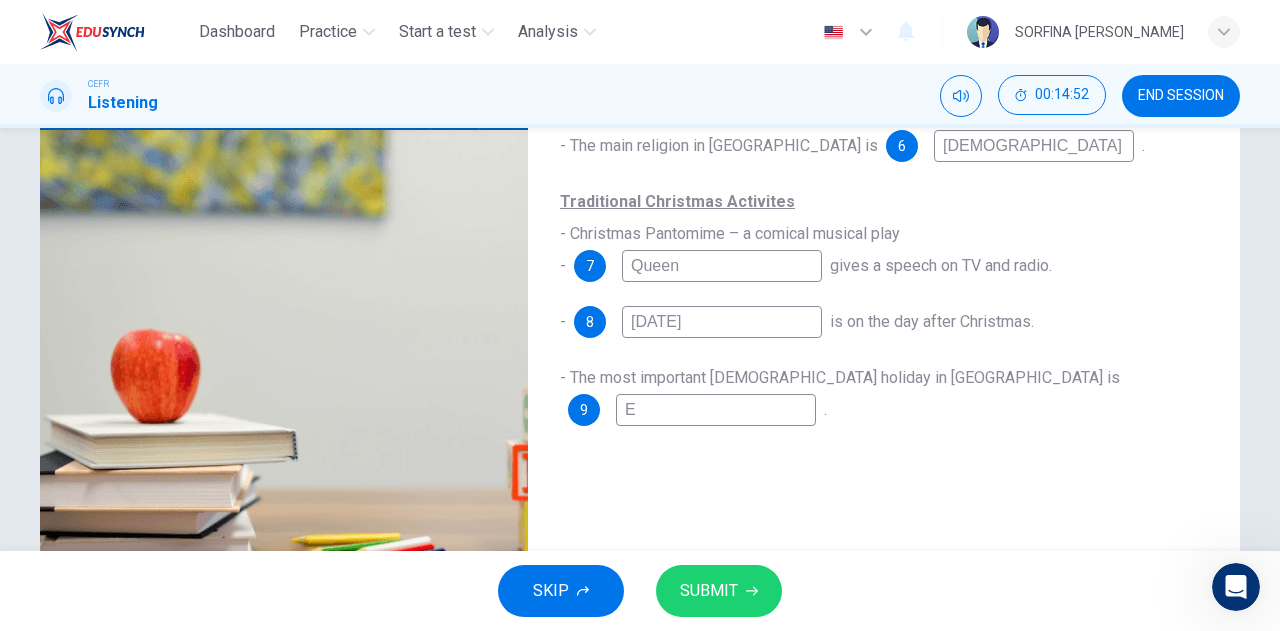 type on "Ea" 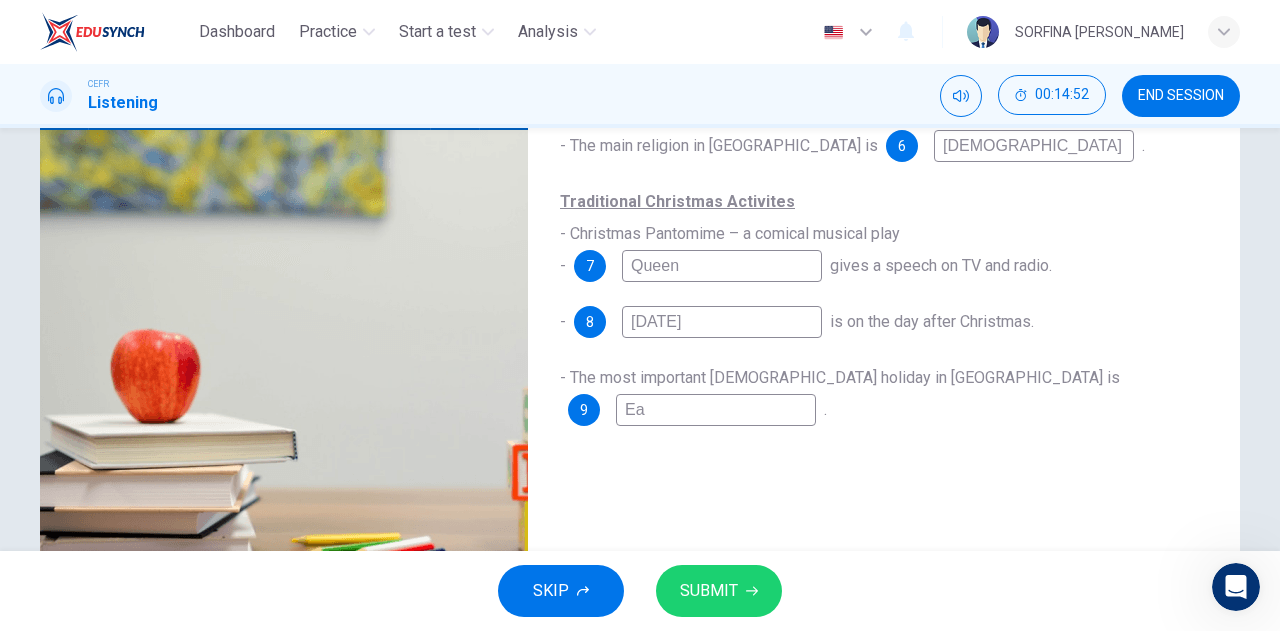 type on "43" 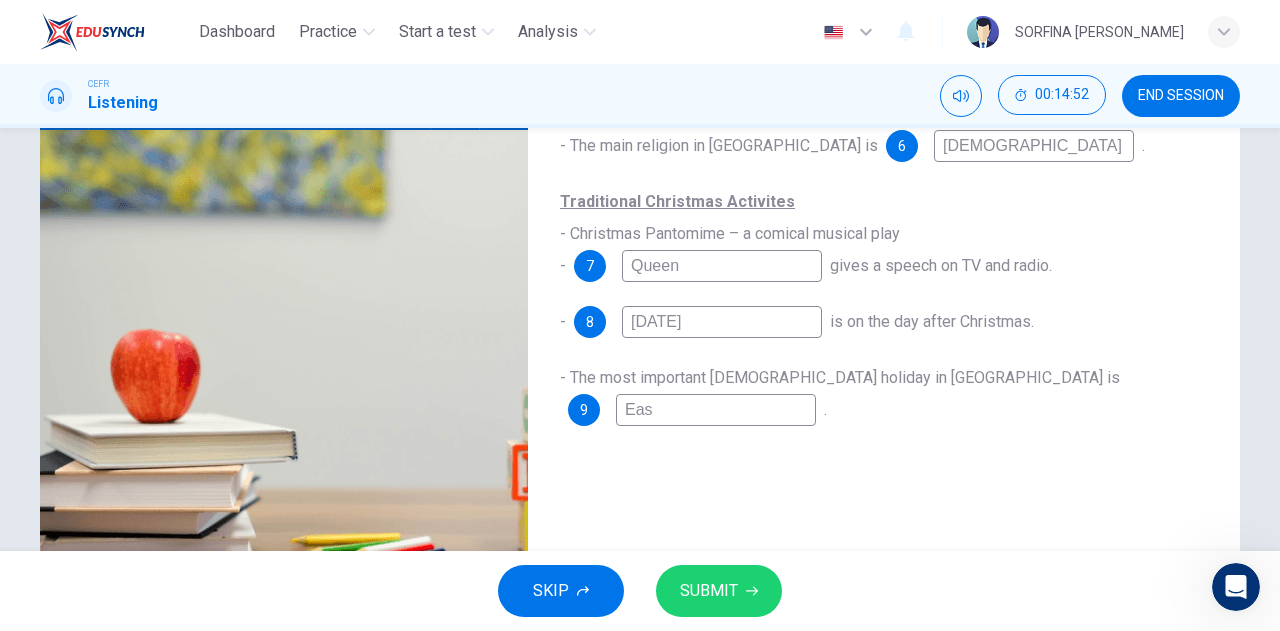 type on "43" 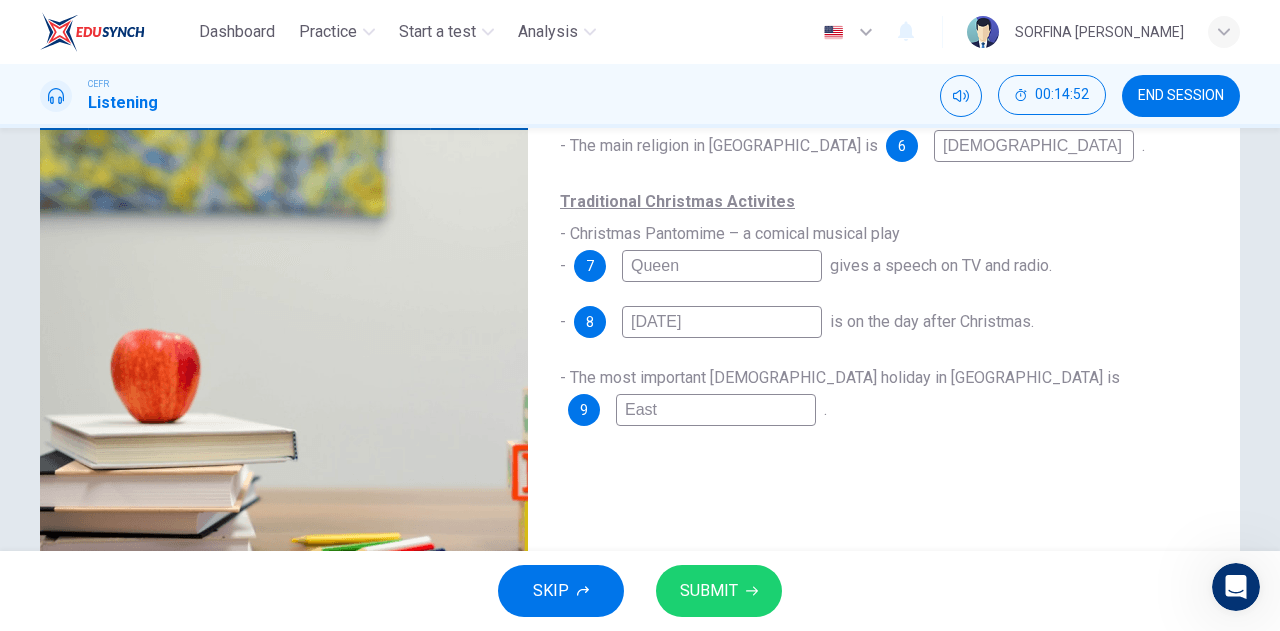 type on "43" 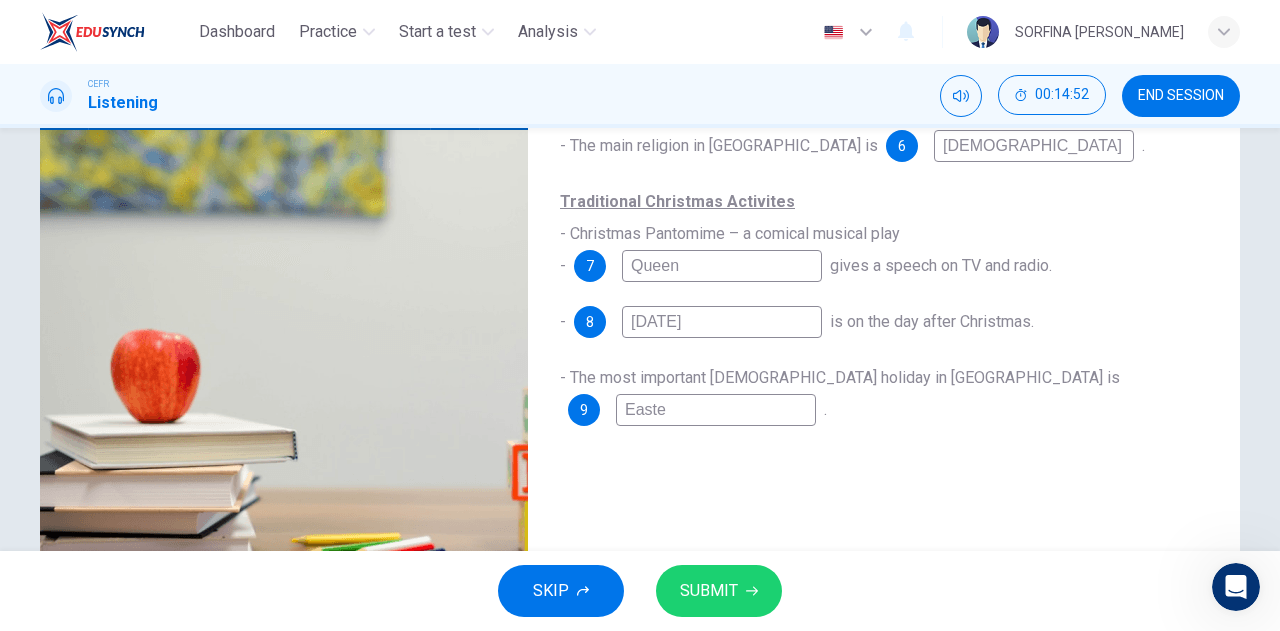 type on "43" 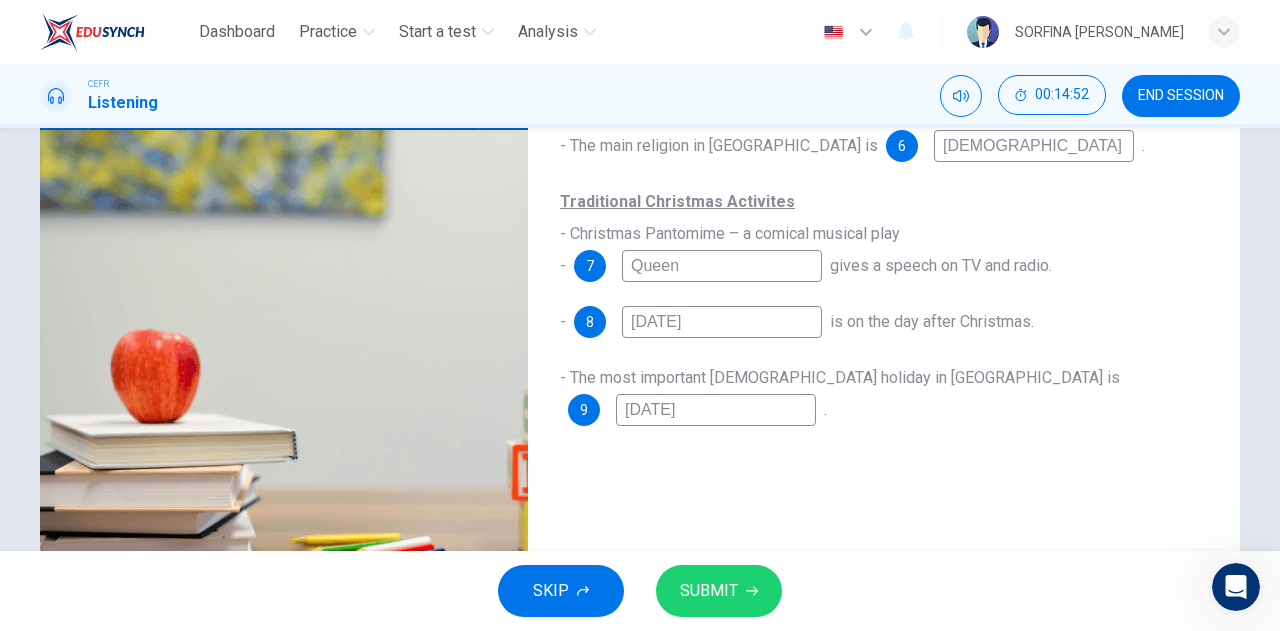 type on "43" 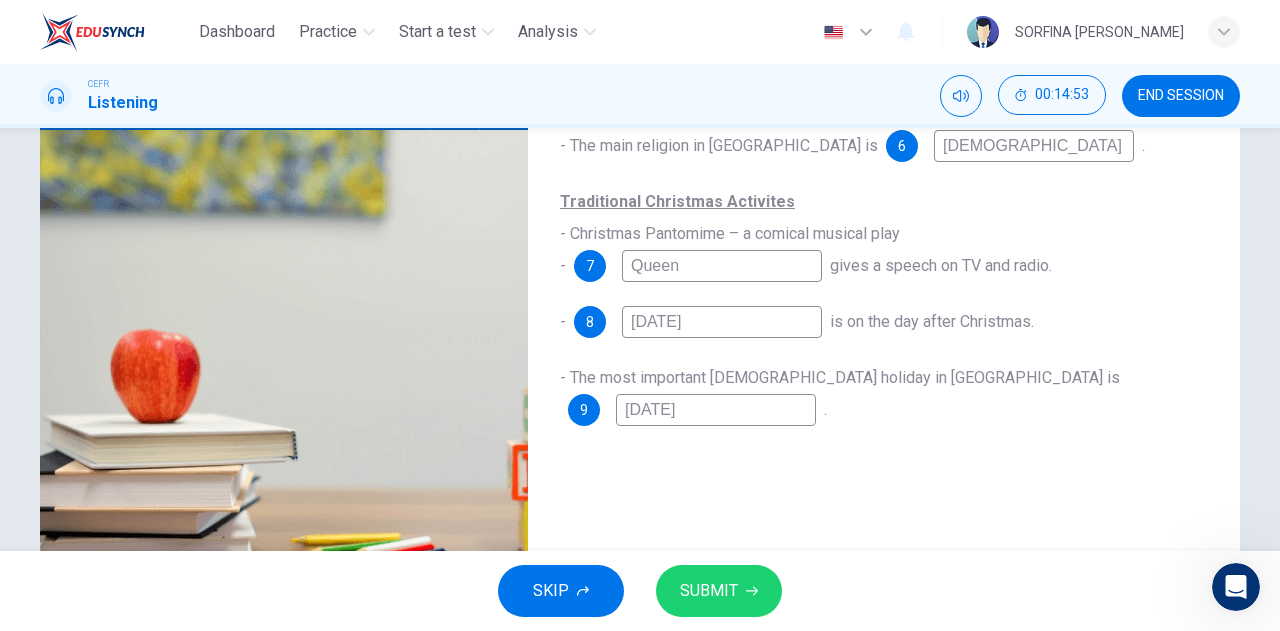 type on "Easter D" 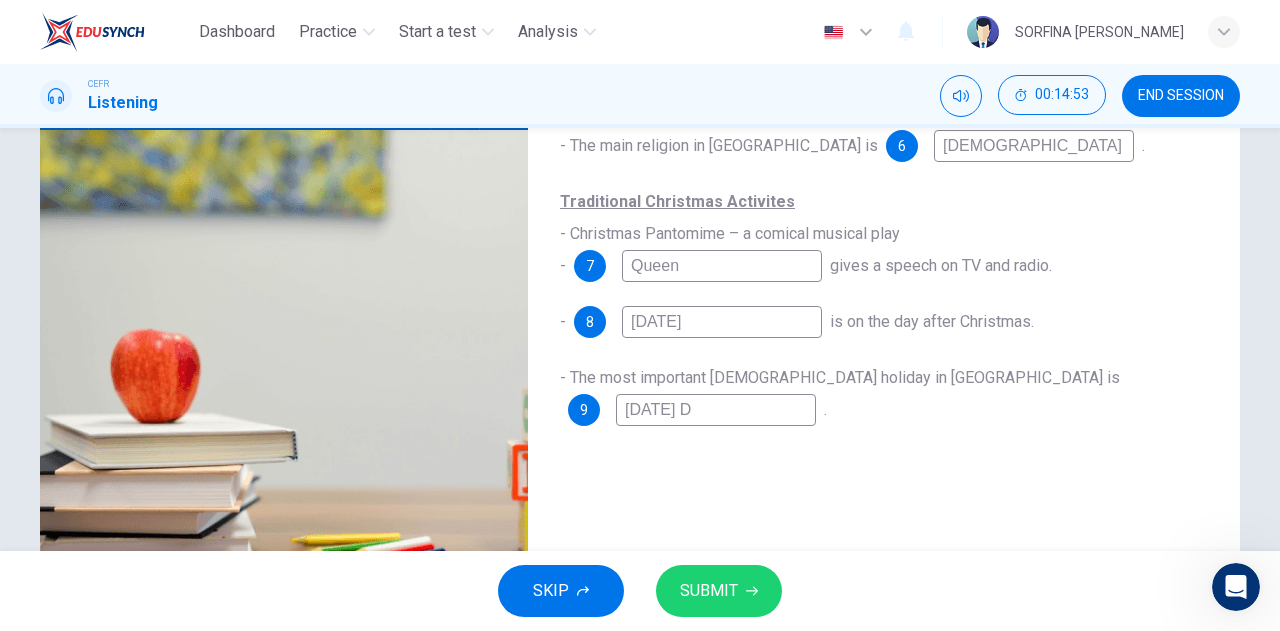 type on "43" 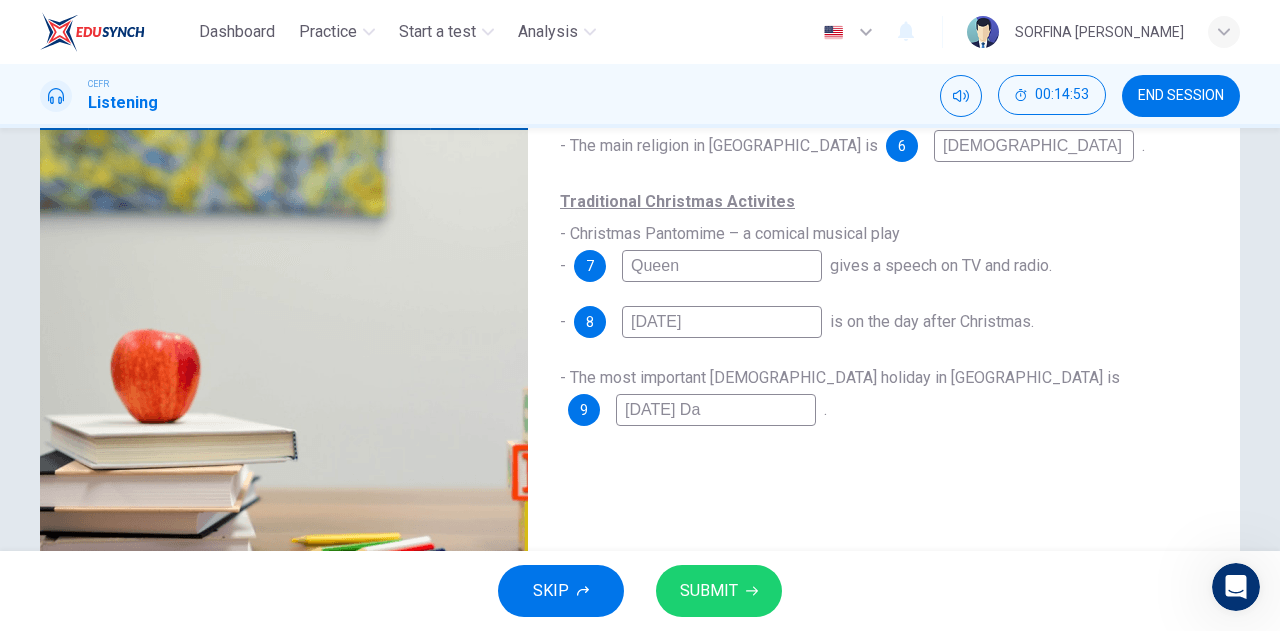 type on "43" 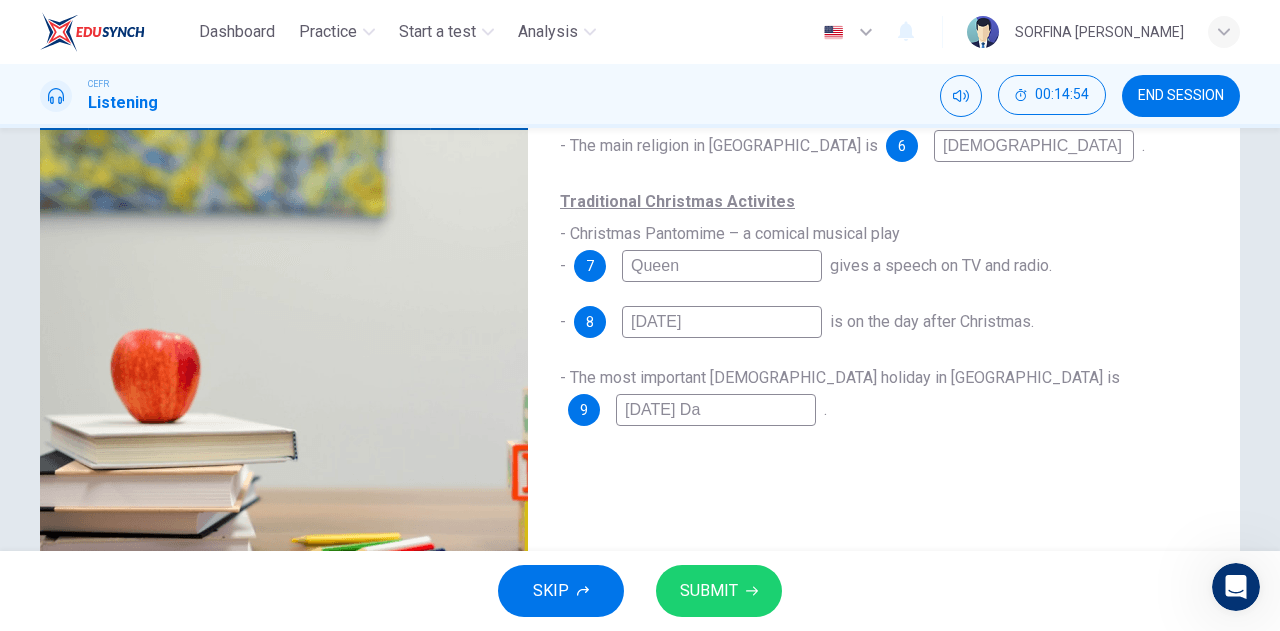 type on "Easter Day" 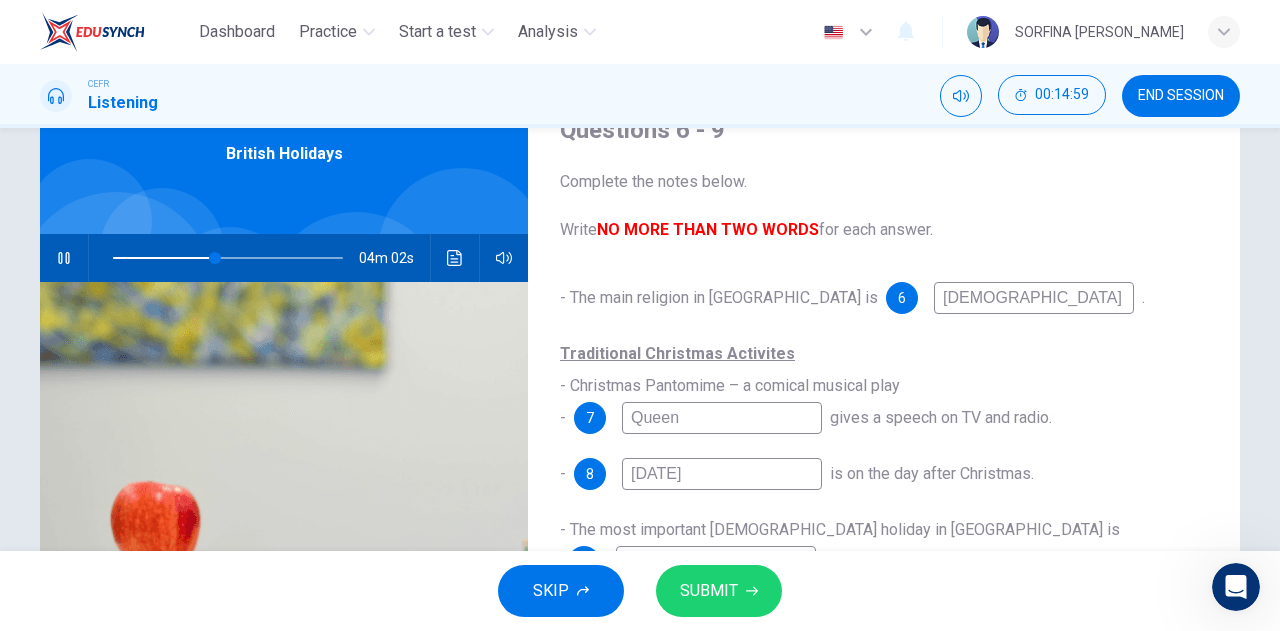 scroll, scrollTop: 86, scrollLeft: 0, axis: vertical 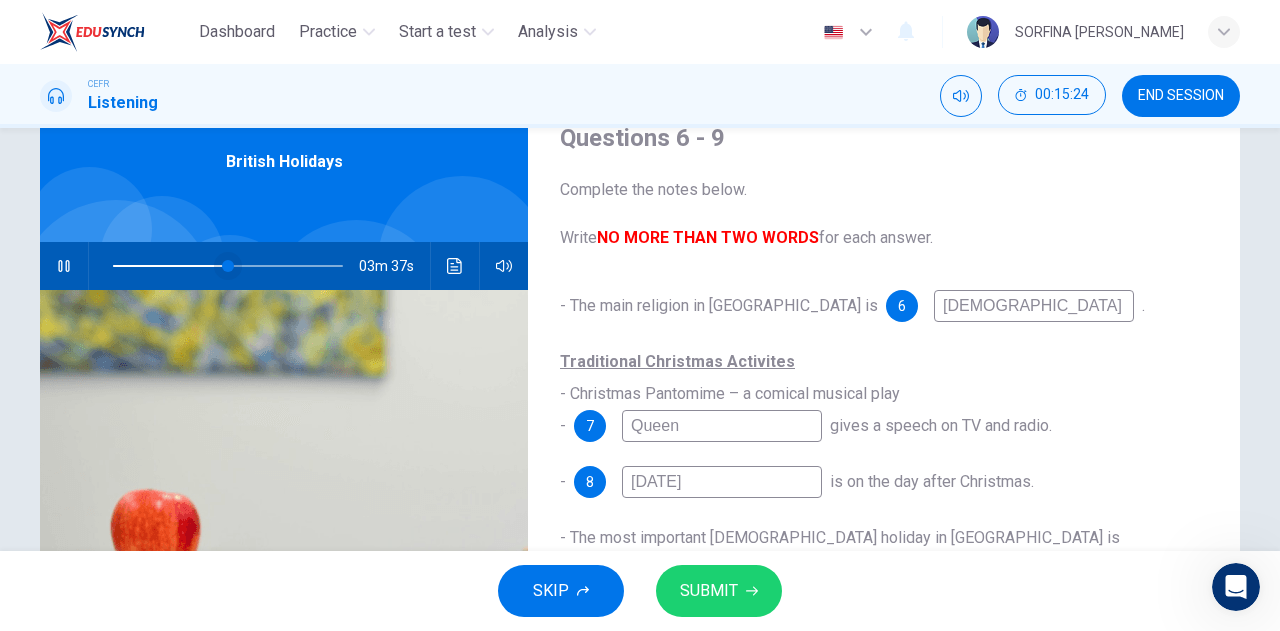 type on "50" 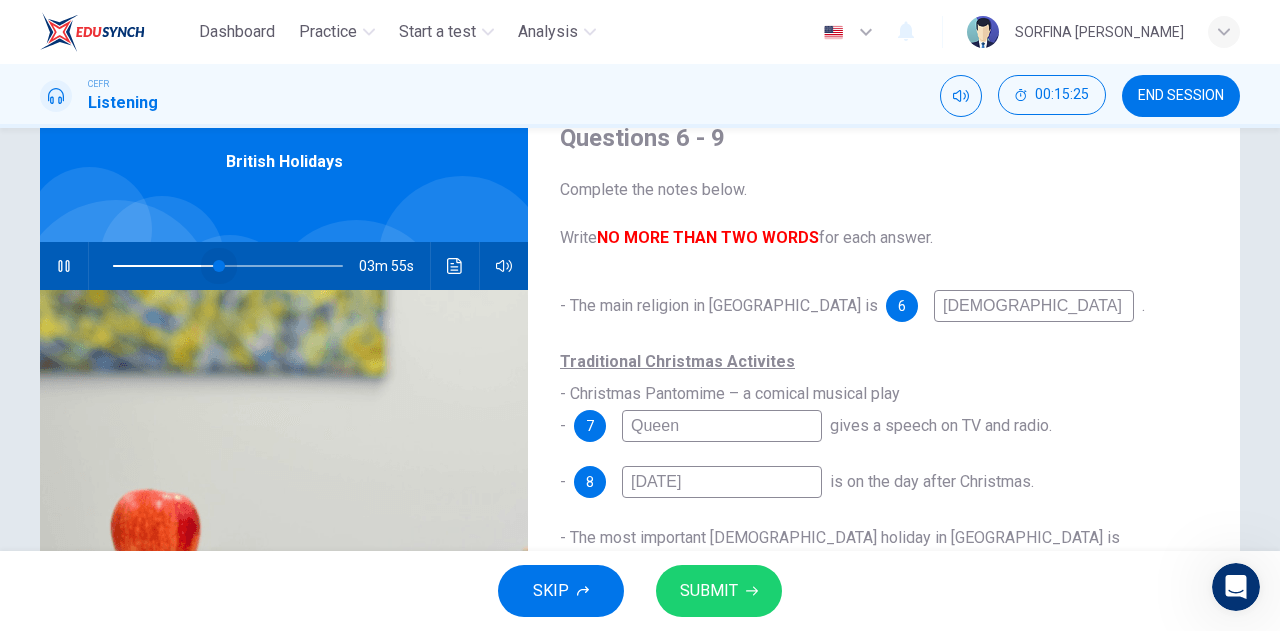 click at bounding box center [219, 266] 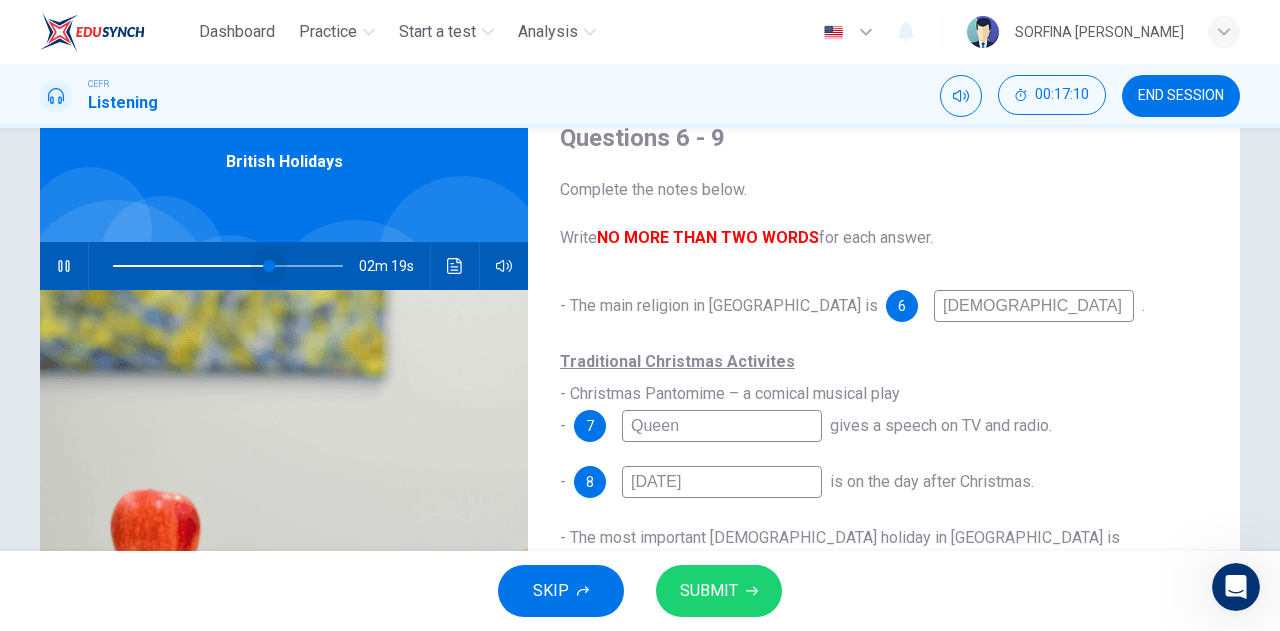 click at bounding box center [269, 266] 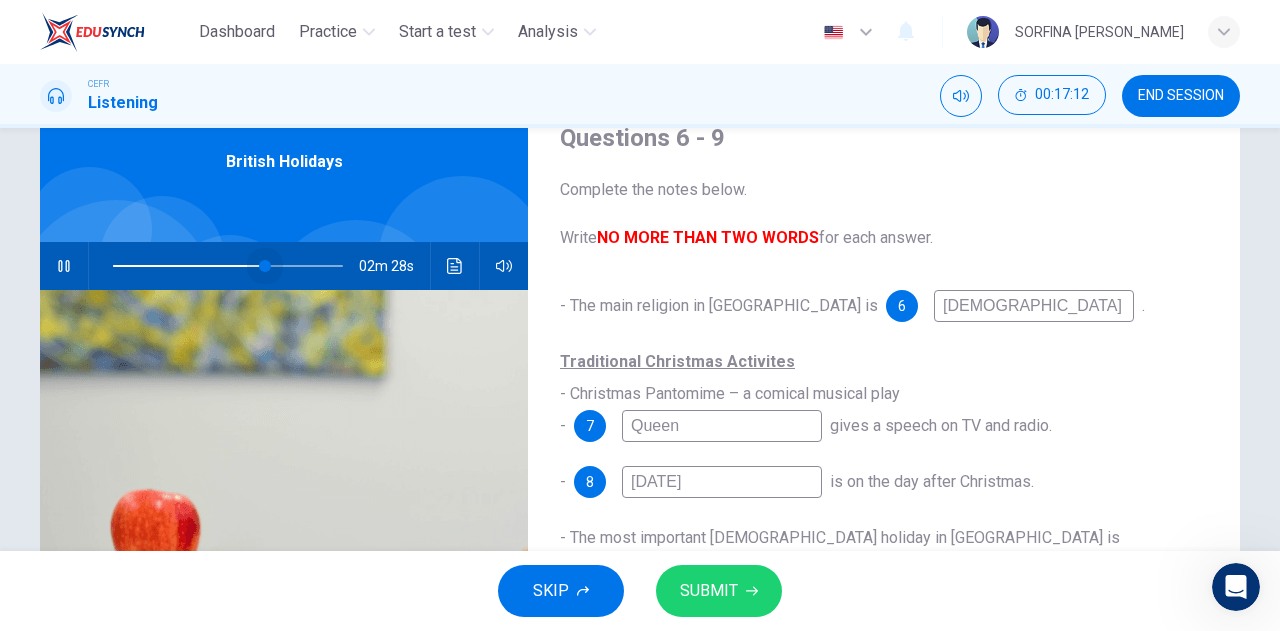 click at bounding box center [265, 266] 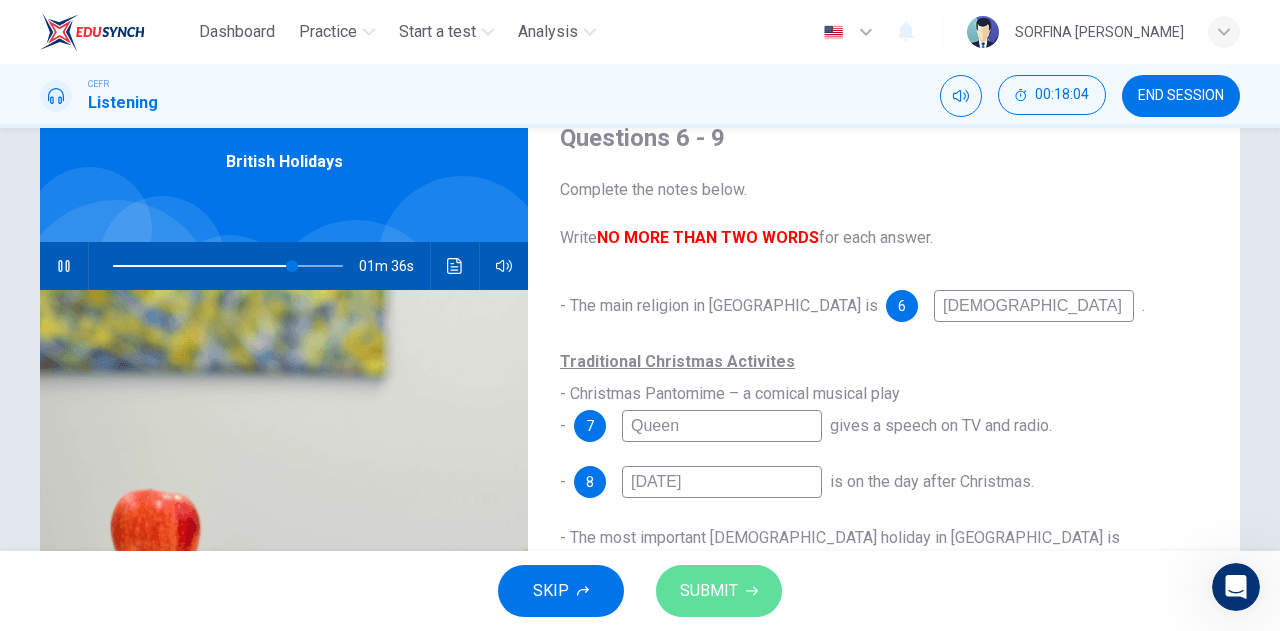 click on "SUBMIT" at bounding box center [709, 591] 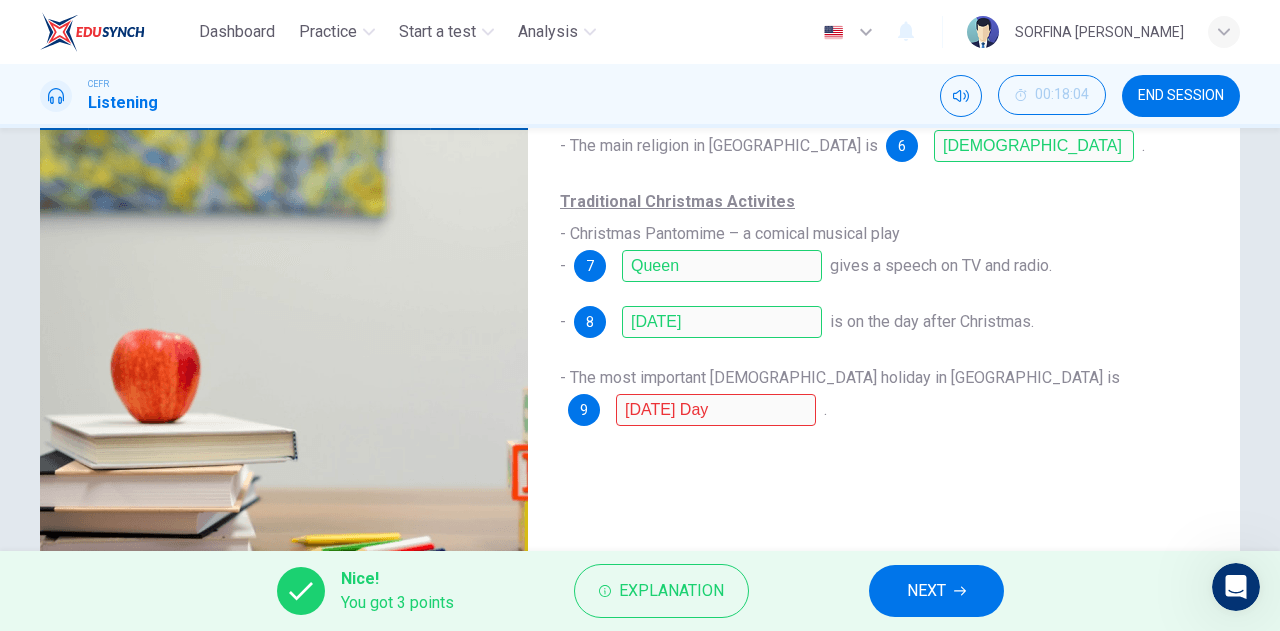 scroll, scrollTop: 252, scrollLeft: 0, axis: vertical 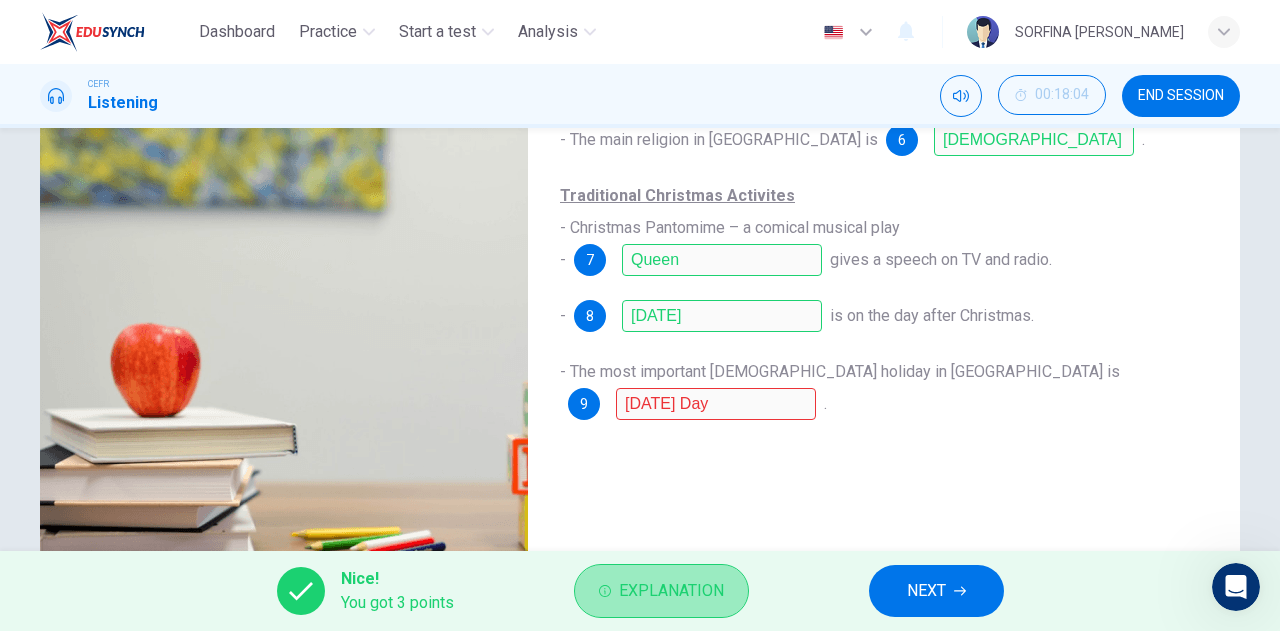 click on "Explanation" at bounding box center [661, 591] 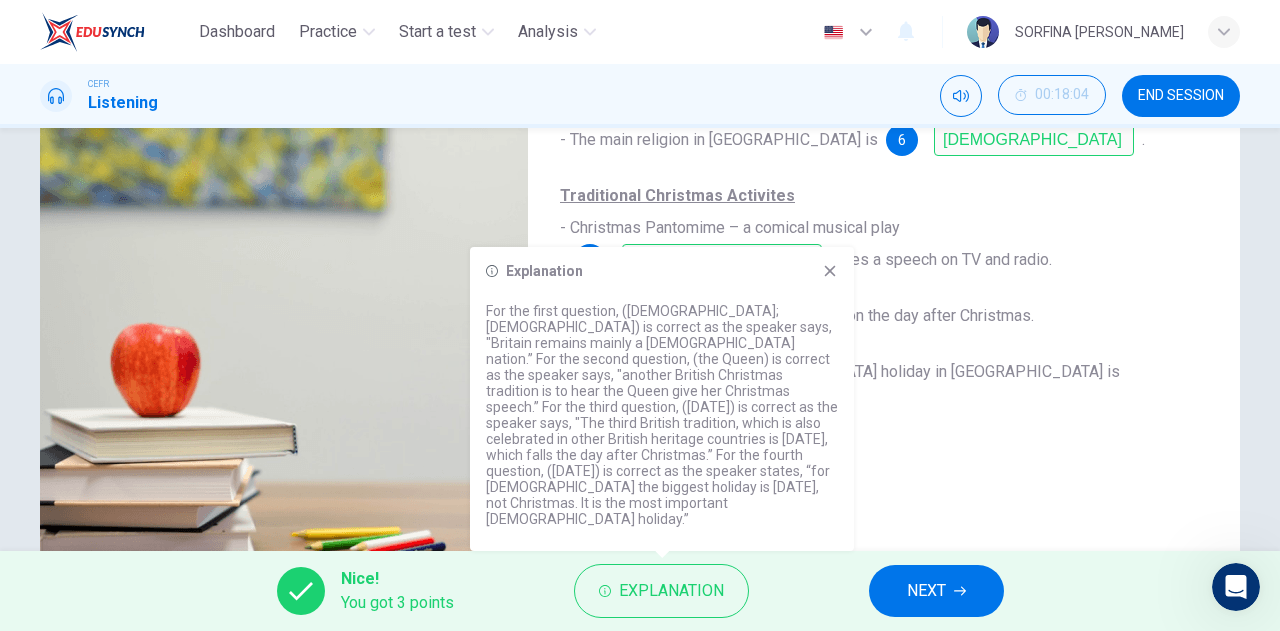 click on "Questions 6 - 9 Complete the notes below. Write  NO MORE THAN TWO WORDS  for each answer. - The main religion in Britain is  6 Christian . Traditional Christmas Activites    - Christmas Pantomime – a comical musical play    -  7 Queen  gives a speech on TV and radio. -  8 Boxing Day  is on the day after Christmas. - The most important Christian holiday in Britain is  9 Easter Day ." at bounding box center (884, 263) 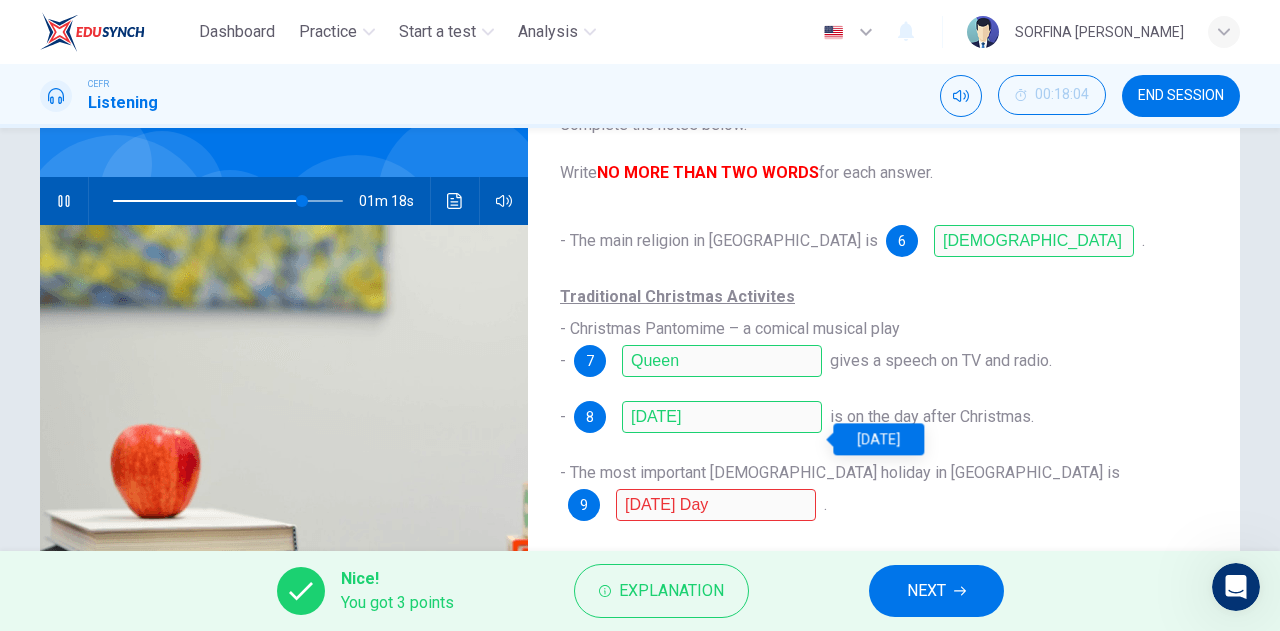 scroll, scrollTop: 119, scrollLeft: 0, axis: vertical 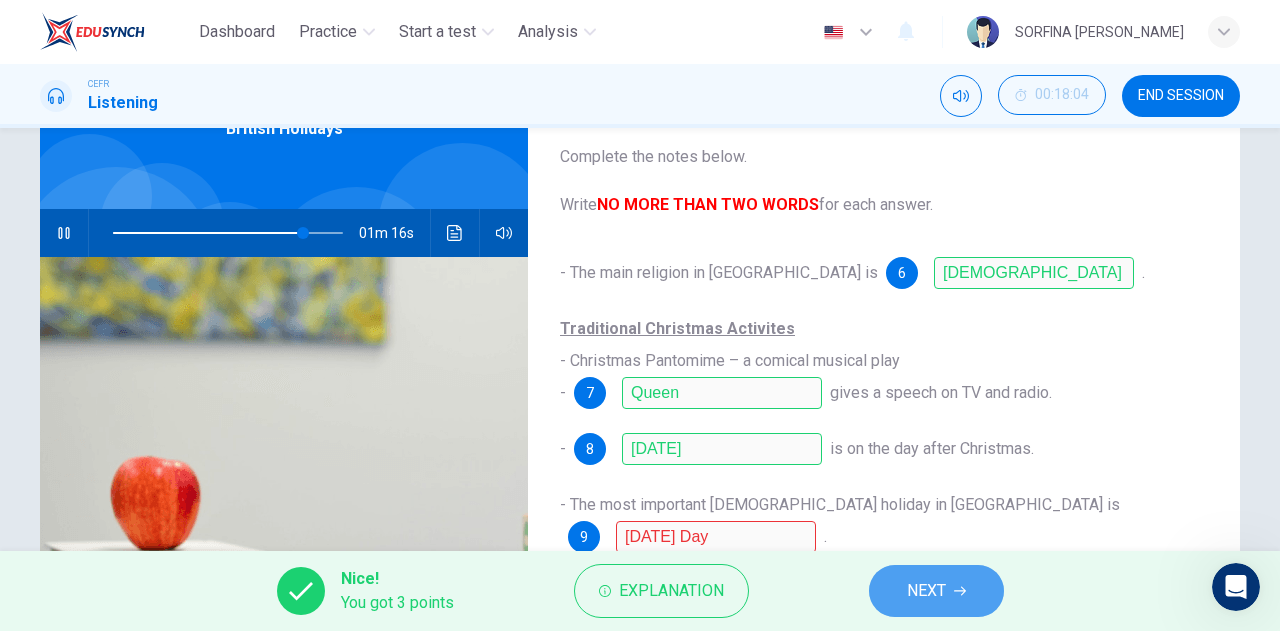 click on "NEXT" at bounding box center (936, 591) 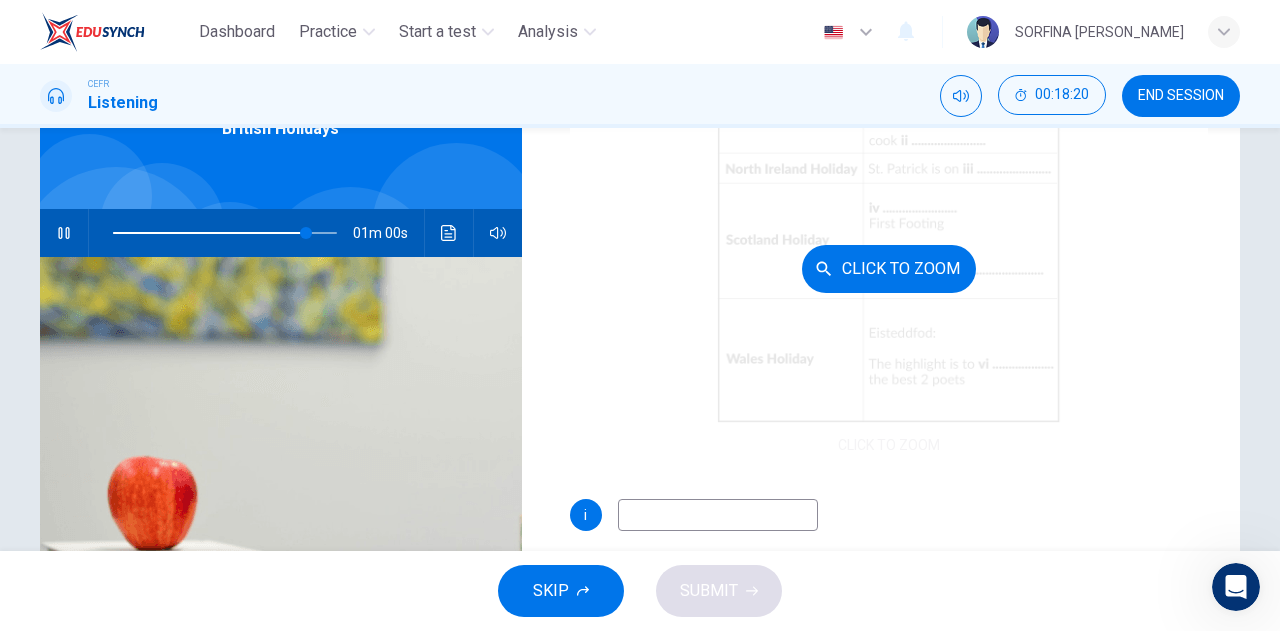 scroll, scrollTop: 185, scrollLeft: 0, axis: vertical 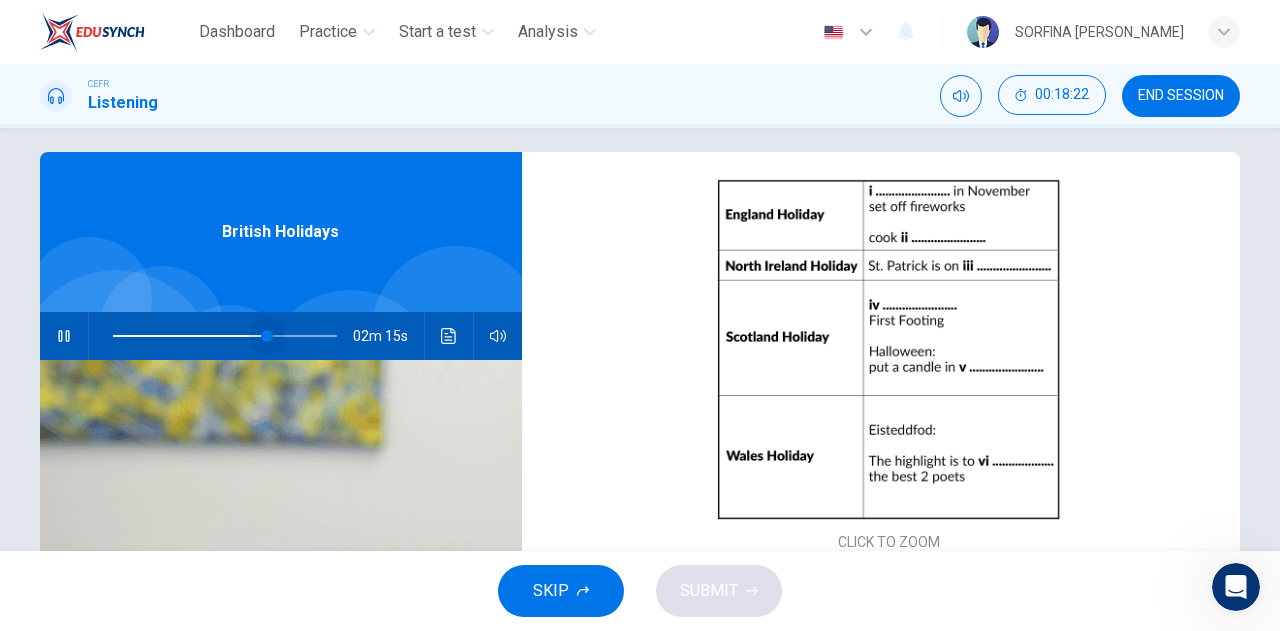 click at bounding box center (225, 336) 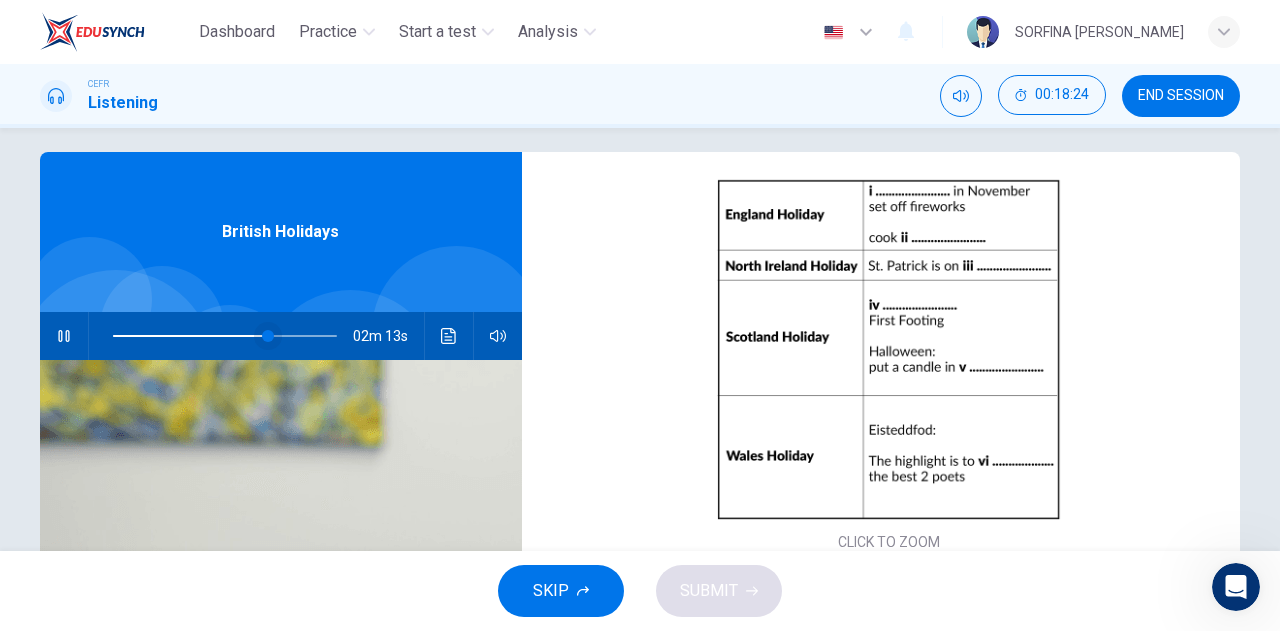 click at bounding box center [268, 336] 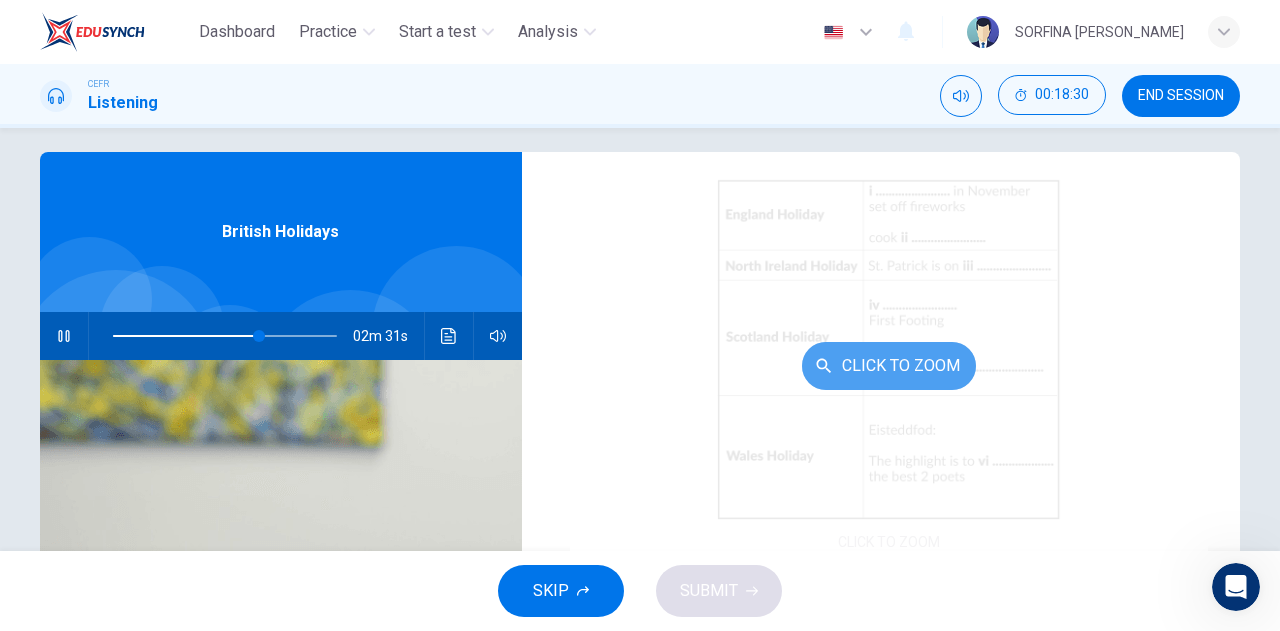 click on "Click to Zoom" at bounding box center [889, 366] 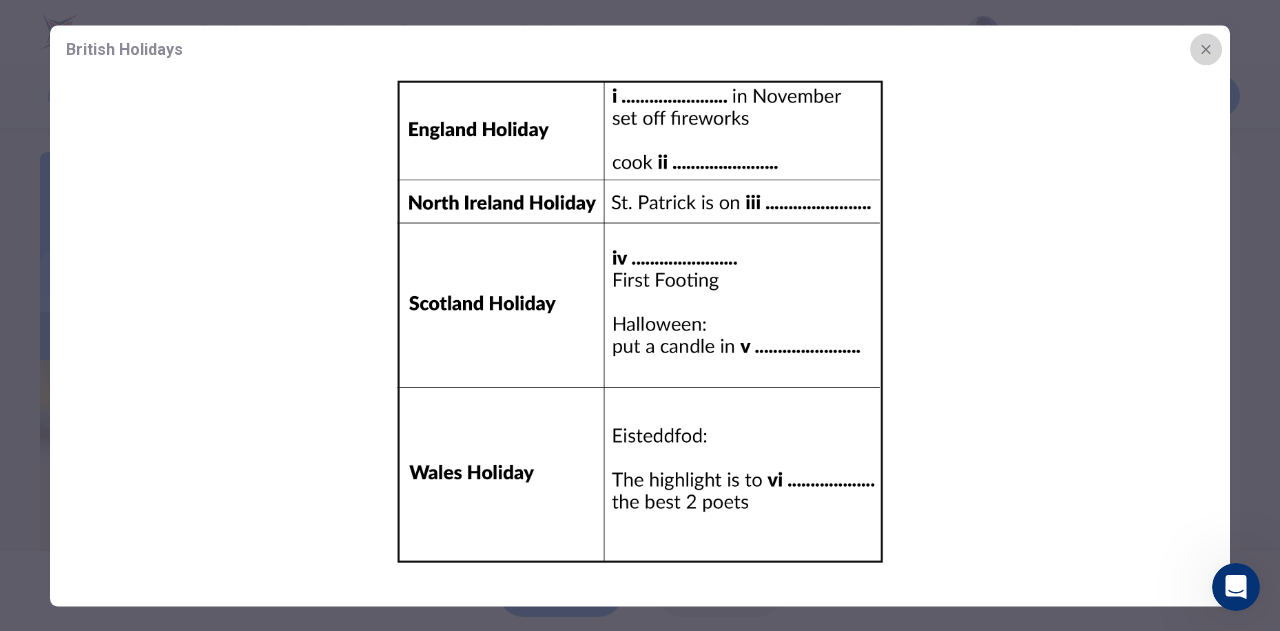 click at bounding box center (1206, 49) 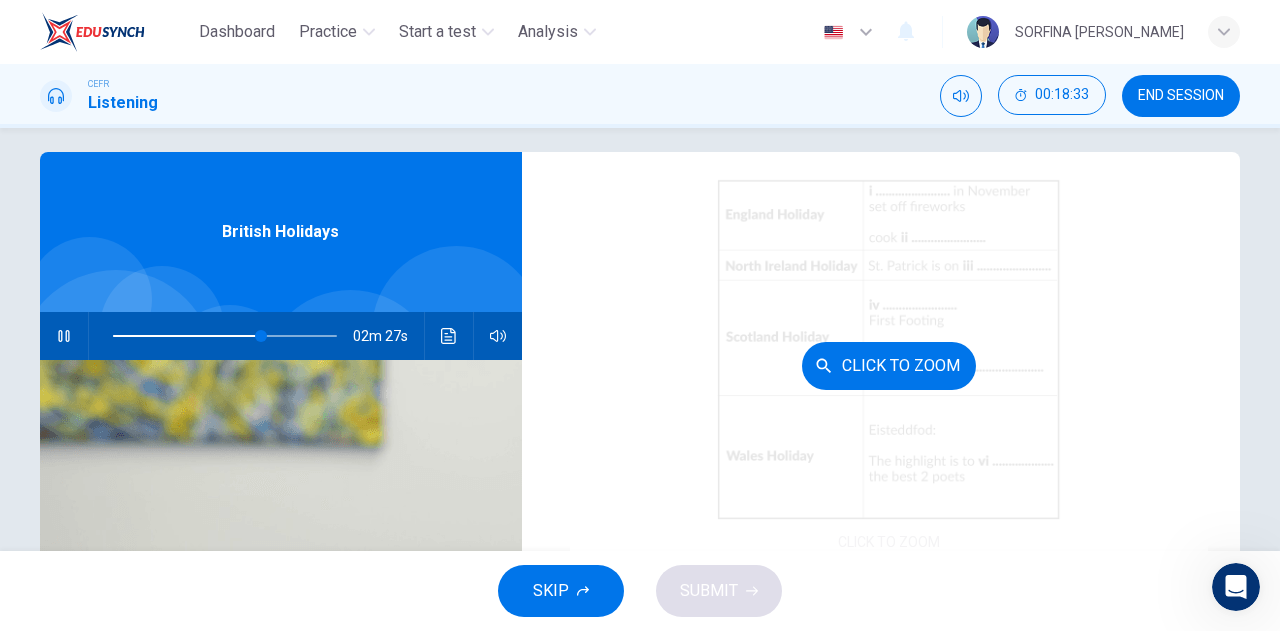 scroll, scrollTop: 286, scrollLeft: 0, axis: vertical 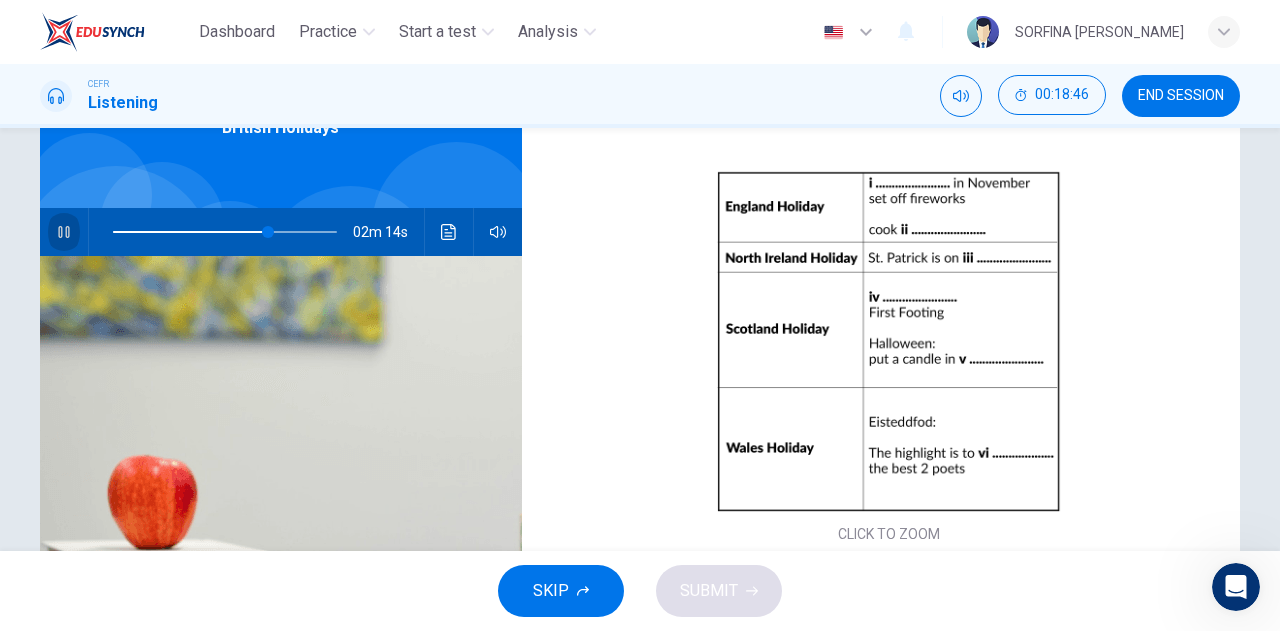 click 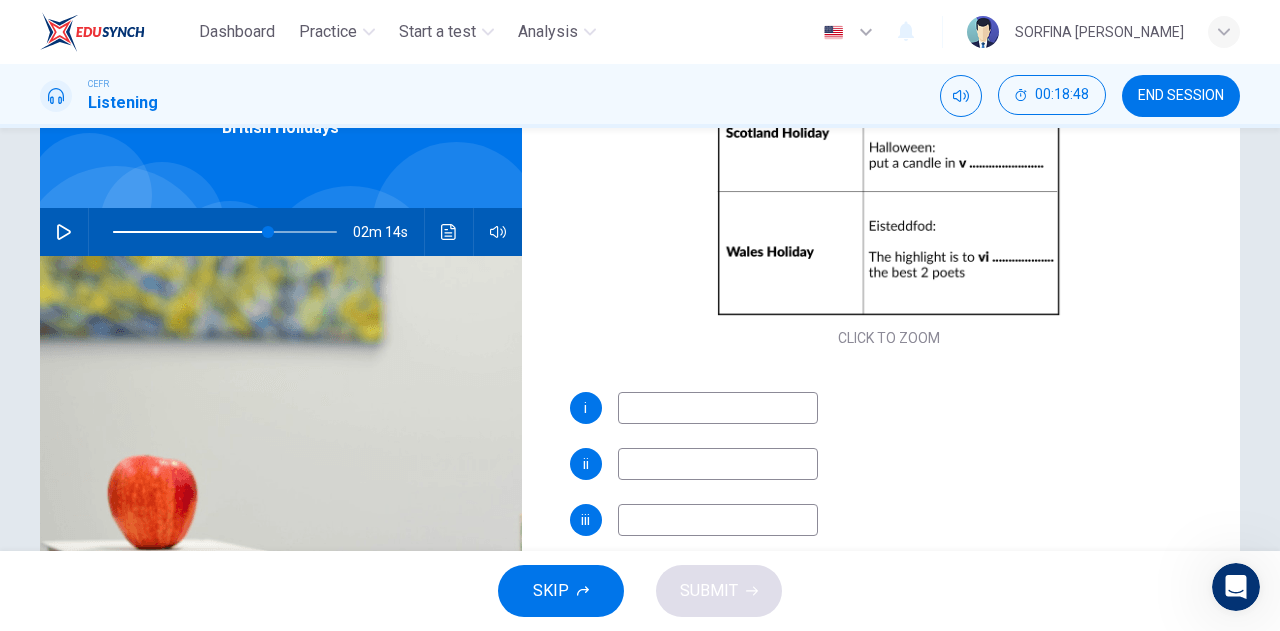 scroll, scrollTop: 286, scrollLeft: 0, axis: vertical 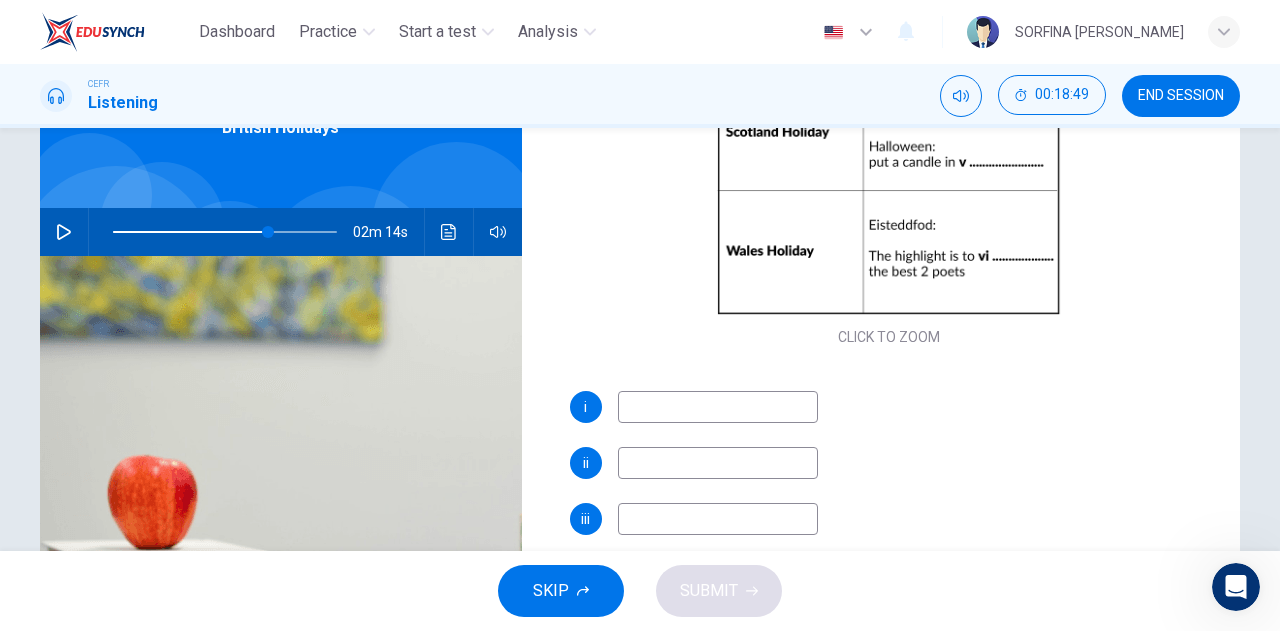 click at bounding box center (718, 407) 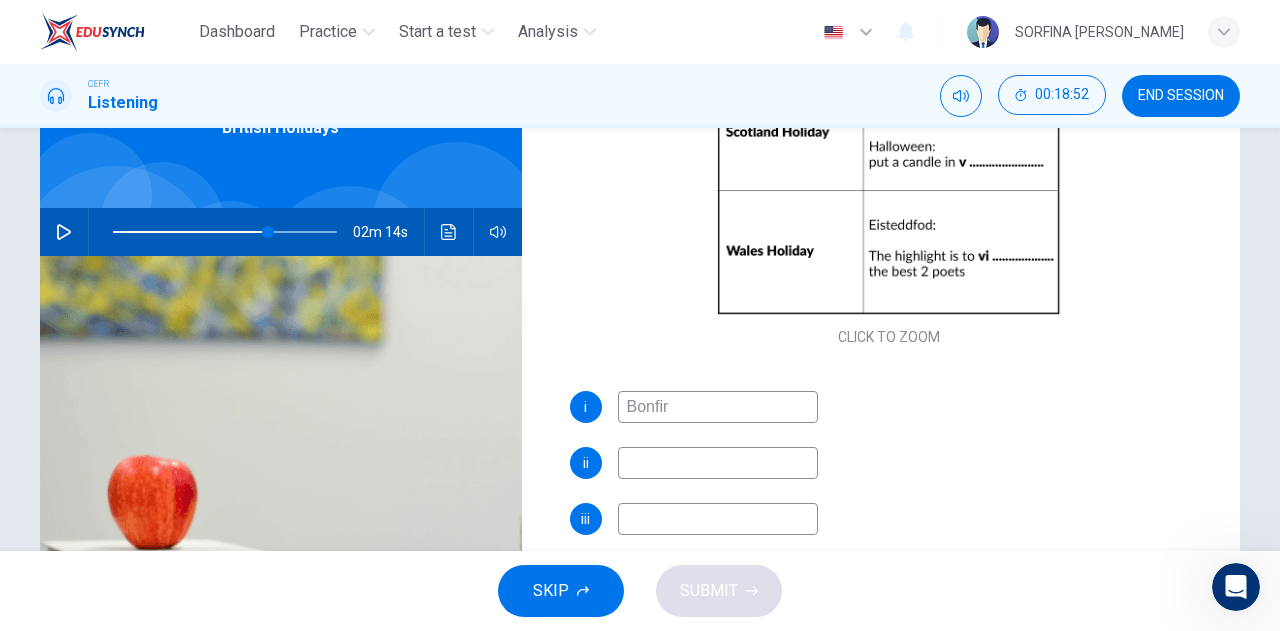 type on "Bonfire" 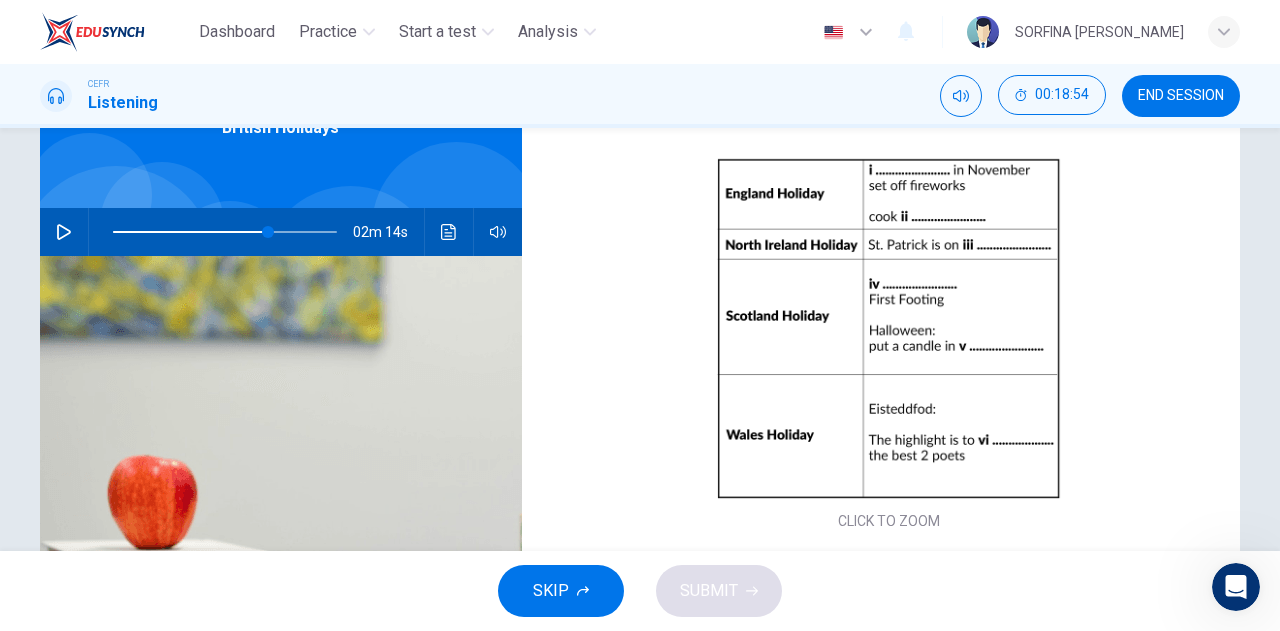 scroll, scrollTop: 104, scrollLeft: 0, axis: vertical 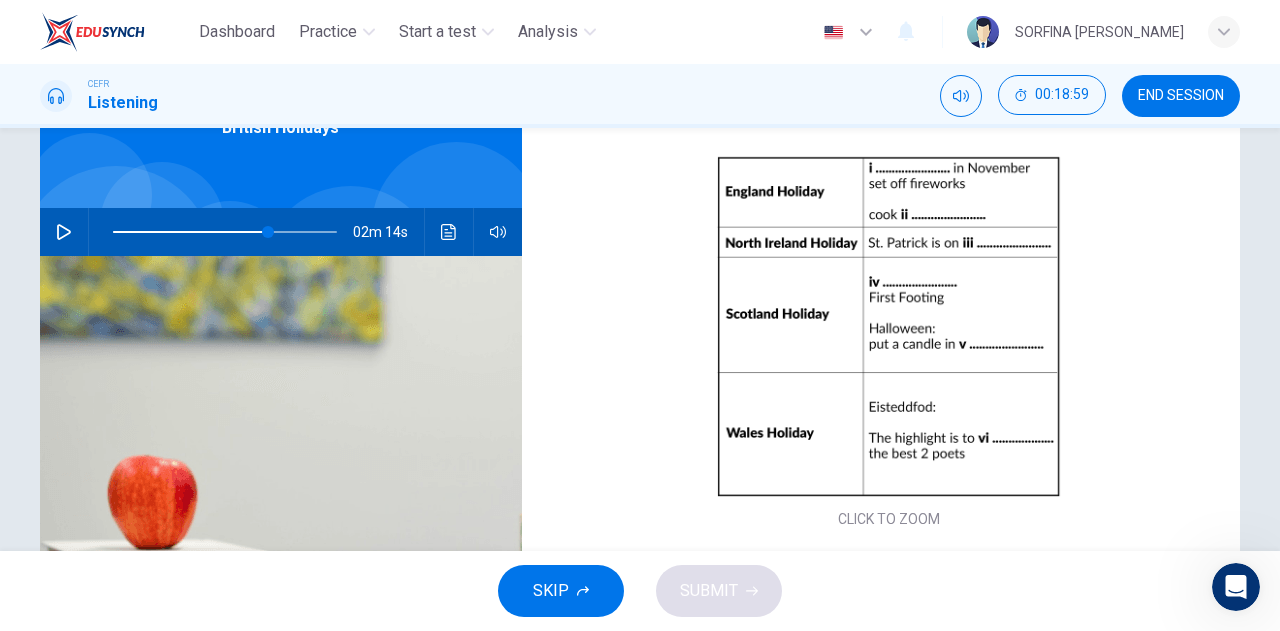 type on "69" 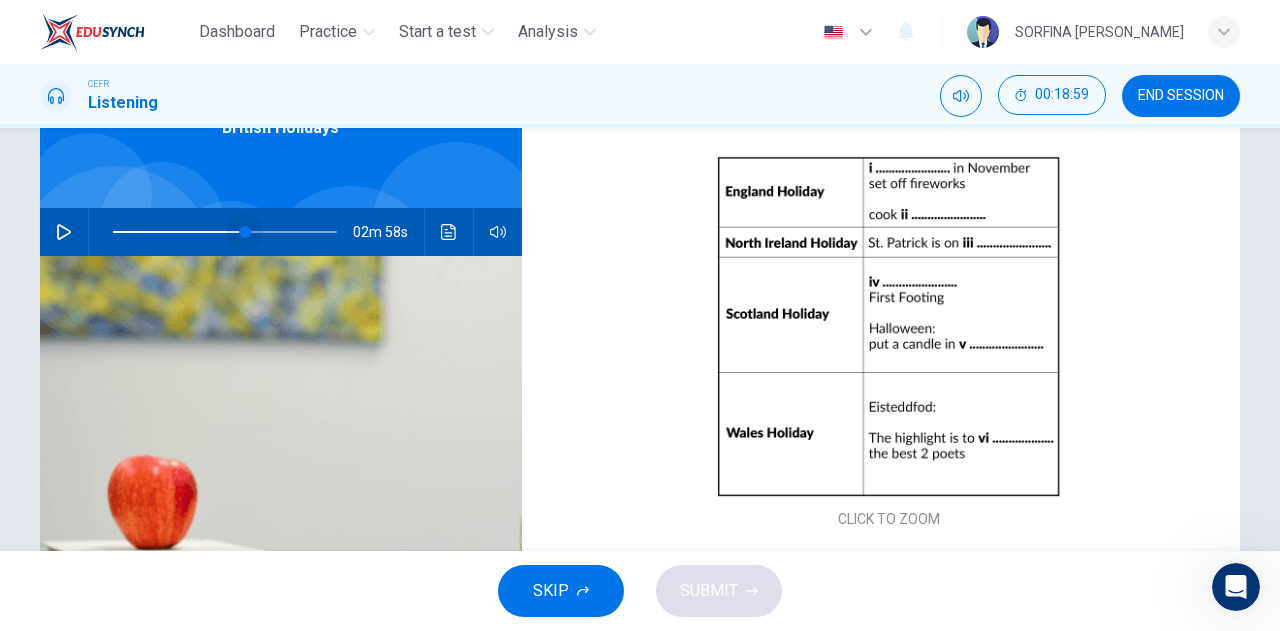 click at bounding box center [225, 232] 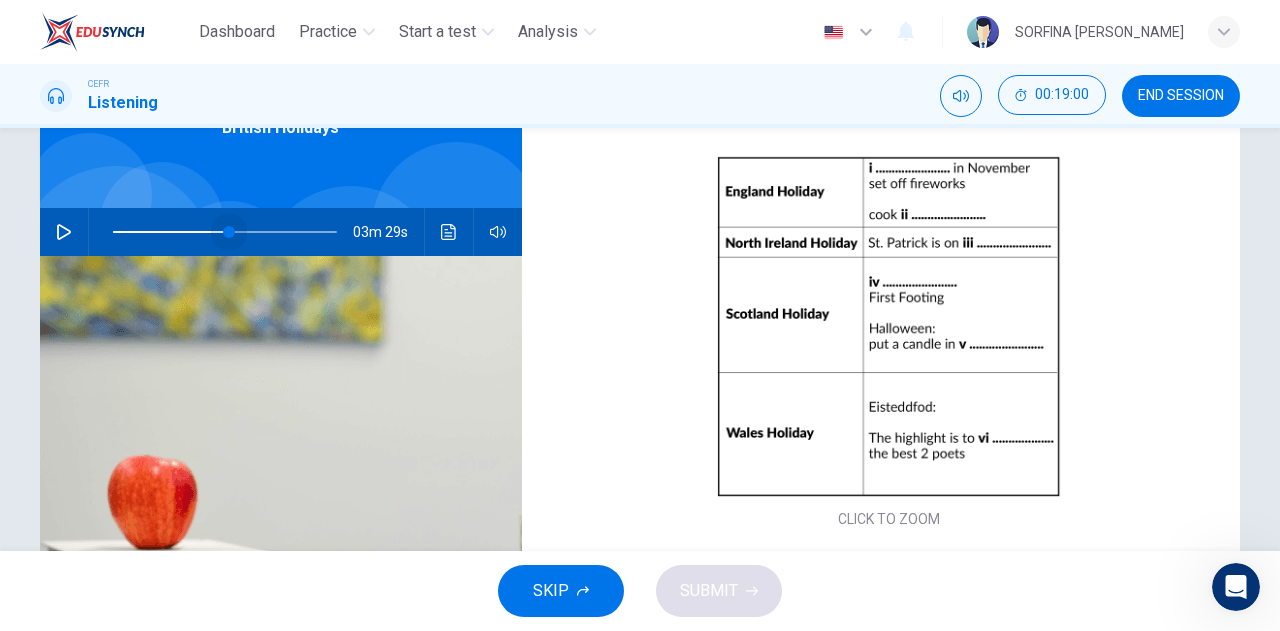 click at bounding box center (229, 232) 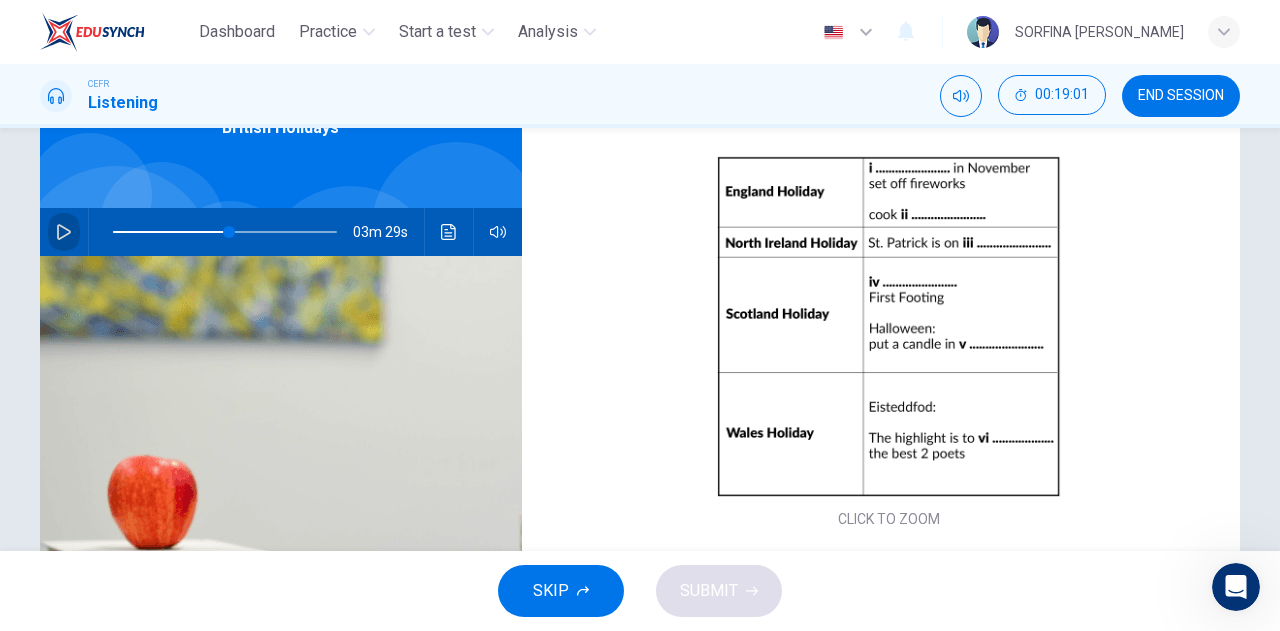 click 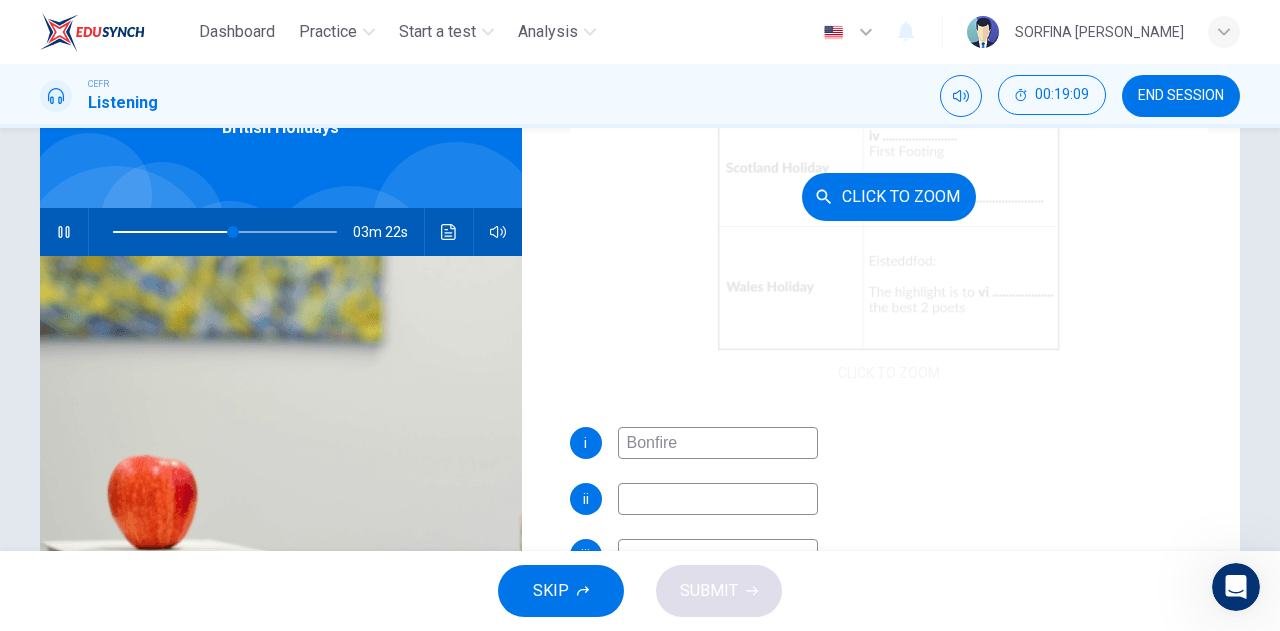 scroll, scrollTop: 254, scrollLeft: 0, axis: vertical 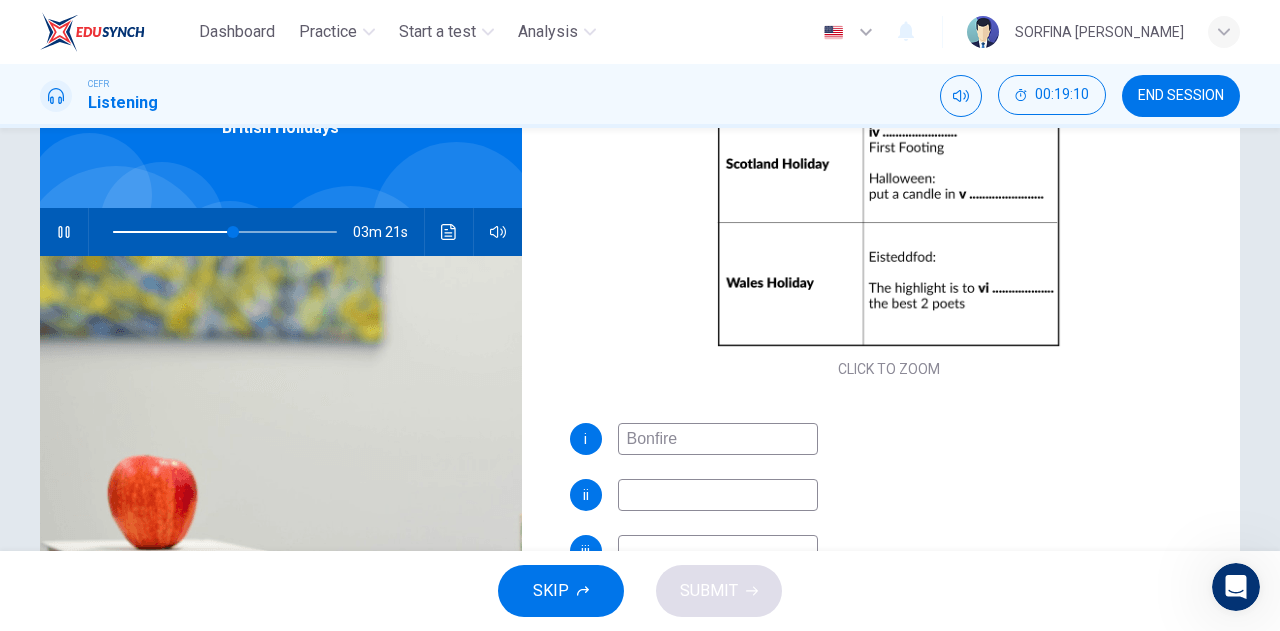 click at bounding box center [718, 495] 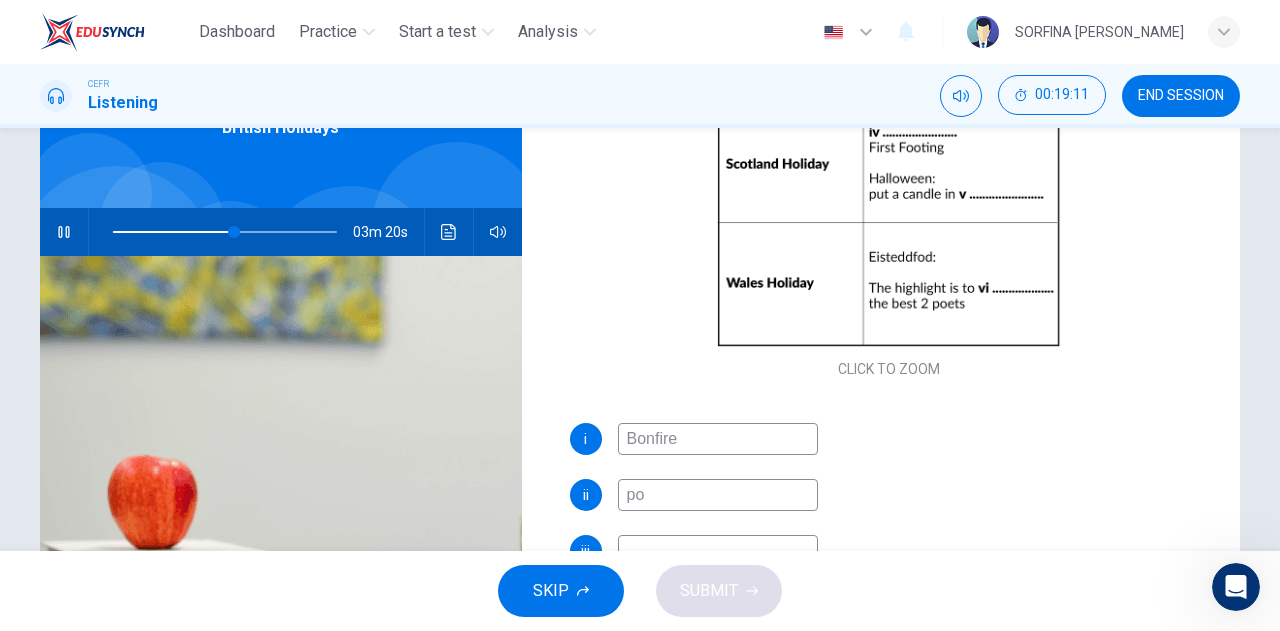 type on "pot" 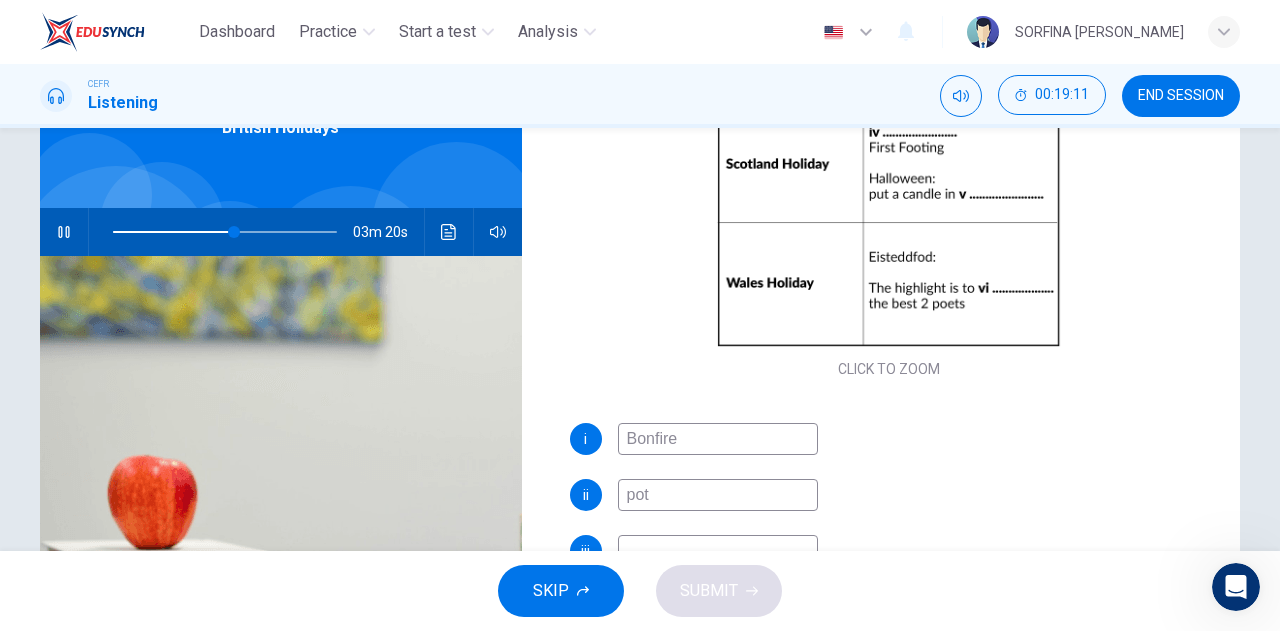 type on "54" 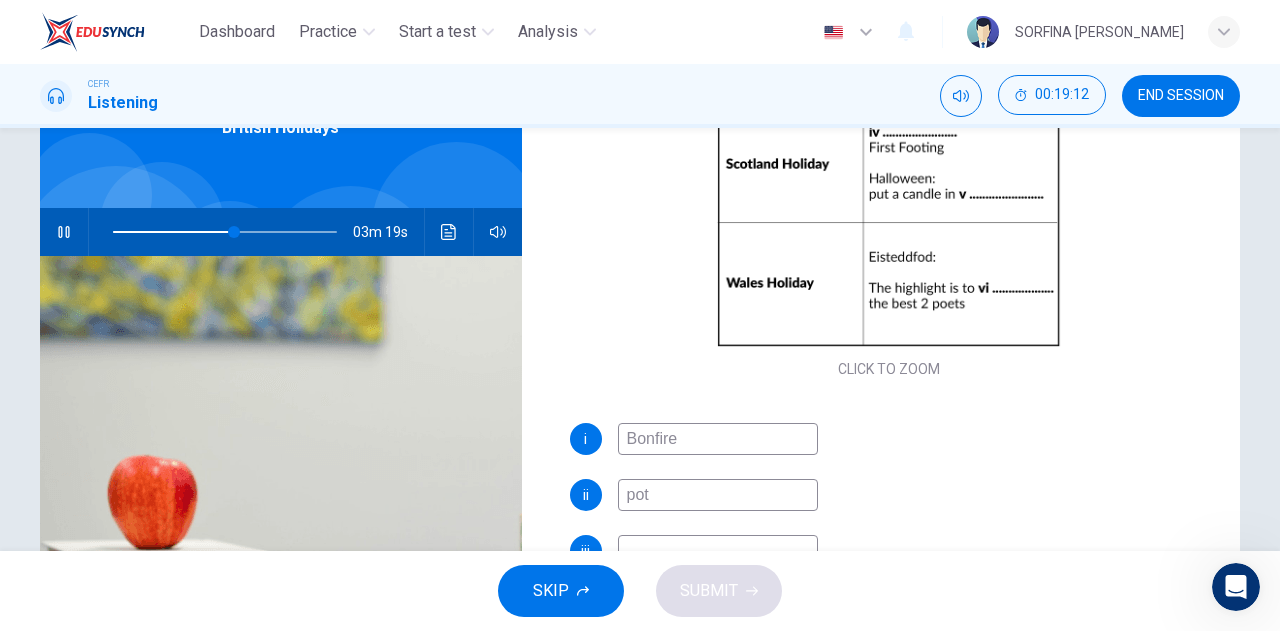 type on "pota" 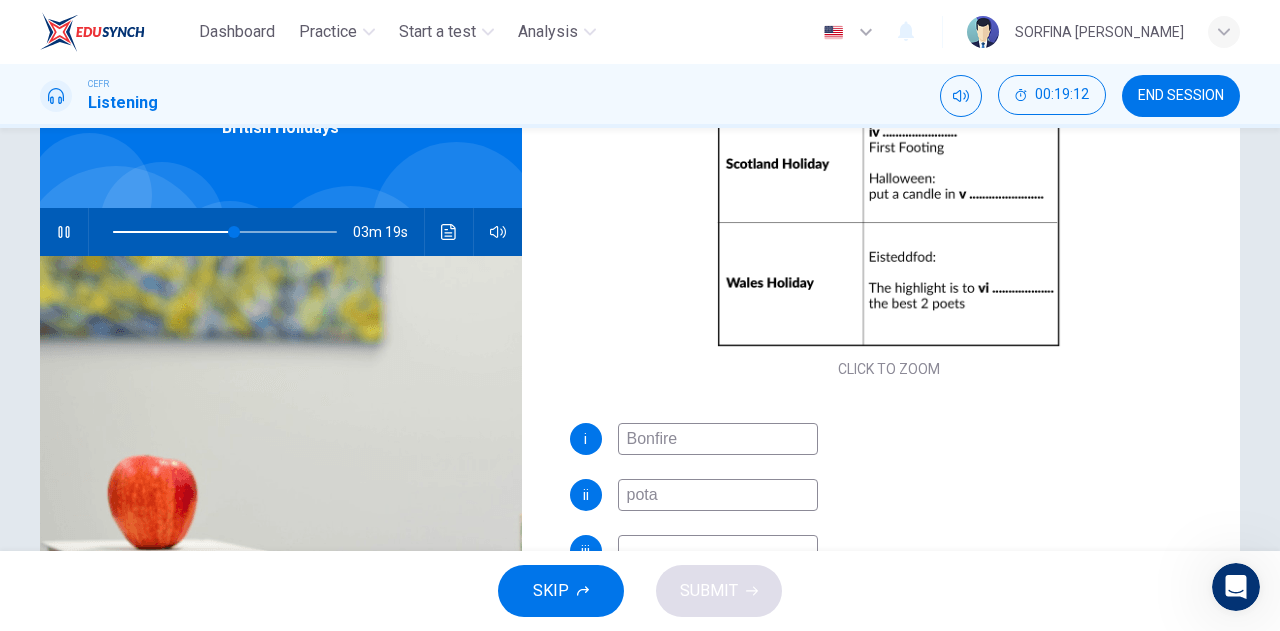 type on "55" 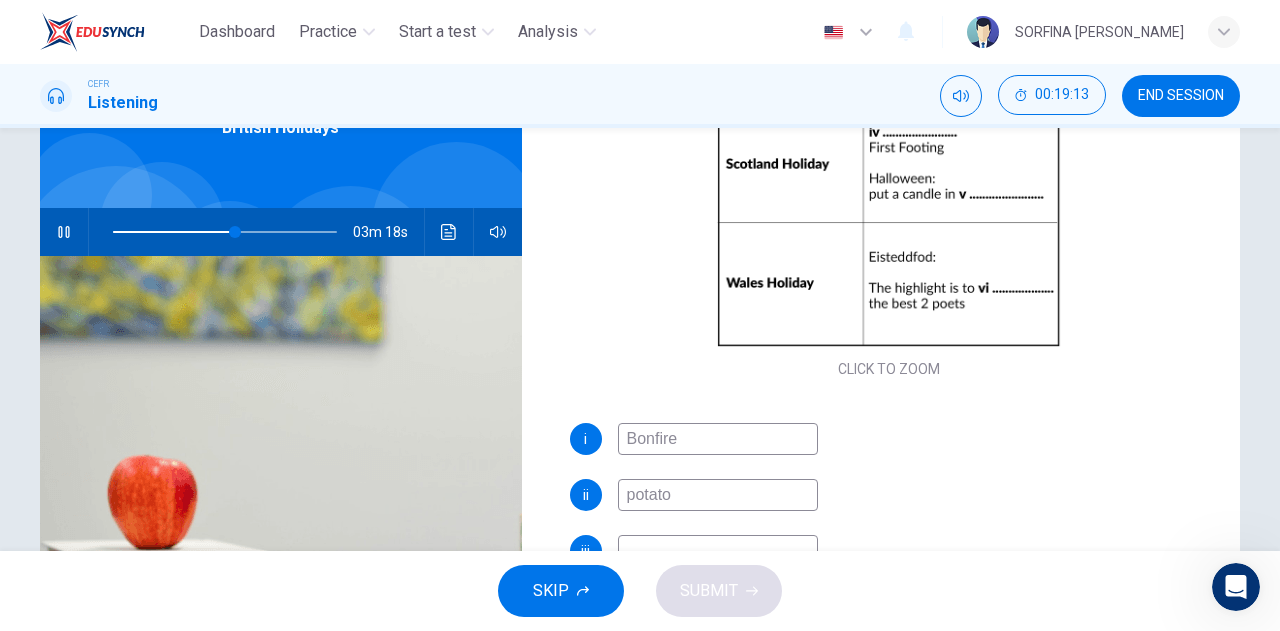 type on "potatoe" 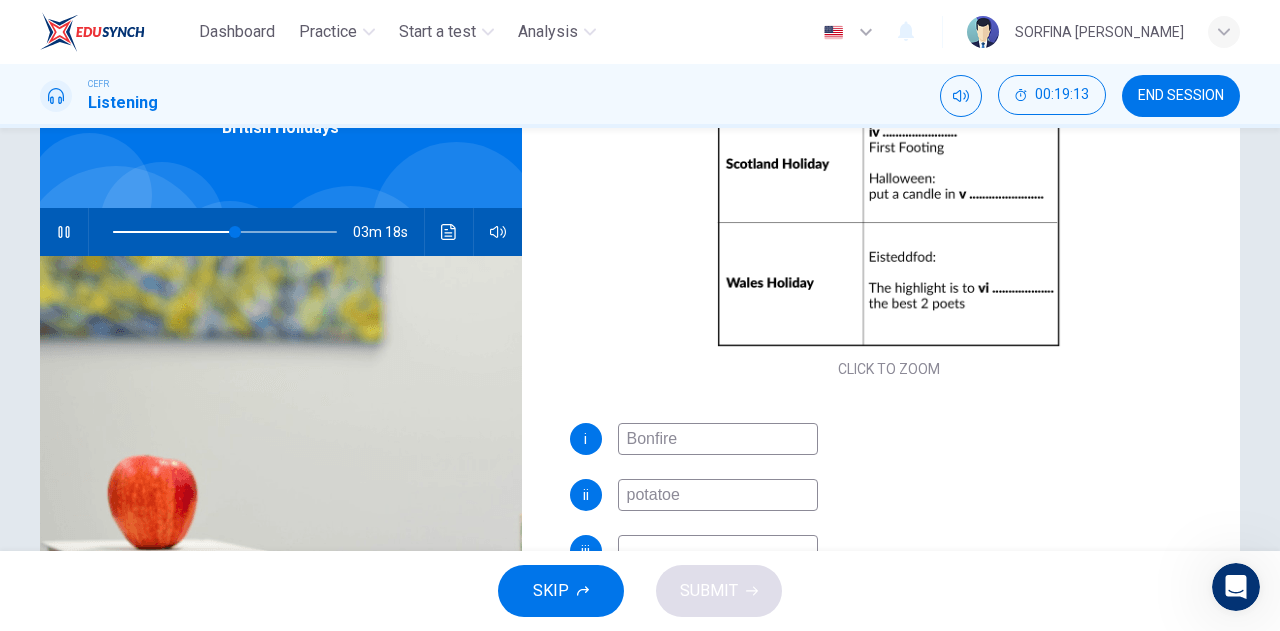 type on "55" 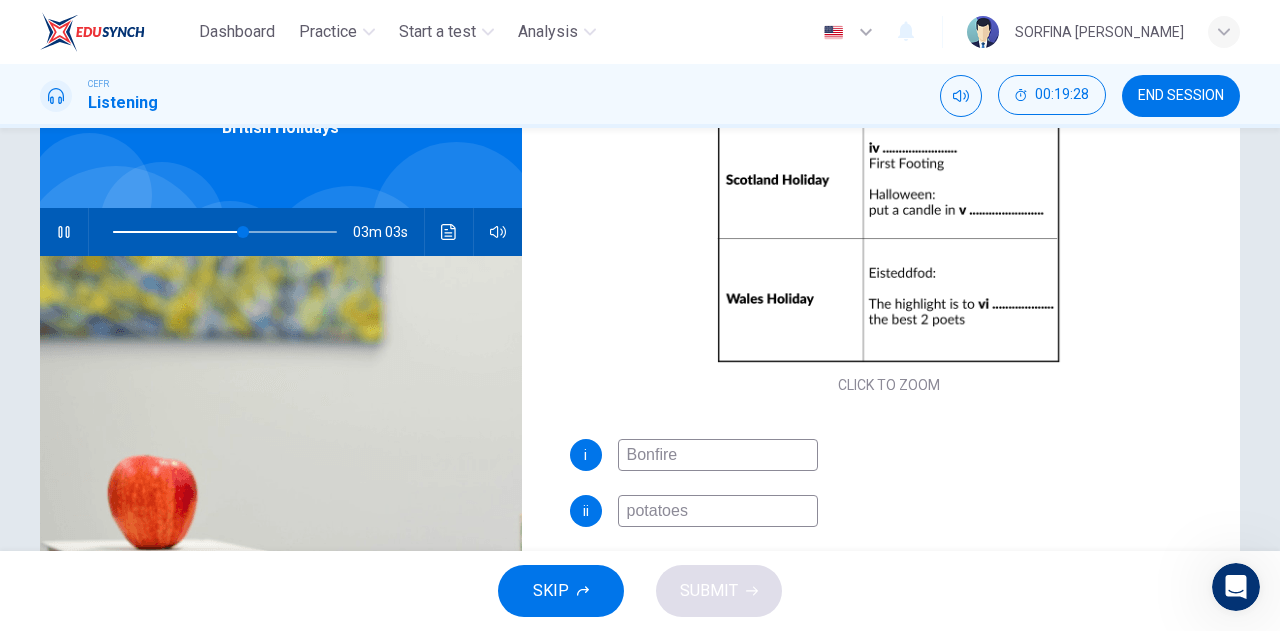 scroll, scrollTop: 286, scrollLeft: 0, axis: vertical 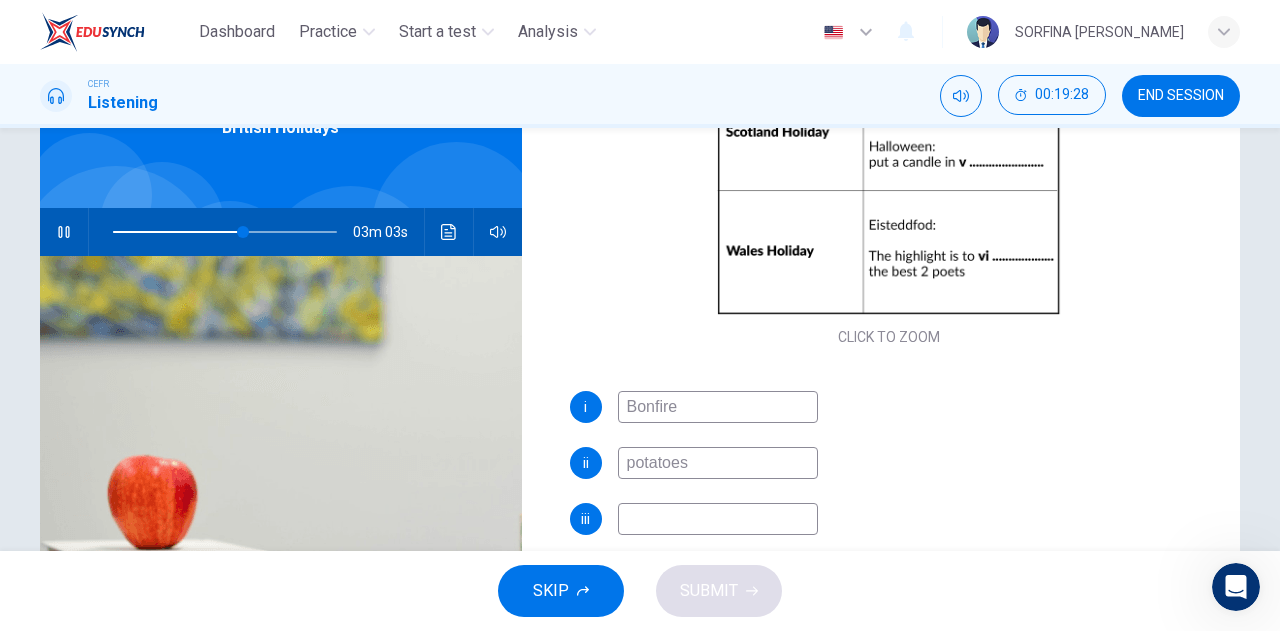 type on "58" 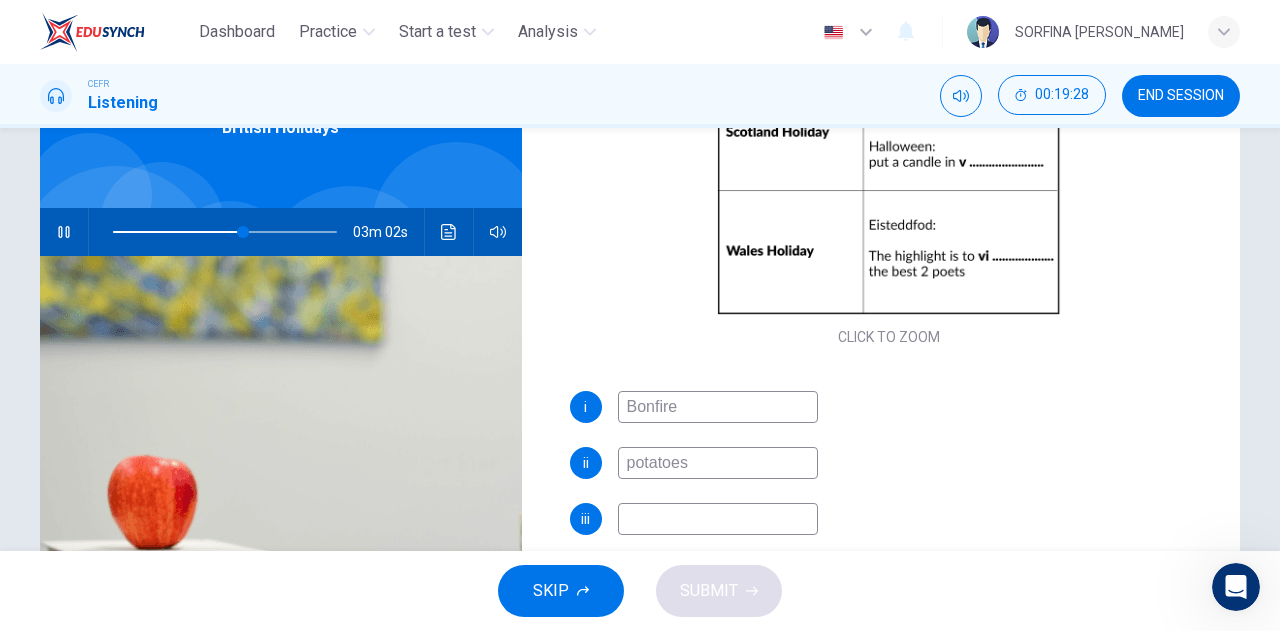 type on "potatoes" 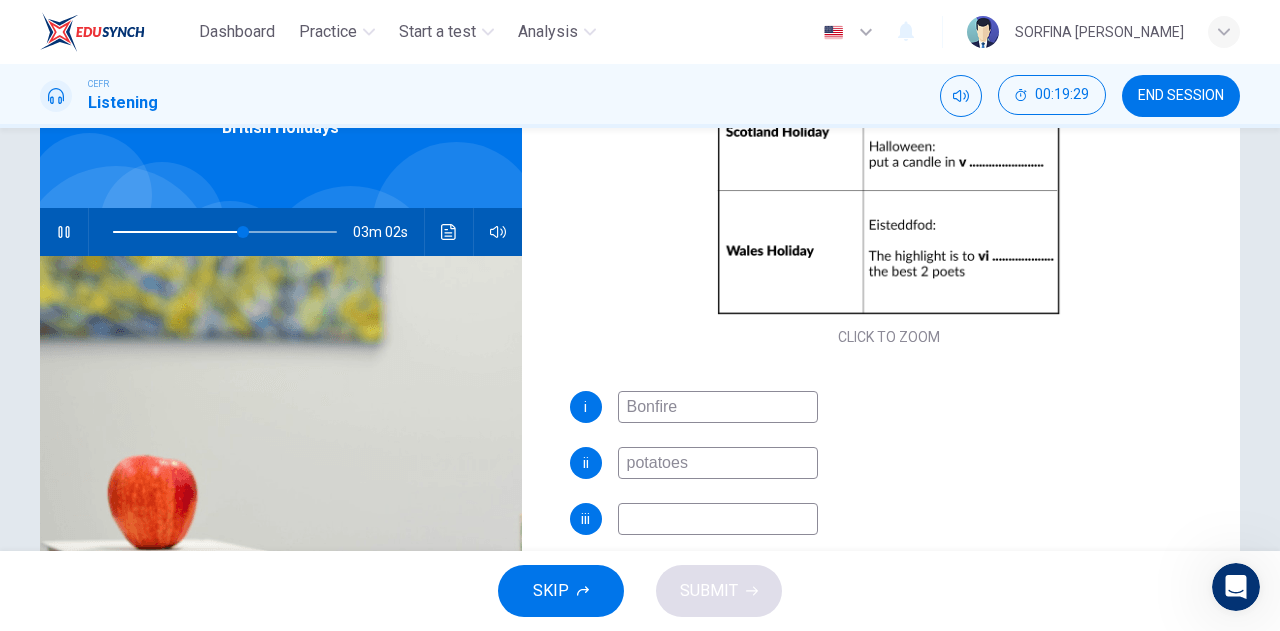 click at bounding box center [718, 519] 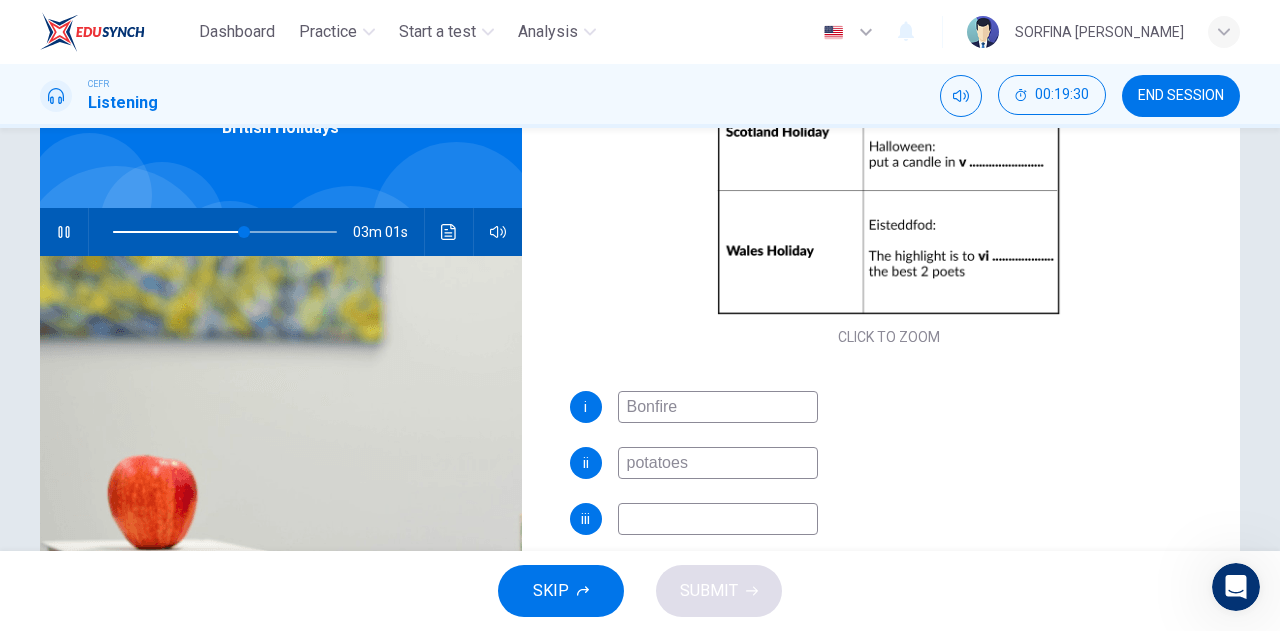 type on "1" 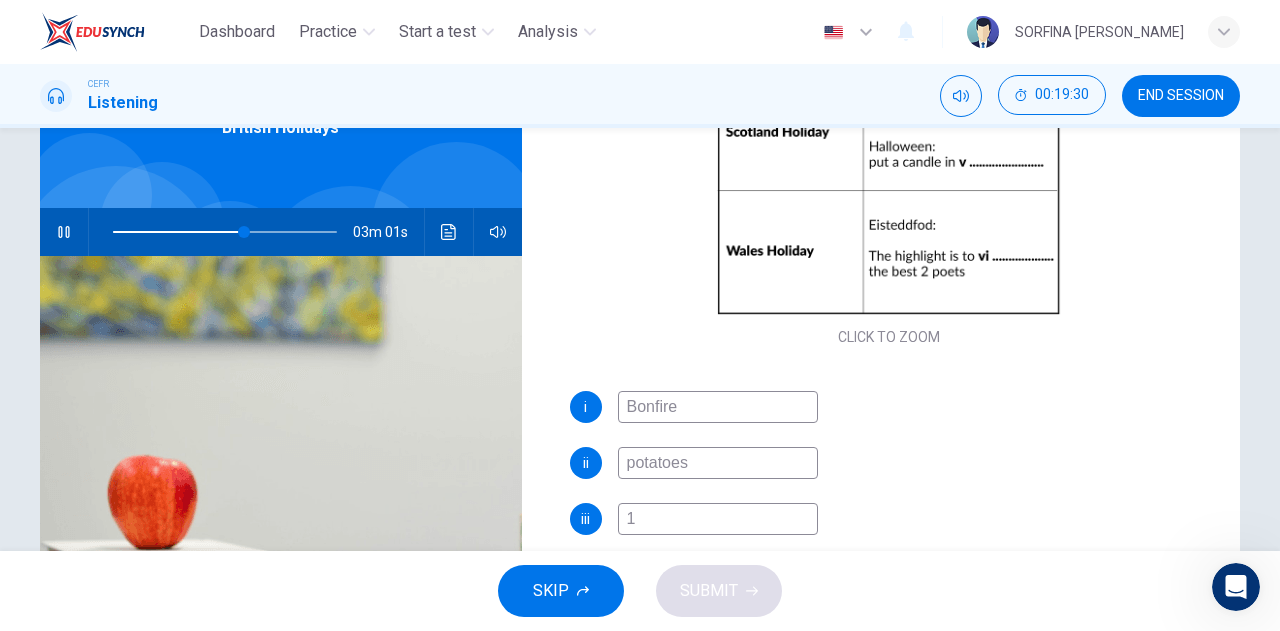 type on "59" 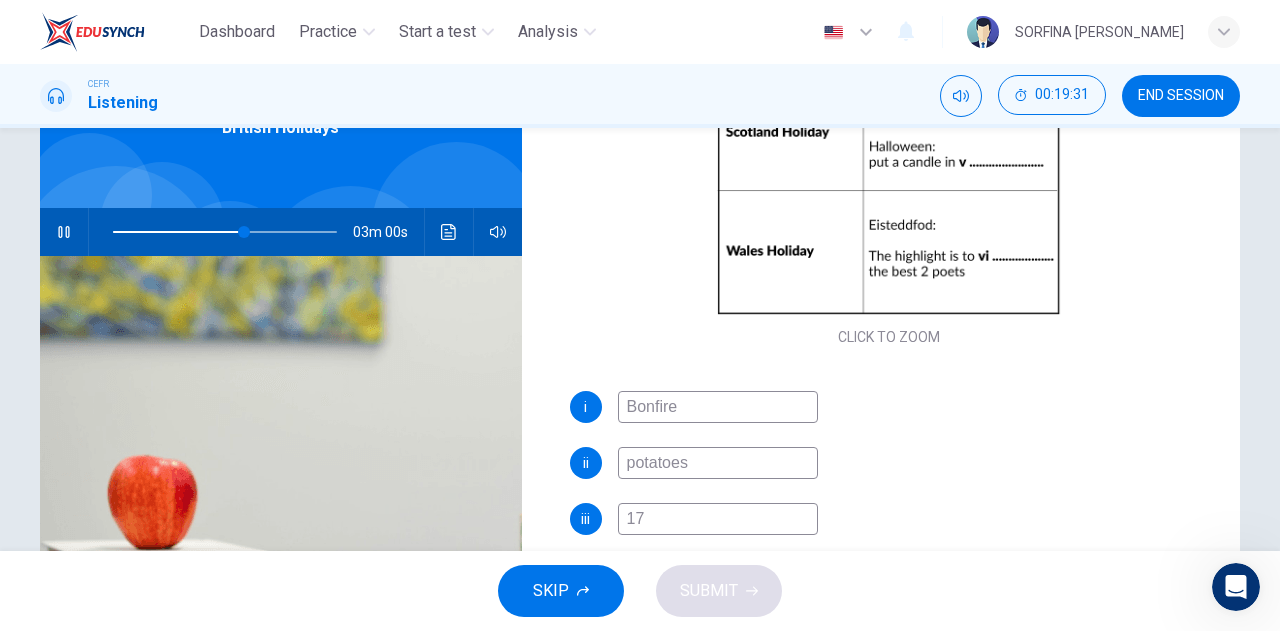 type on "17t" 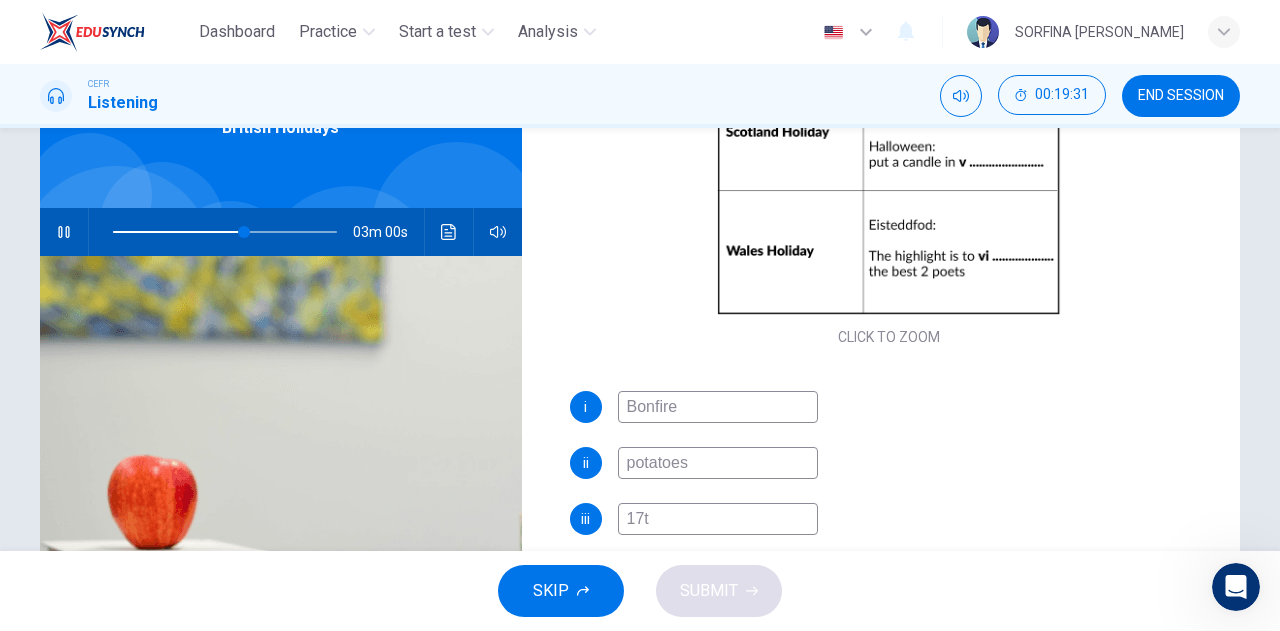 type on "59" 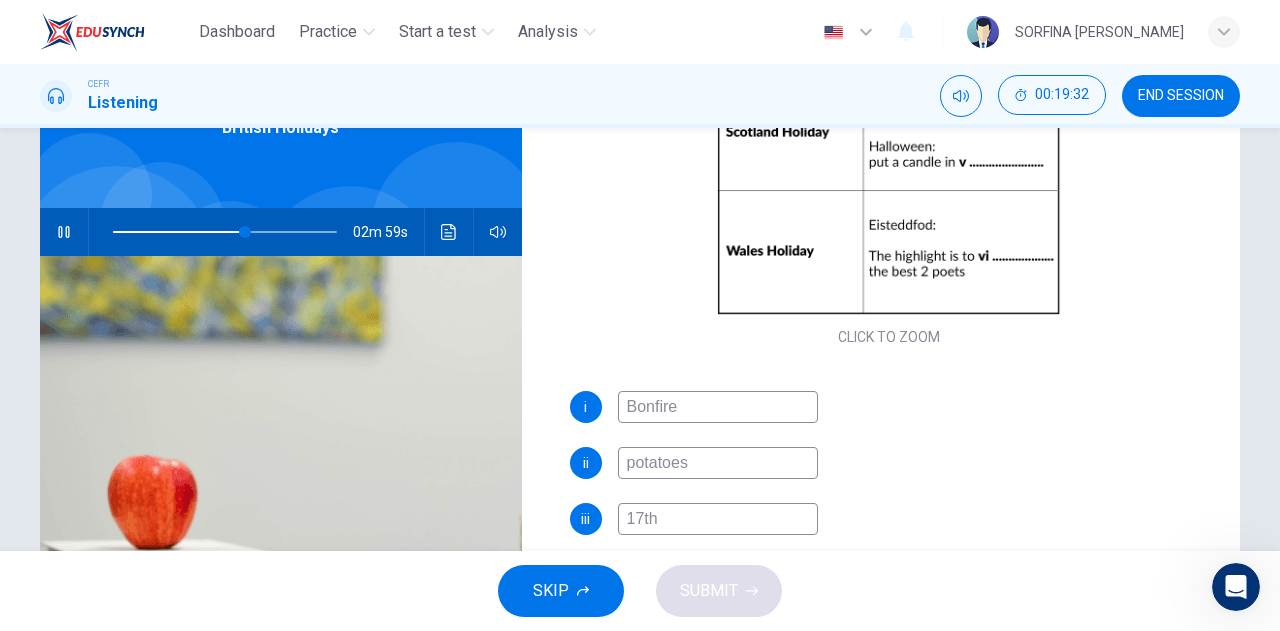 type on "17th M" 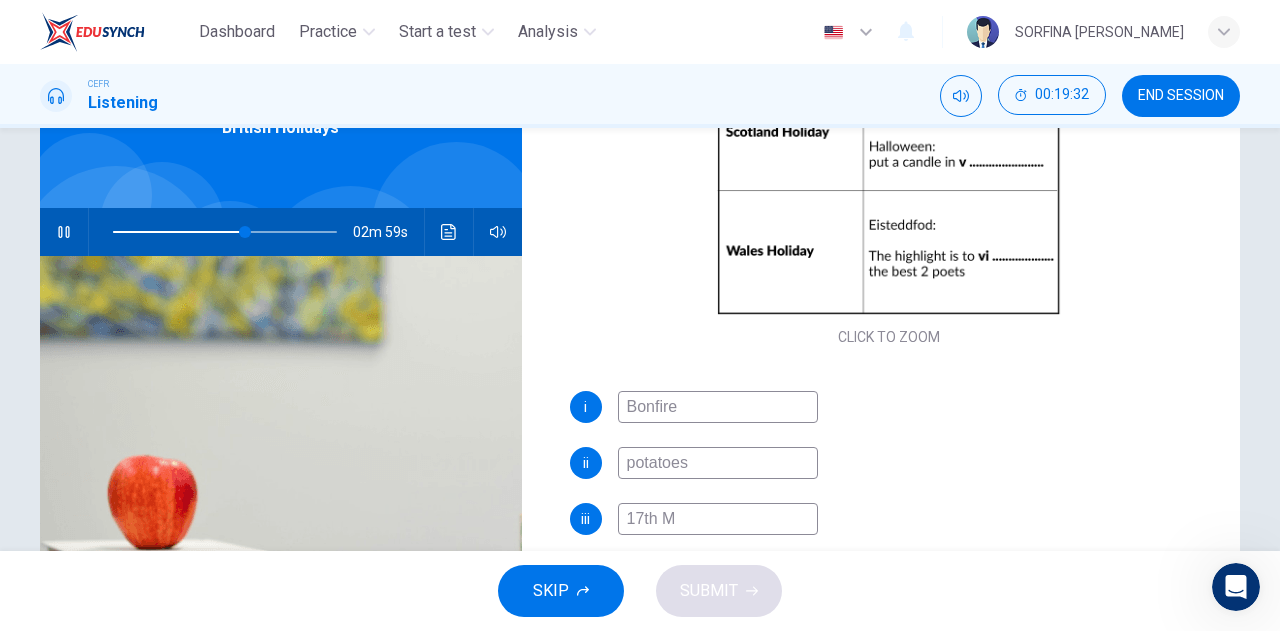 type on "59" 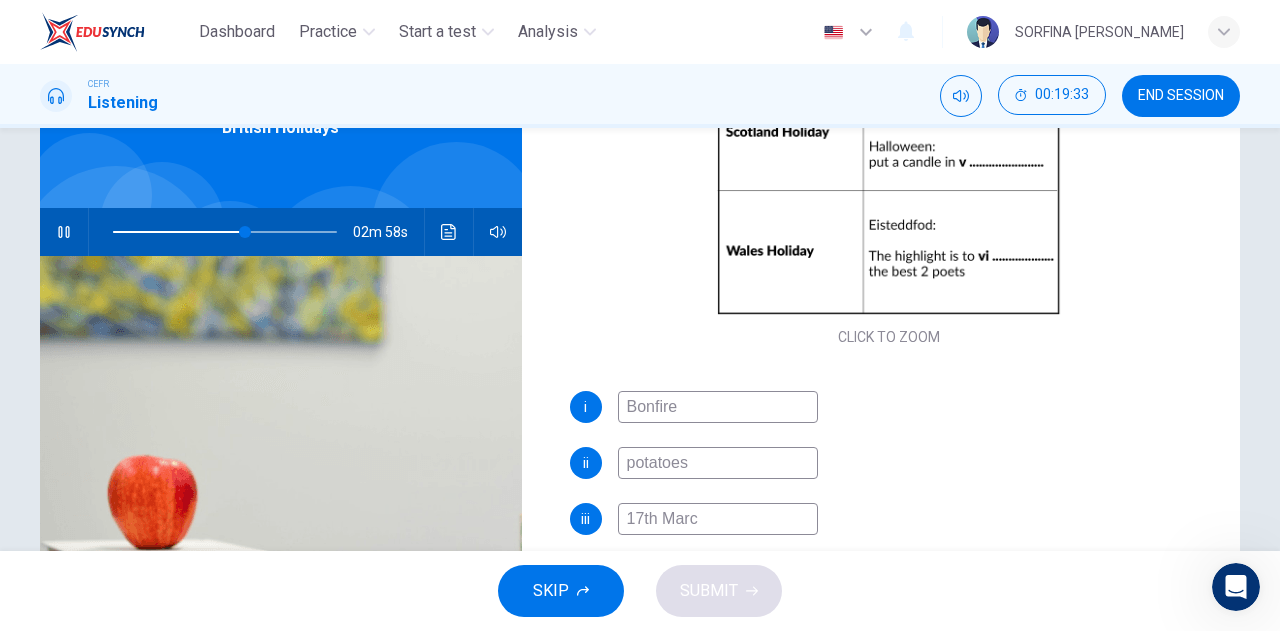 type on "17th March" 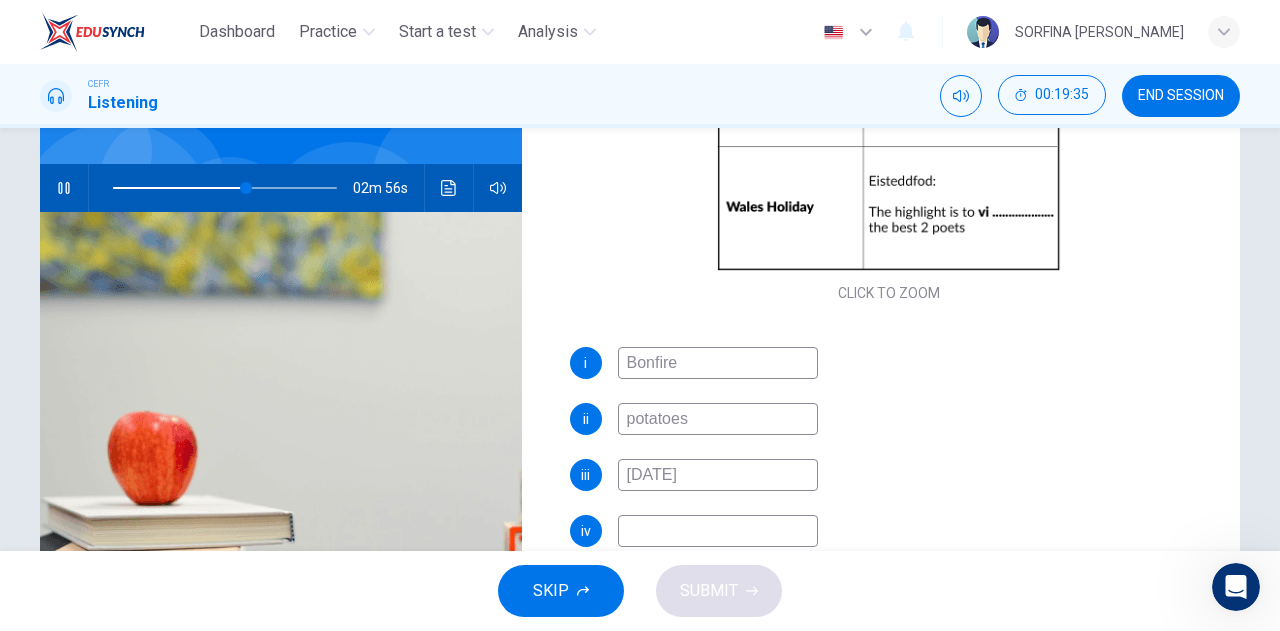 scroll, scrollTop: 182, scrollLeft: 0, axis: vertical 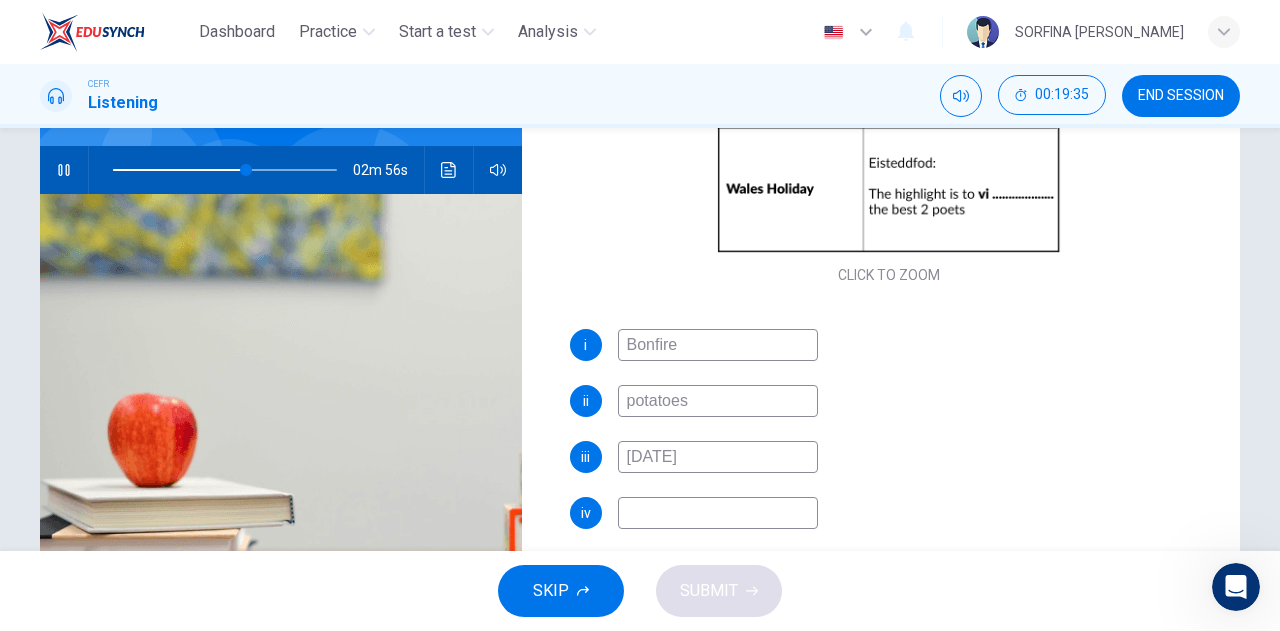 type on "60" 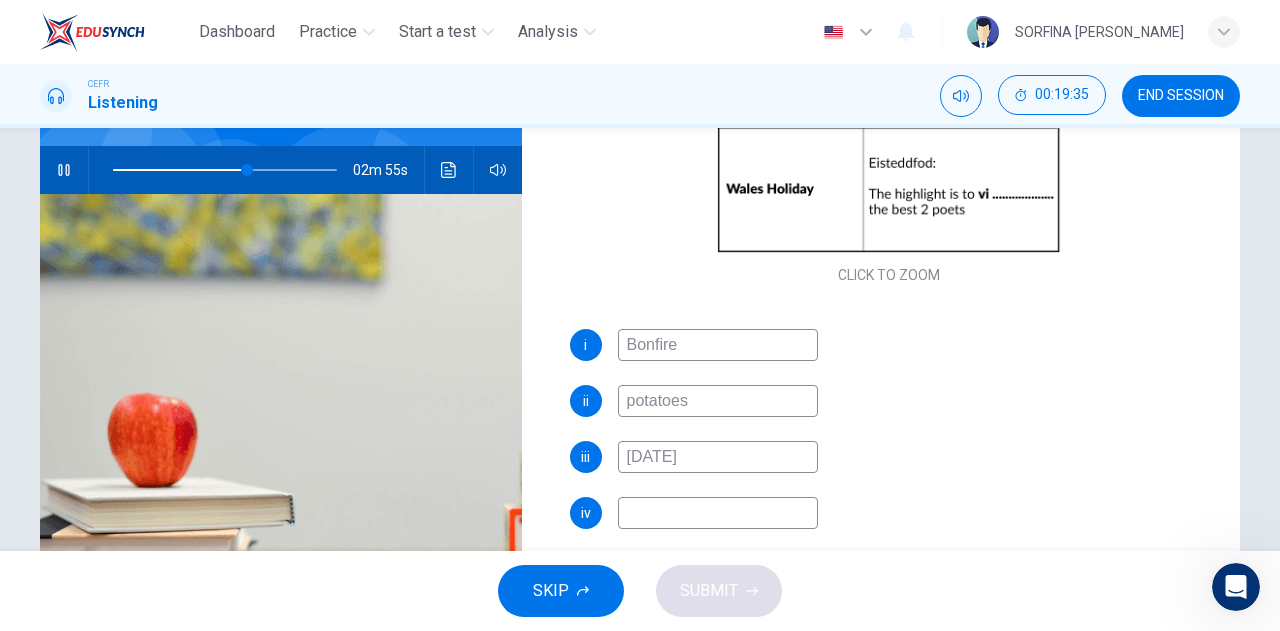 click at bounding box center [718, 513] 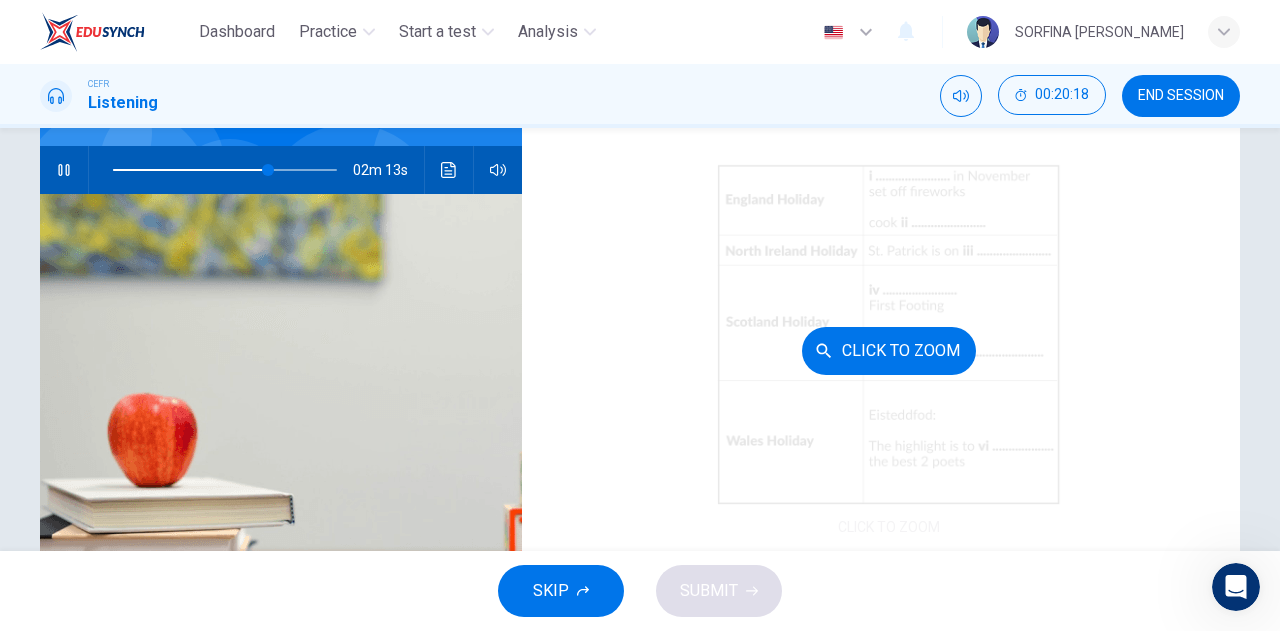 scroll, scrollTop: 286, scrollLeft: 0, axis: vertical 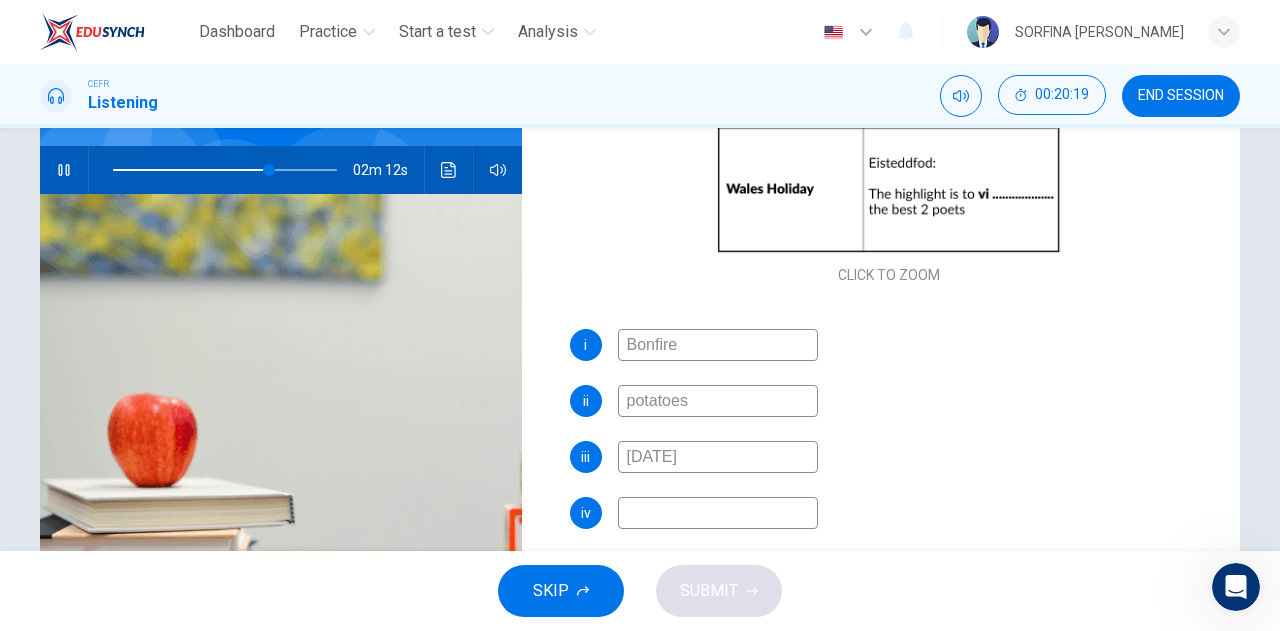 type on "70" 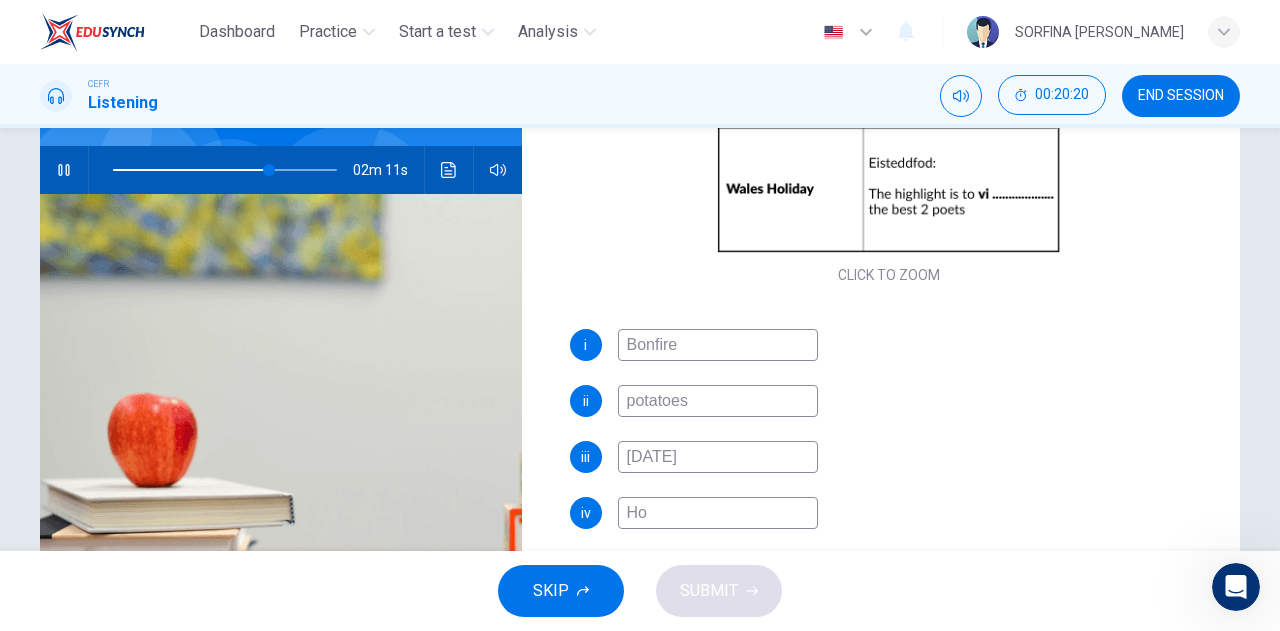 type on "Hog" 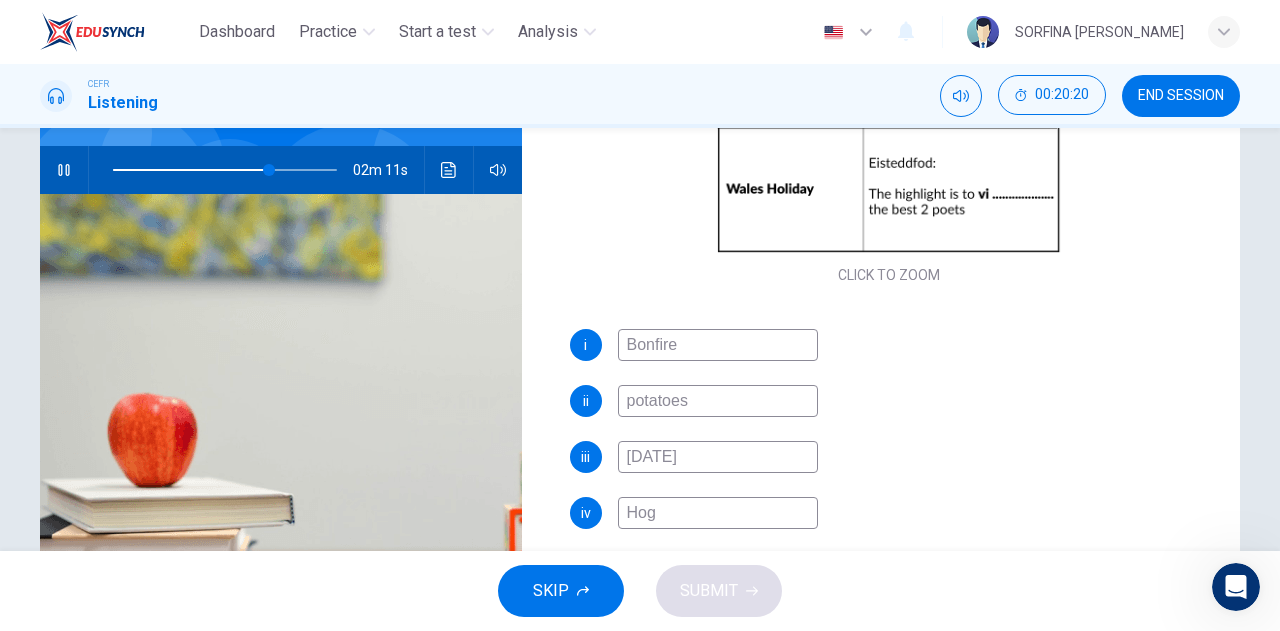type on "70" 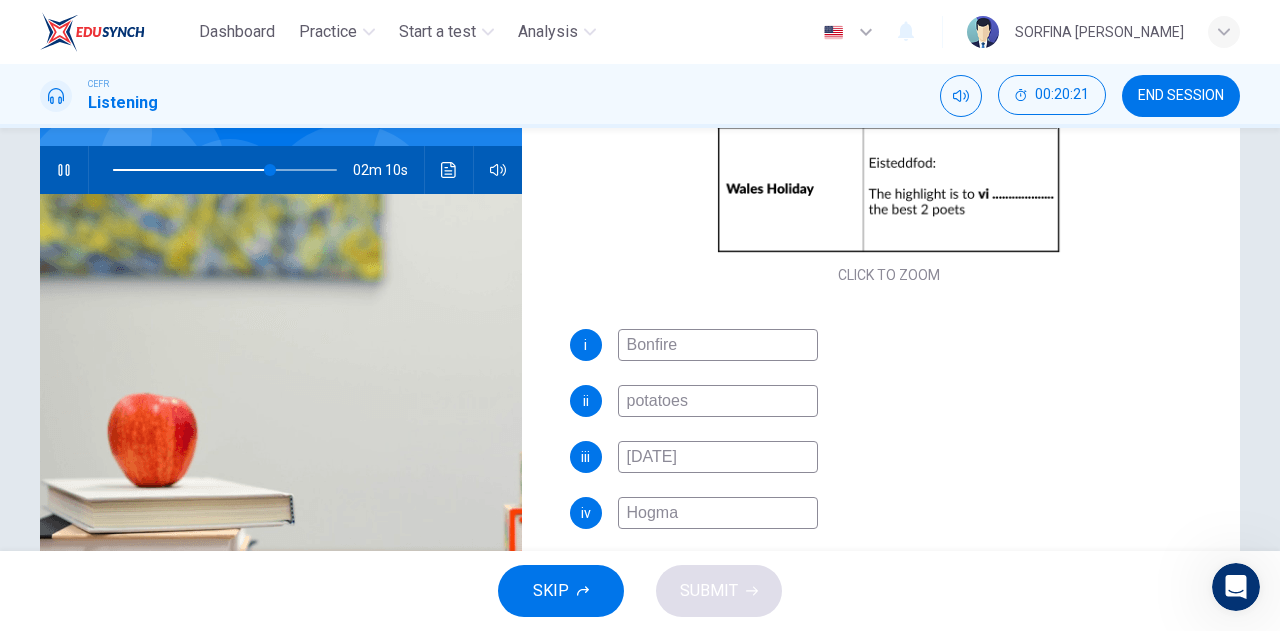type on "Hogman" 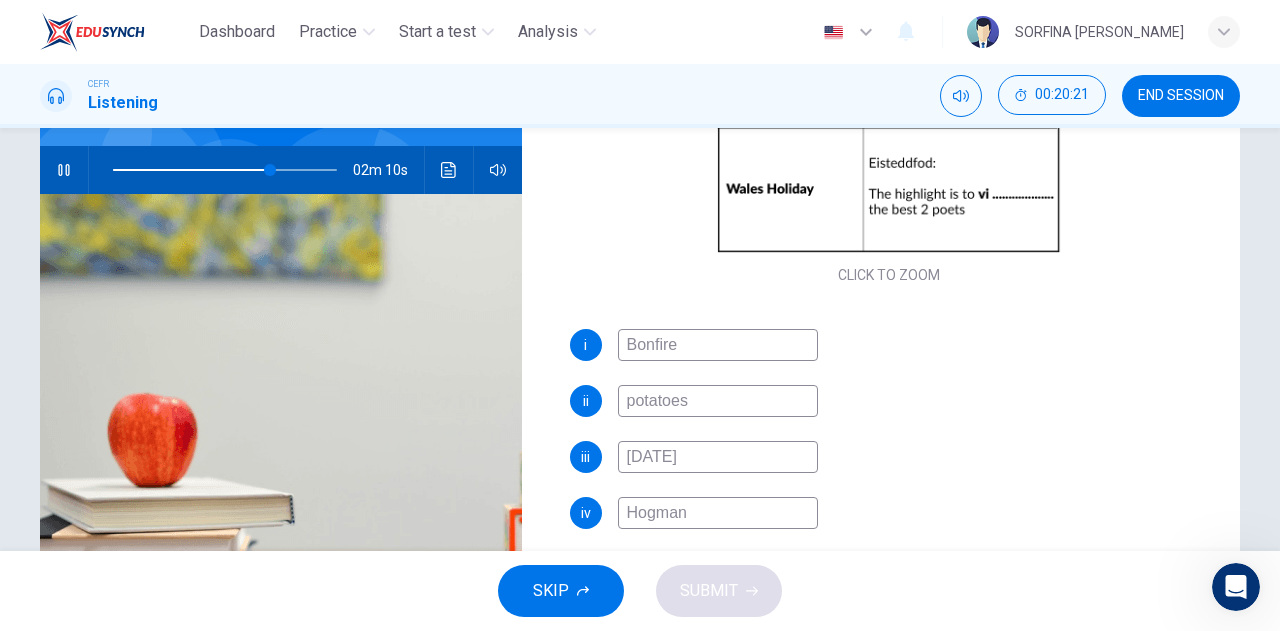 type on "70" 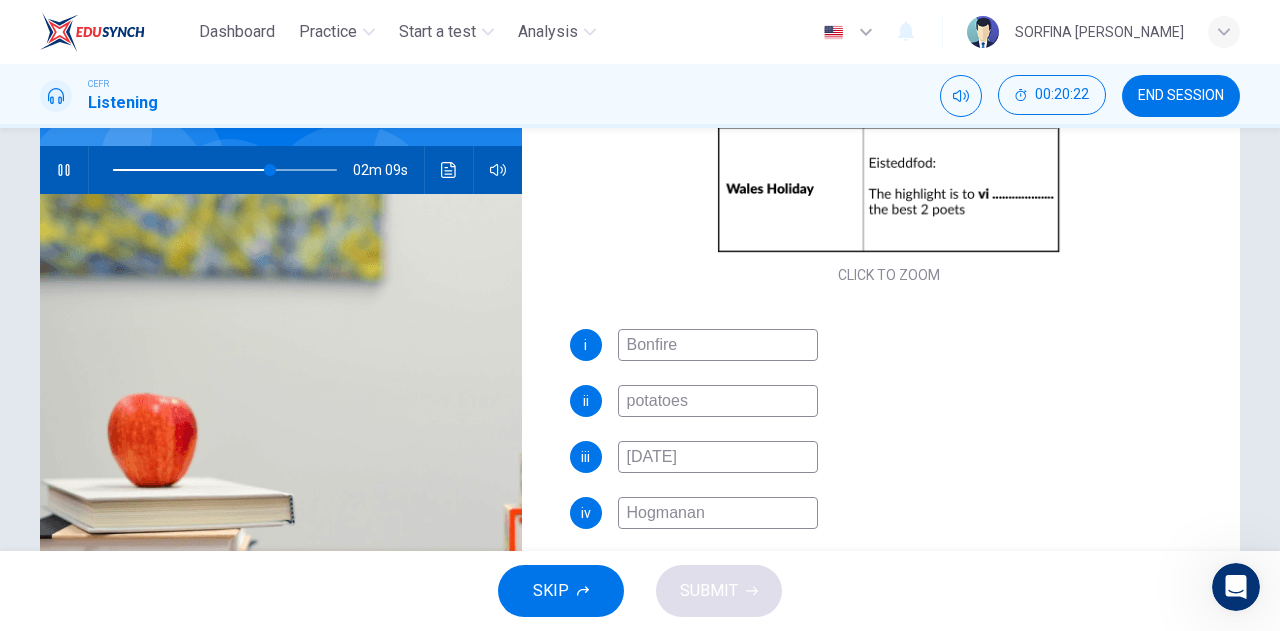 type on "Hogmanany" 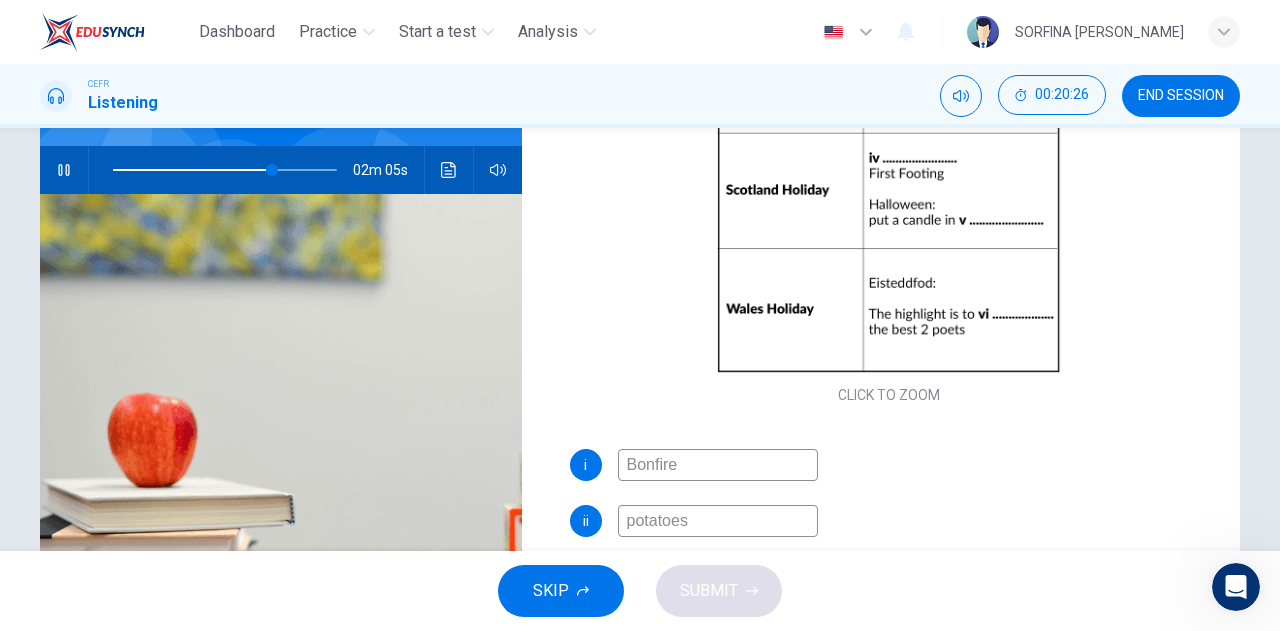 scroll, scrollTop: 286, scrollLeft: 0, axis: vertical 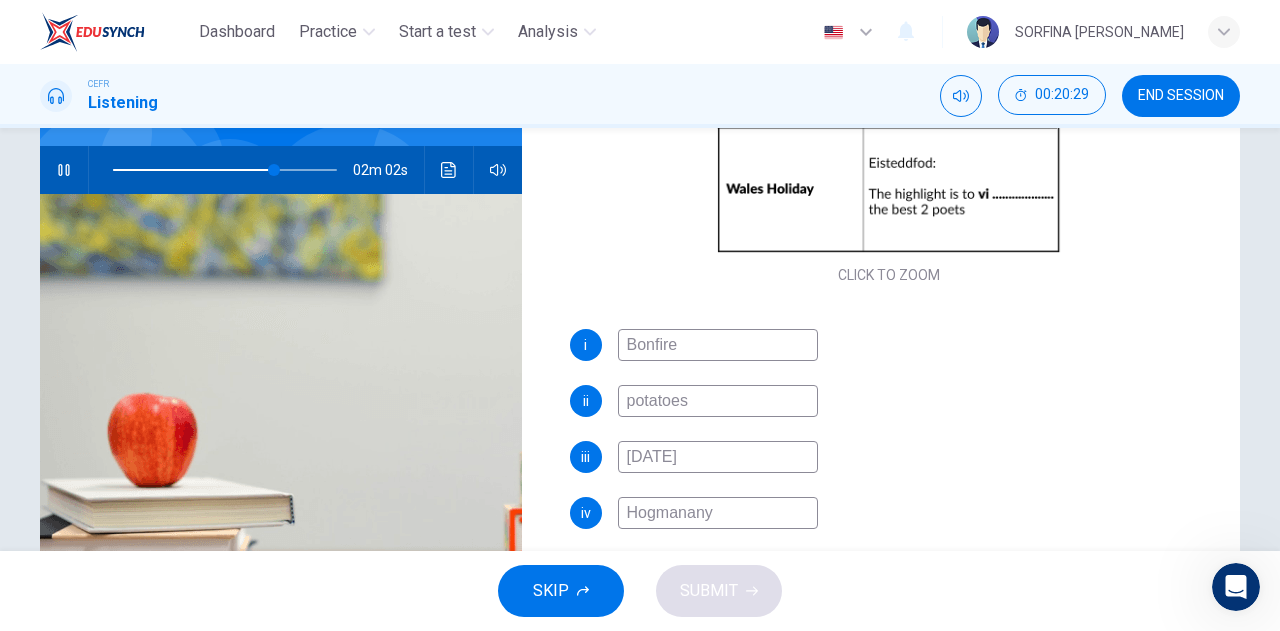 click on "Hogmanany" at bounding box center (718, 513) 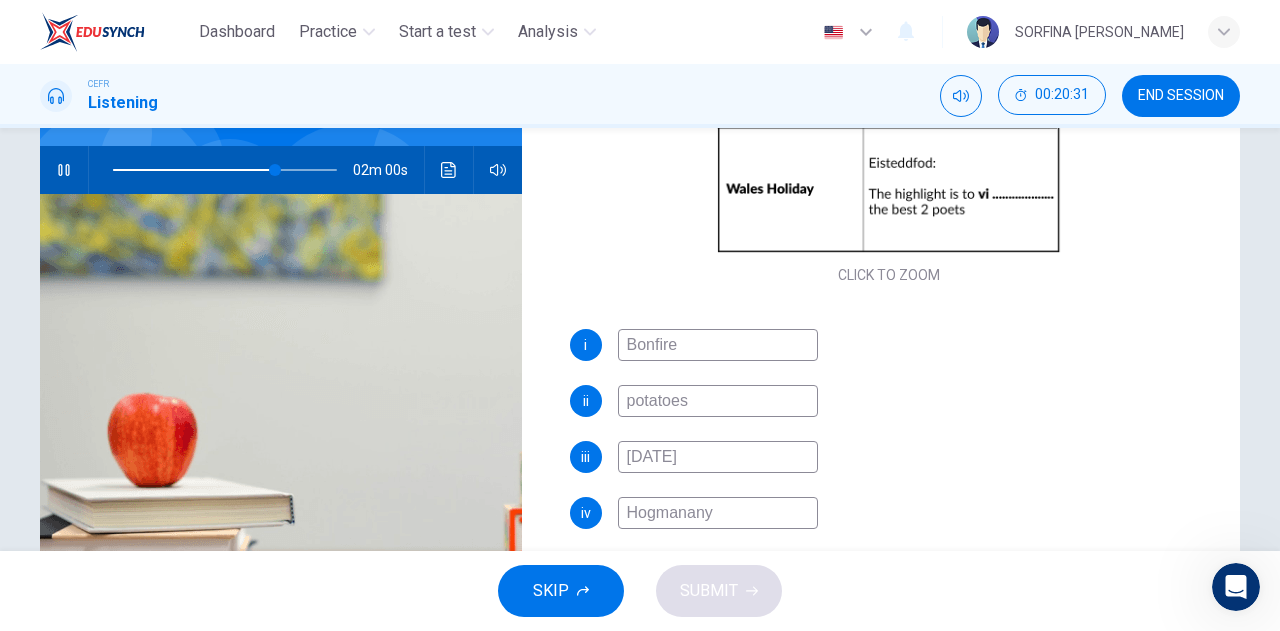 type on "73" 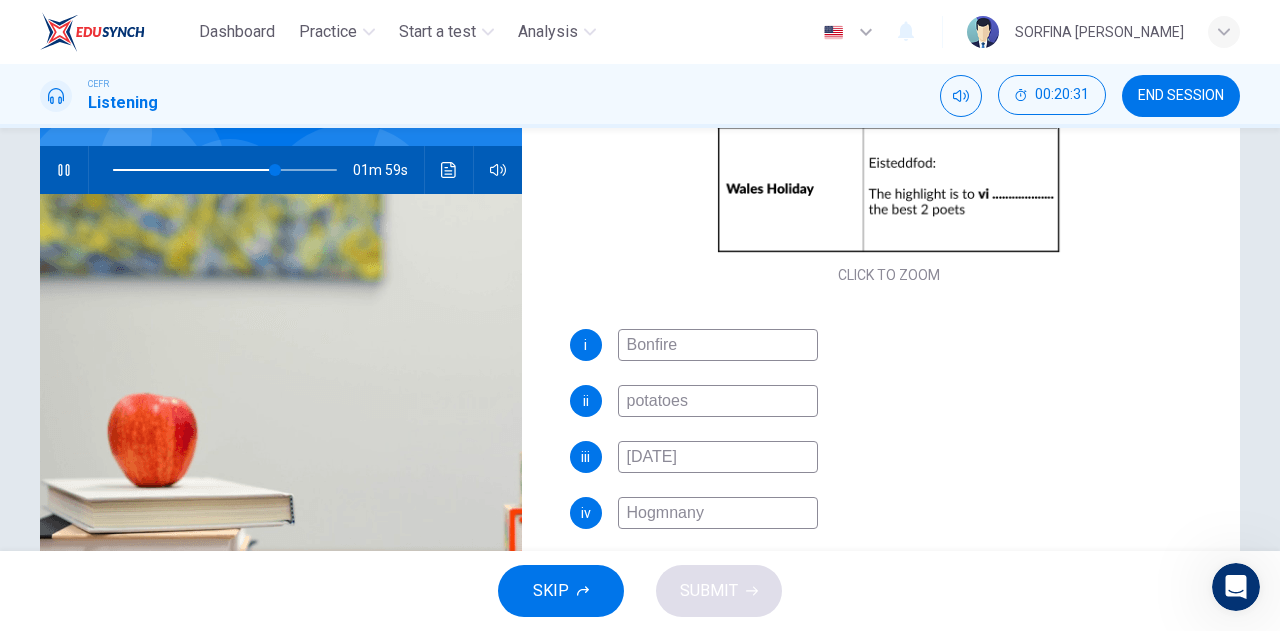 type on "Hogmenany" 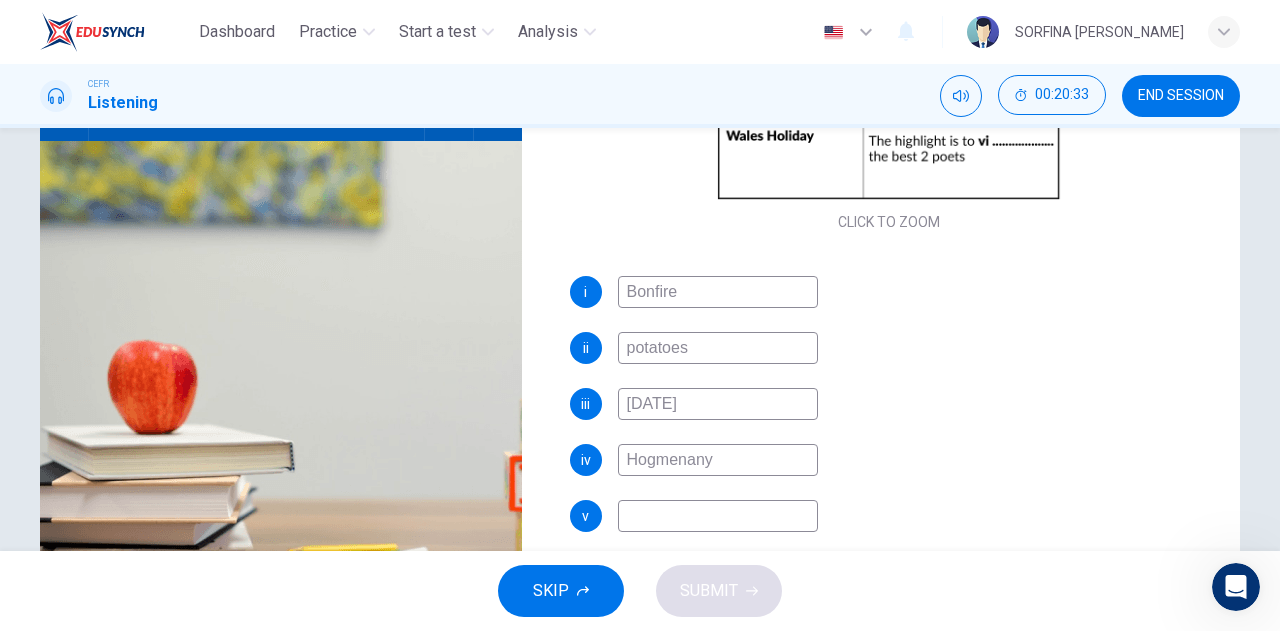 scroll, scrollTop: 236, scrollLeft: 0, axis: vertical 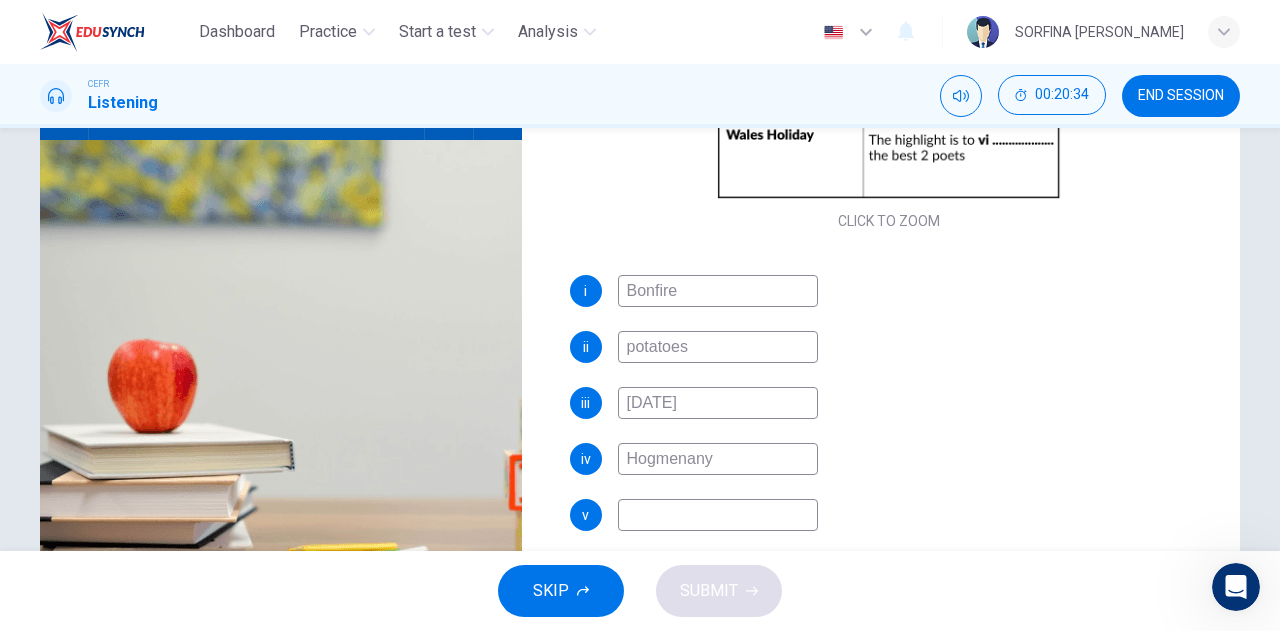click on "Hogmenany" at bounding box center (718, 459) 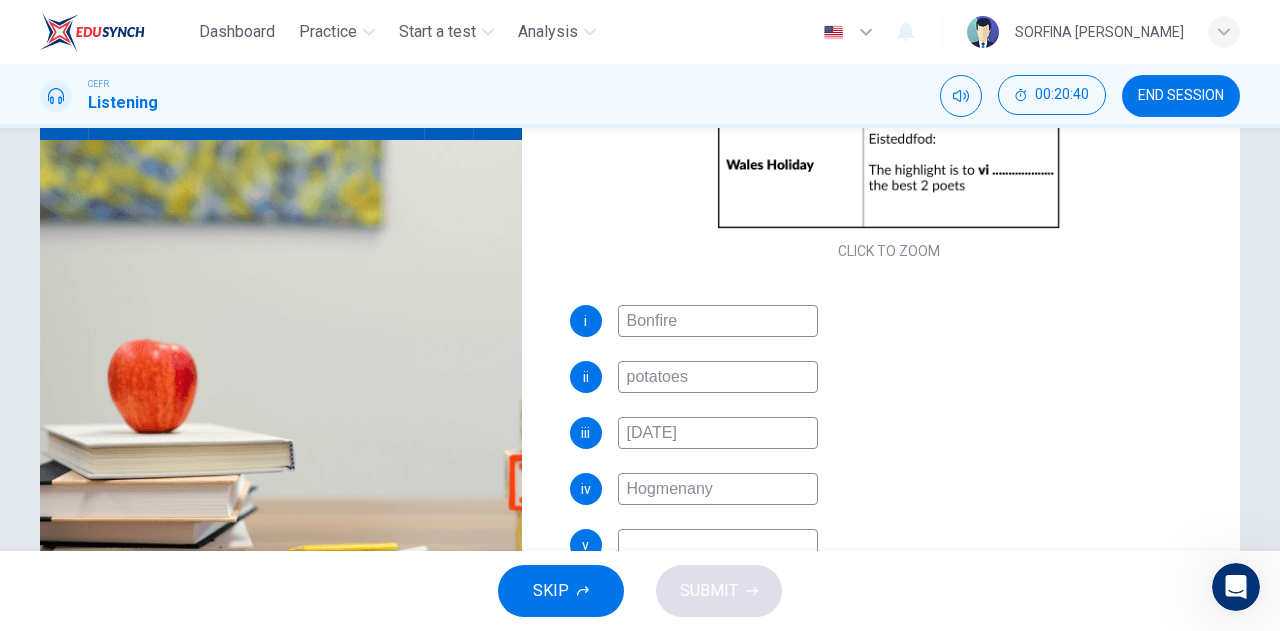 scroll, scrollTop: 286, scrollLeft: 0, axis: vertical 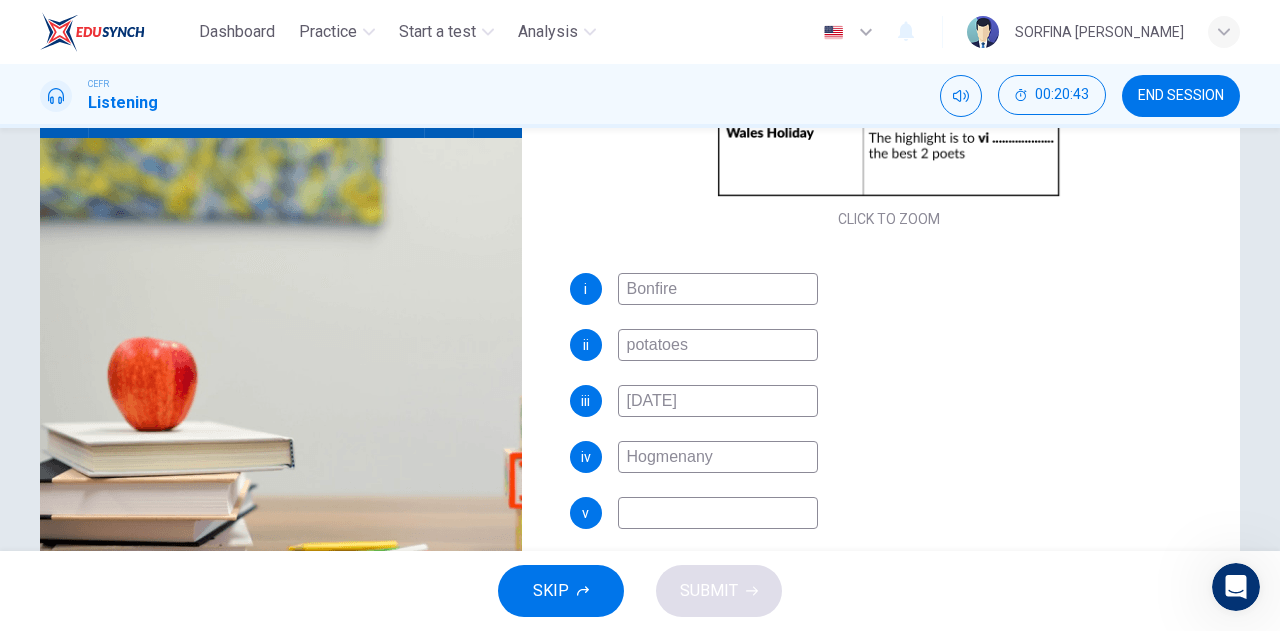 drag, startPoint x: 720, startPoint y: 461, endPoint x: 621, endPoint y: 460, distance: 99.00505 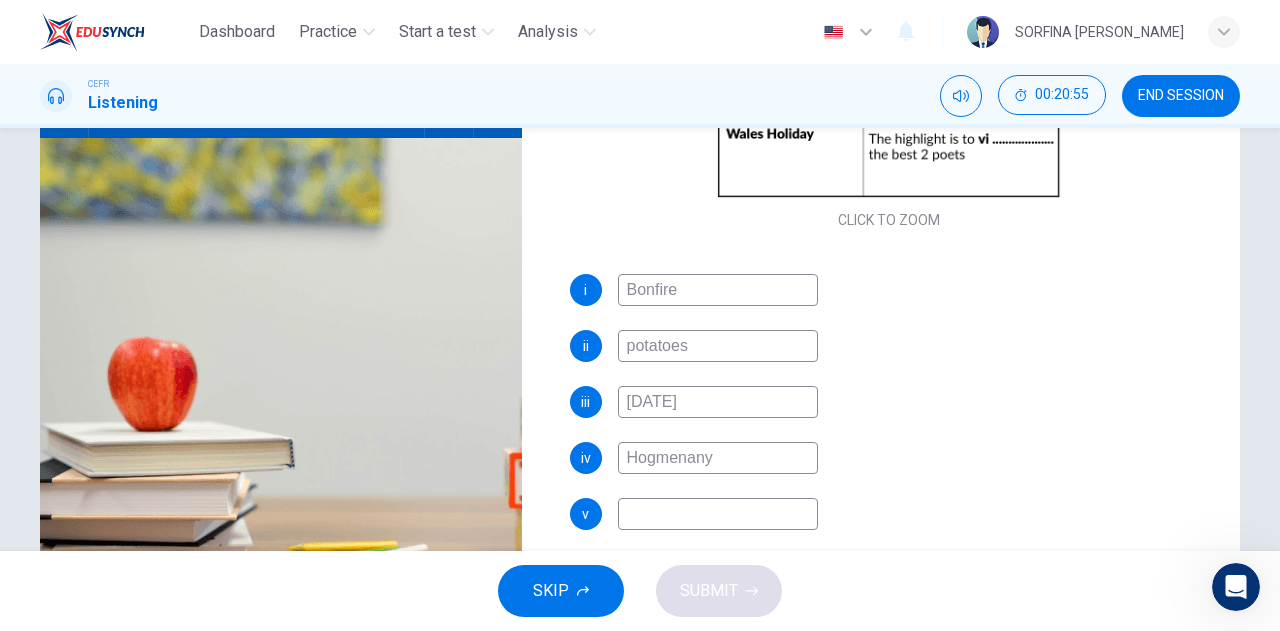 scroll, scrollTop: 286, scrollLeft: 0, axis: vertical 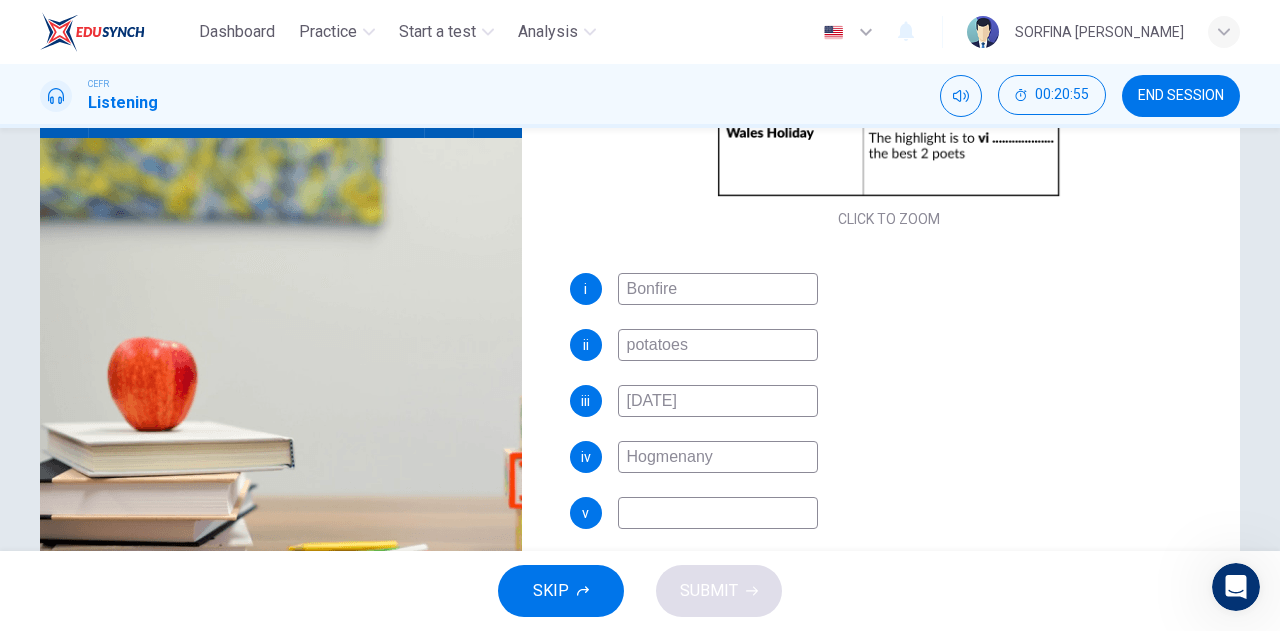 type on "78" 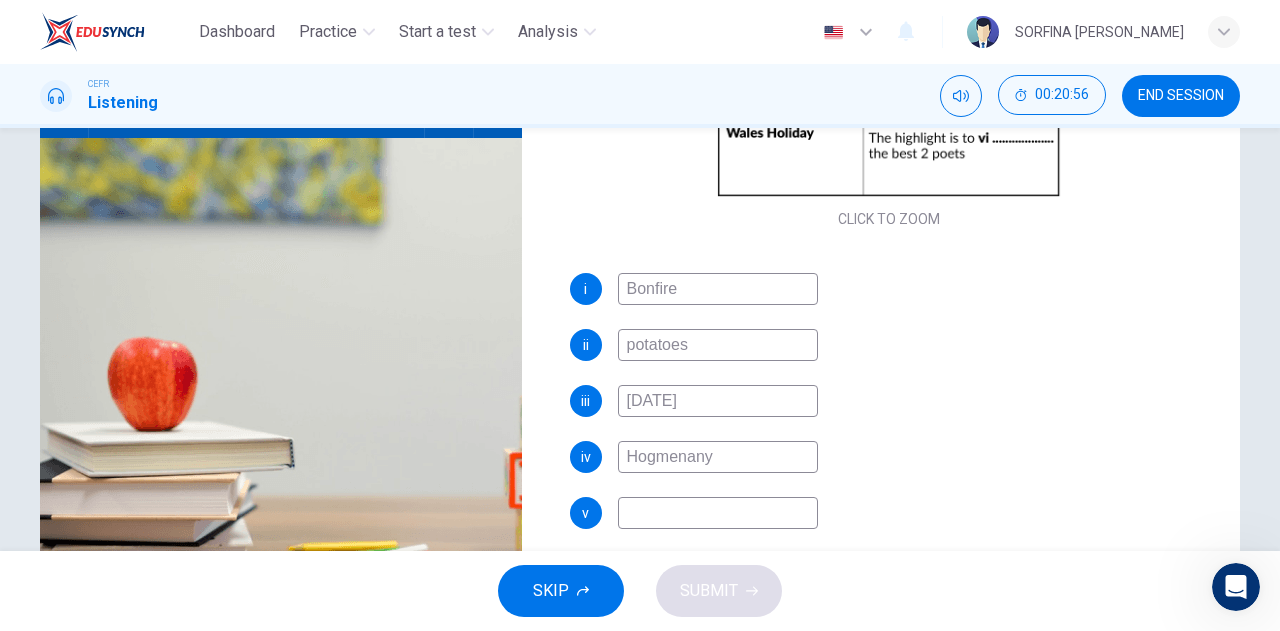 type on "Hogmenany" 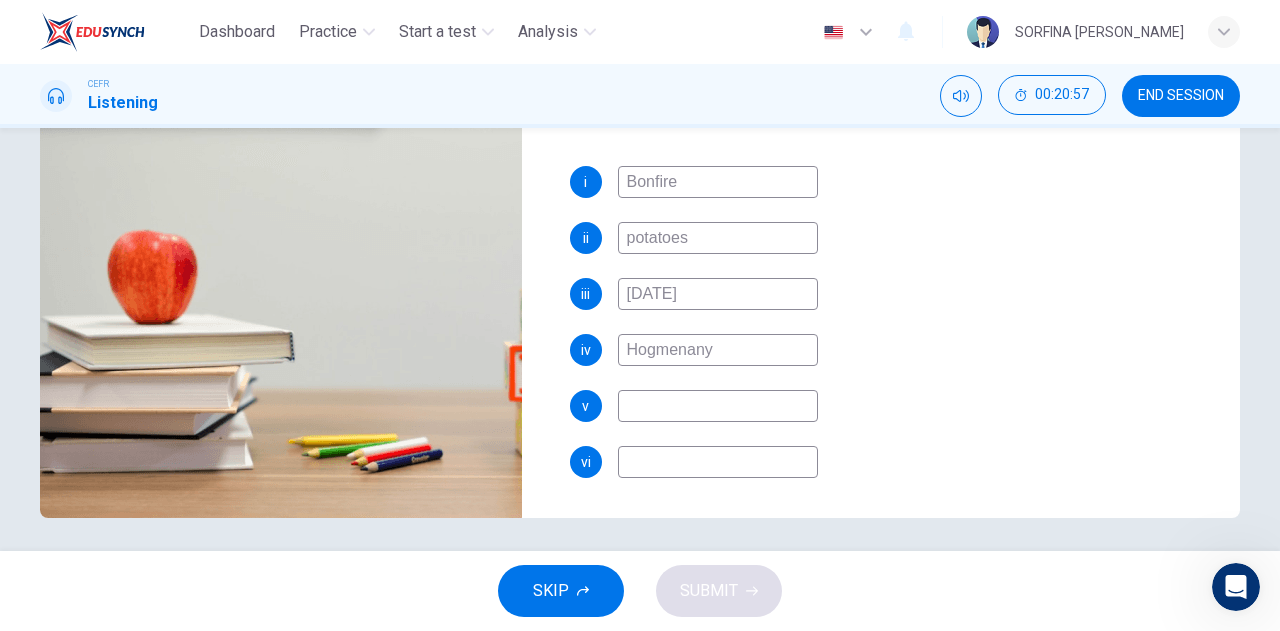 scroll, scrollTop: 346, scrollLeft: 0, axis: vertical 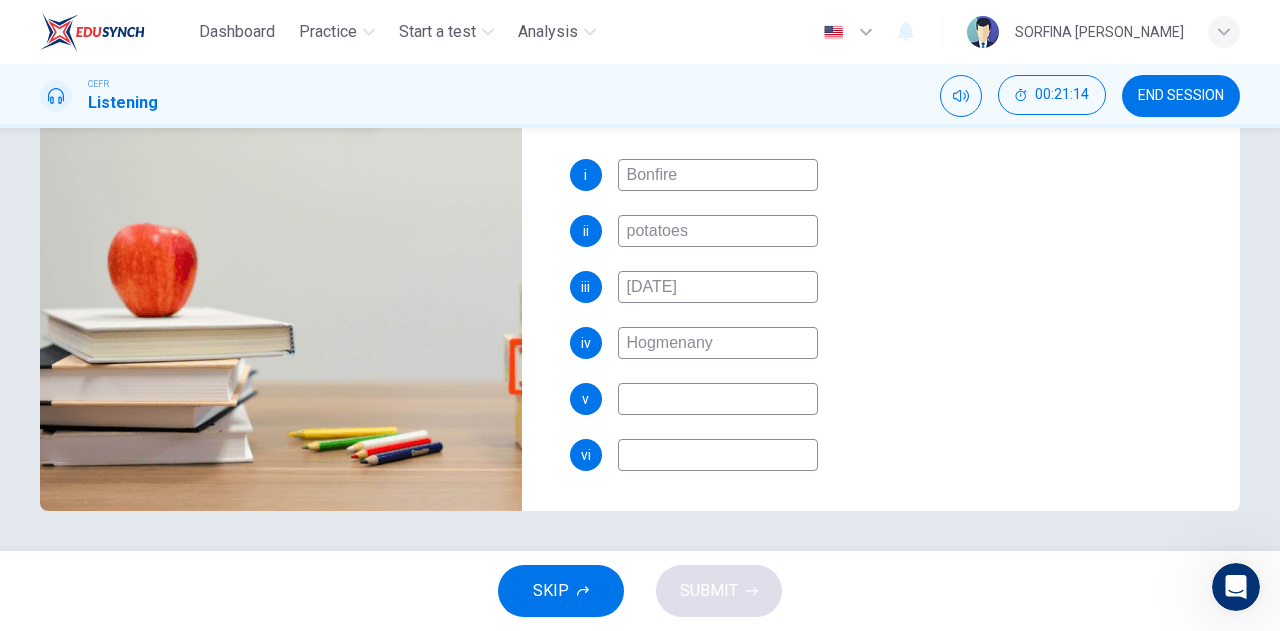 type on "83" 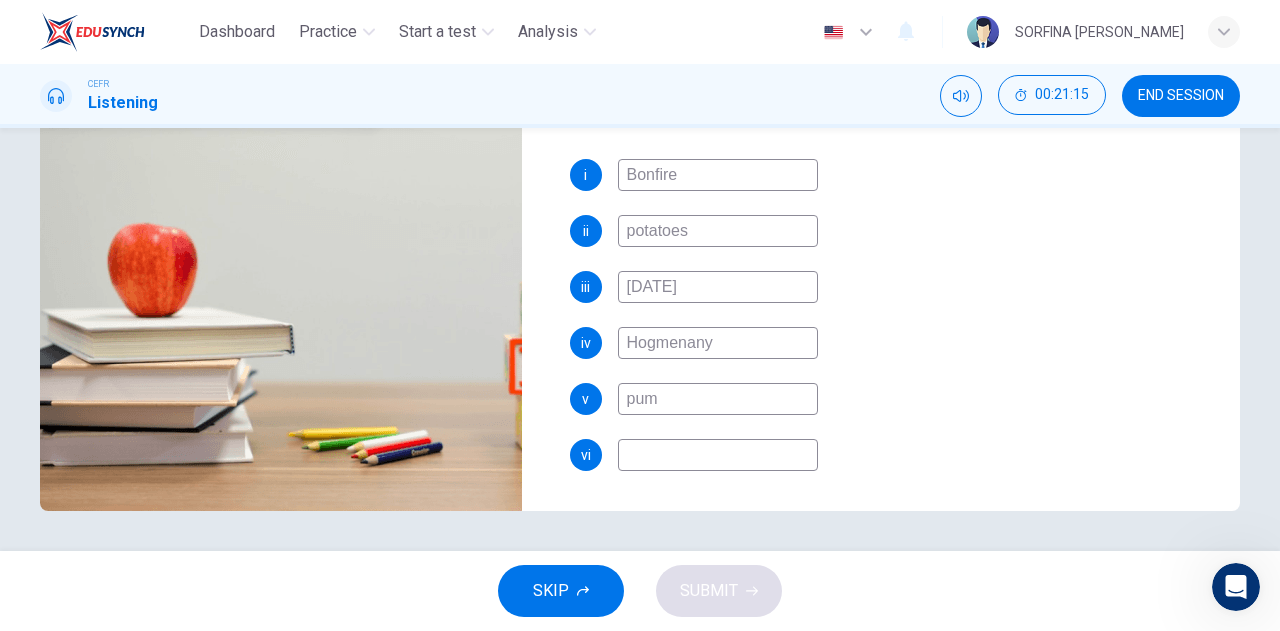 type on "pump" 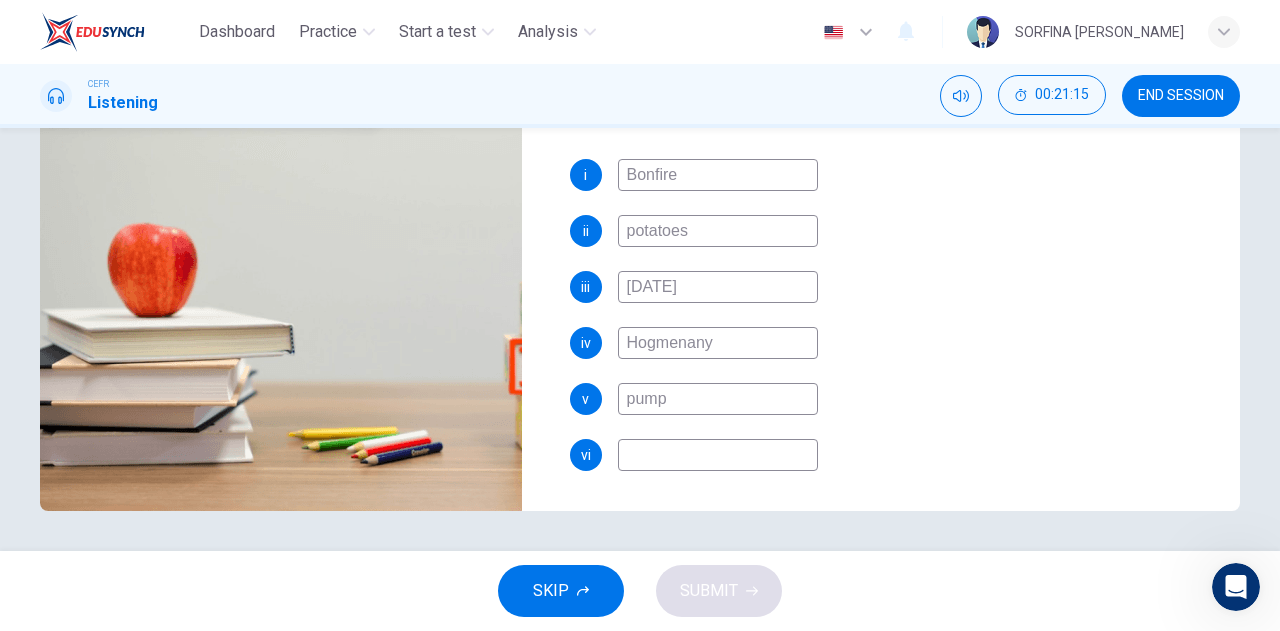 type on "83" 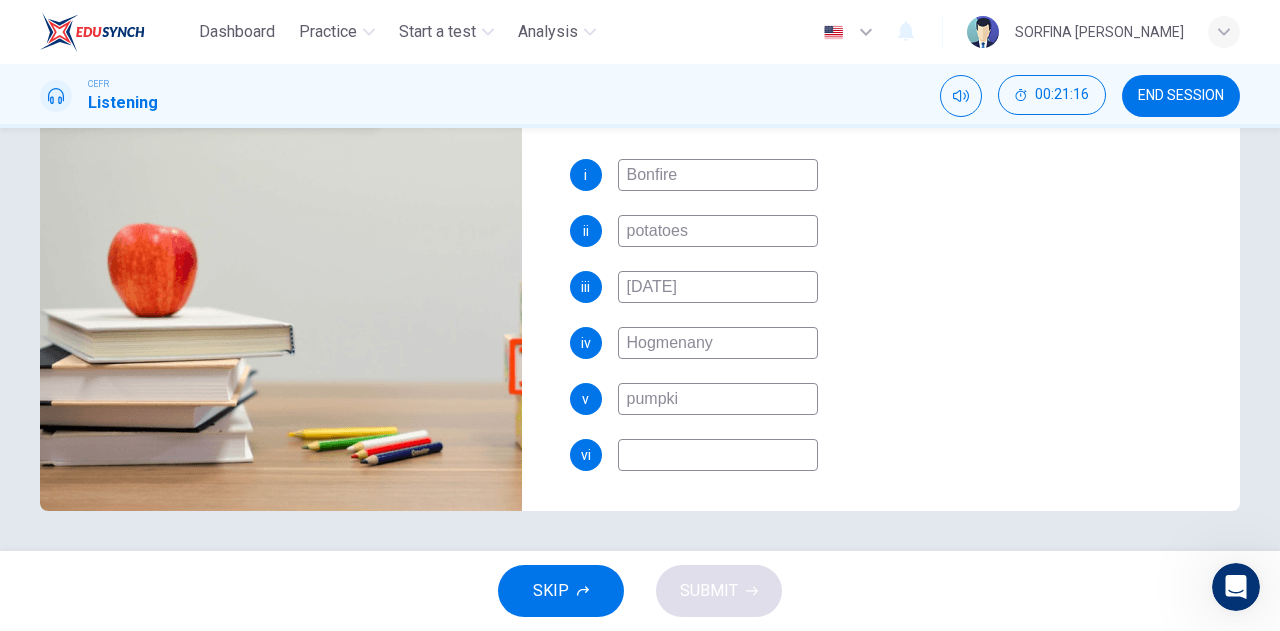 type on "pumpkin" 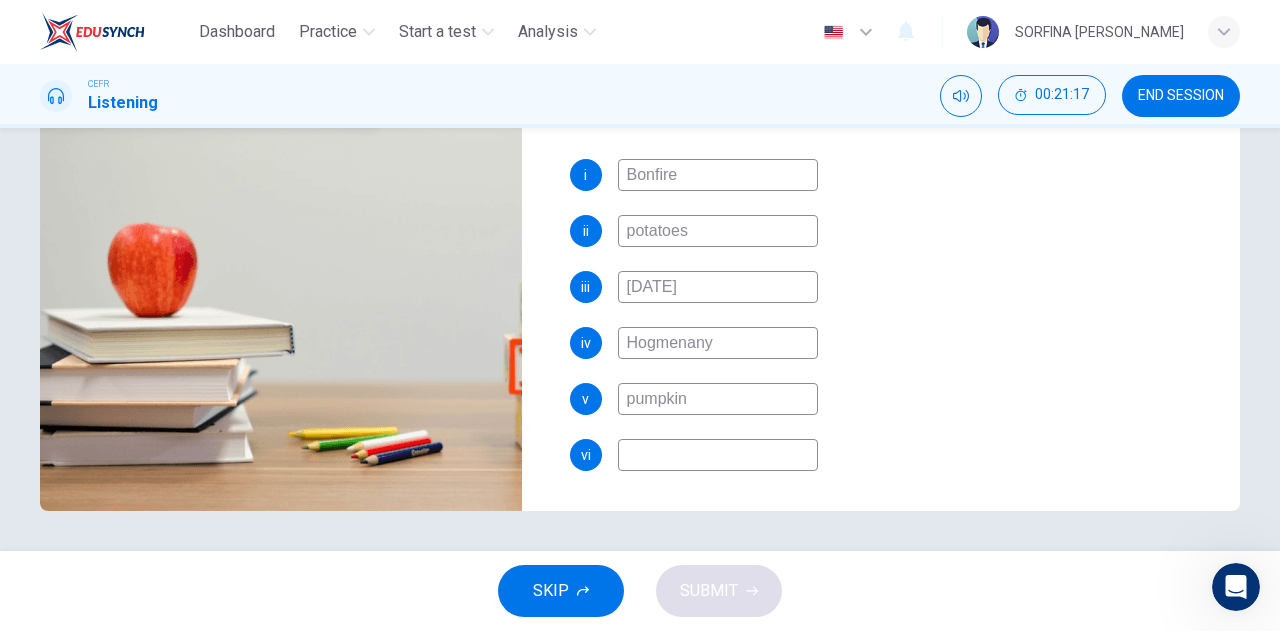 type on "83" 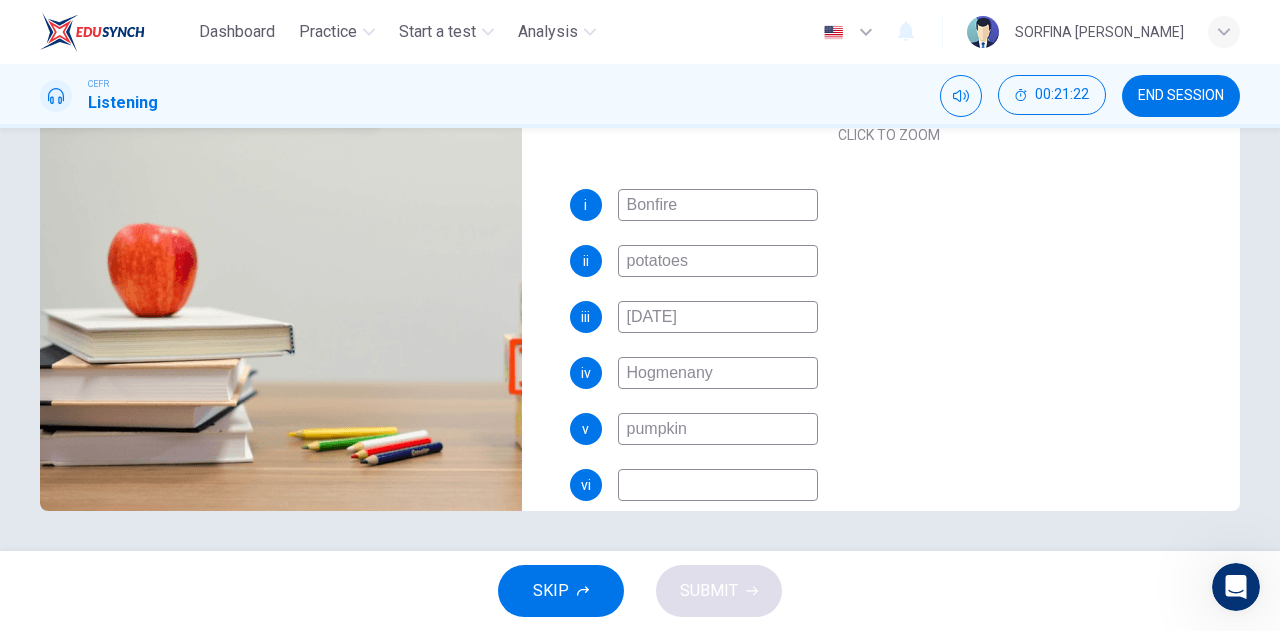 scroll, scrollTop: 286, scrollLeft: 0, axis: vertical 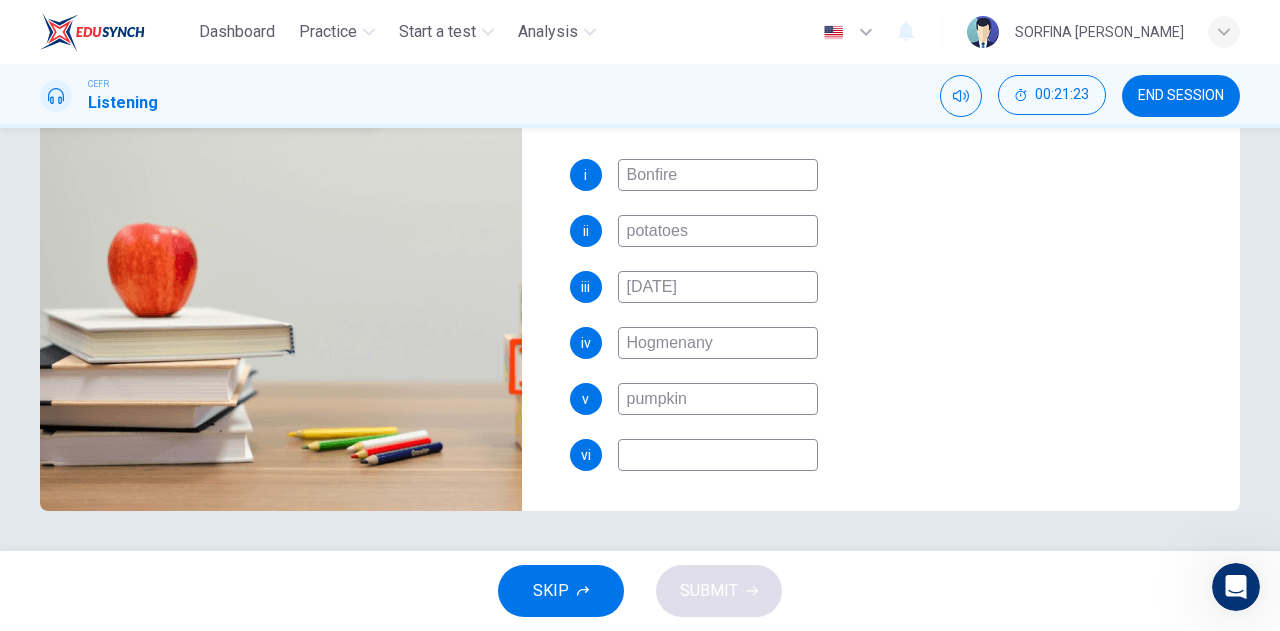 click on "Hogmenany" at bounding box center (718, 343) 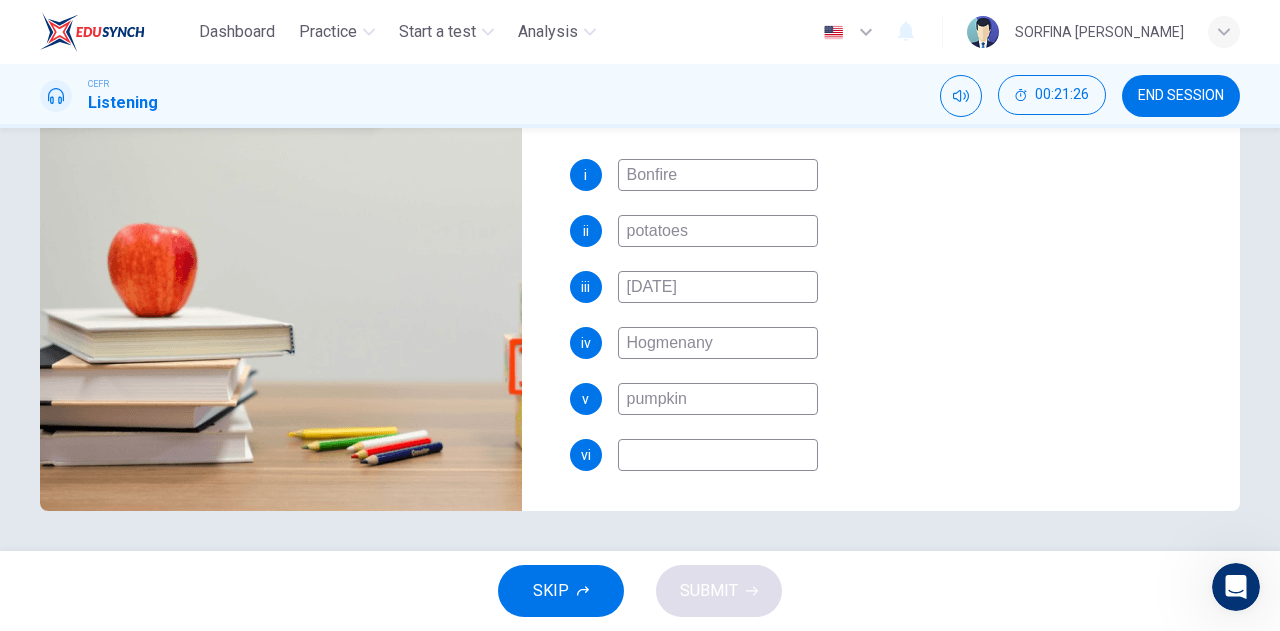 click on "Hogmenany" at bounding box center [718, 343] 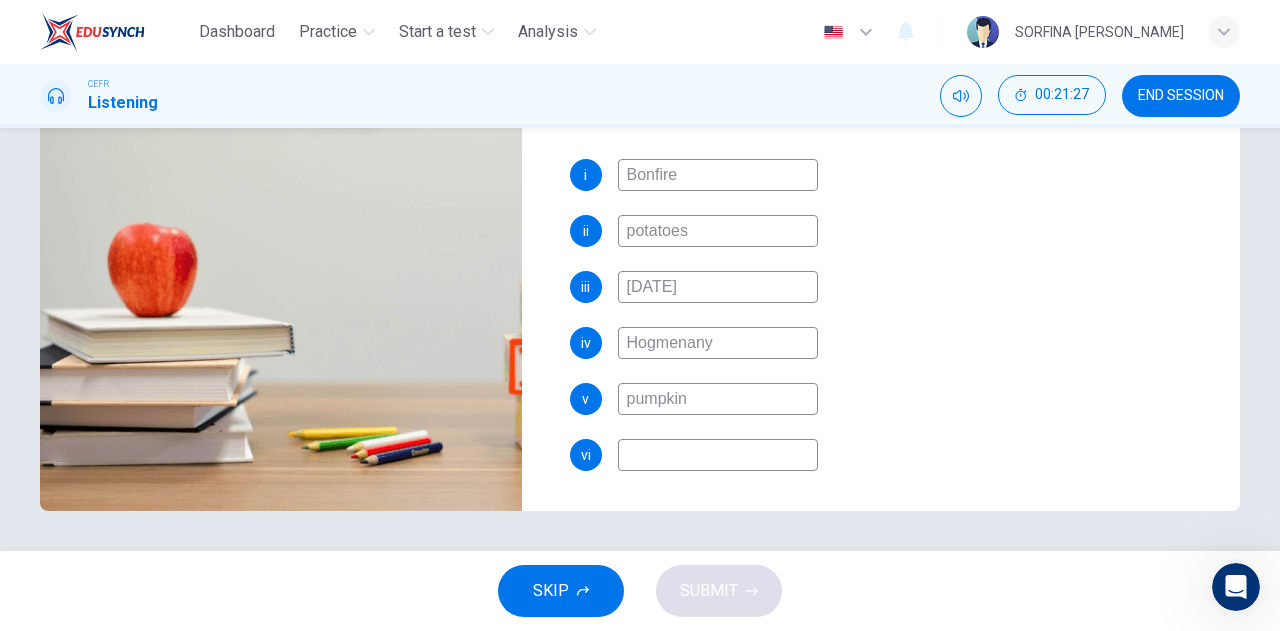 click at bounding box center [718, 455] 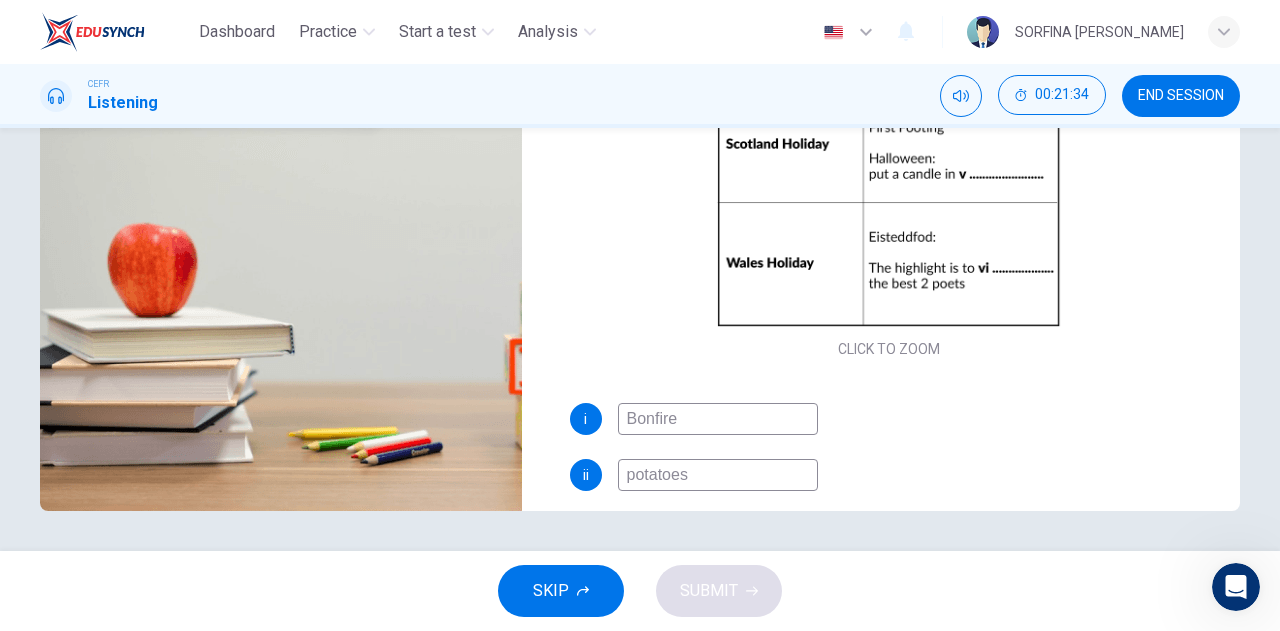 scroll, scrollTop: 0, scrollLeft: 0, axis: both 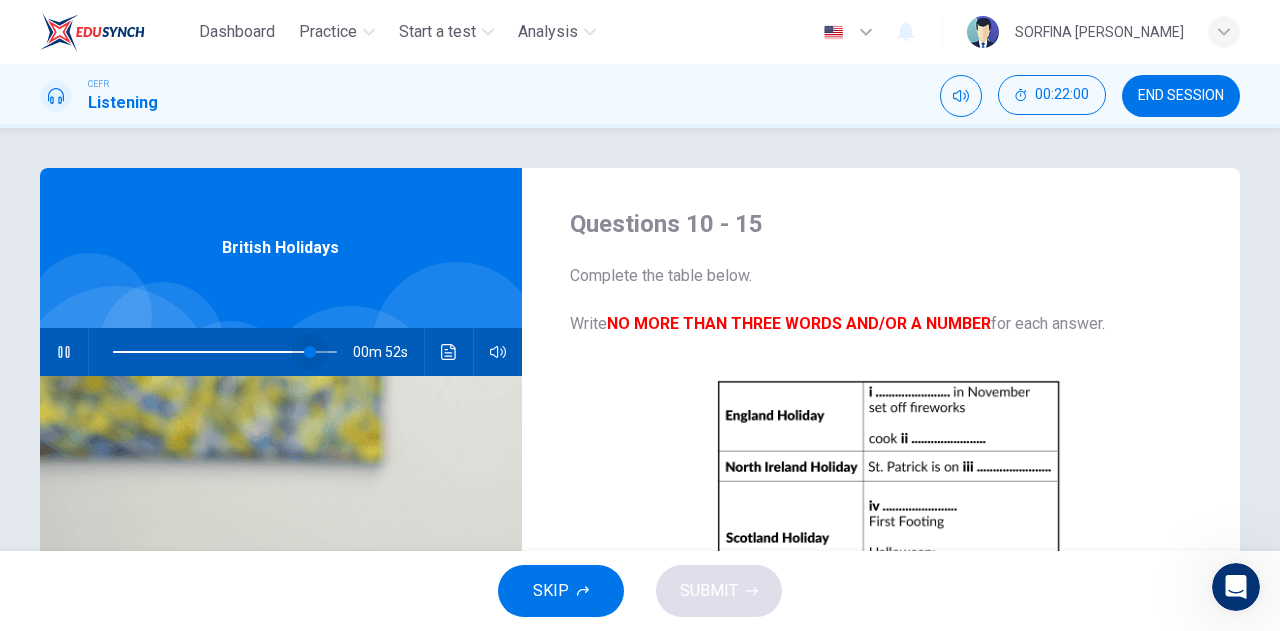 click at bounding box center (310, 352) 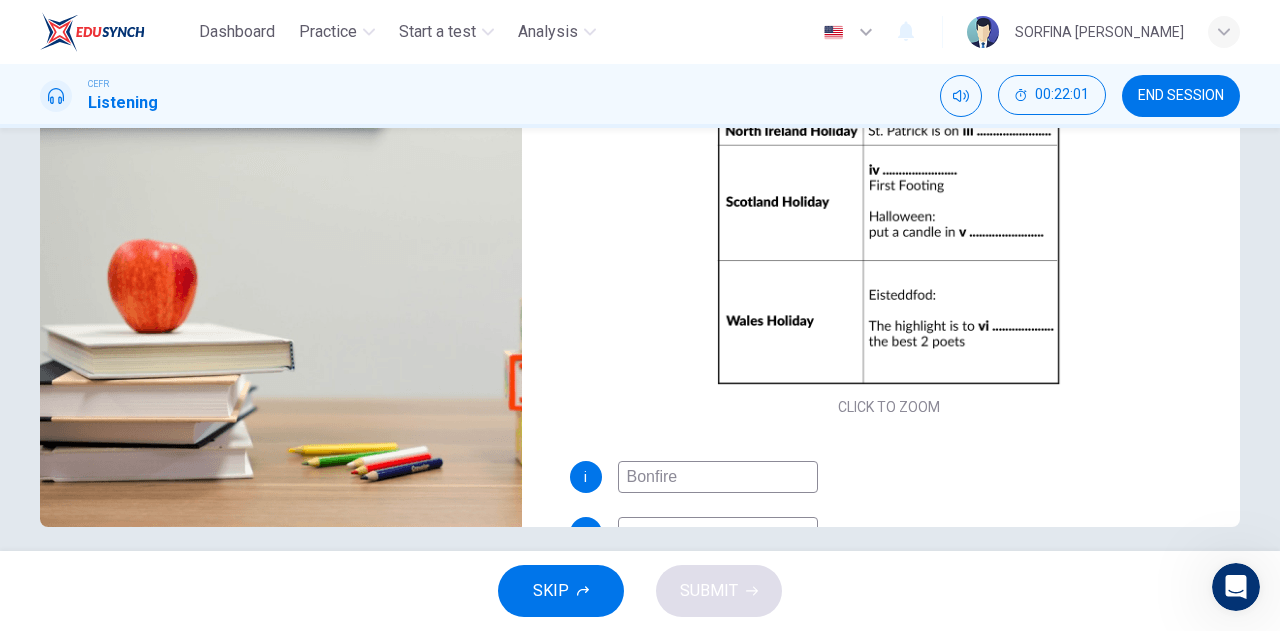 scroll, scrollTop: 352, scrollLeft: 0, axis: vertical 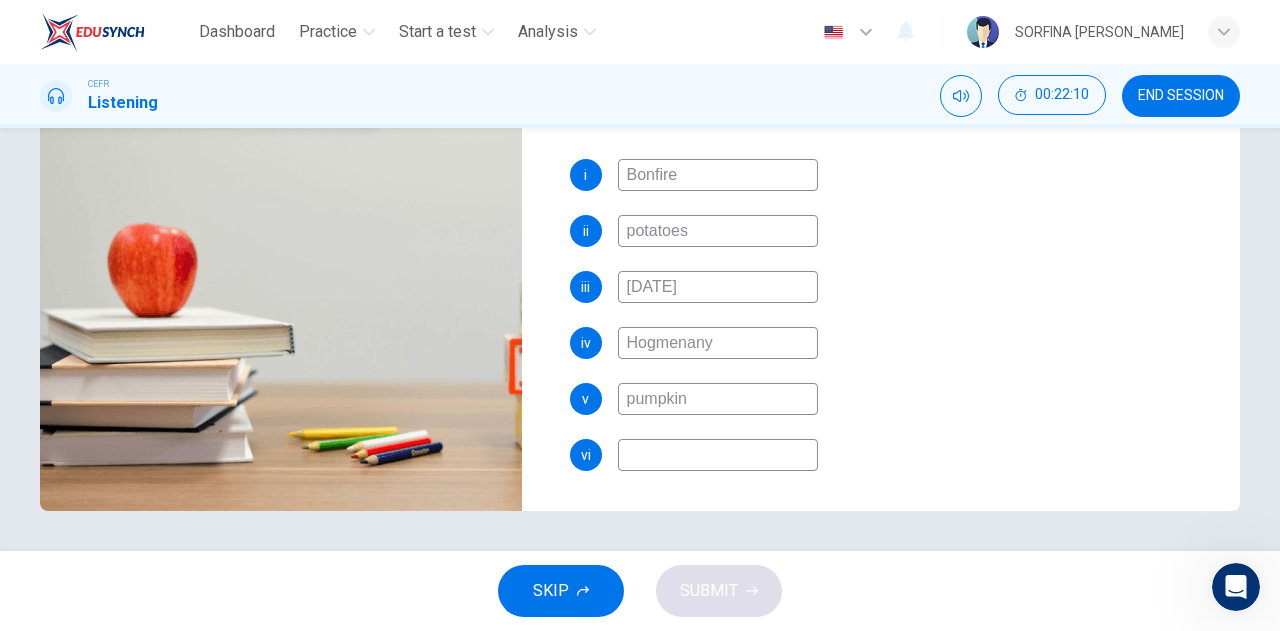 click at bounding box center (718, 455) 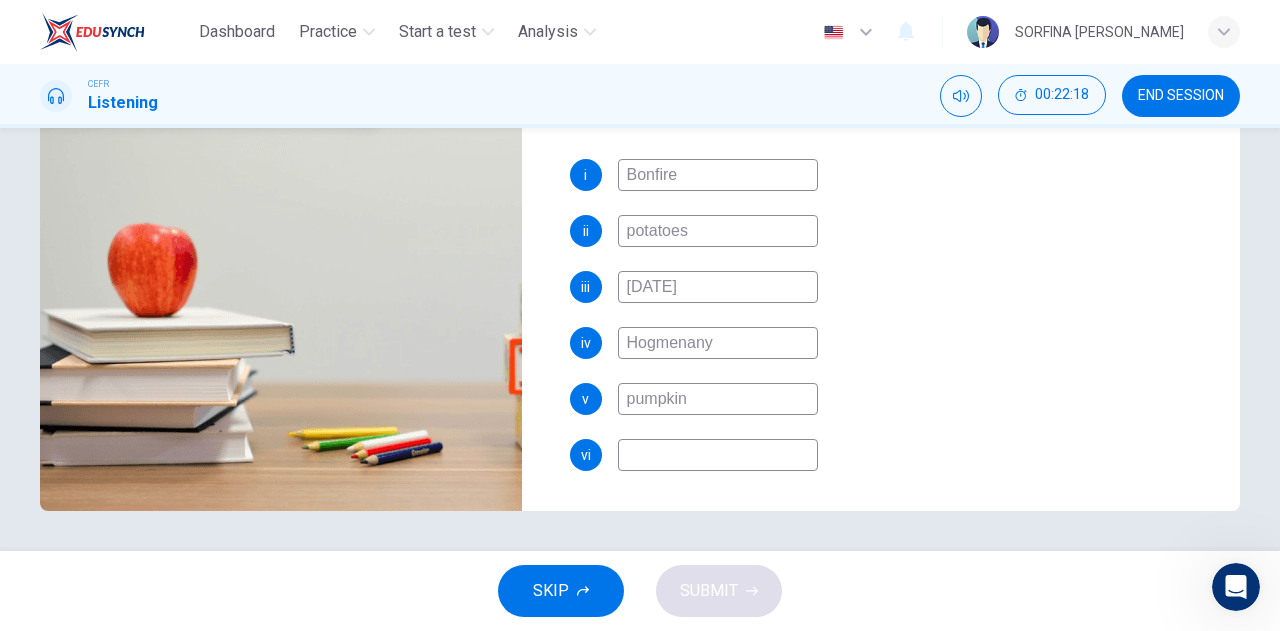type on "92" 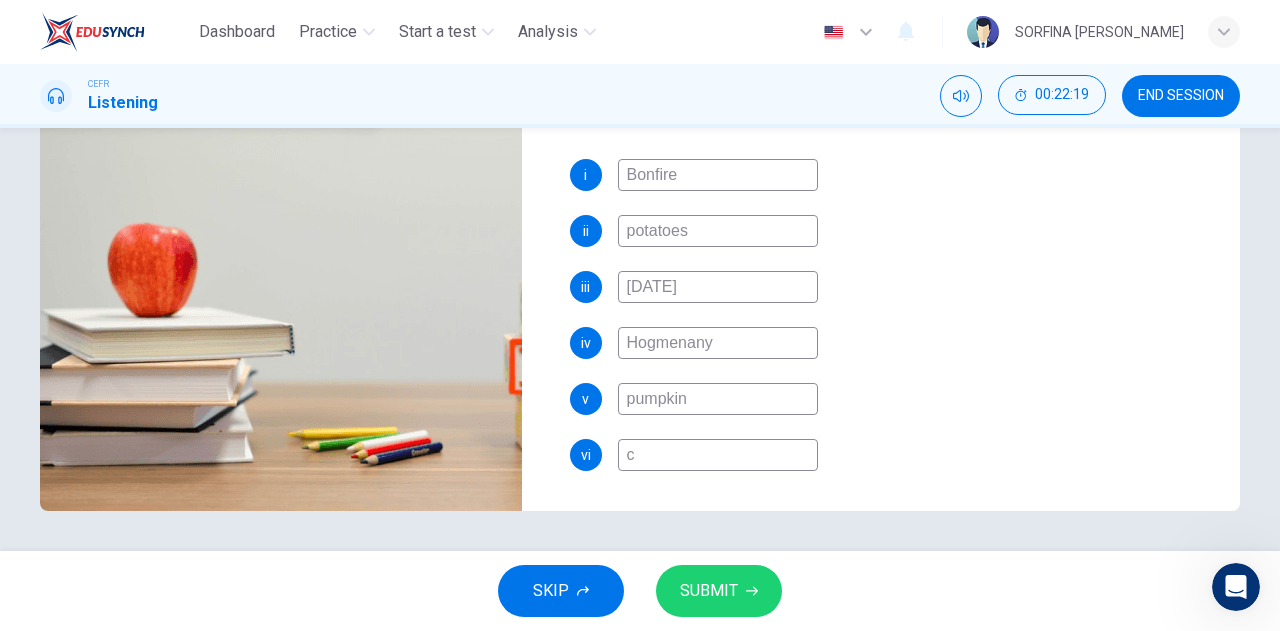 type on "92" 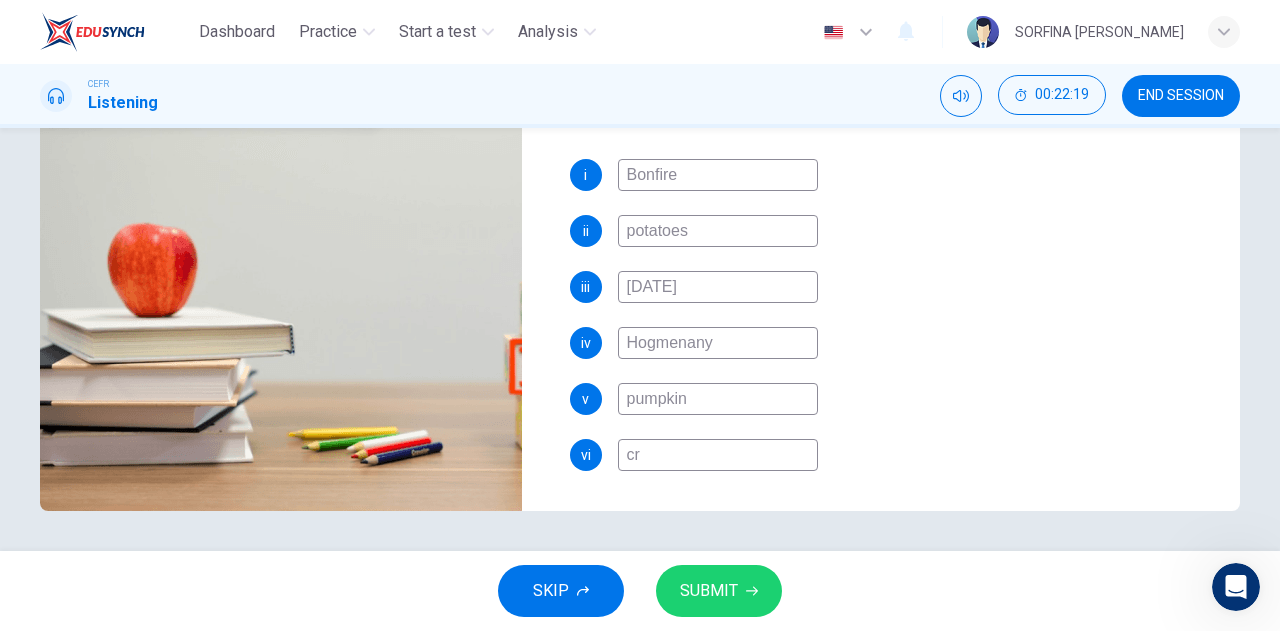 type on "cro" 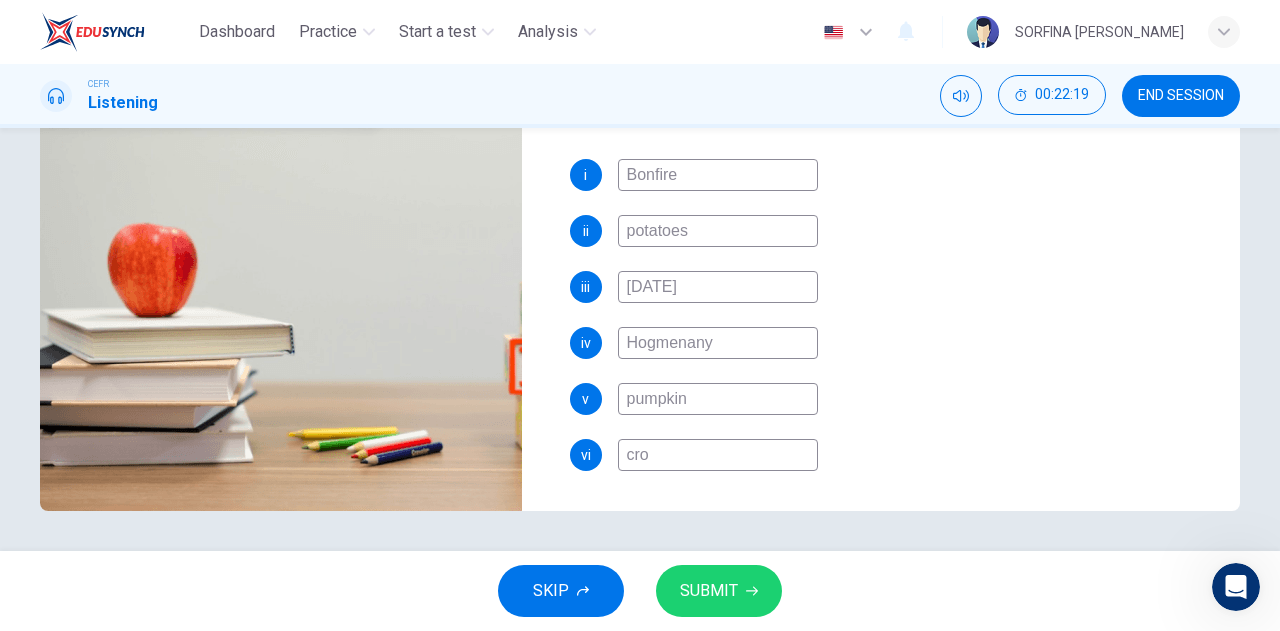 type on "92" 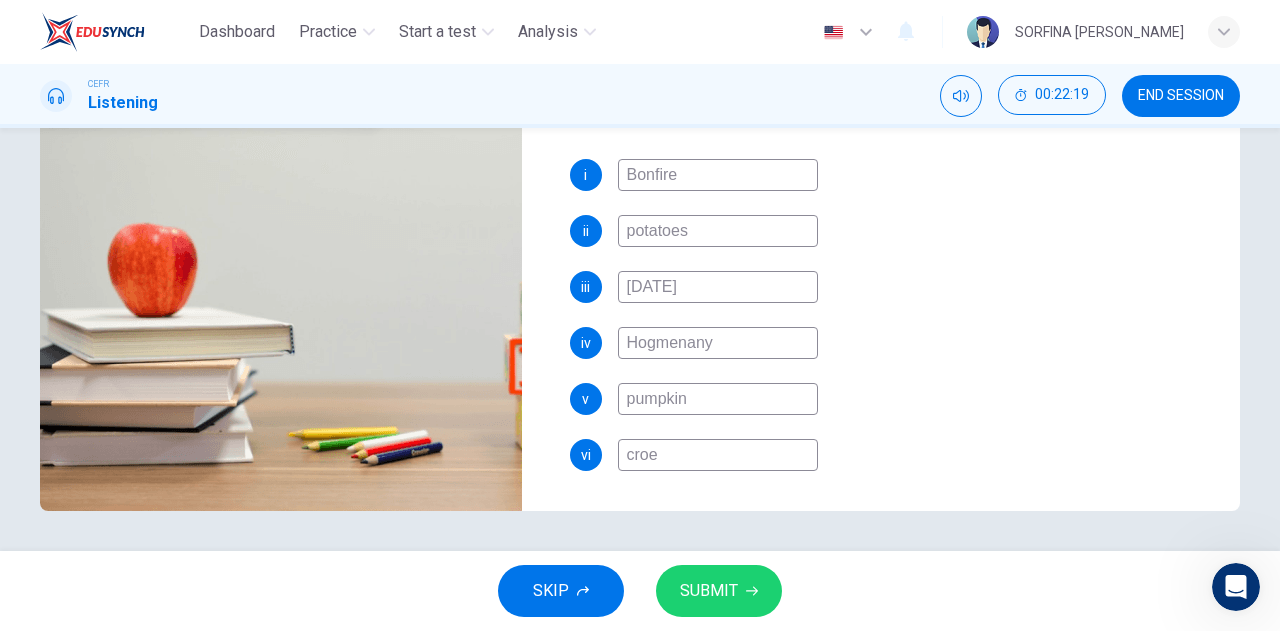 type on "92" 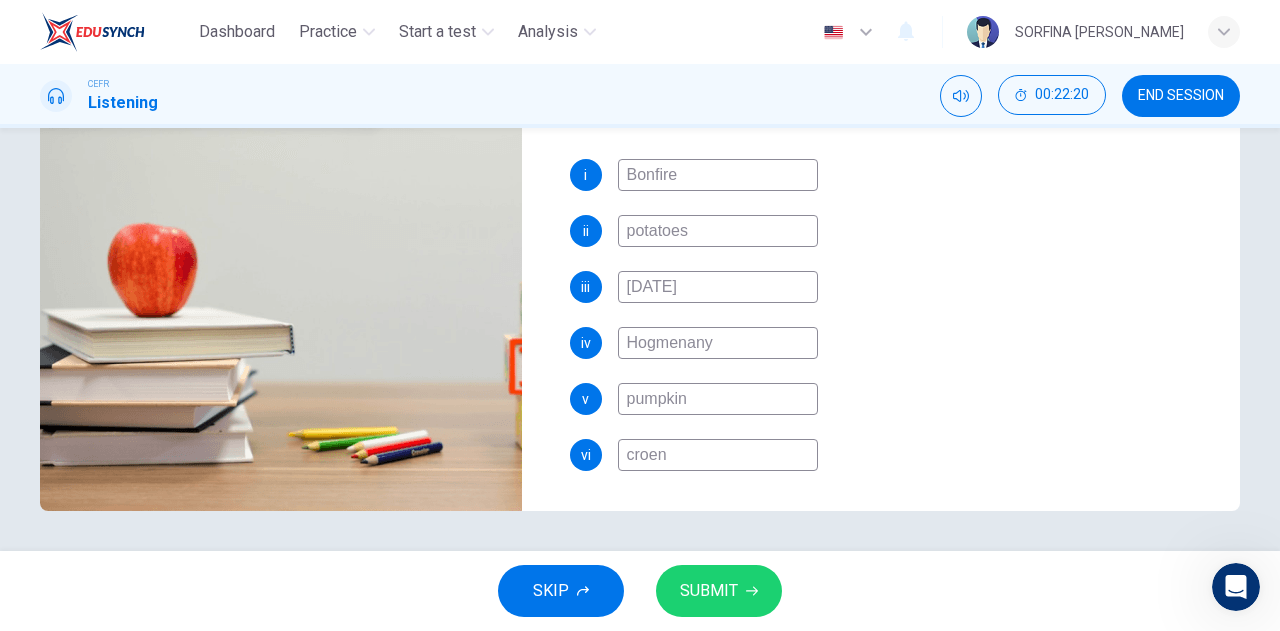 type on "92" 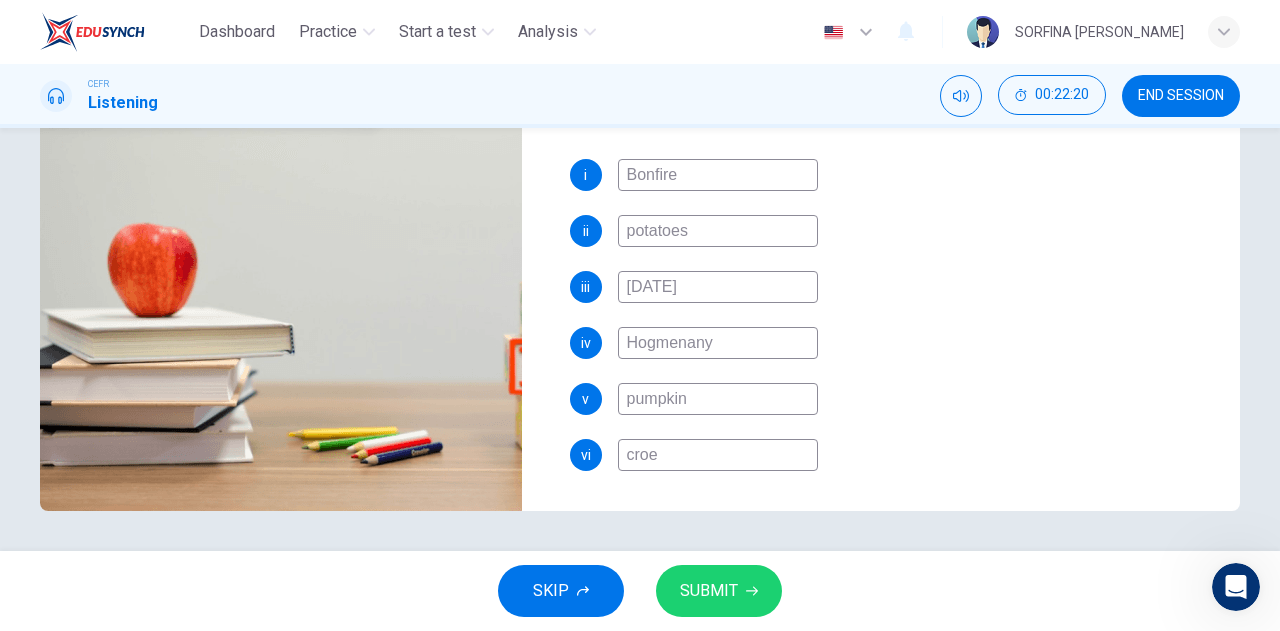type on "cro" 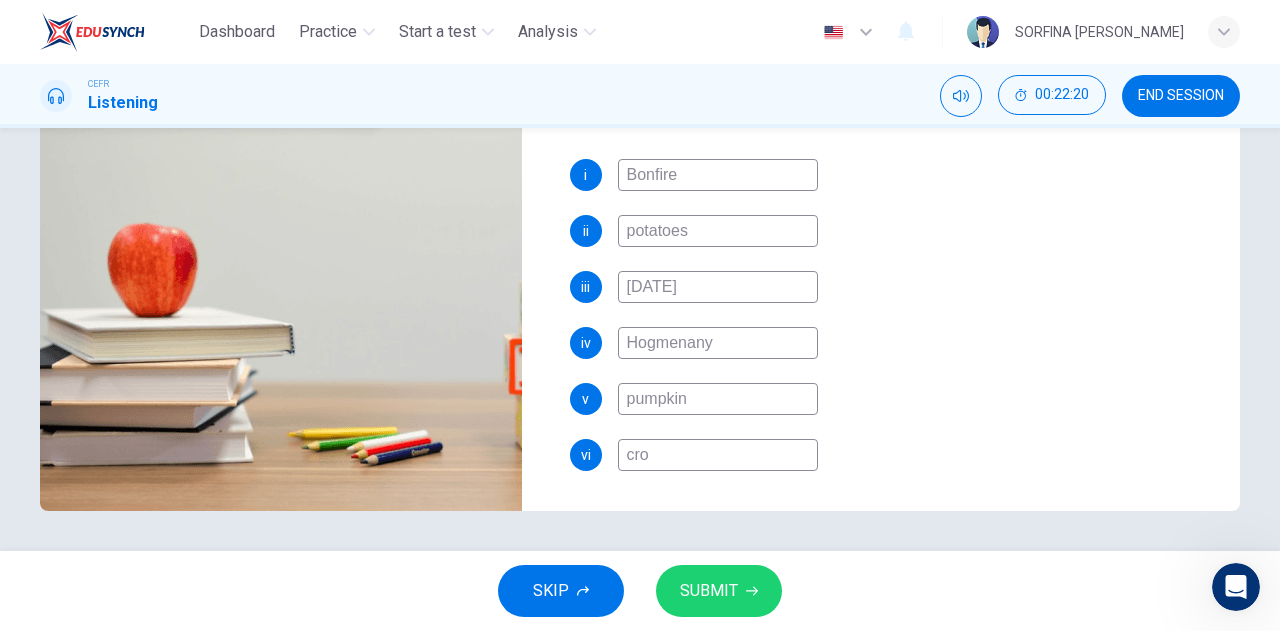 type on "93" 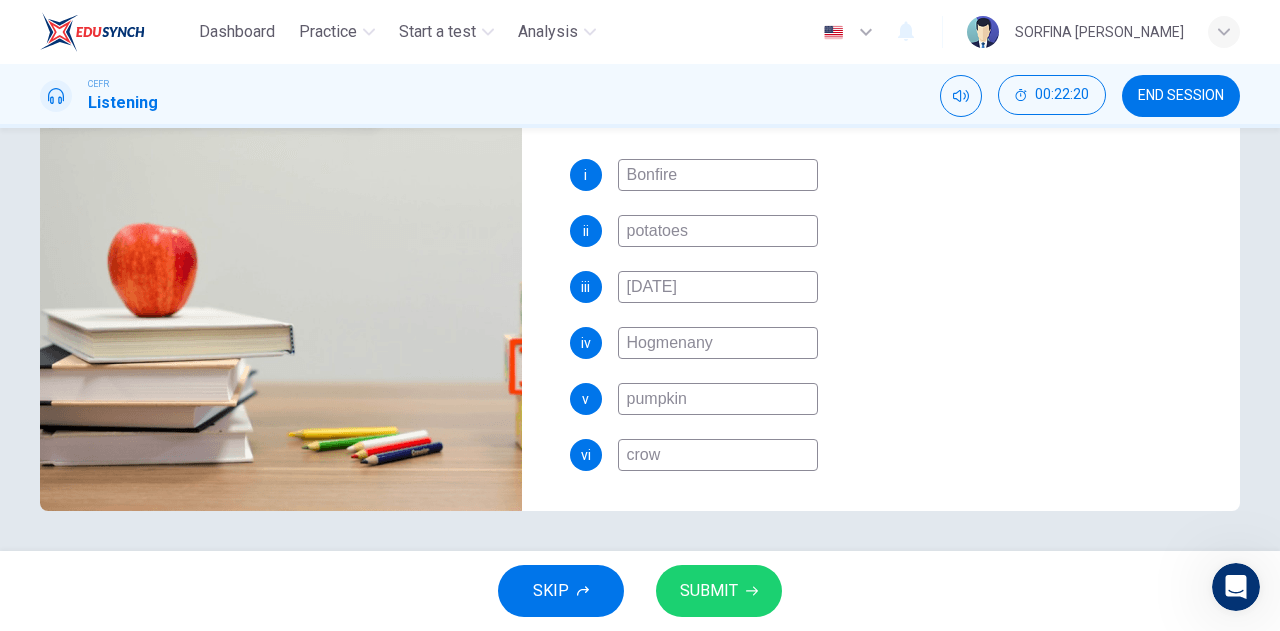 type on "crown" 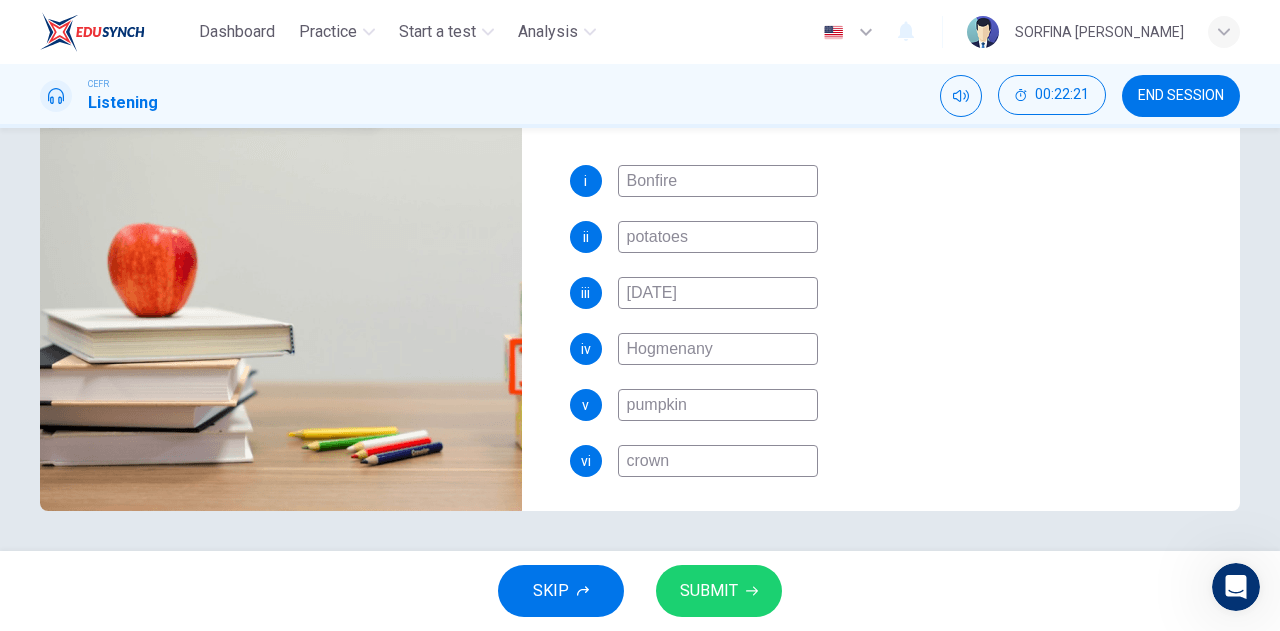 scroll, scrollTop: 274, scrollLeft: 0, axis: vertical 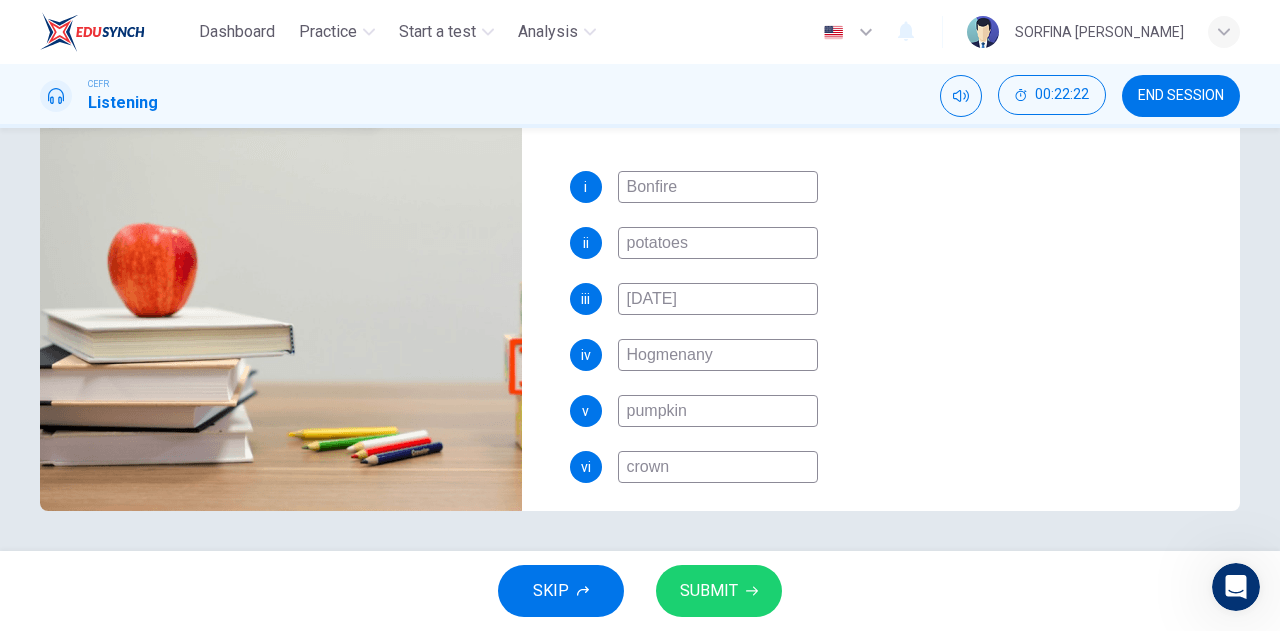 type on "93" 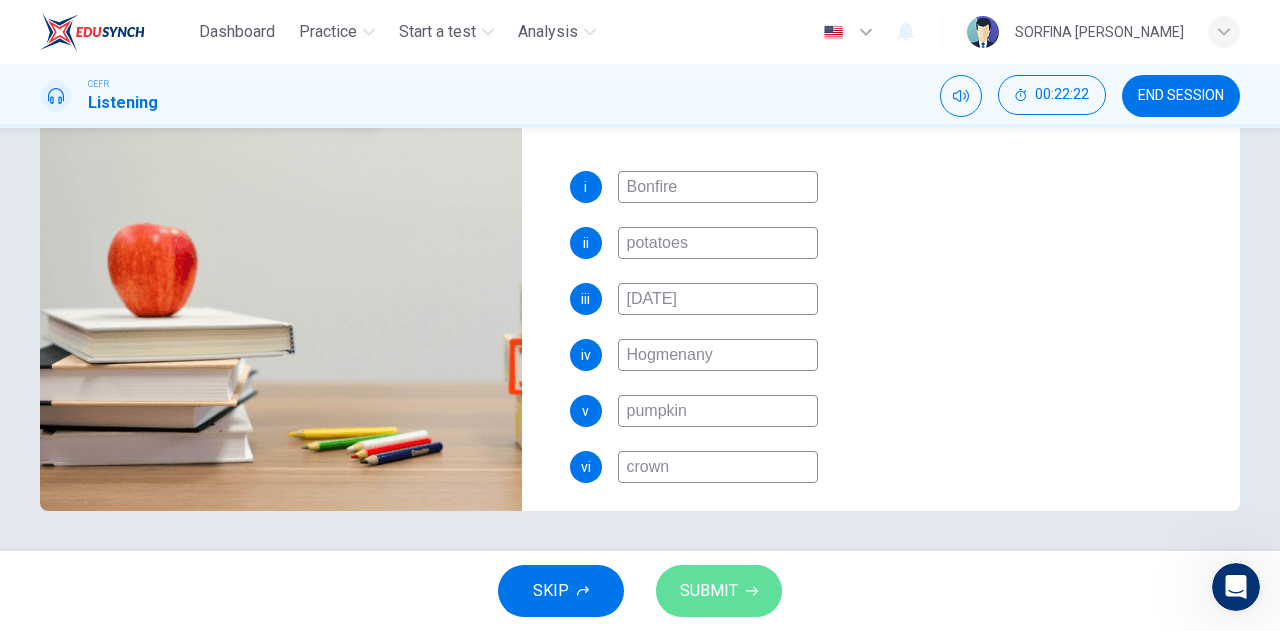 click on "SUBMIT" at bounding box center (709, 591) 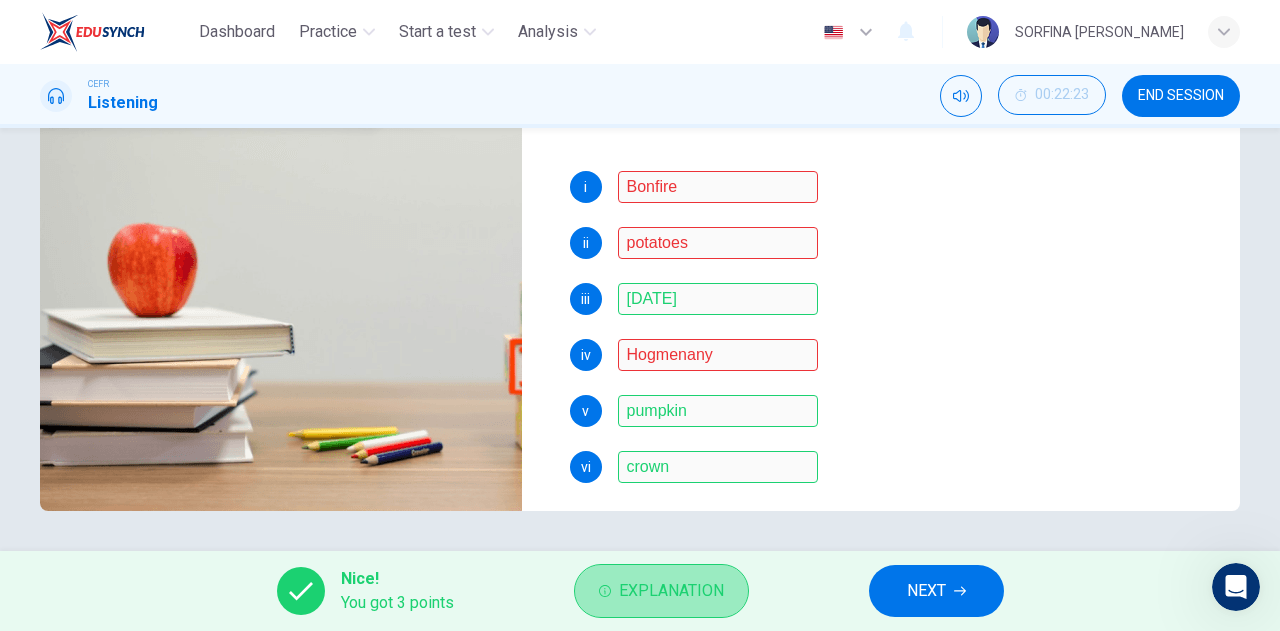 click on "Explanation" at bounding box center [661, 591] 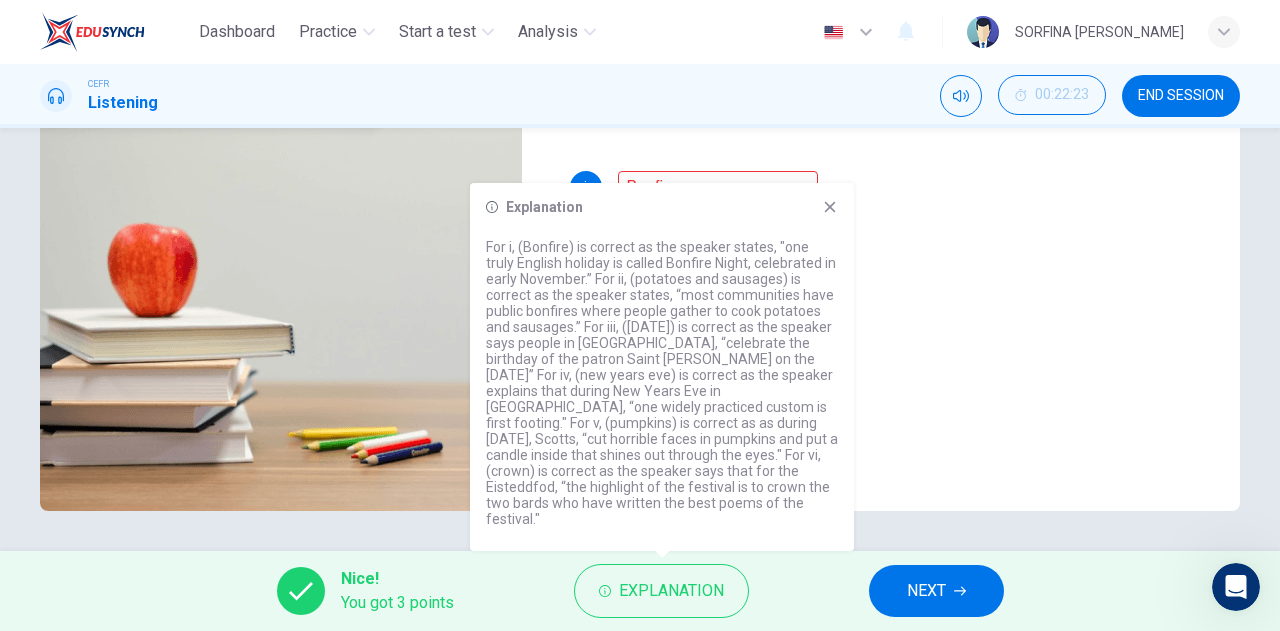 scroll, scrollTop: 286, scrollLeft: 0, axis: vertical 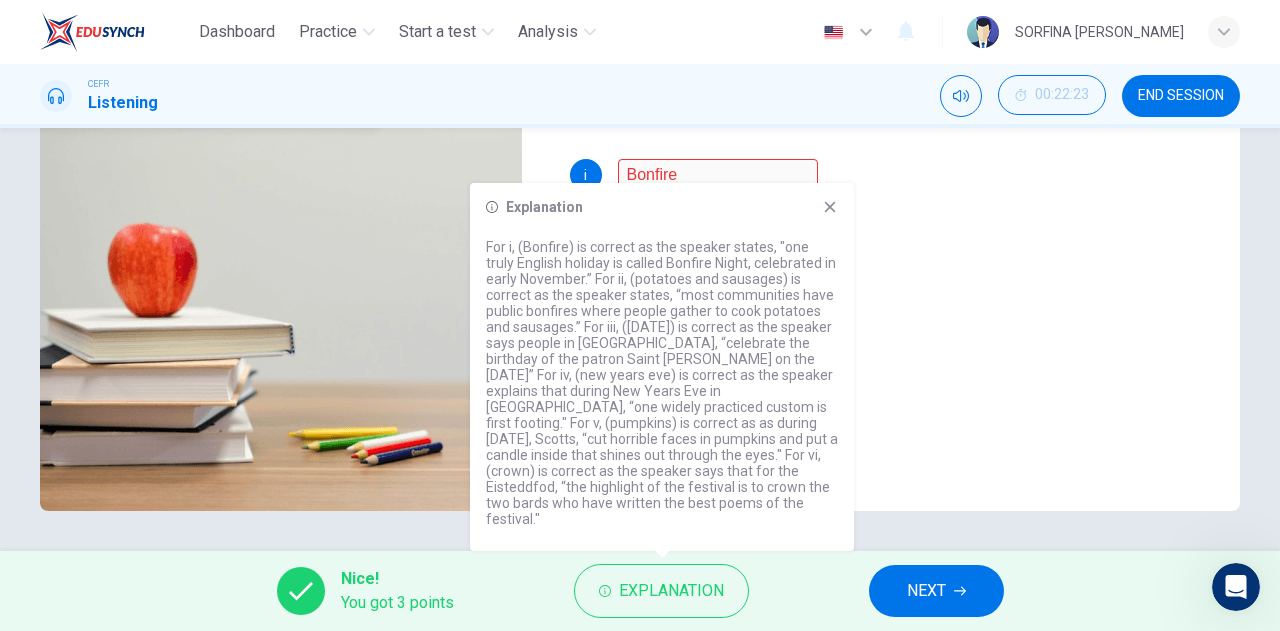 click on "i Bonfire ii potatoes iii 17th March iv Hogmenany v pumpkin vi crown" at bounding box center [889, 335] 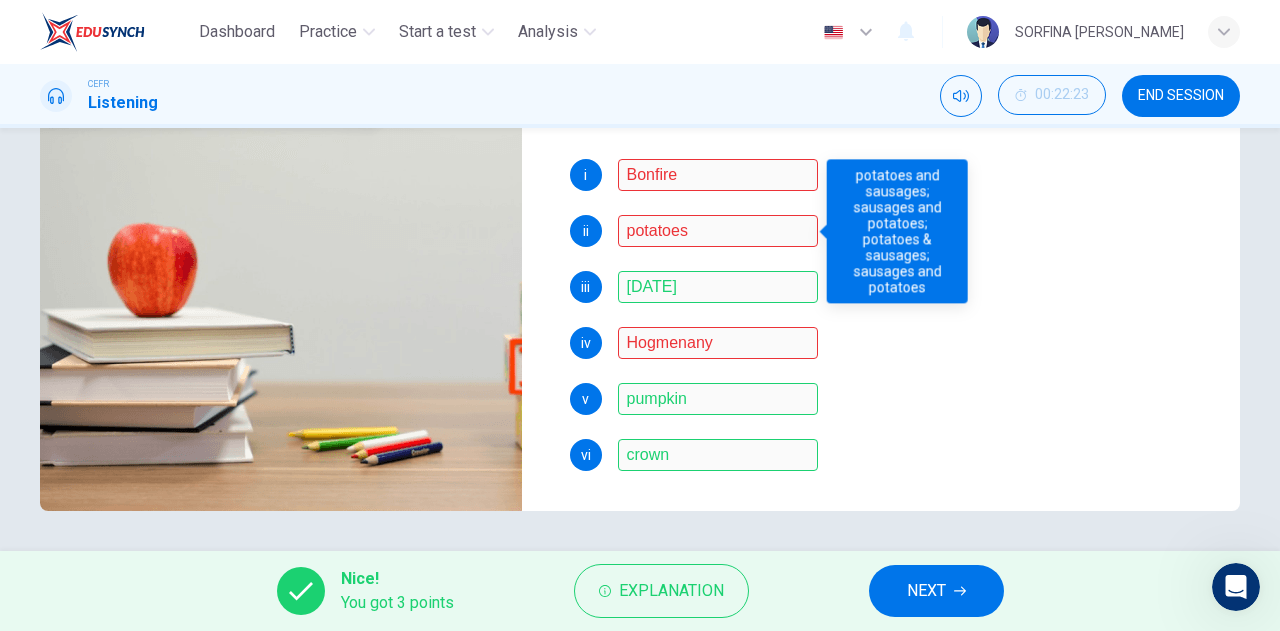 type on "0" 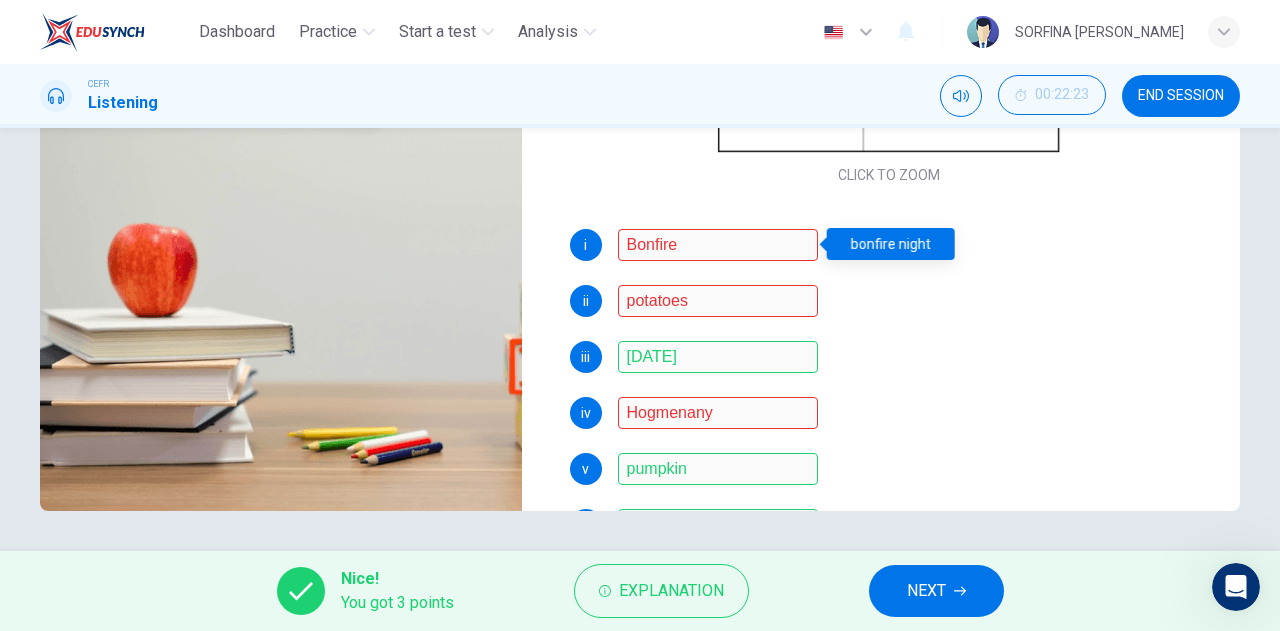 scroll, scrollTop: 286, scrollLeft: 0, axis: vertical 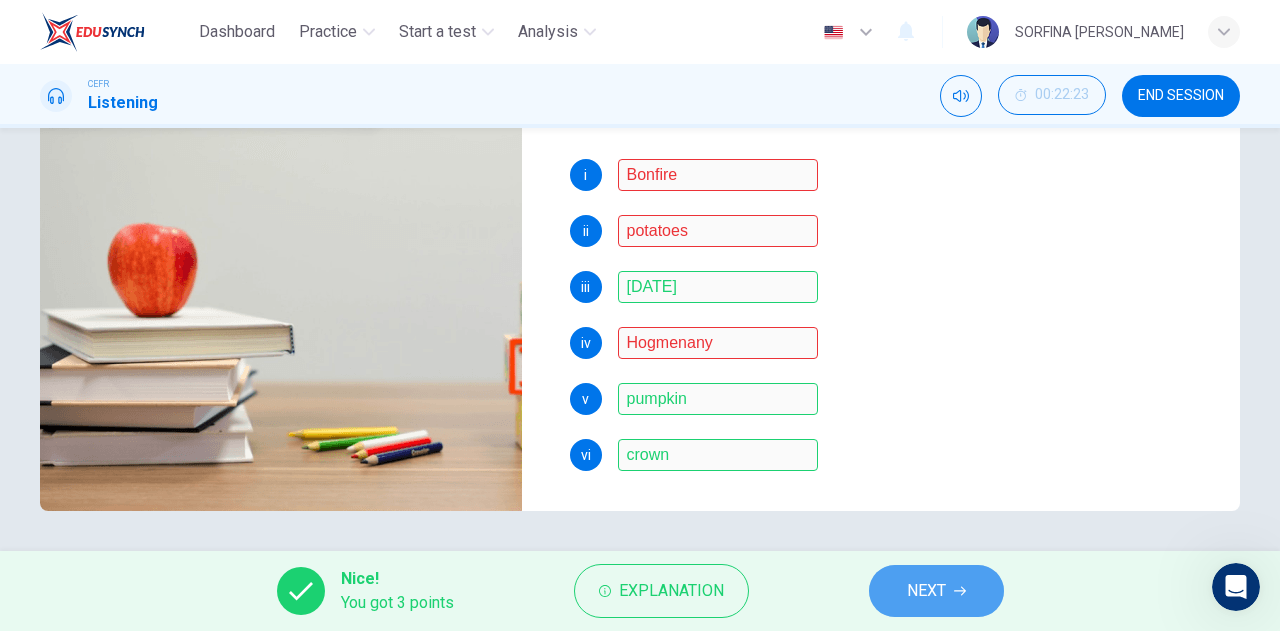 click on "NEXT" at bounding box center (926, 591) 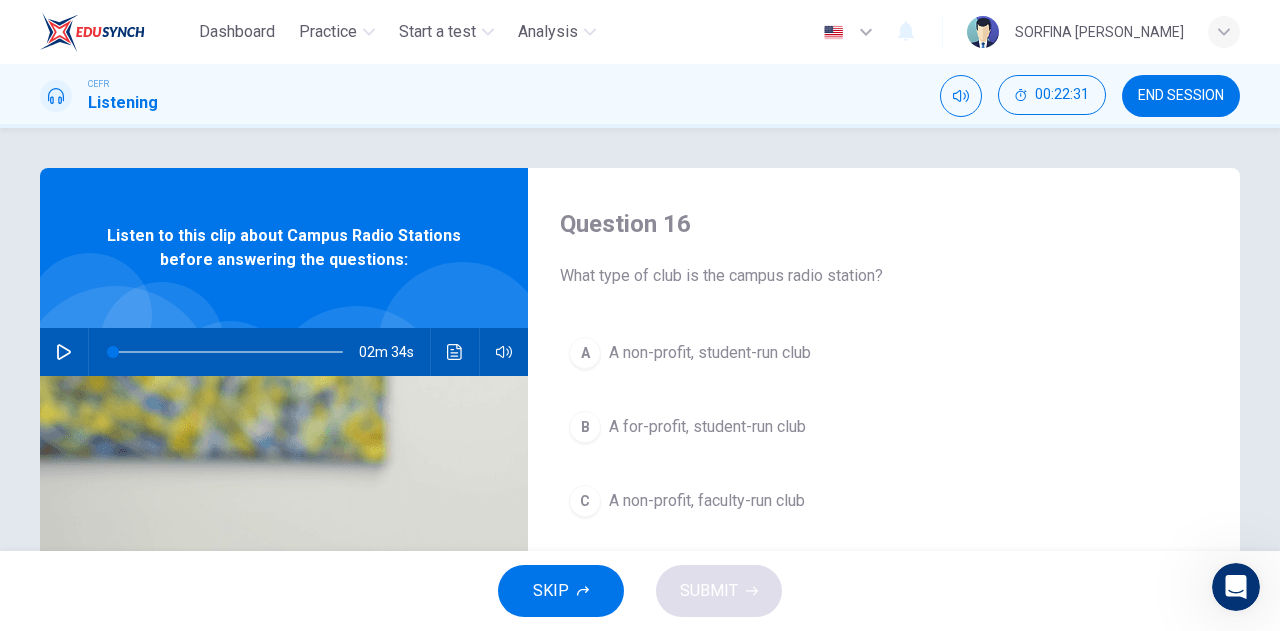 scroll, scrollTop: 352, scrollLeft: 0, axis: vertical 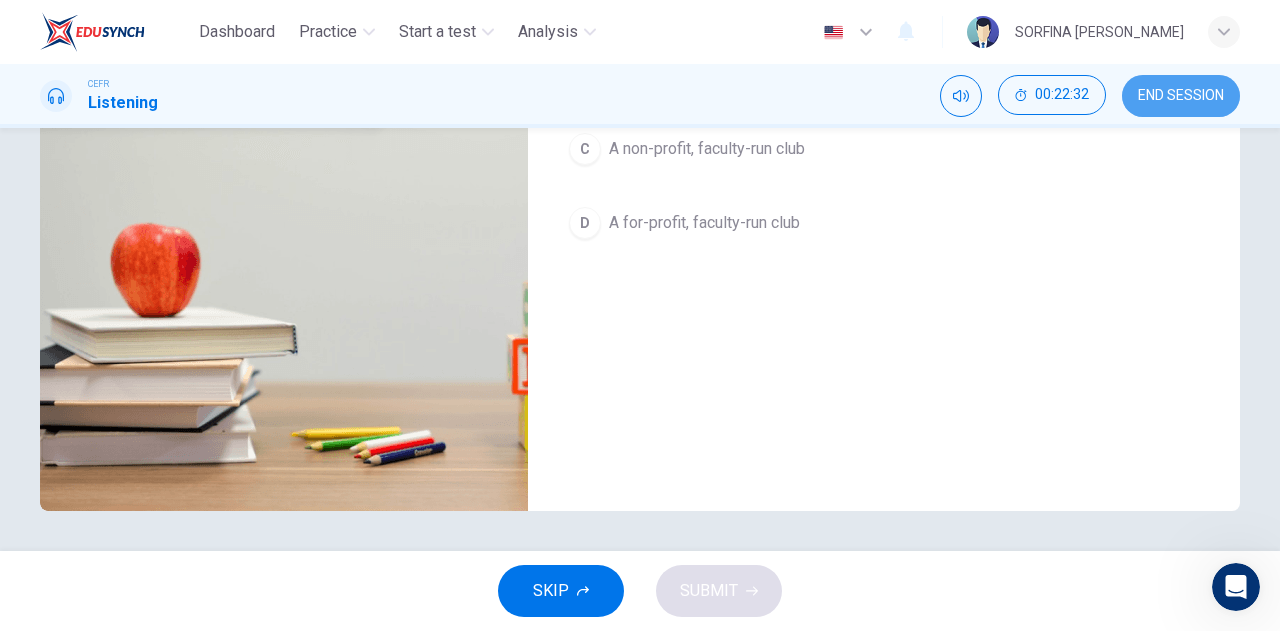 click on "END SESSION" at bounding box center [1181, 96] 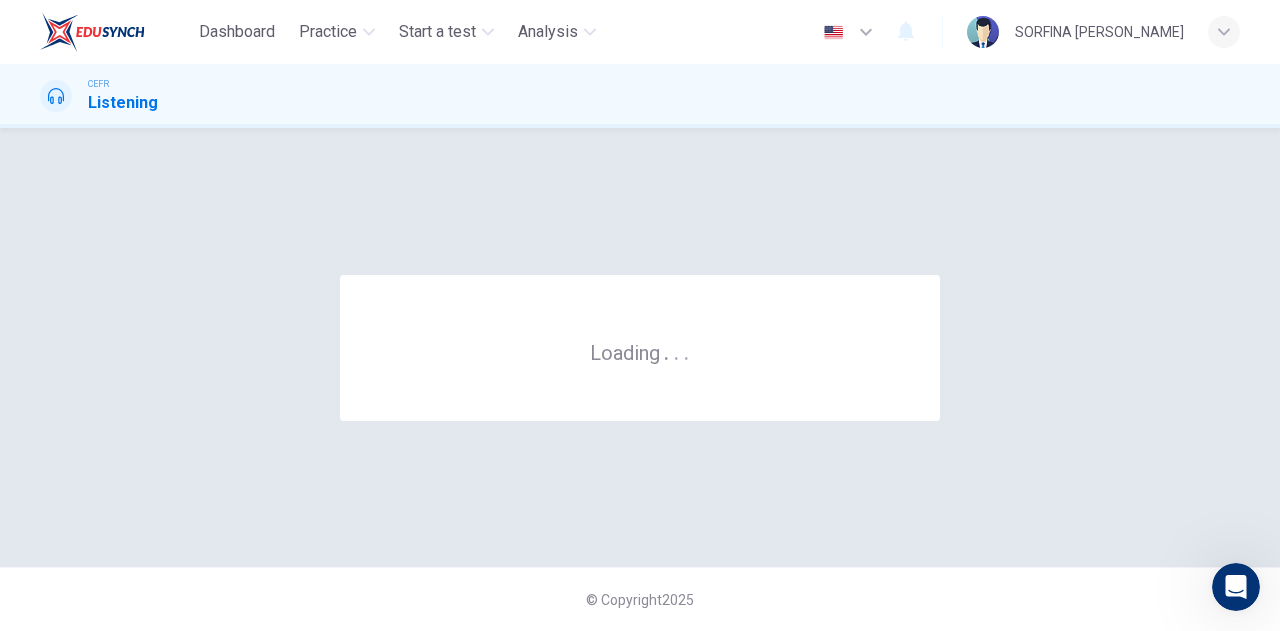 scroll, scrollTop: 0, scrollLeft: 0, axis: both 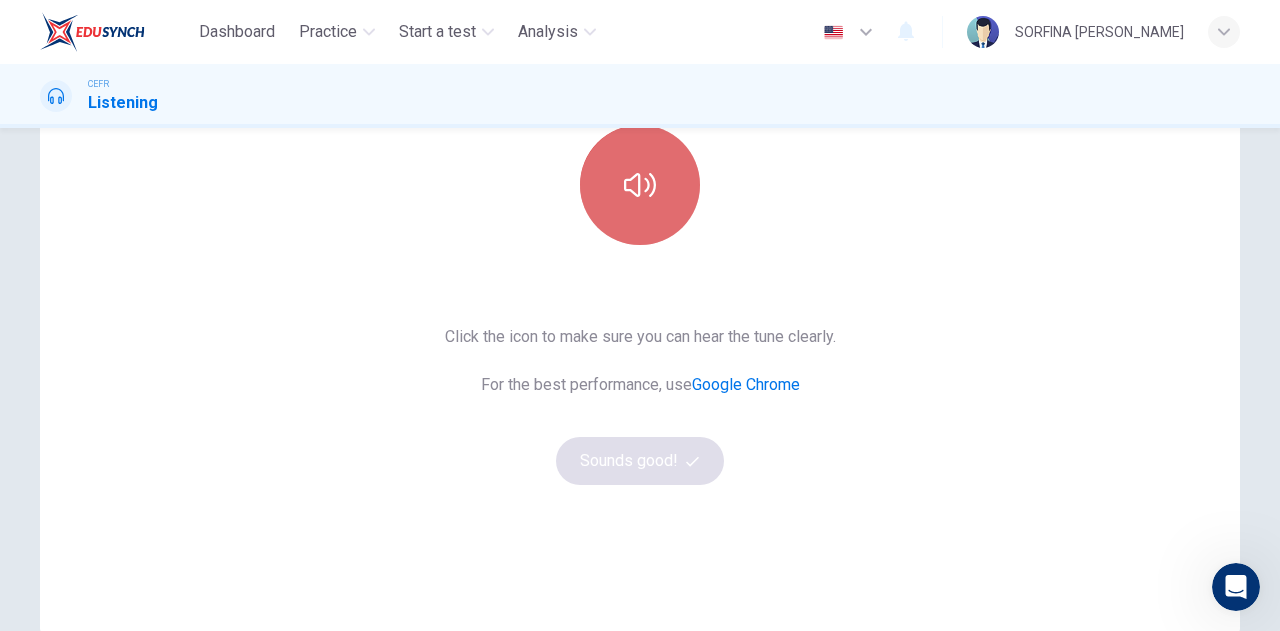 click at bounding box center [640, 185] 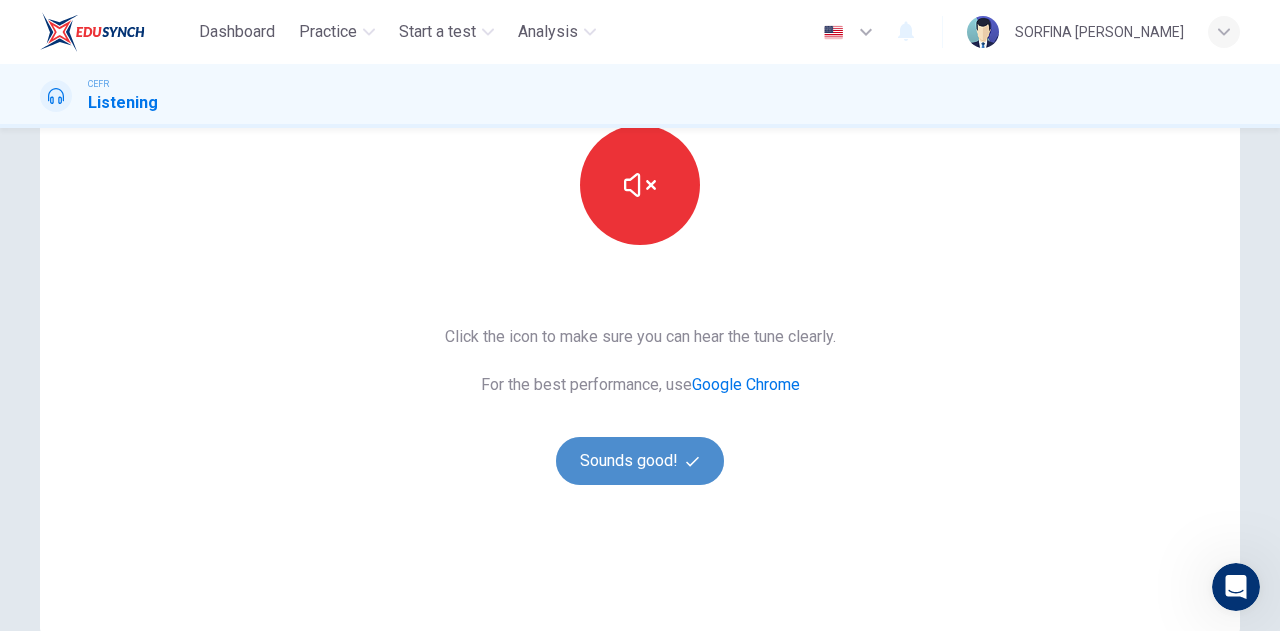 click on "Sounds good!" at bounding box center [640, 461] 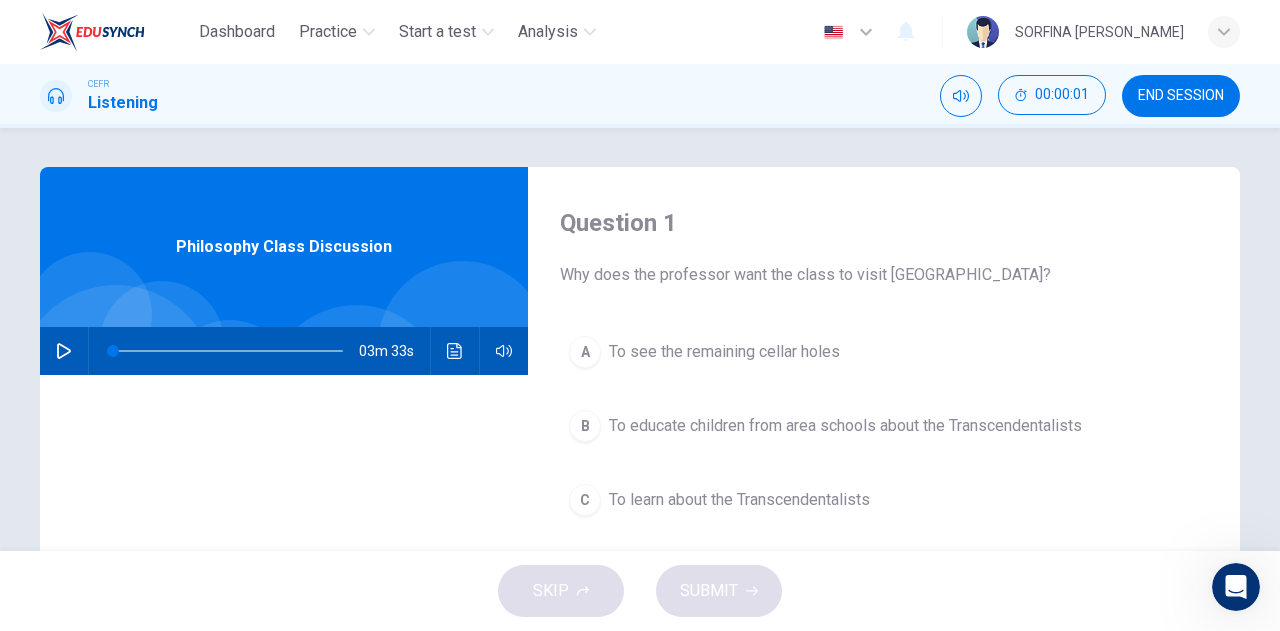 scroll, scrollTop: 0, scrollLeft: 0, axis: both 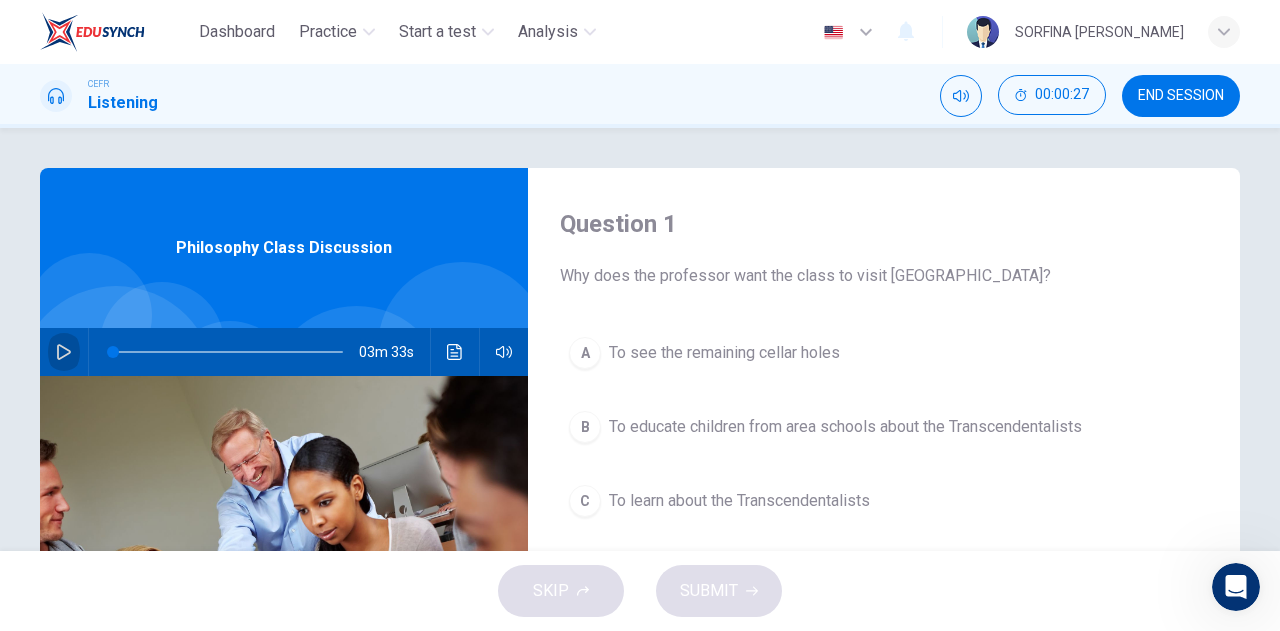 click at bounding box center [64, 352] 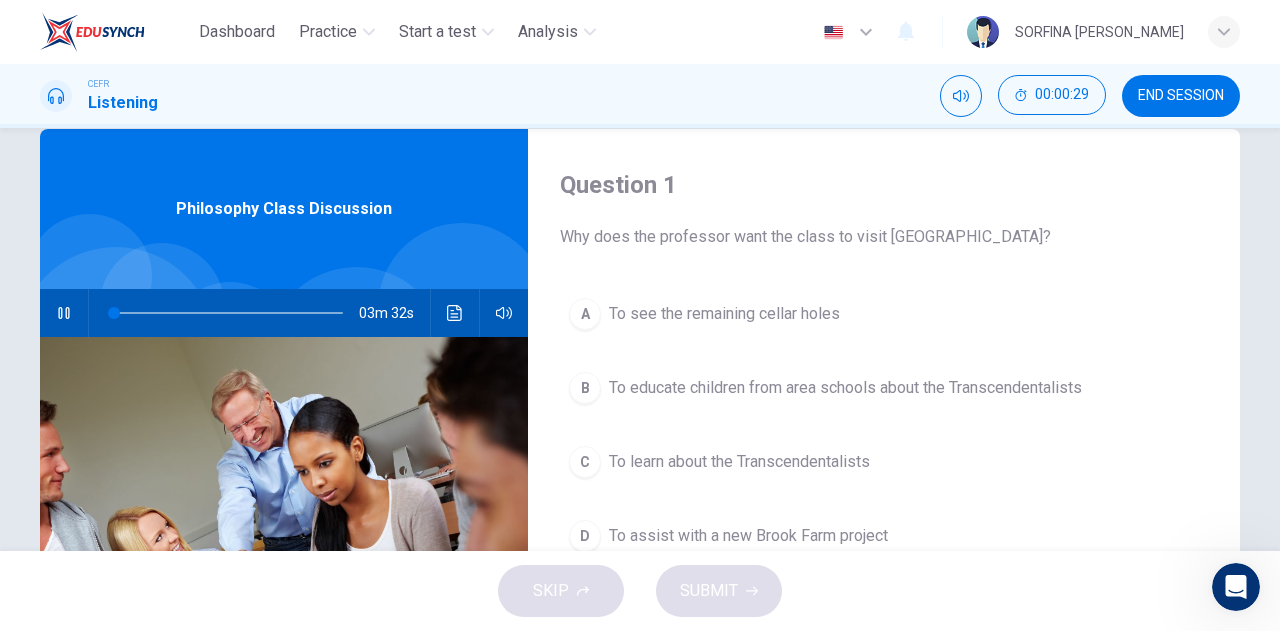 scroll, scrollTop: 40, scrollLeft: 0, axis: vertical 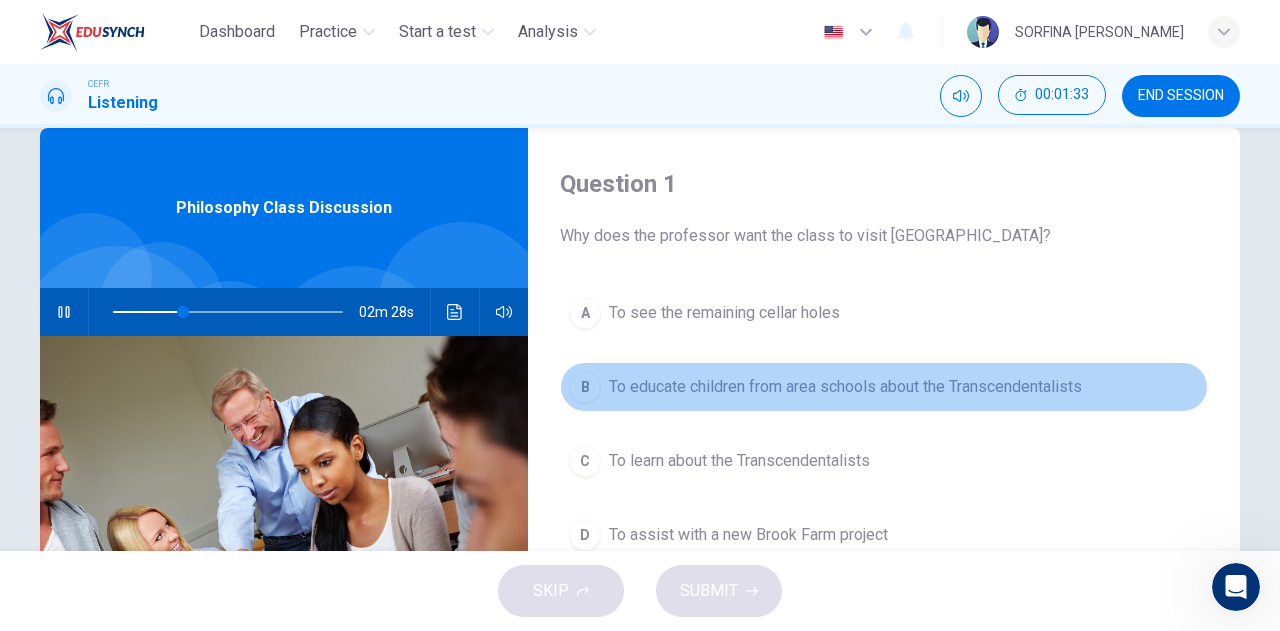 click on "B" at bounding box center (585, 387) 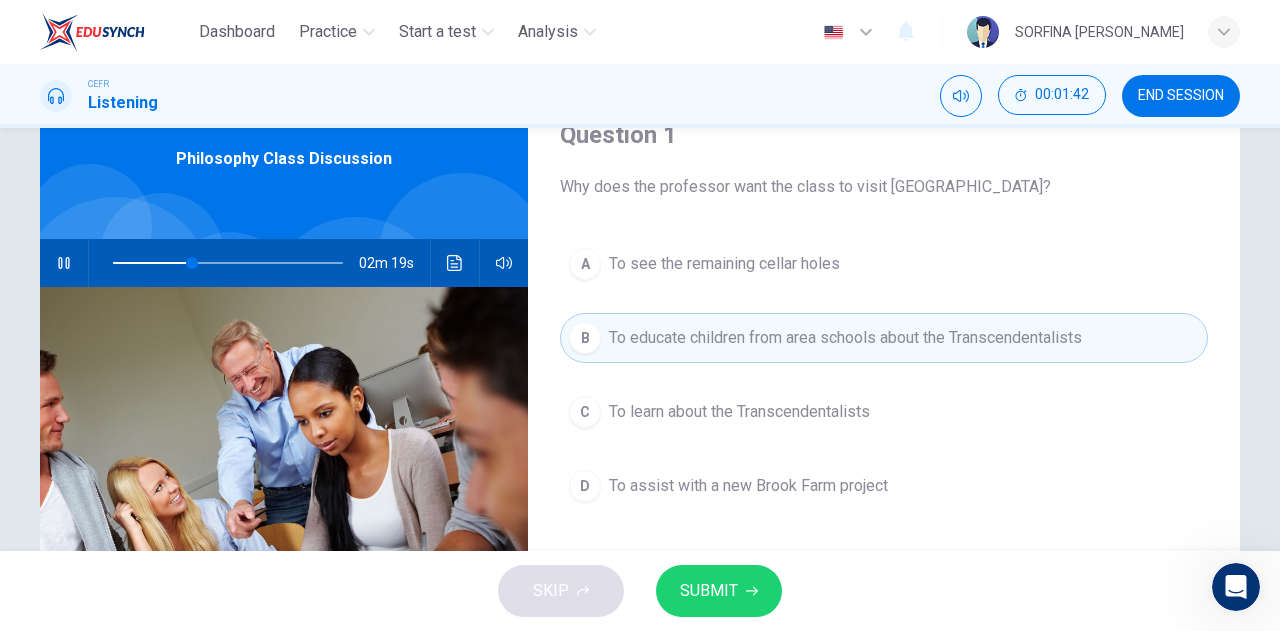 scroll, scrollTop: 90, scrollLeft: 0, axis: vertical 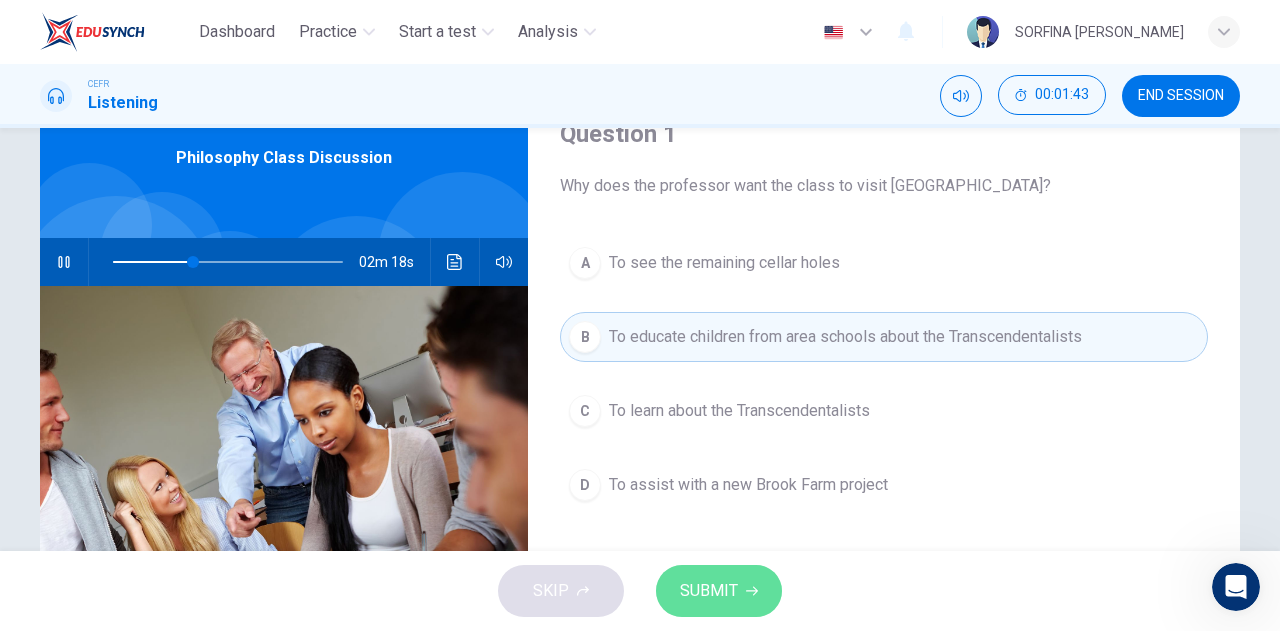 click on "SUBMIT" at bounding box center [709, 591] 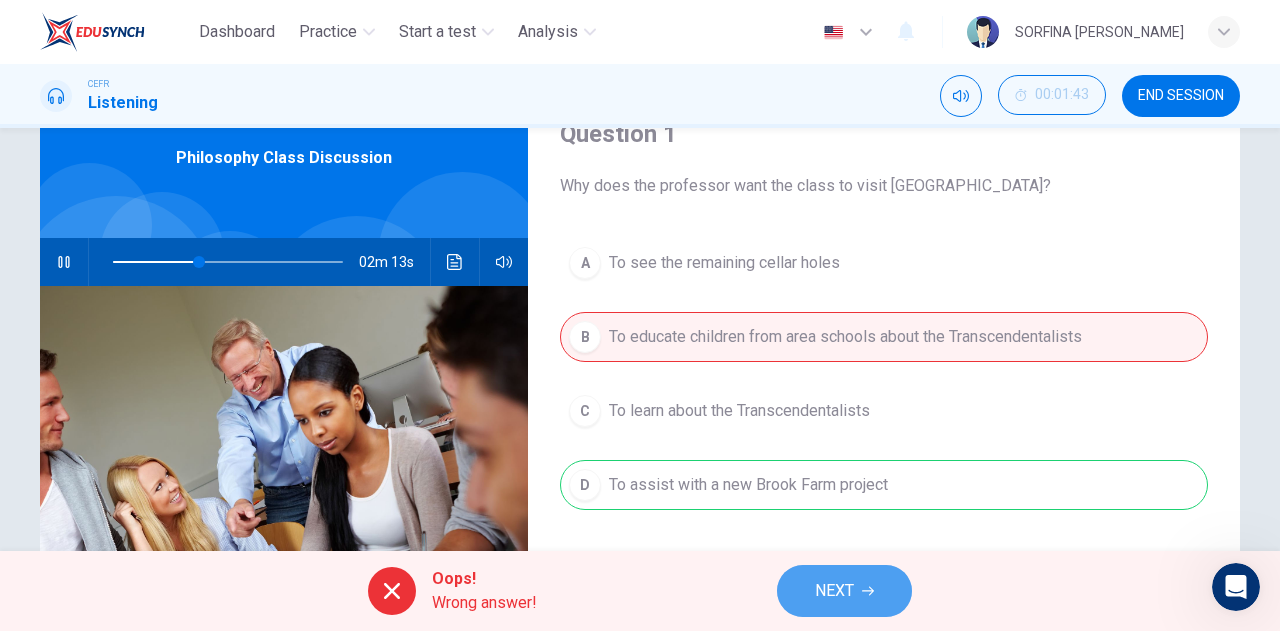 click on "NEXT" at bounding box center (844, 591) 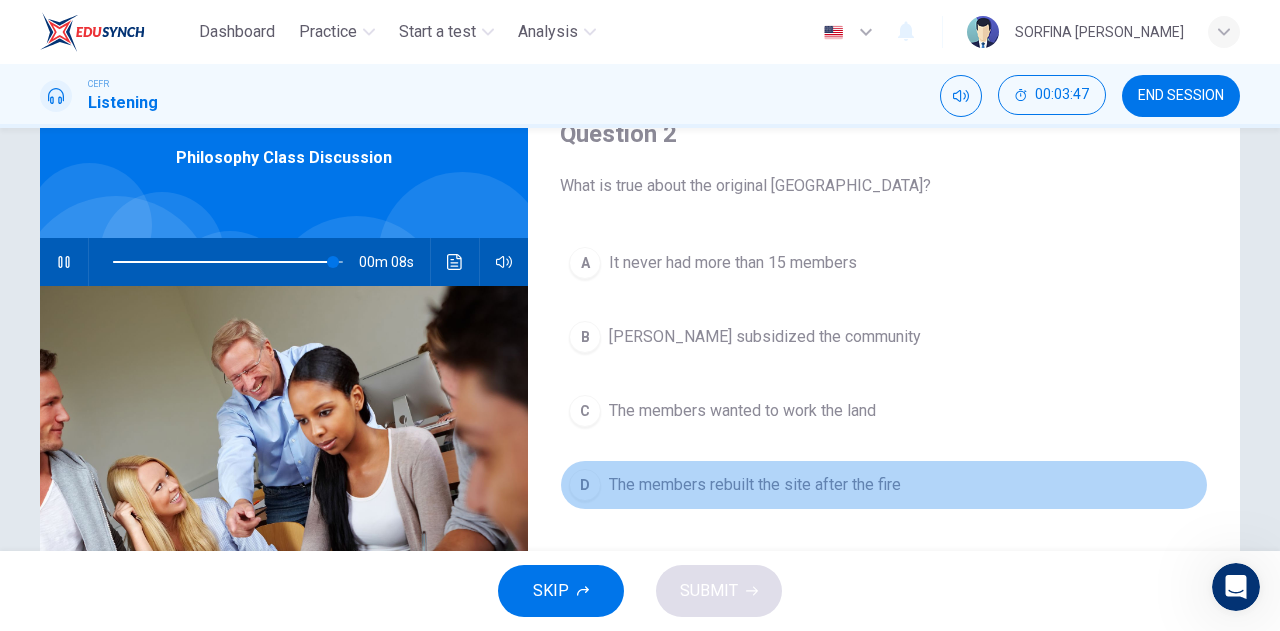 click on "The members rebuilt the site after the fire" at bounding box center (755, 485) 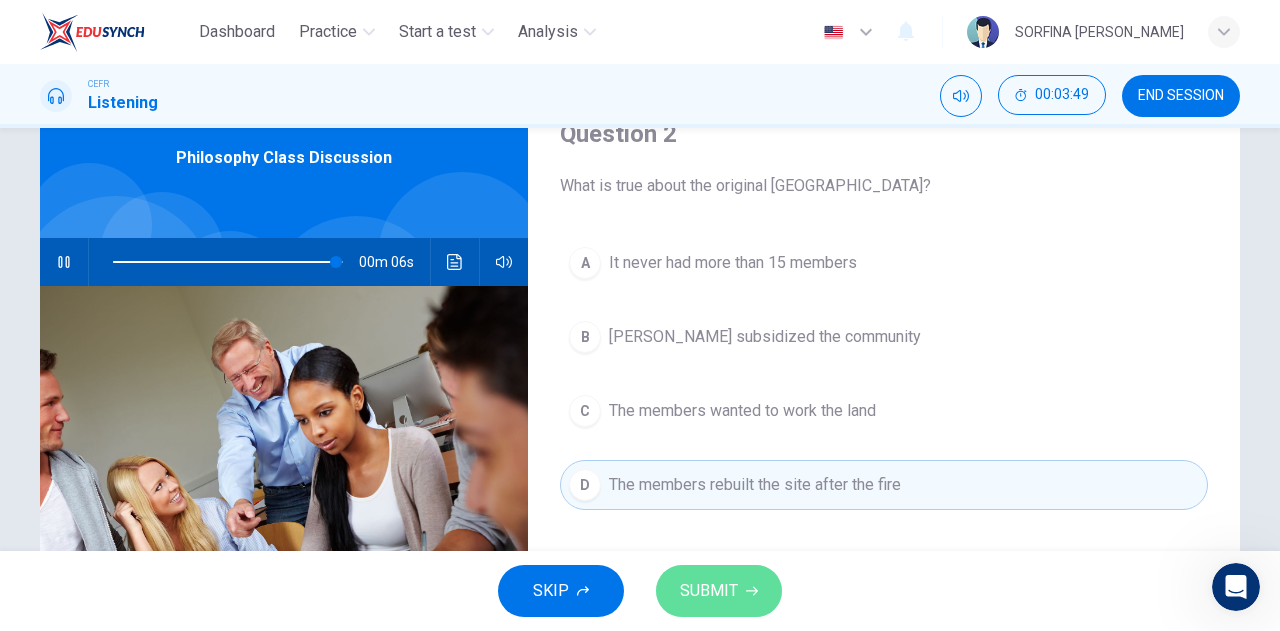 click on "SUBMIT" at bounding box center [719, 591] 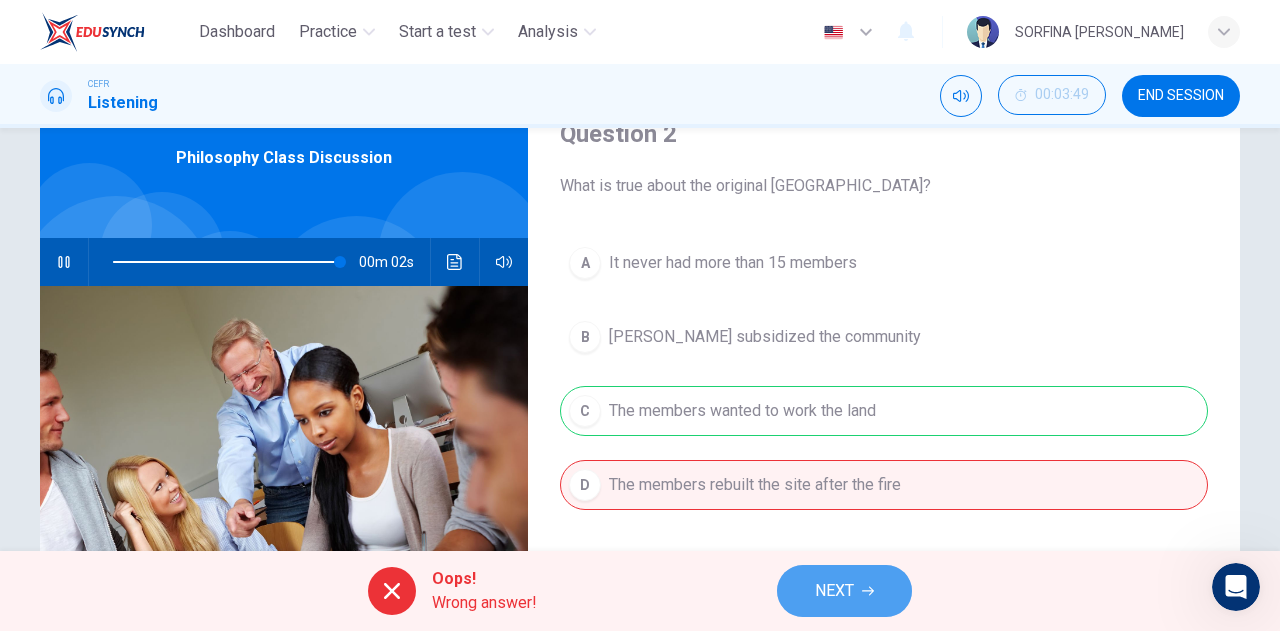 click on "NEXT" at bounding box center [844, 591] 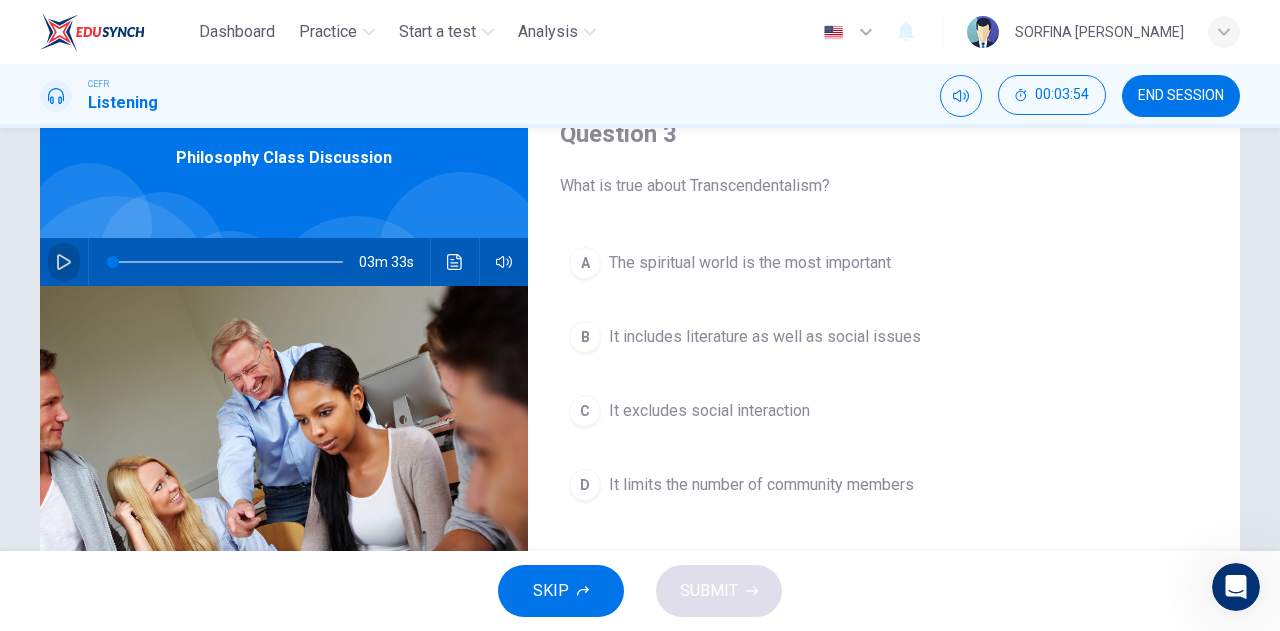 click at bounding box center [64, 262] 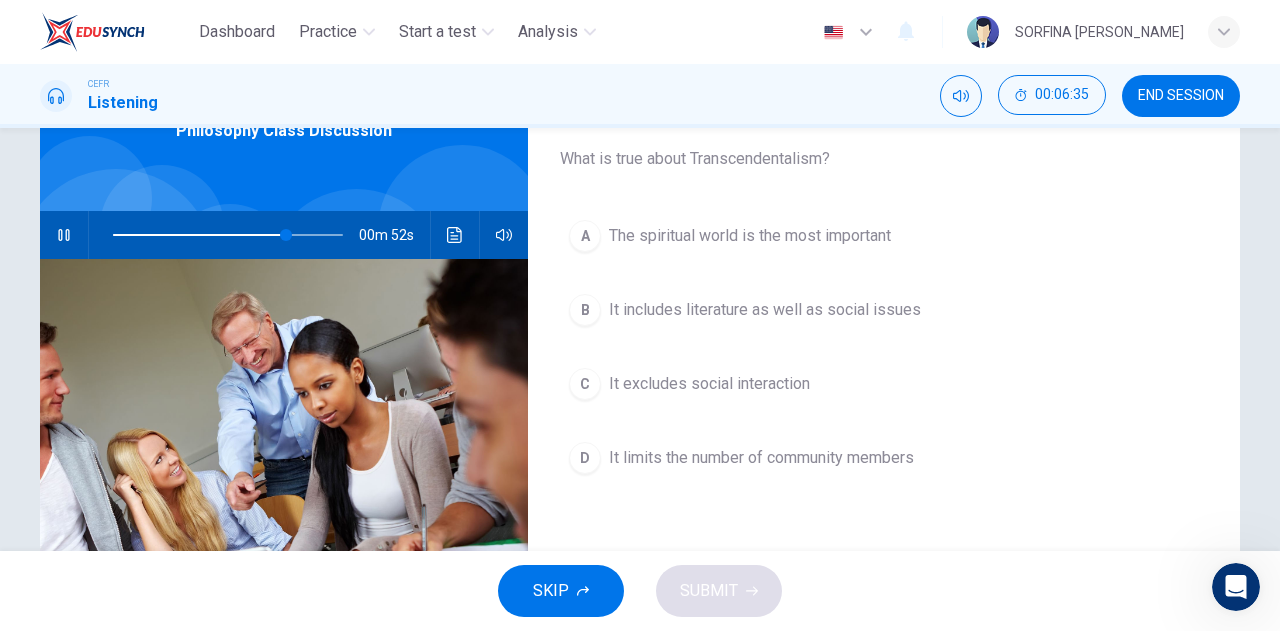 scroll, scrollTop: 116, scrollLeft: 0, axis: vertical 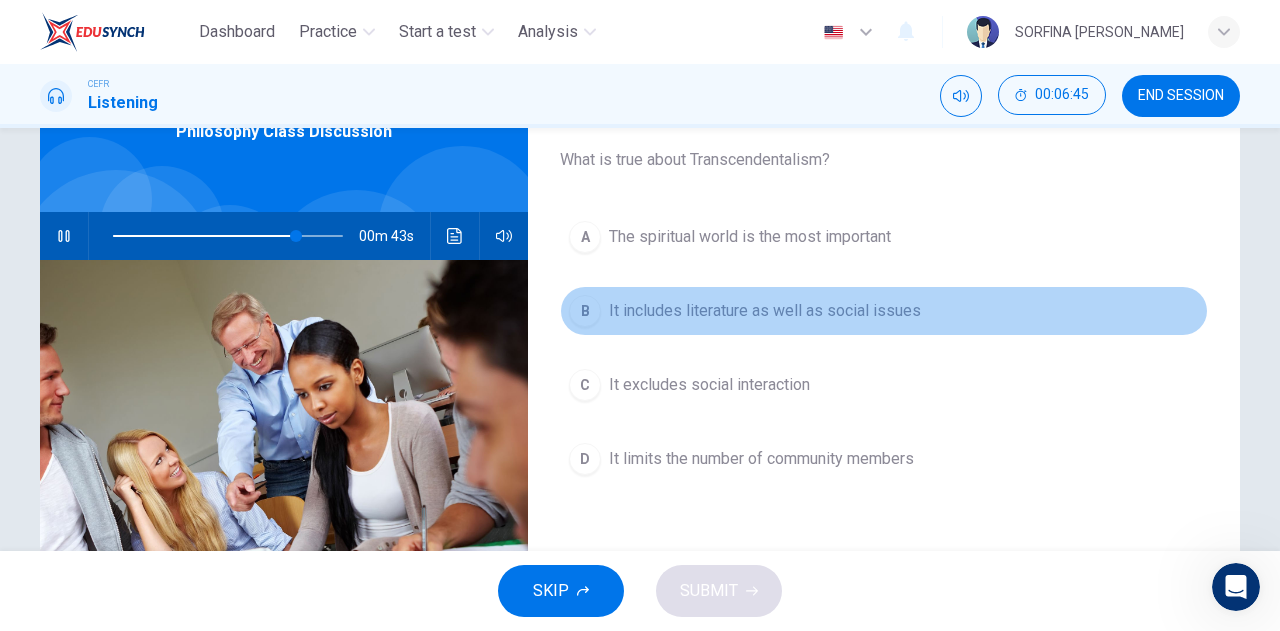 click on "It includes literature as well as social issues" at bounding box center [765, 311] 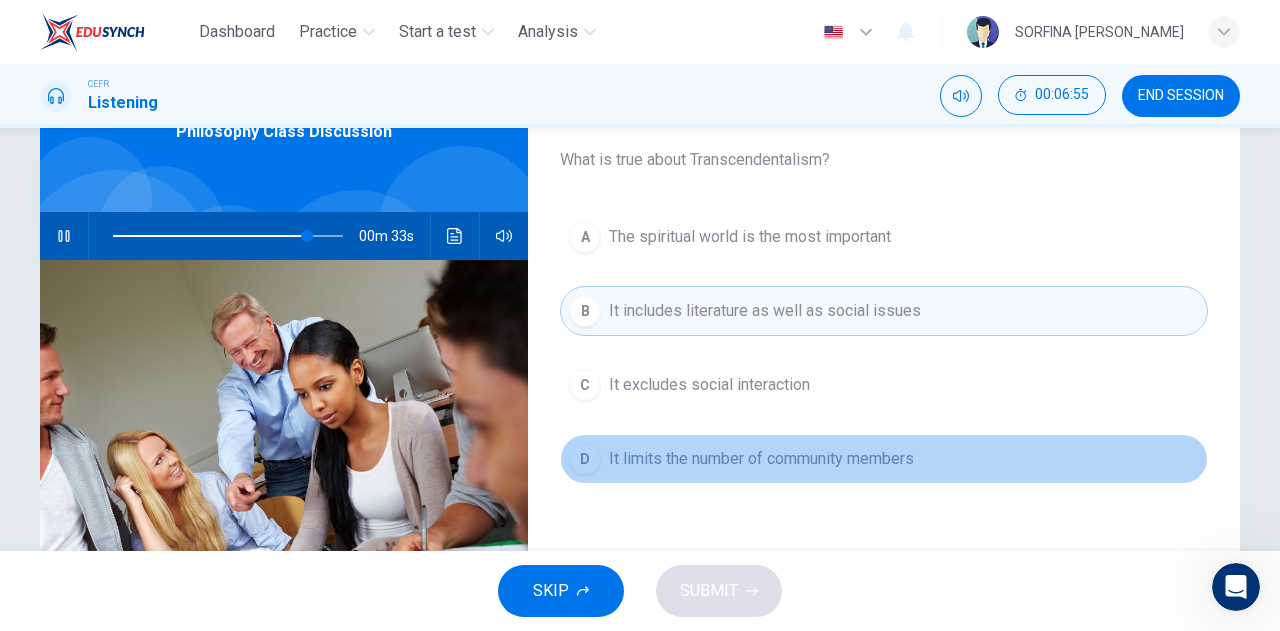 click on "D It limits the number of community members" at bounding box center [884, 459] 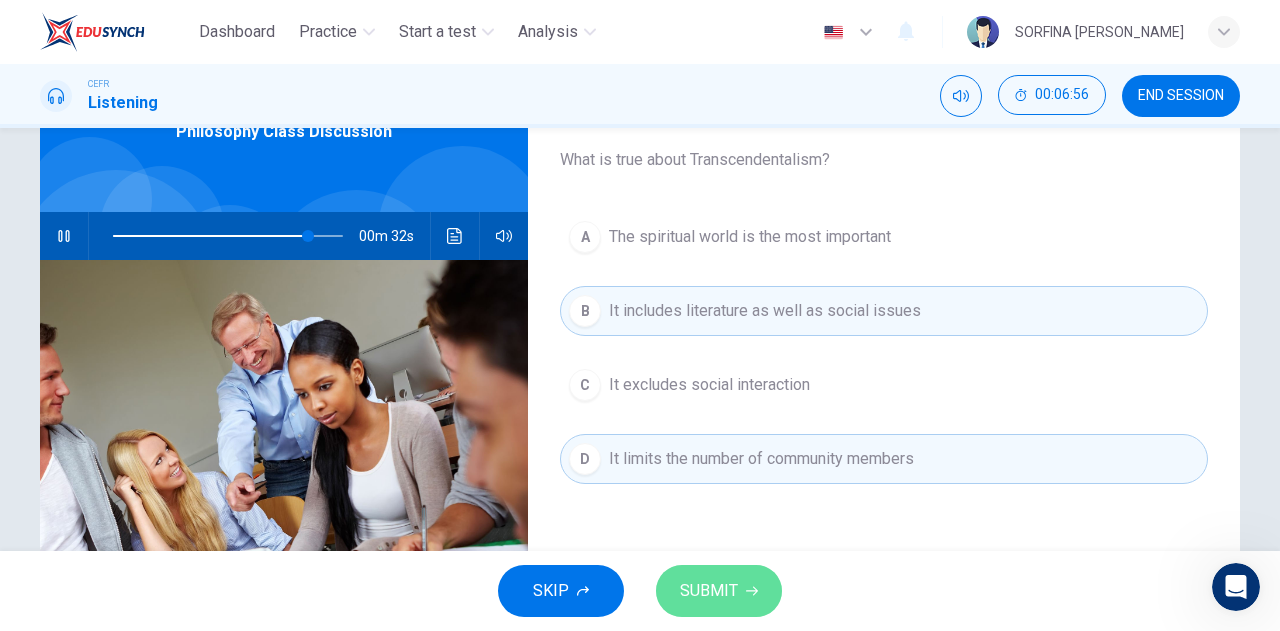 click on "SUBMIT" at bounding box center [719, 591] 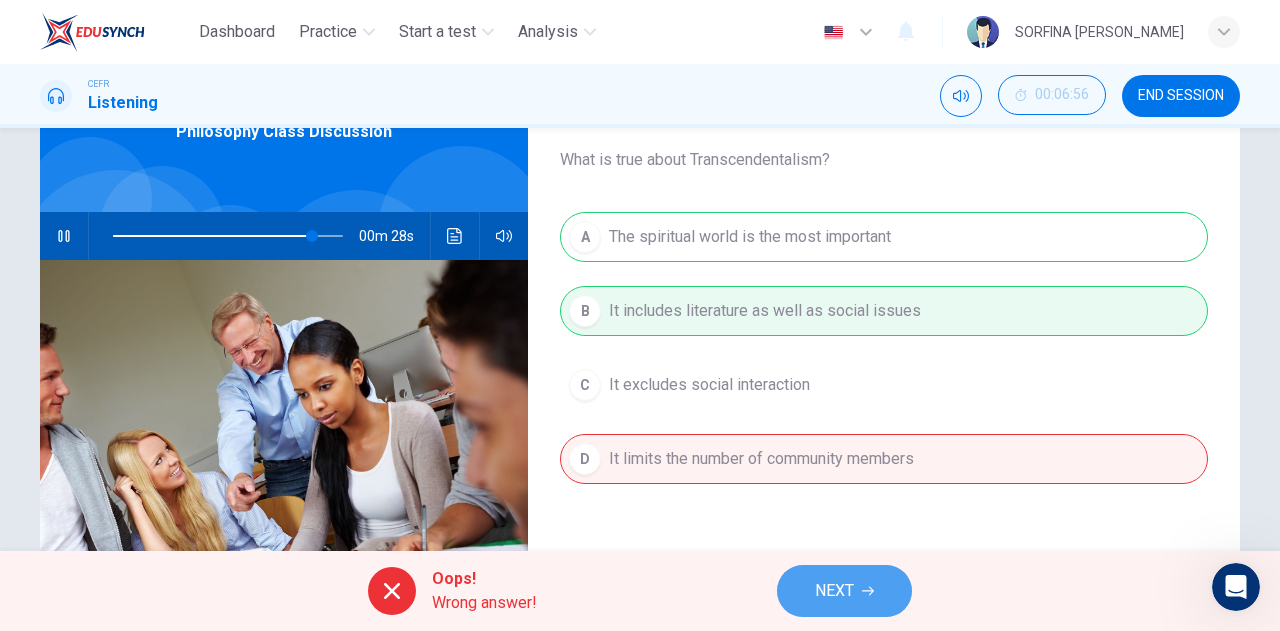 click on "NEXT" at bounding box center [844, 591] 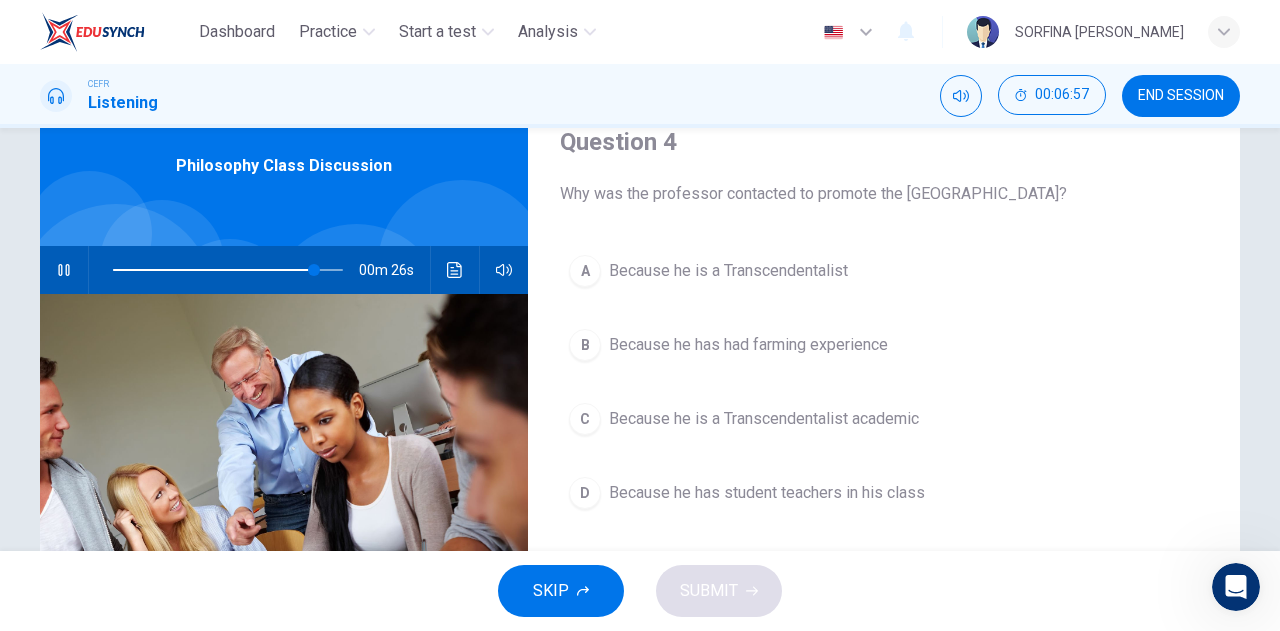 scroll, scrollTop: 80, scrollLeft: 0, axis: vertical 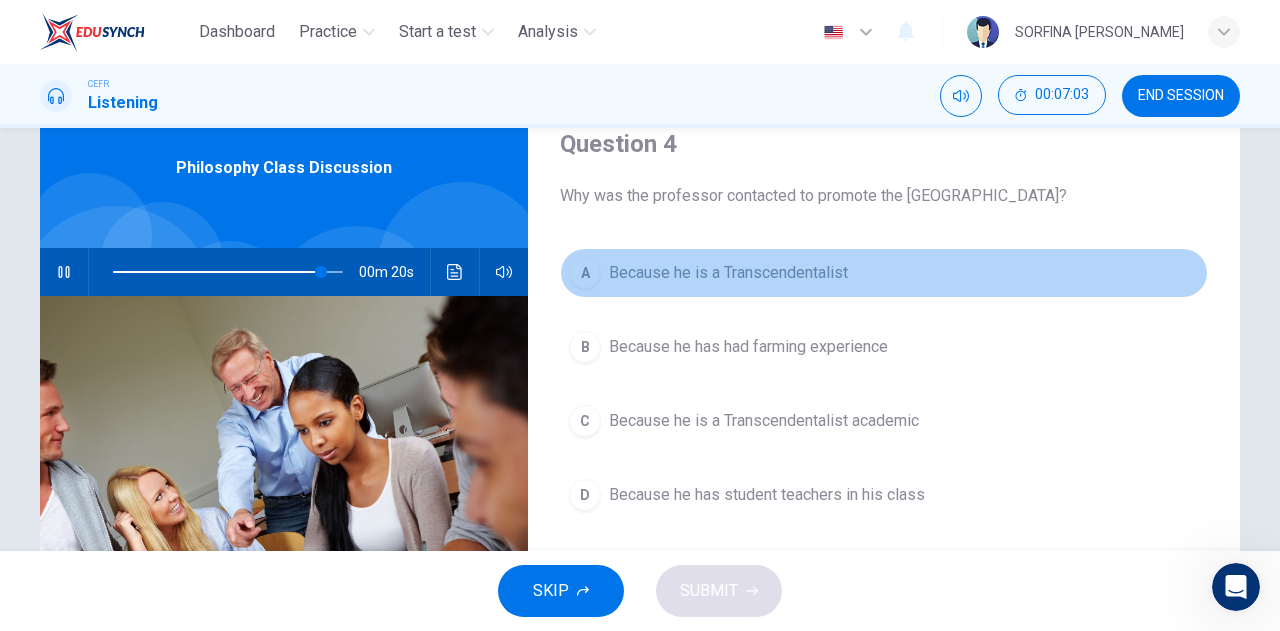 click on "Because he is a Transcendentalist" at bounding box center [728, 273] 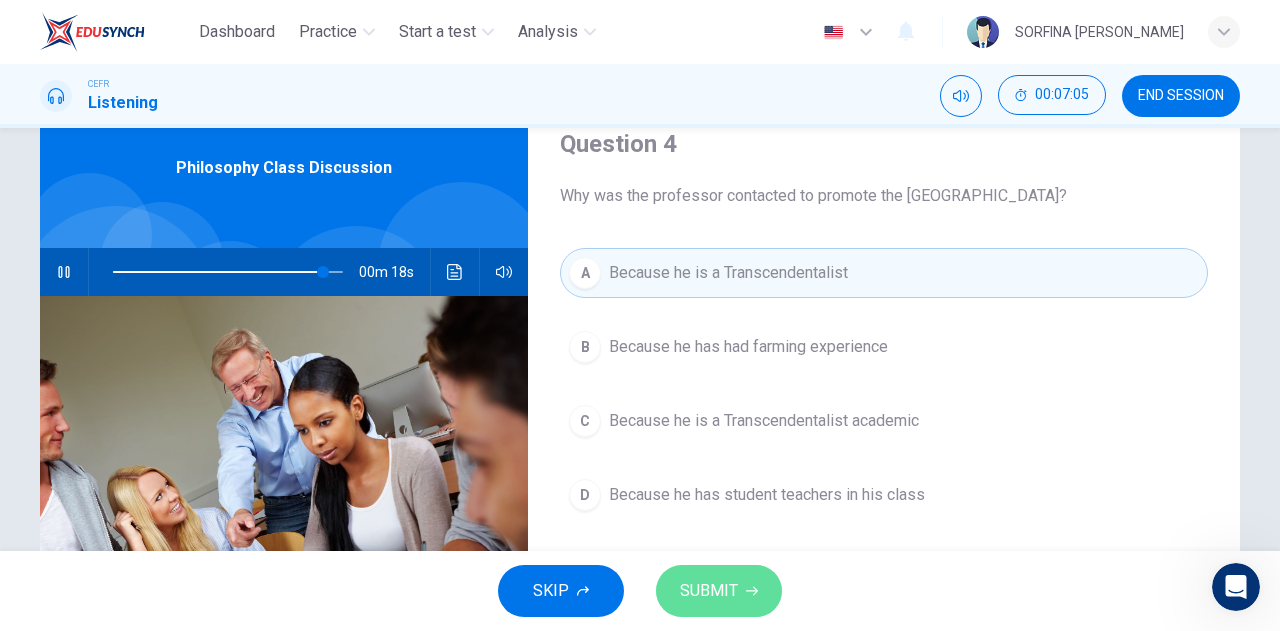 click on "SUBMIT" at bounding box center [709, 591] 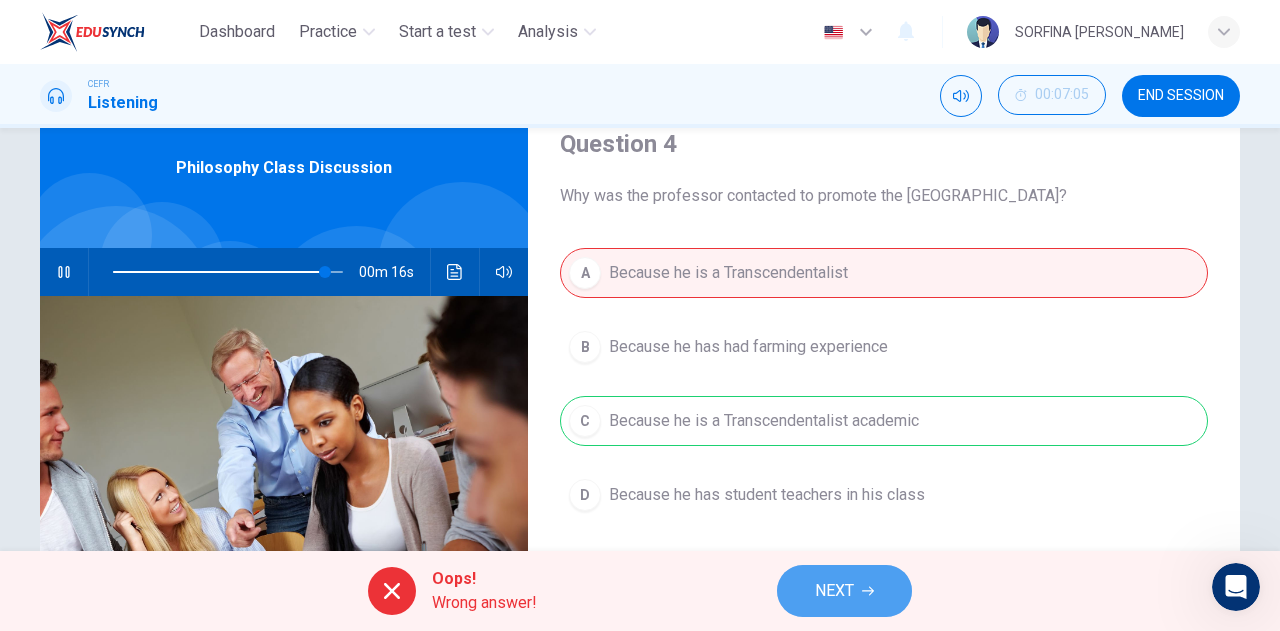 click on "NEXT" at bounding box center [844, 591] 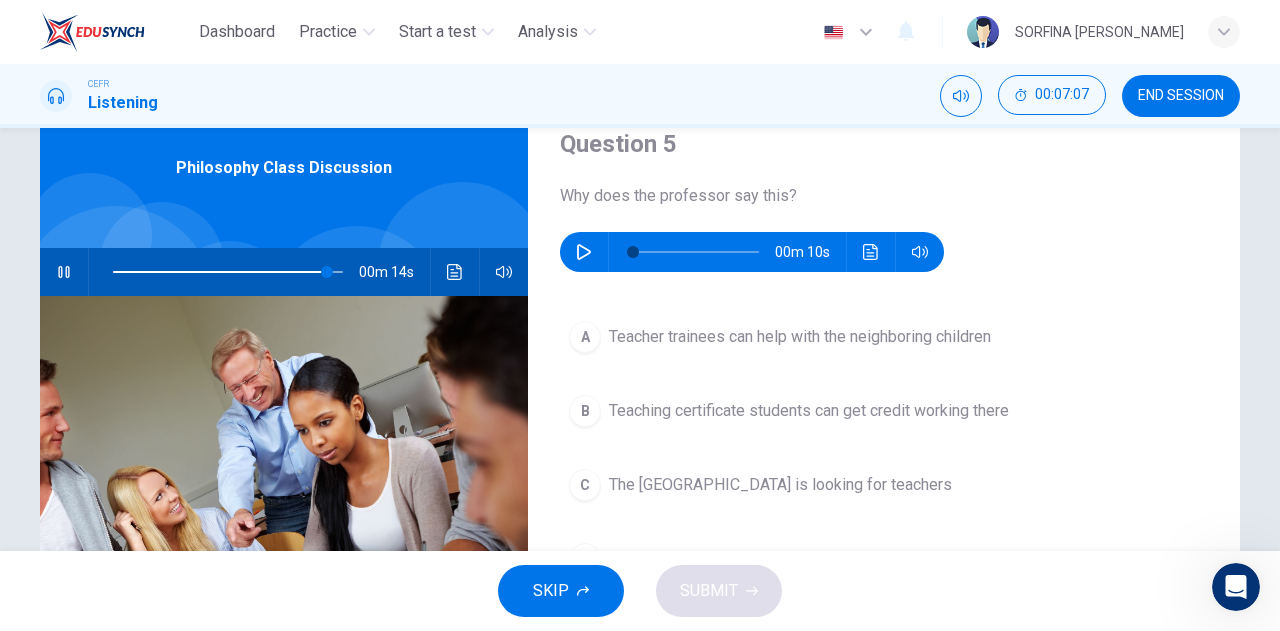type on "94" 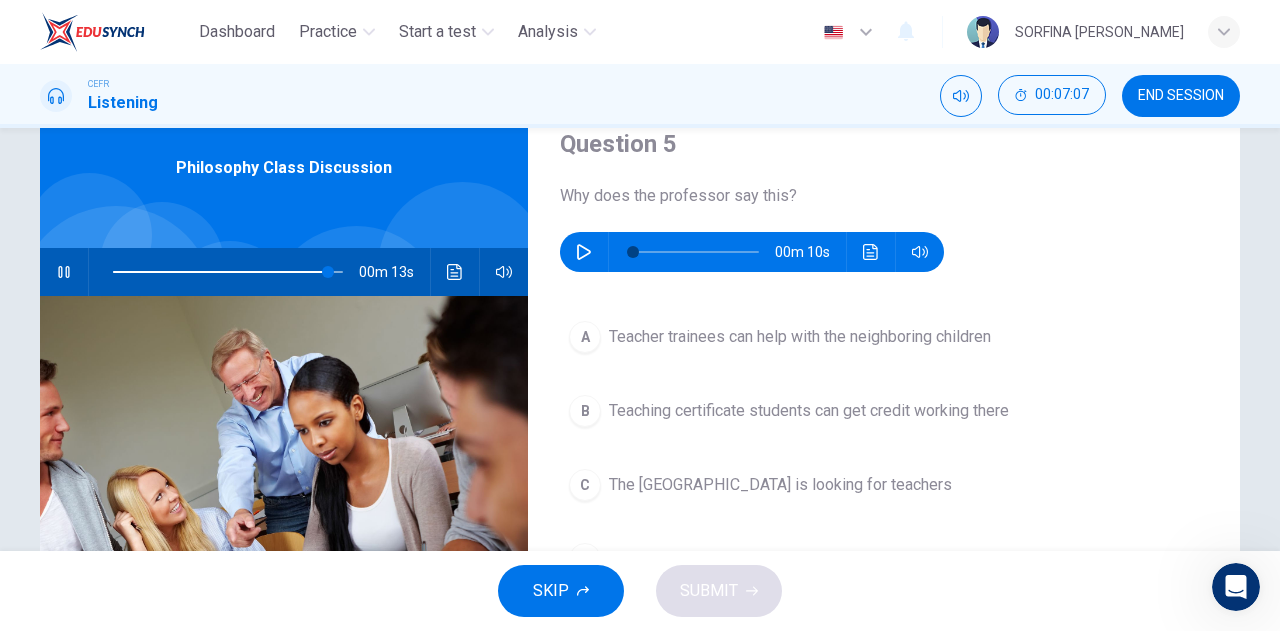 click 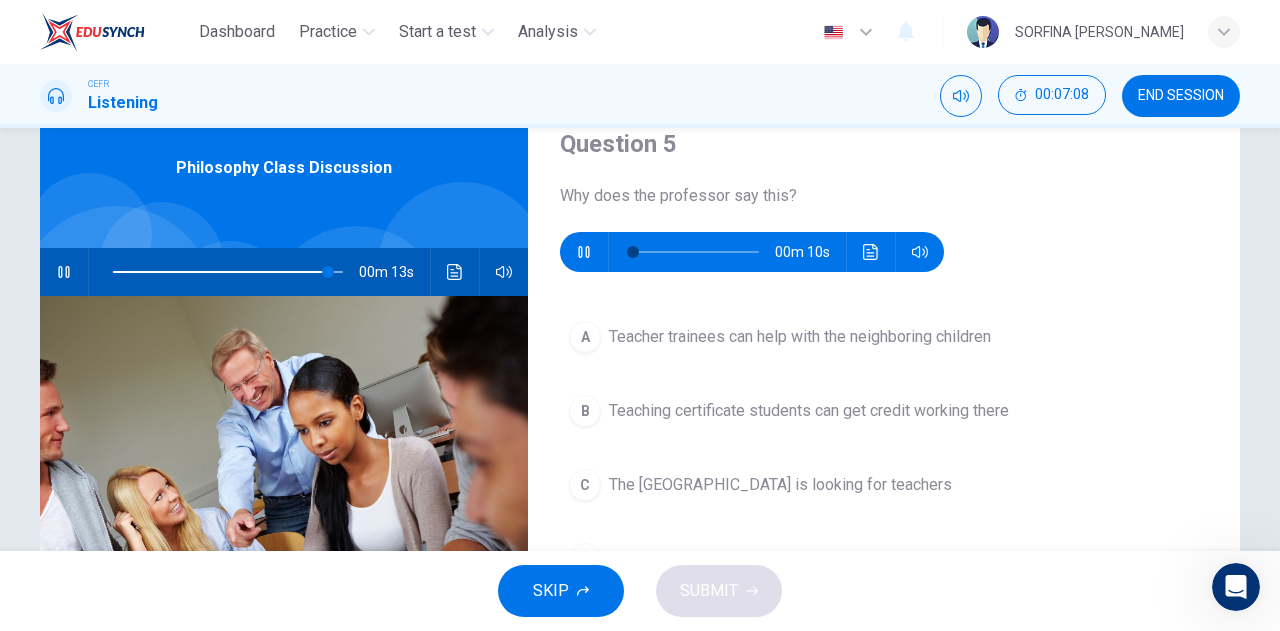type on "0" 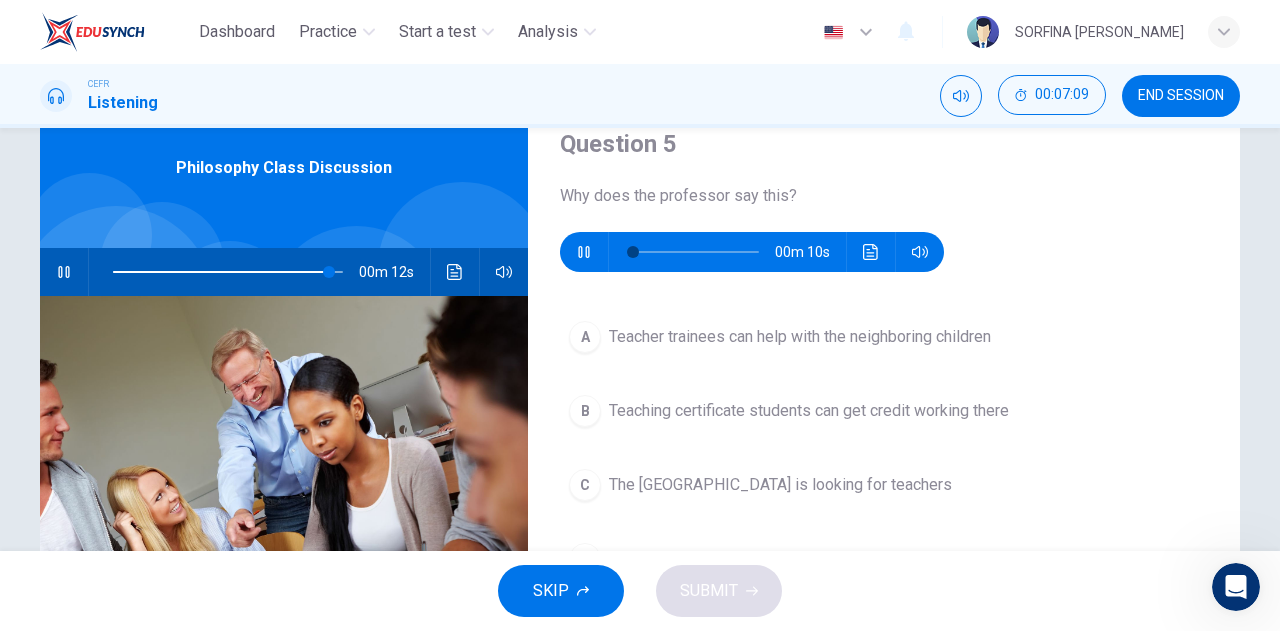 type on "7" 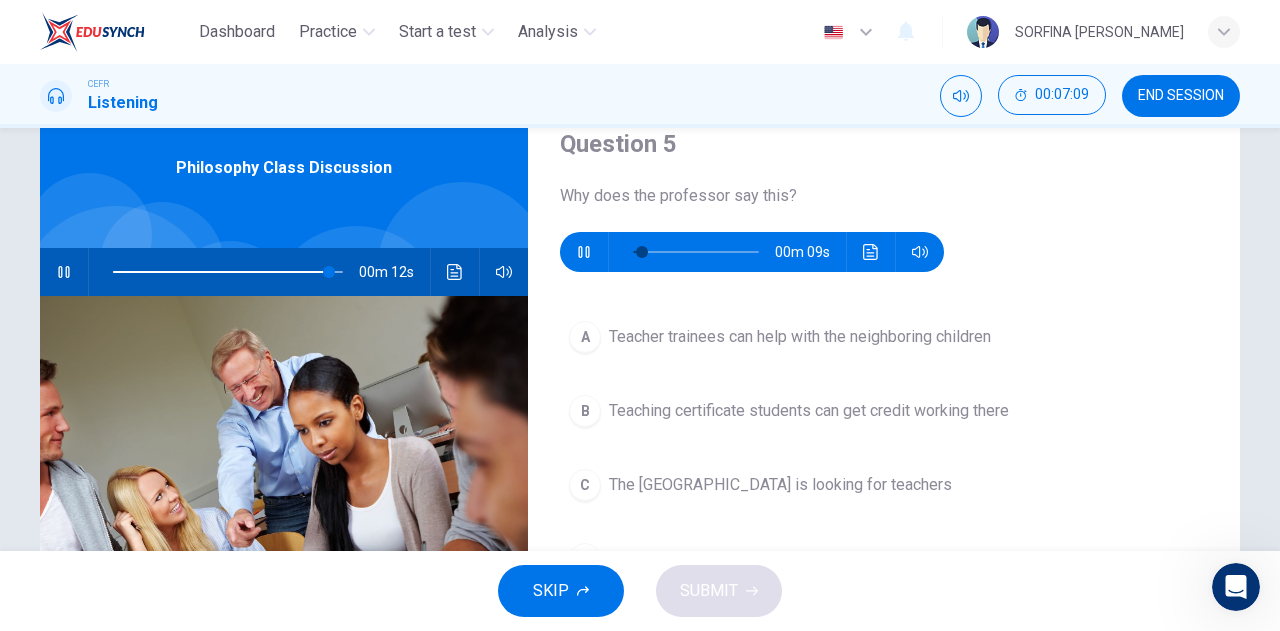 type on "94" 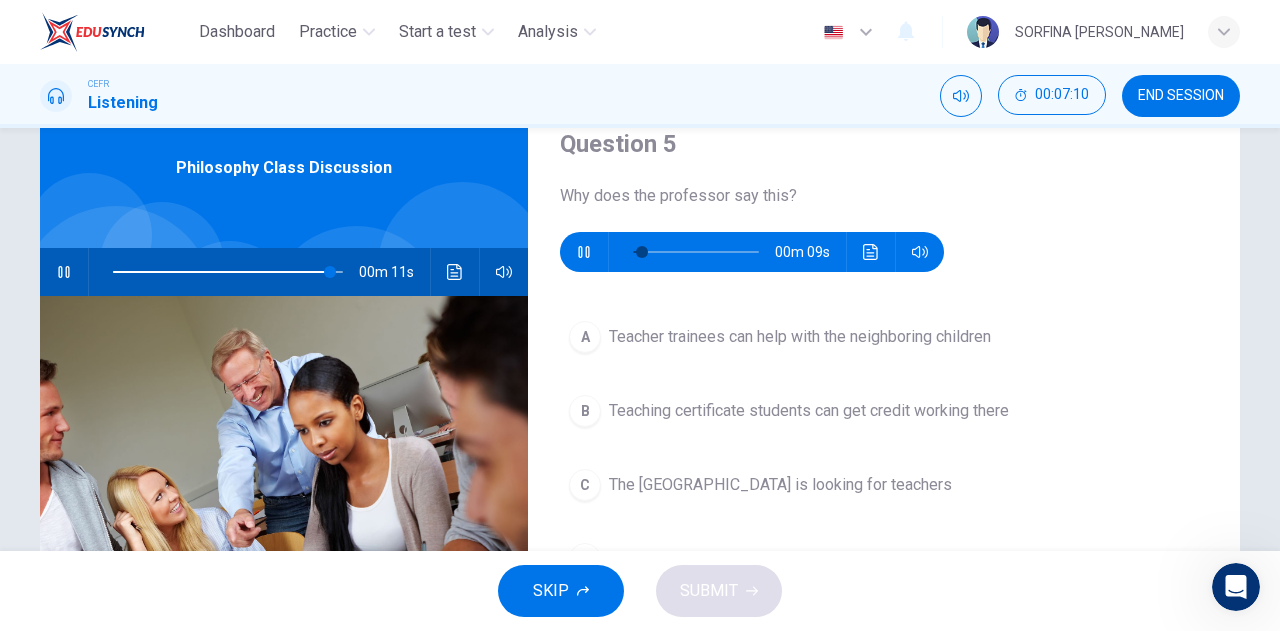 type on "17" 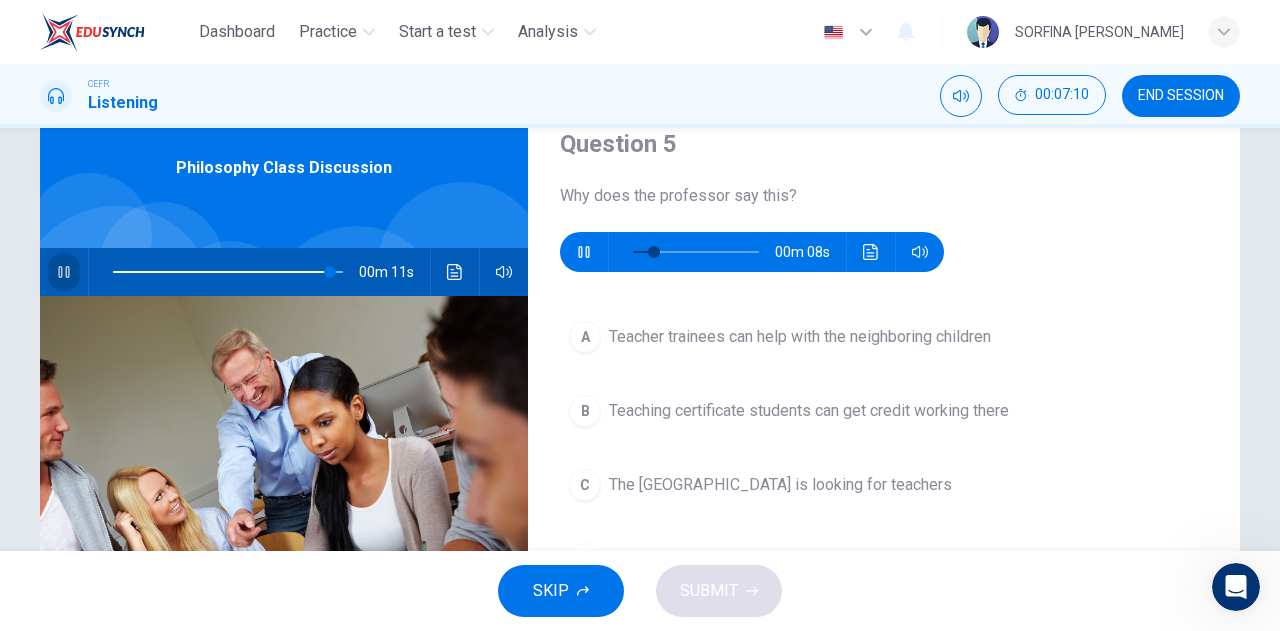 click at bounding box center [64, 272] 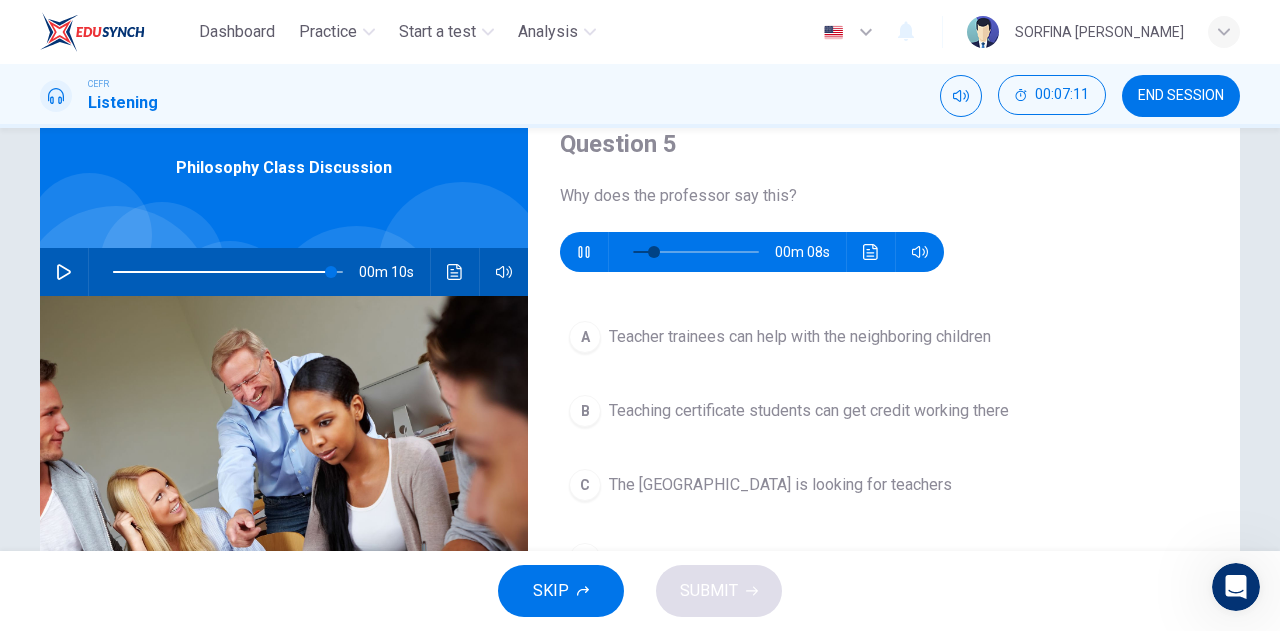type on "27" 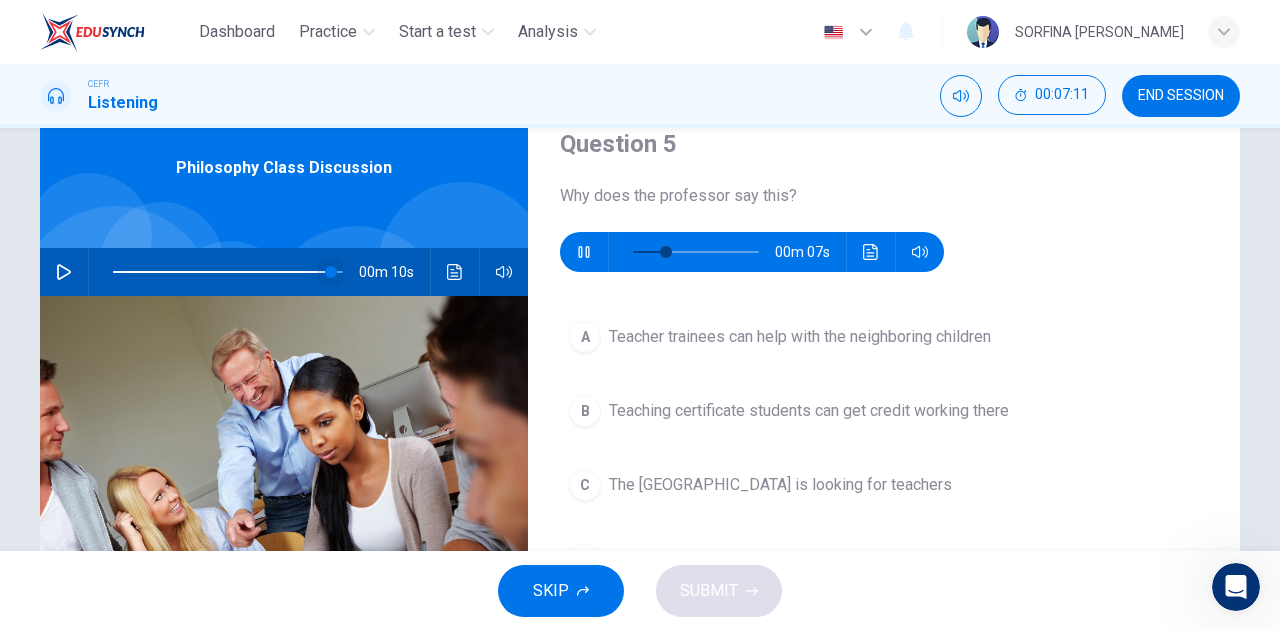 type on "95" 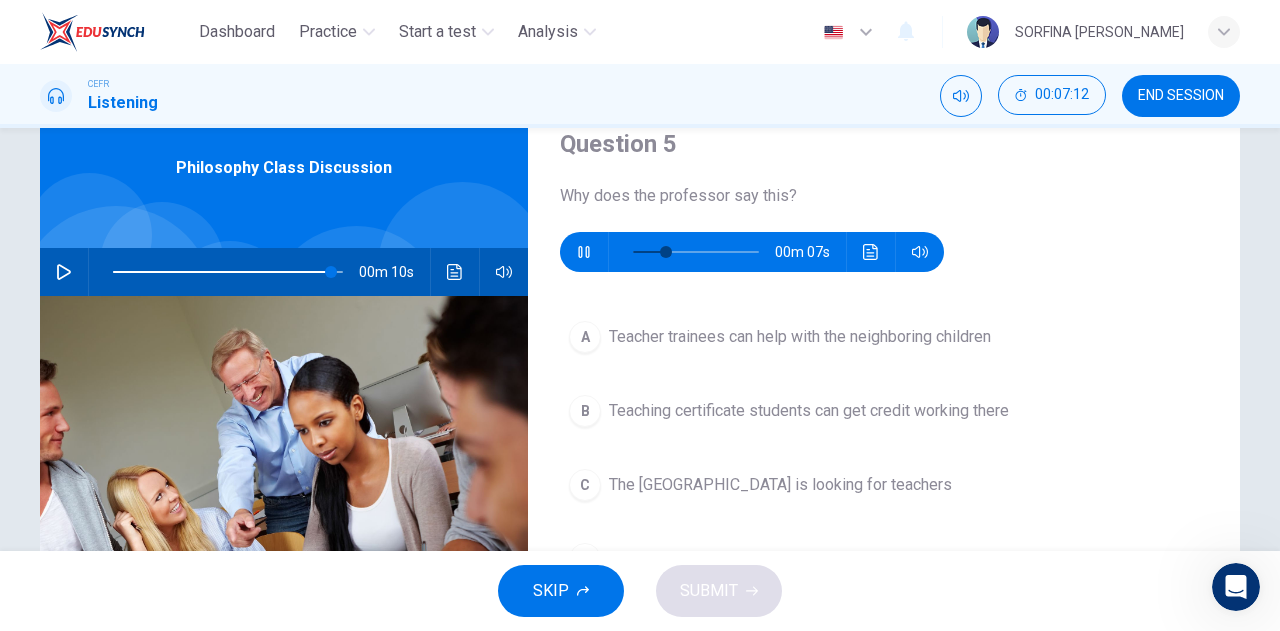 type on "36" 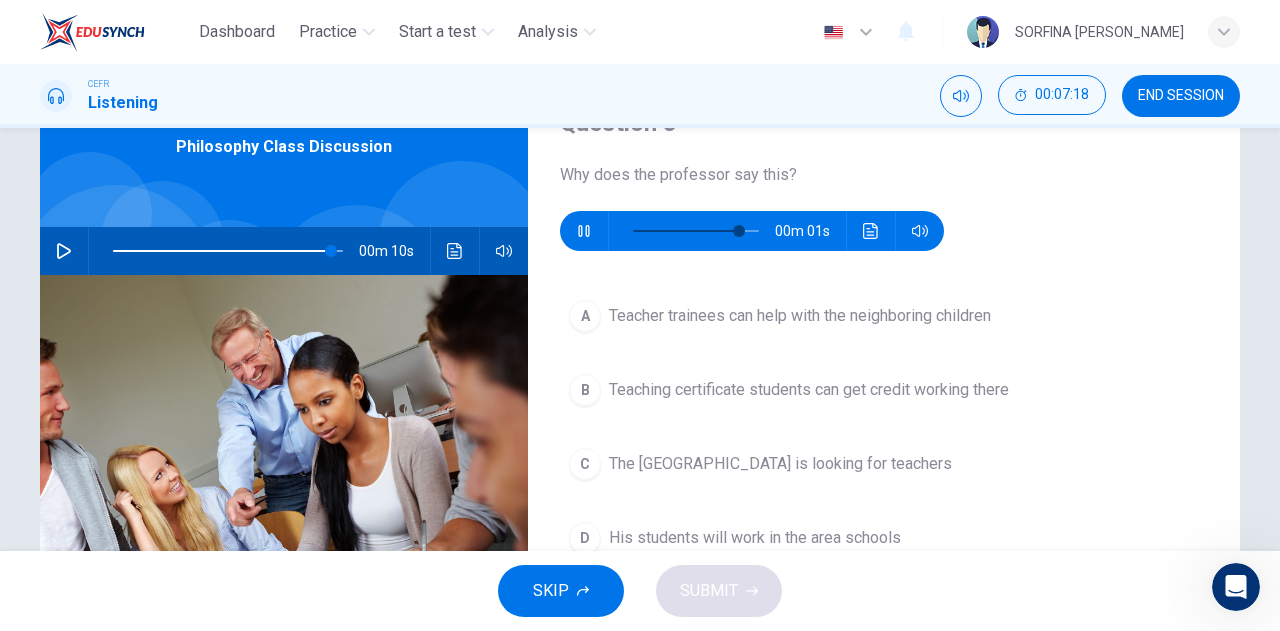 scroll, scrollTop: 105, scrollLeft: 0, axis: vertical 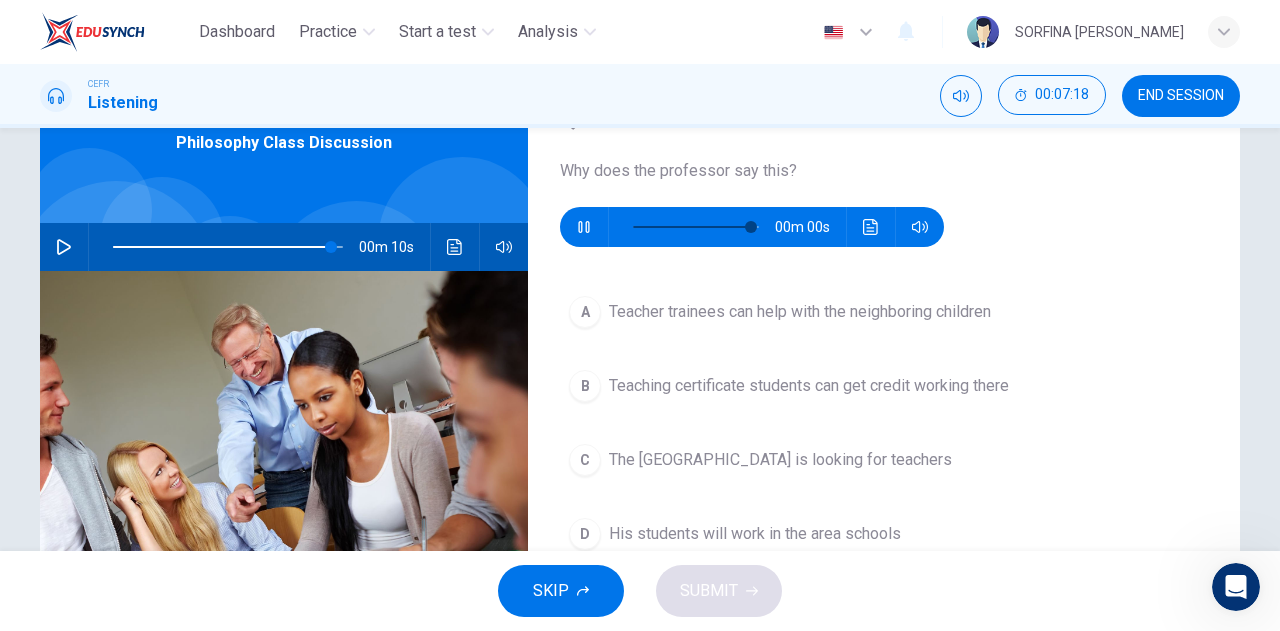 type on "0" 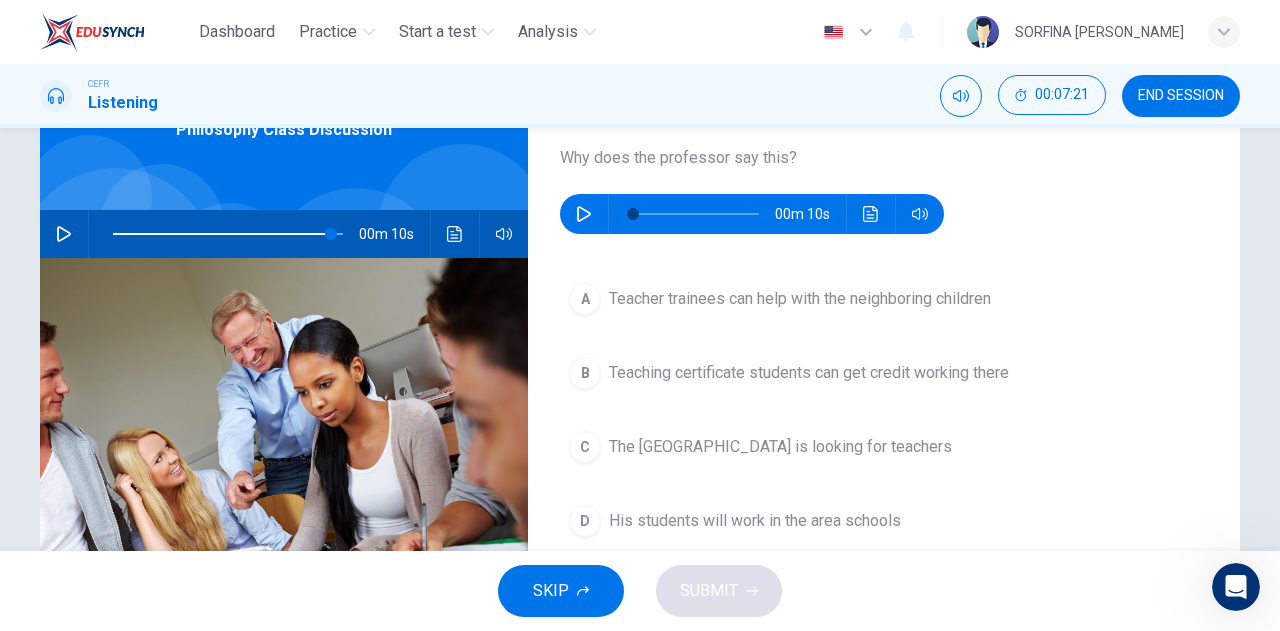 scroll, scrollTop: 118, scrollLeft: 0, axis: vertical 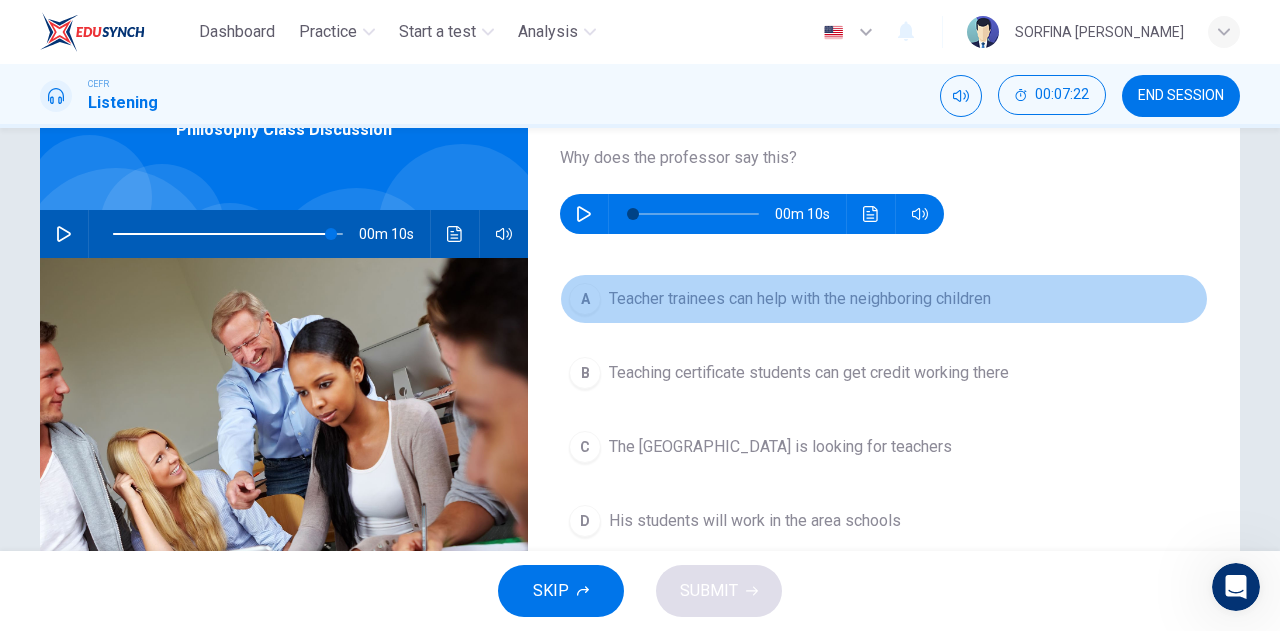 click on "Teacher trainees can help with the neighboring children" at bounding box center (800, 299) 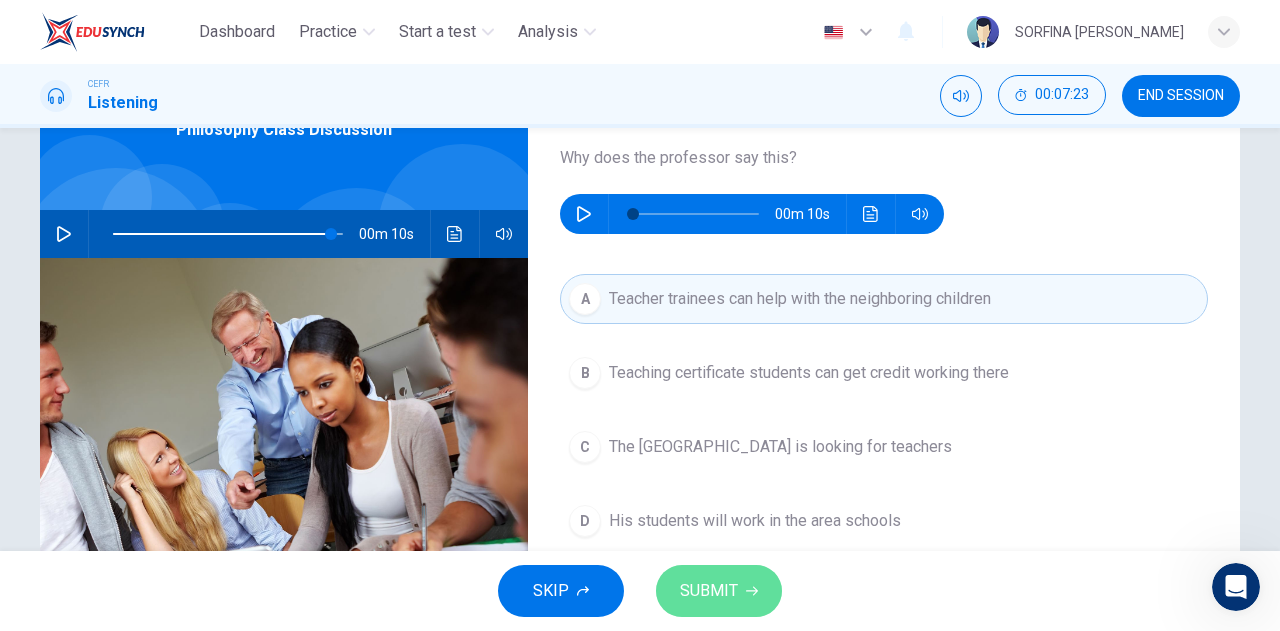 click on "SUBMIT" at bounding box center (709, 591) 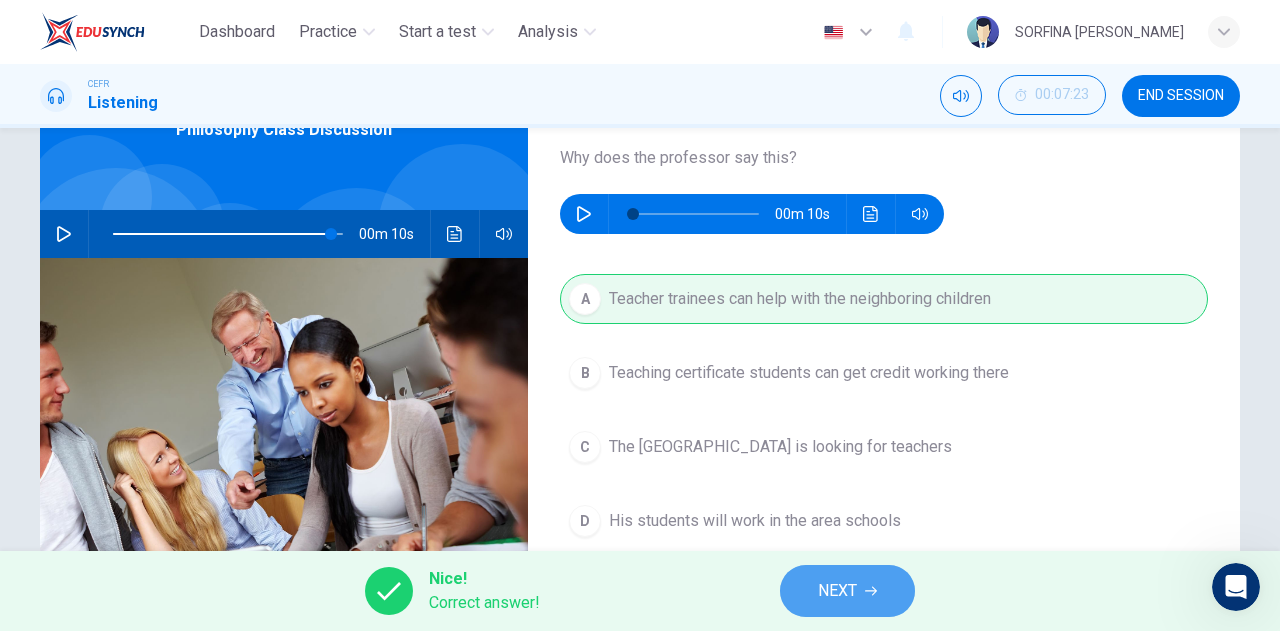 click on "NEXT" at bounding box center (847, 591) 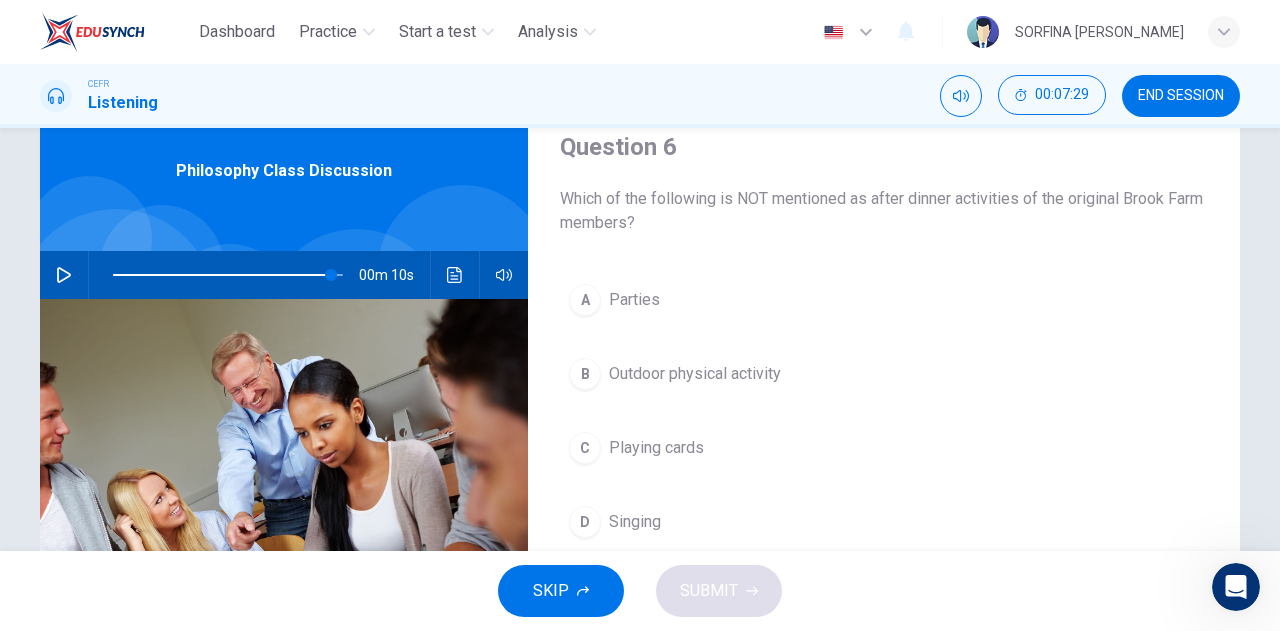 scroll, scrollTop: 75, scrollLeft: 0, axis: vertical 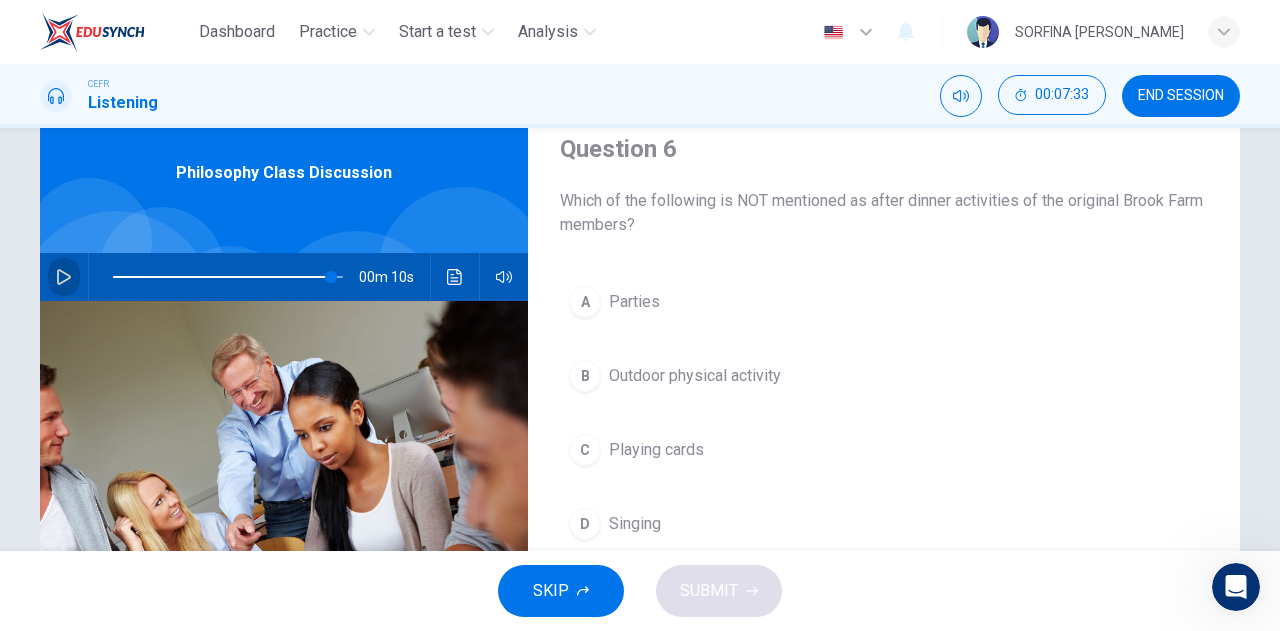 click 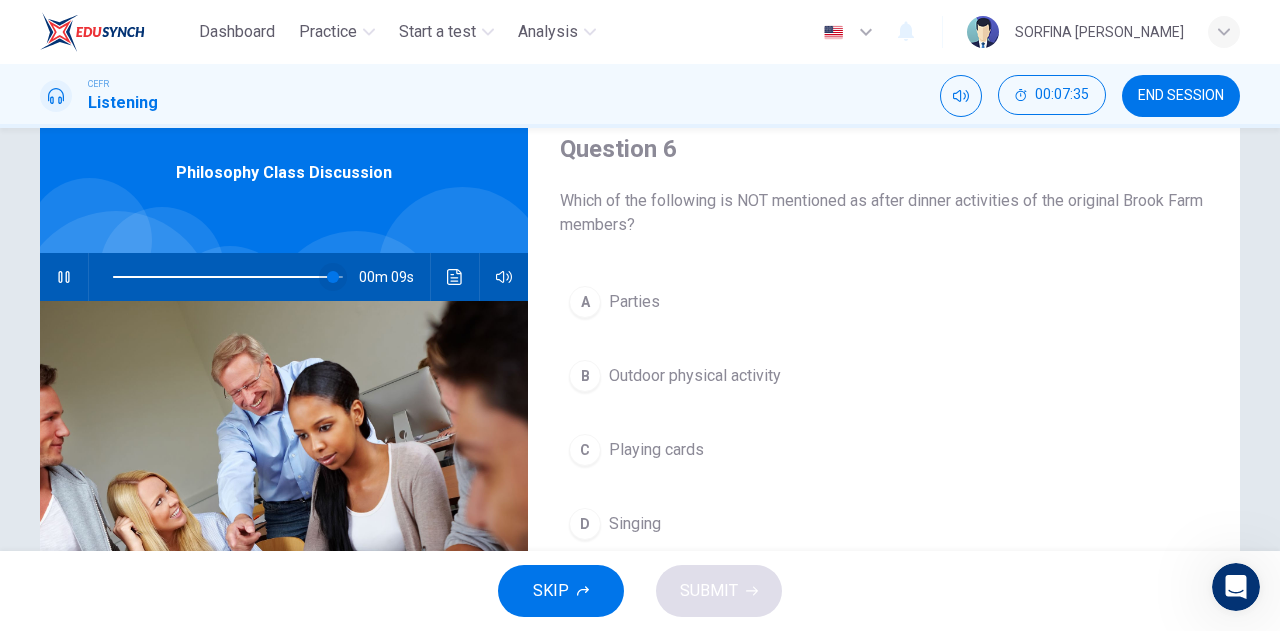click at bounding box center (333, 277) 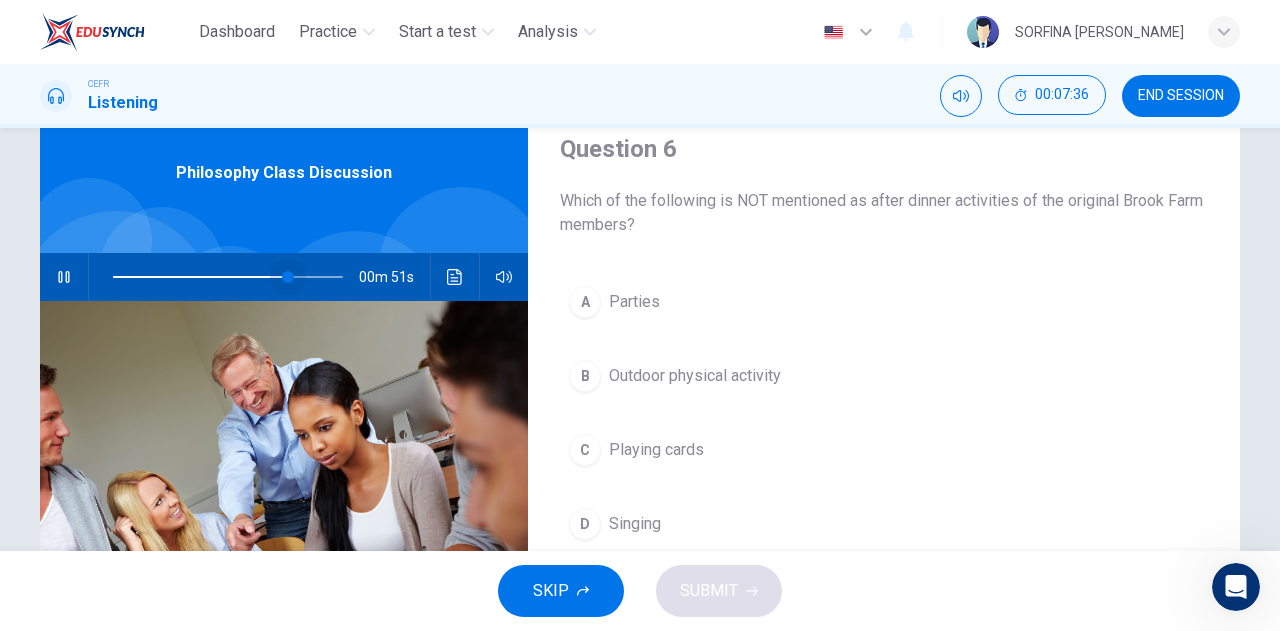 click at bounding box center (228, 277) 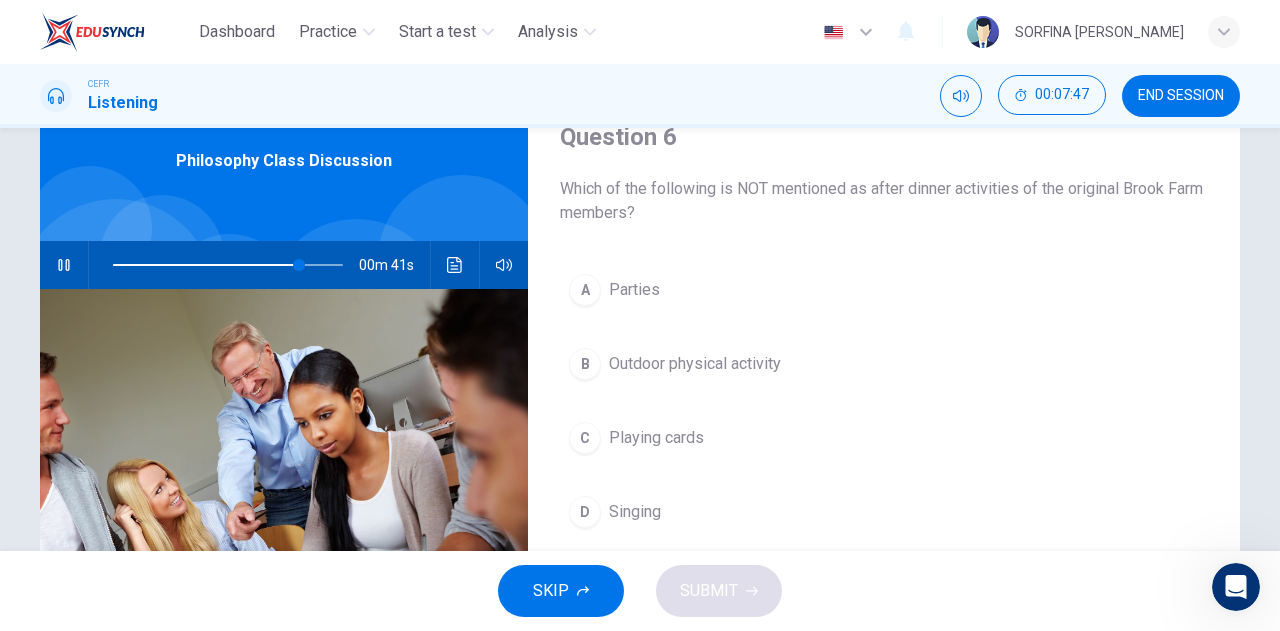 scroll, scrollTop: 88, scrollLeft: 0, axis: vertical 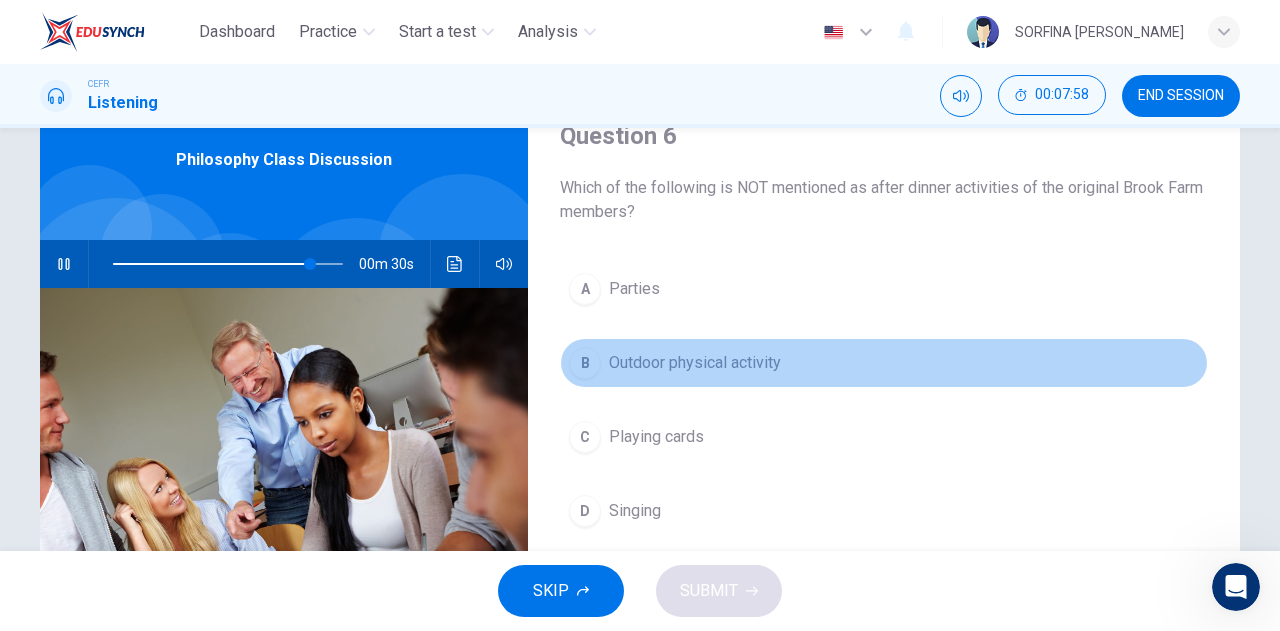 click on "Outdoor physical activity" at bounding box center [695, 363] 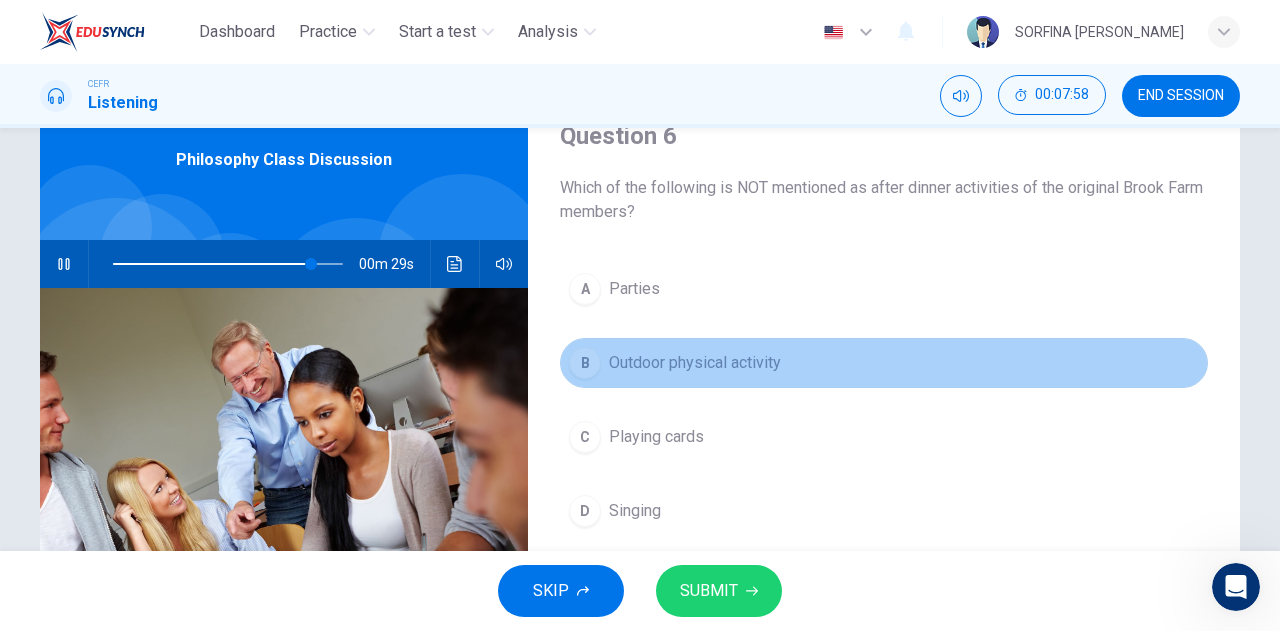 click on "Outdoor physical activity" at bounding box center [695, 363] 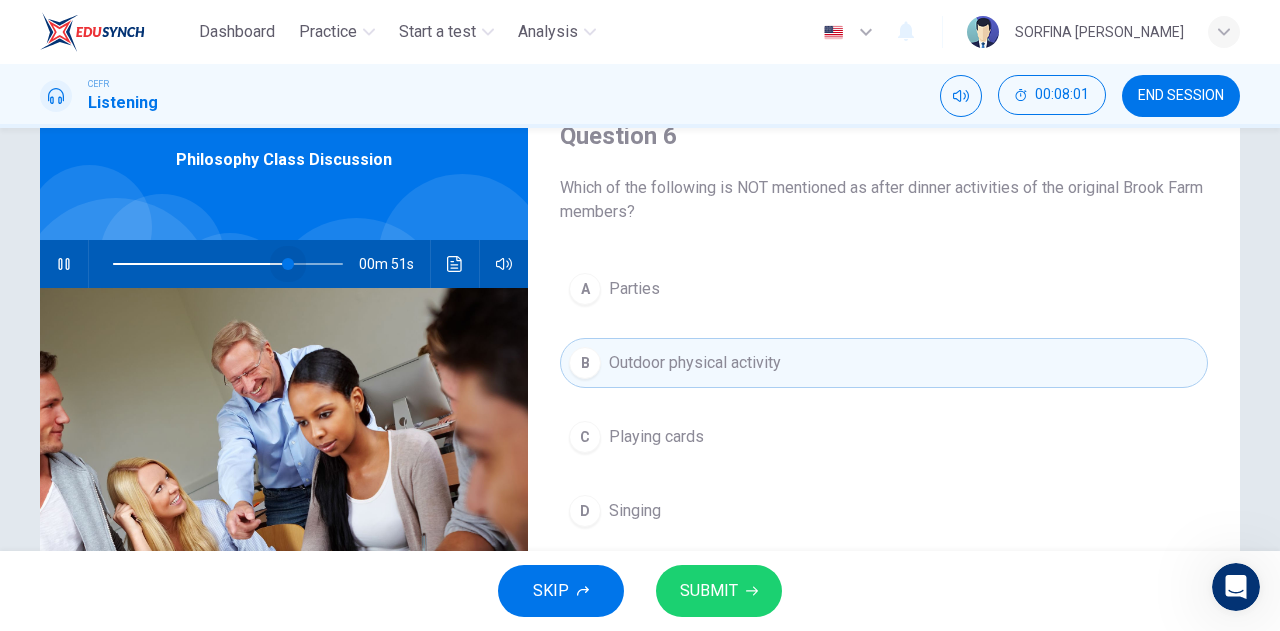 click at bounding box center [228, 264] 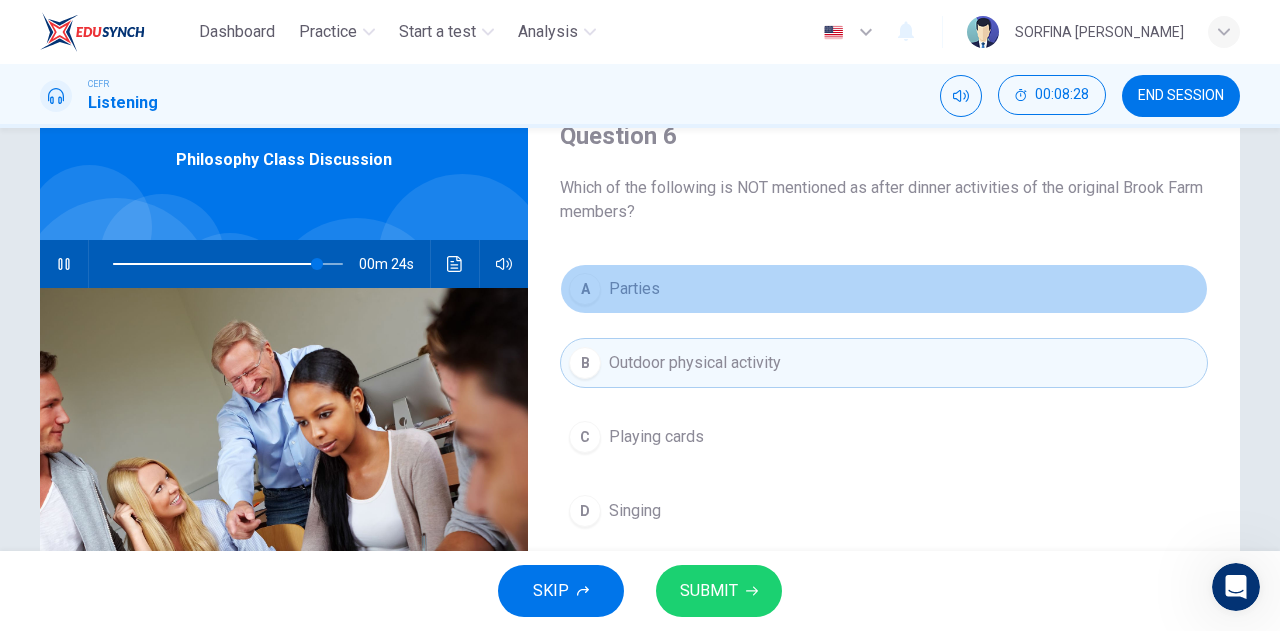 click on "A Parties" at bounding box center (884, 289) 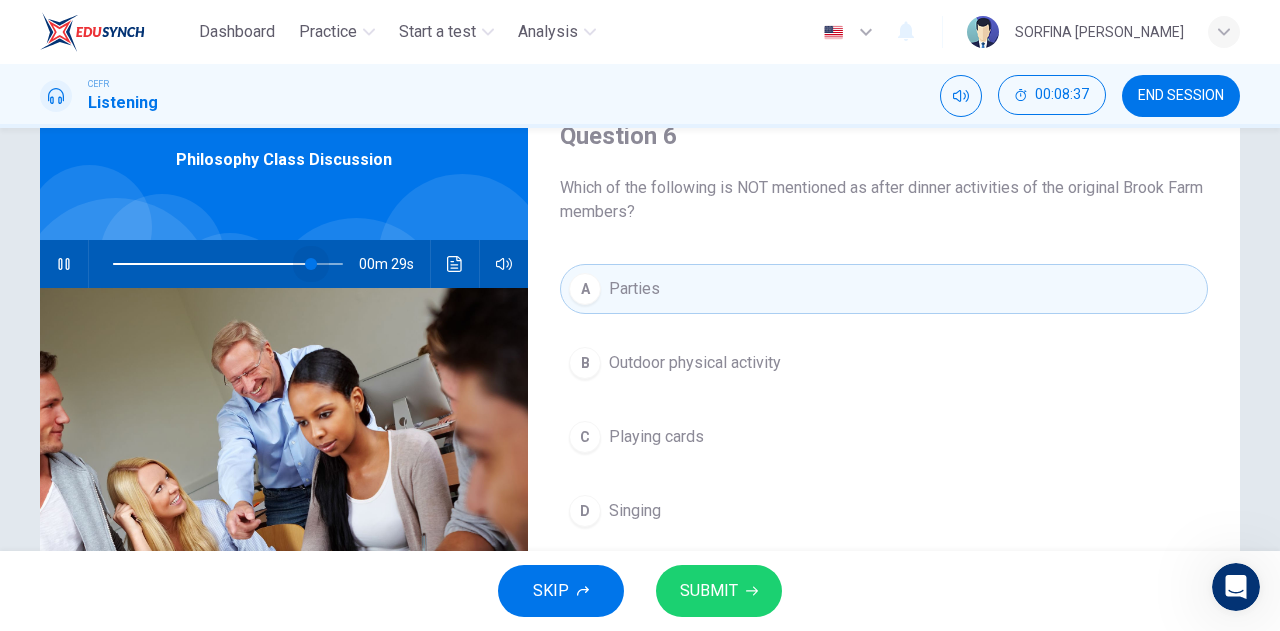 click at bounding box center [311, 264] 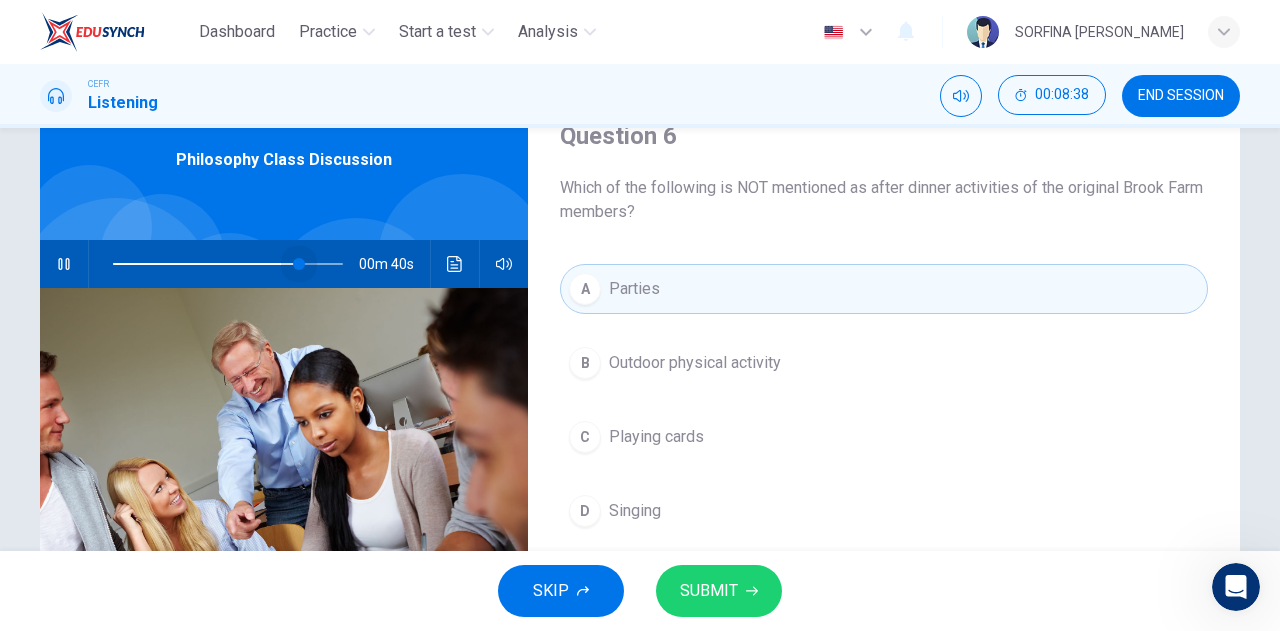 click at bounding box center (299, 264) 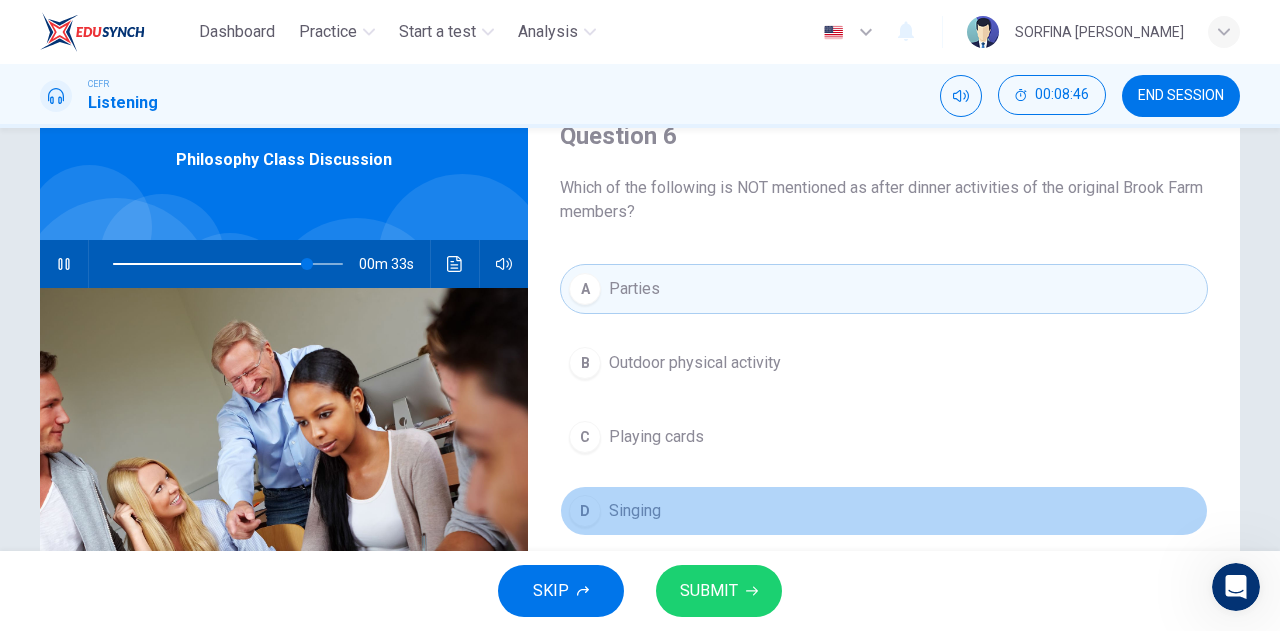 click on "Singing" at bounding box center (635, 511) 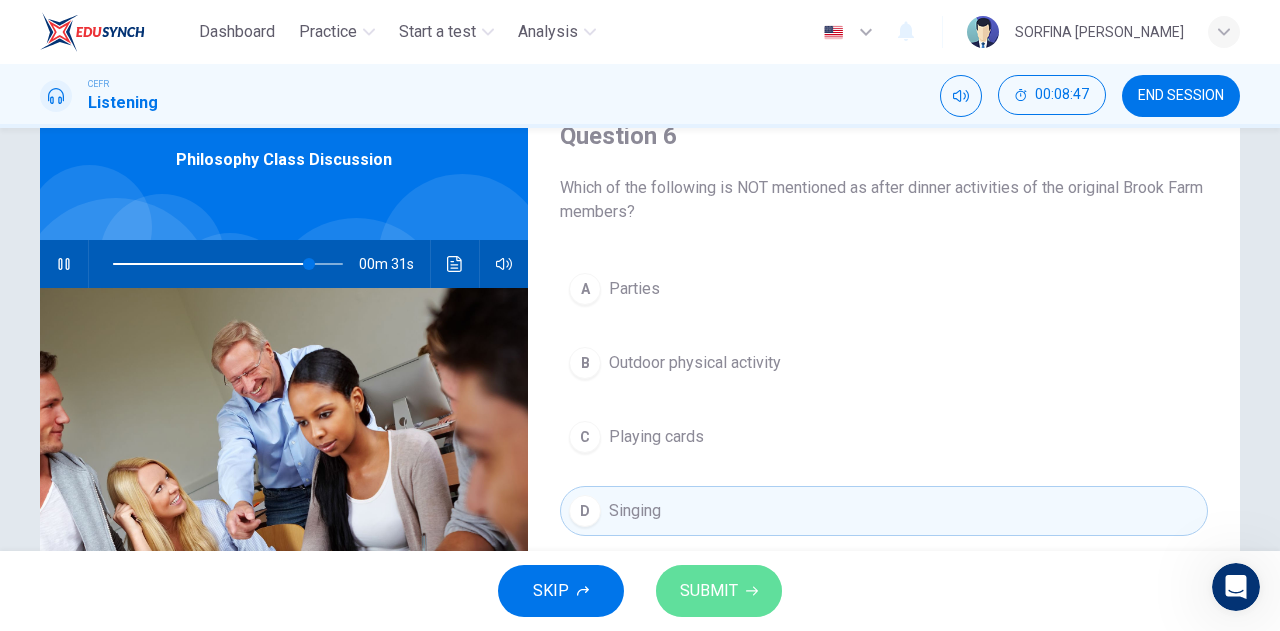 click on "SUBMIT" at bounding box center (709, 591) 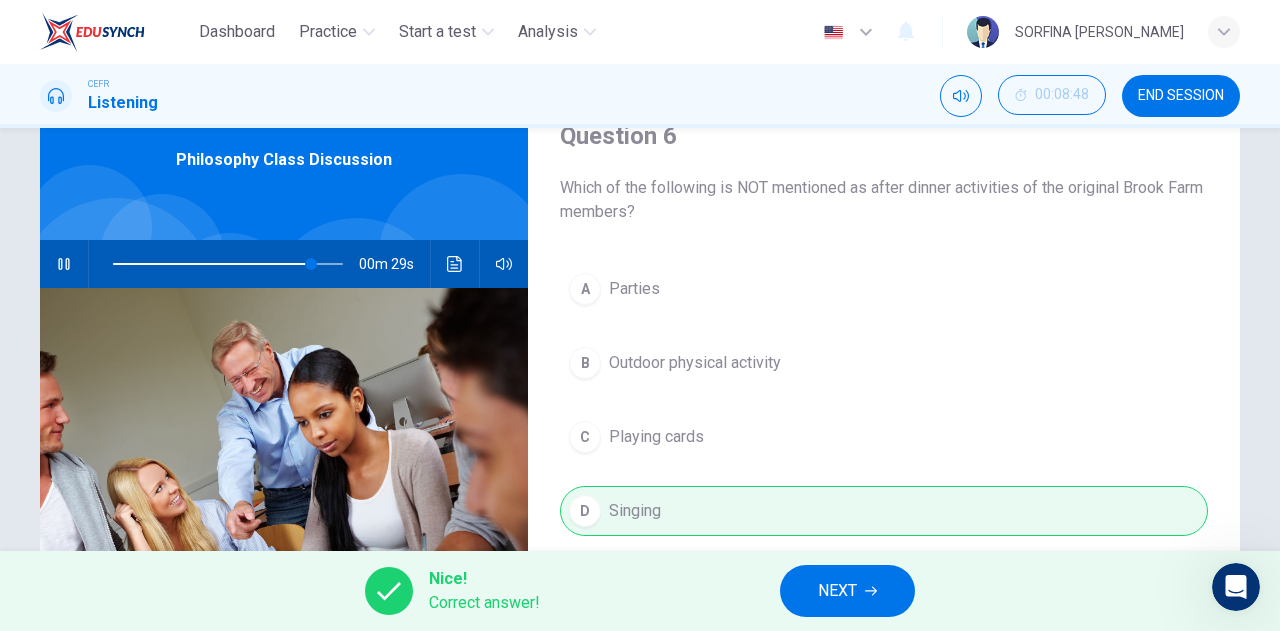 type on "87" 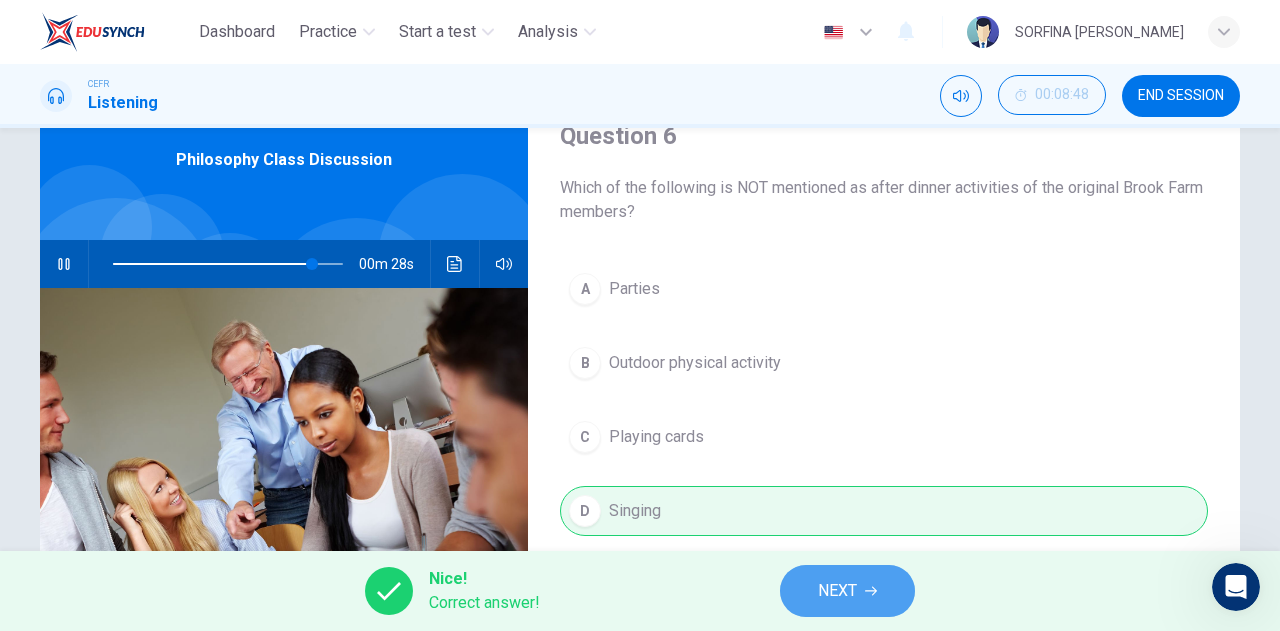 click on "NEXT" at bounding box center [847, 591] 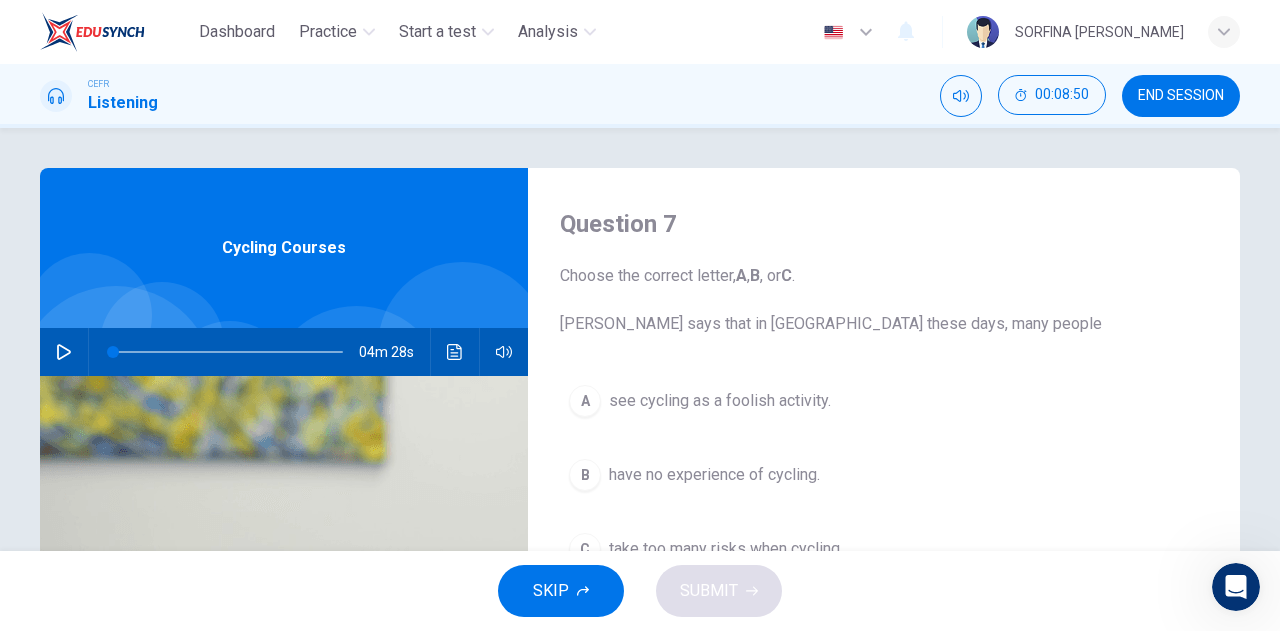 click on "END SESSION" at bounding box center (1181, 96) 